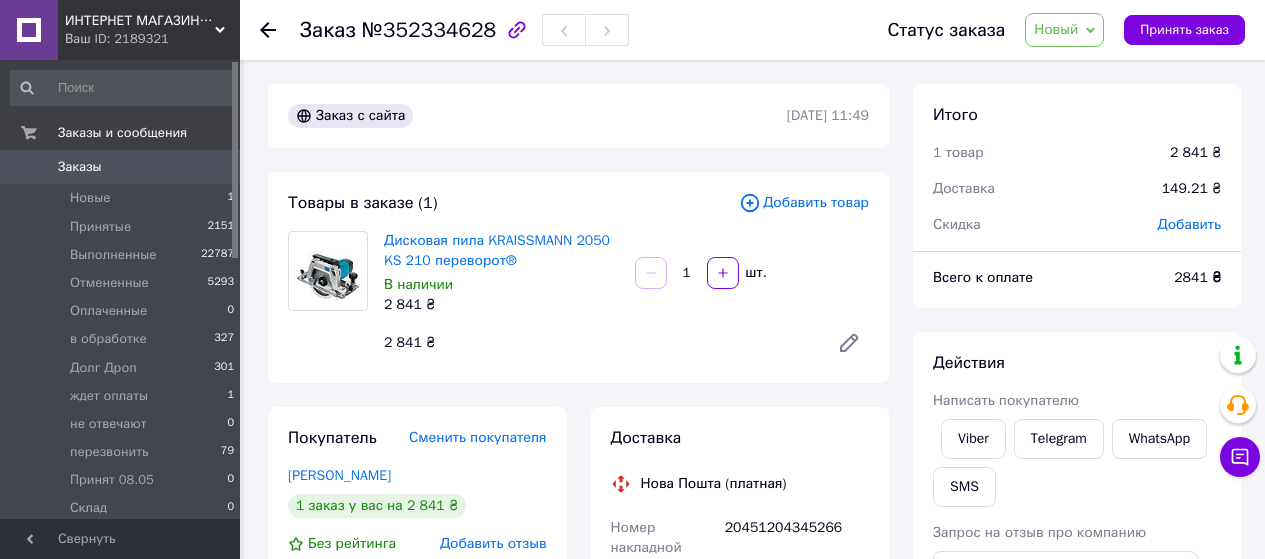 scroll, scrollTop: 129, scrollLeft: 0, axis: vertical 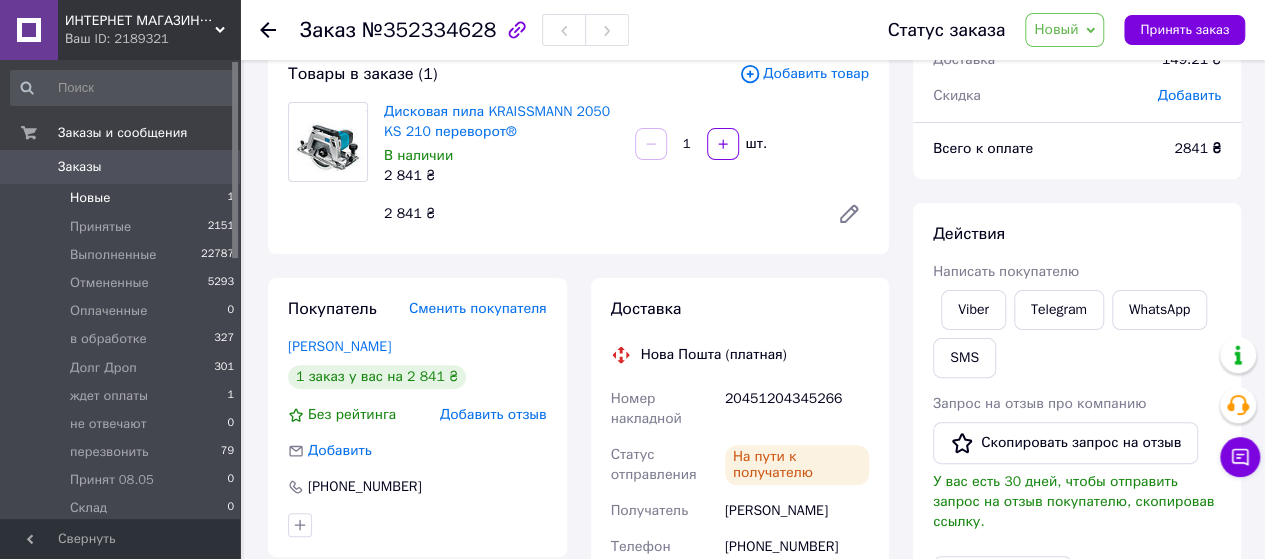 click on "Новые" at bounding box center [90, 198] 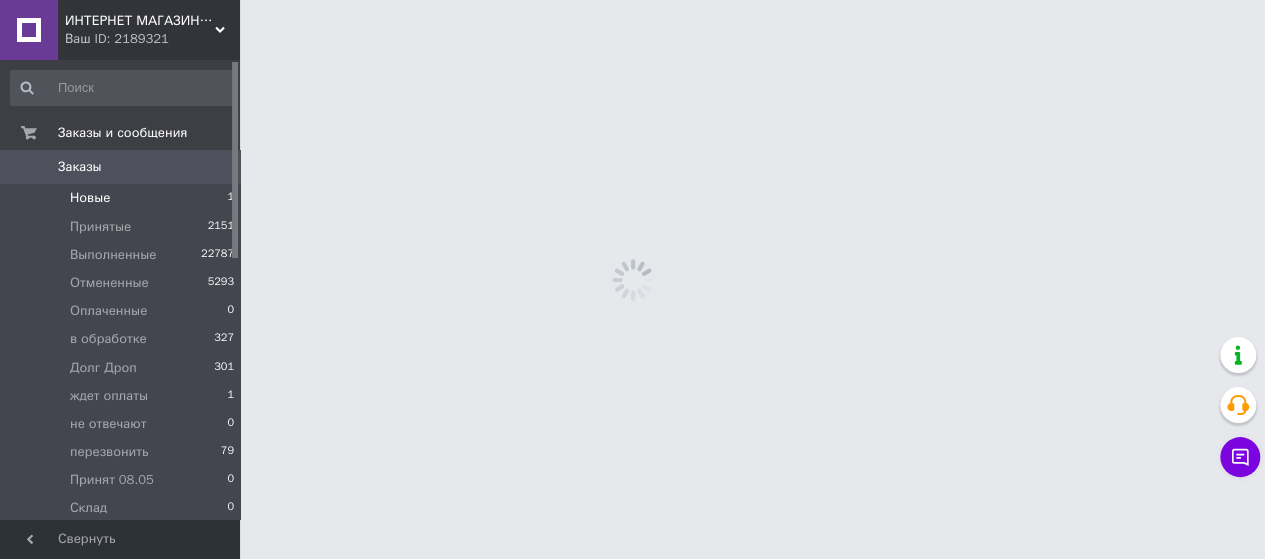 scroll, scrollTop: 0, scrollLeft: 0, axis: both 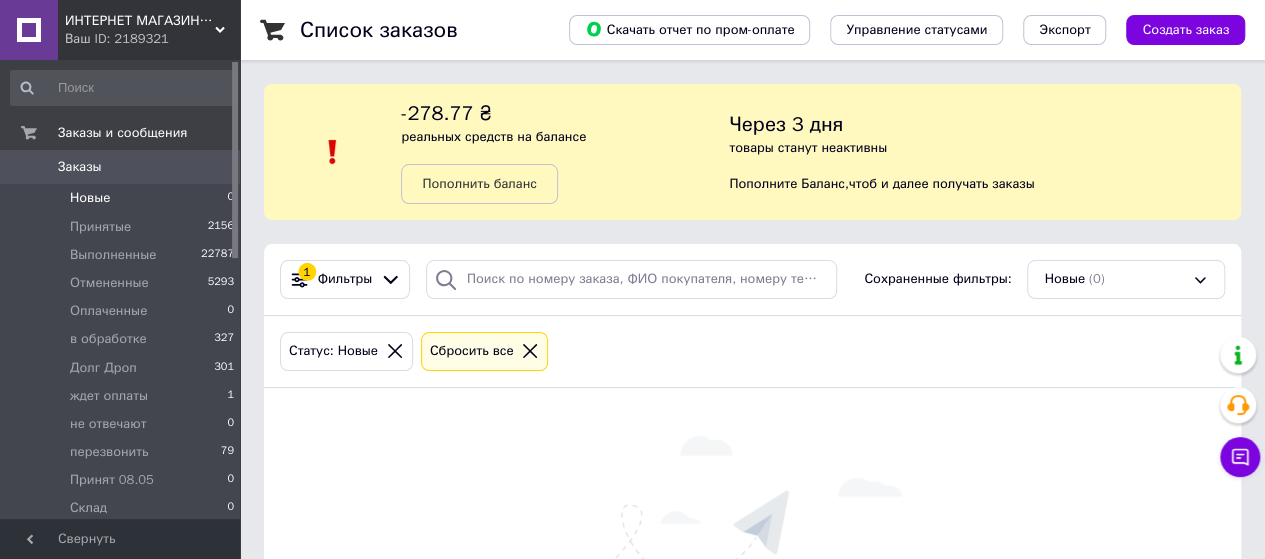 click 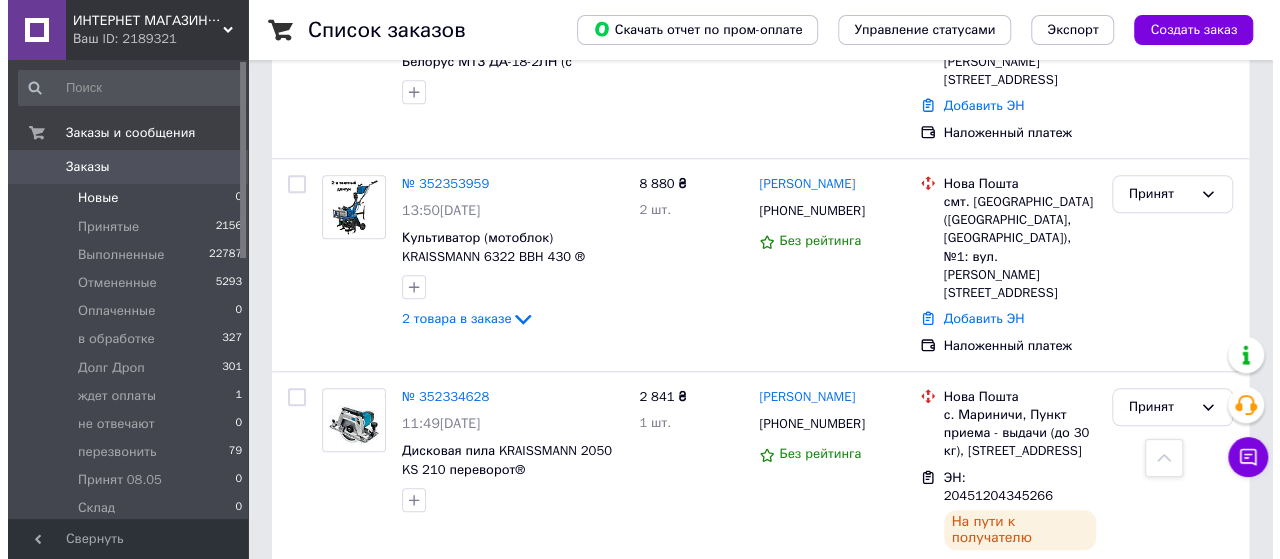 scroll, scrollTop: 900, scrollLeft: 0, axis: vertical 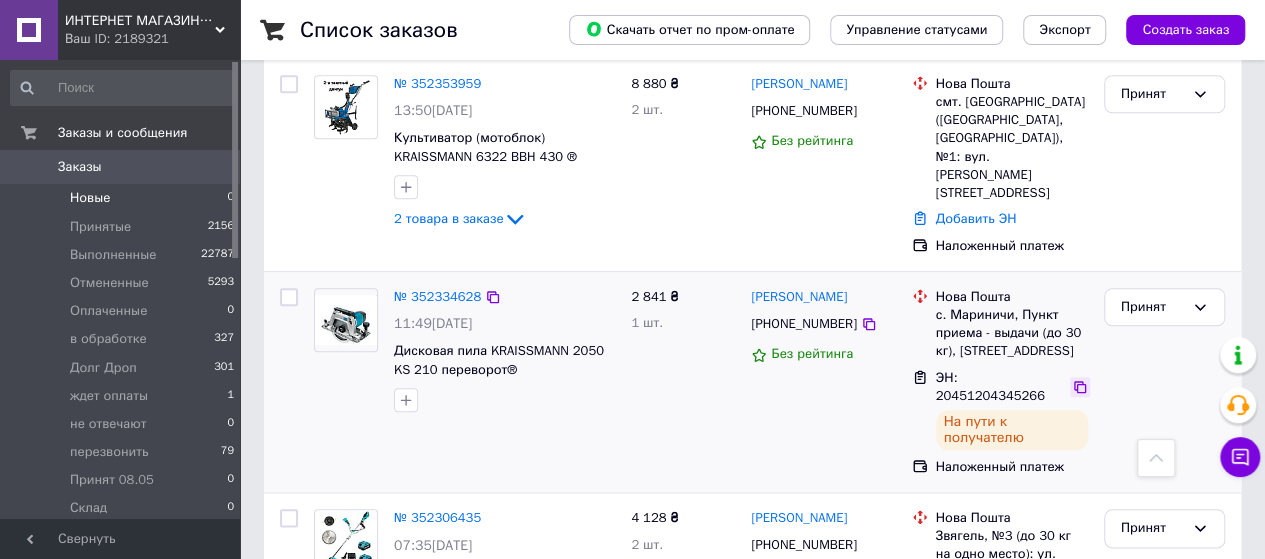 click 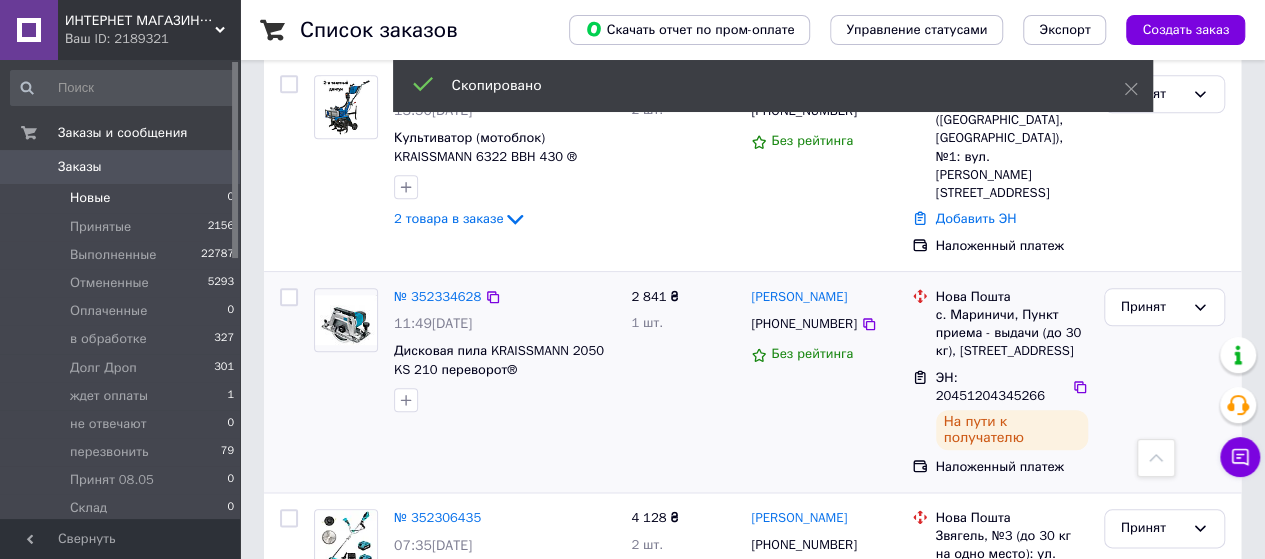 click on "[PHONE_NUMBER]" at bounding box center (803, 323) 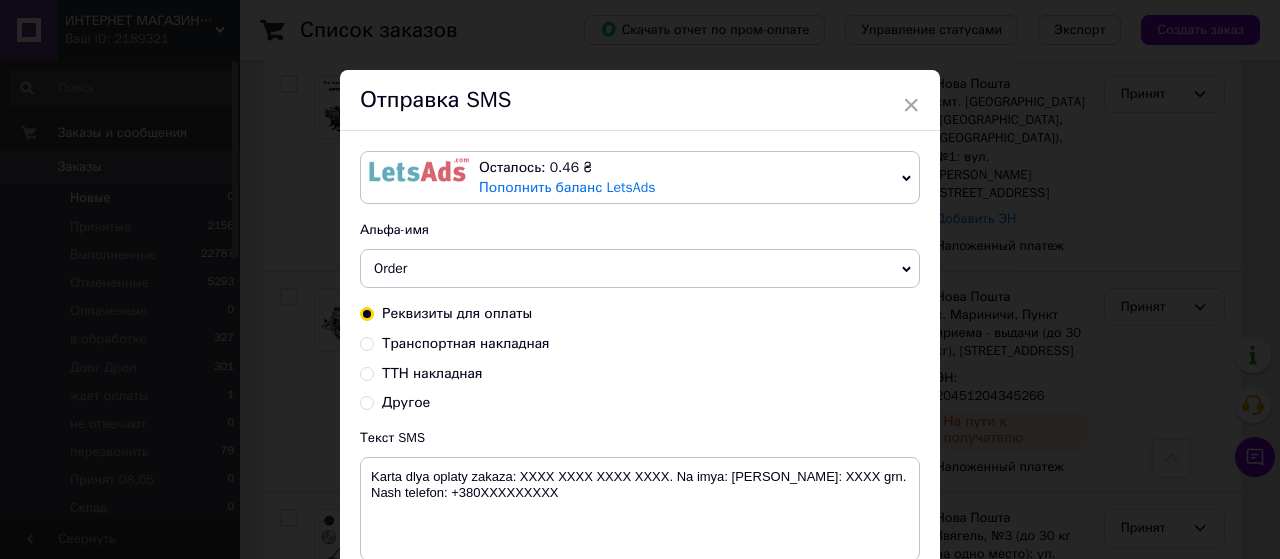 click at bounding box center (419, 170) 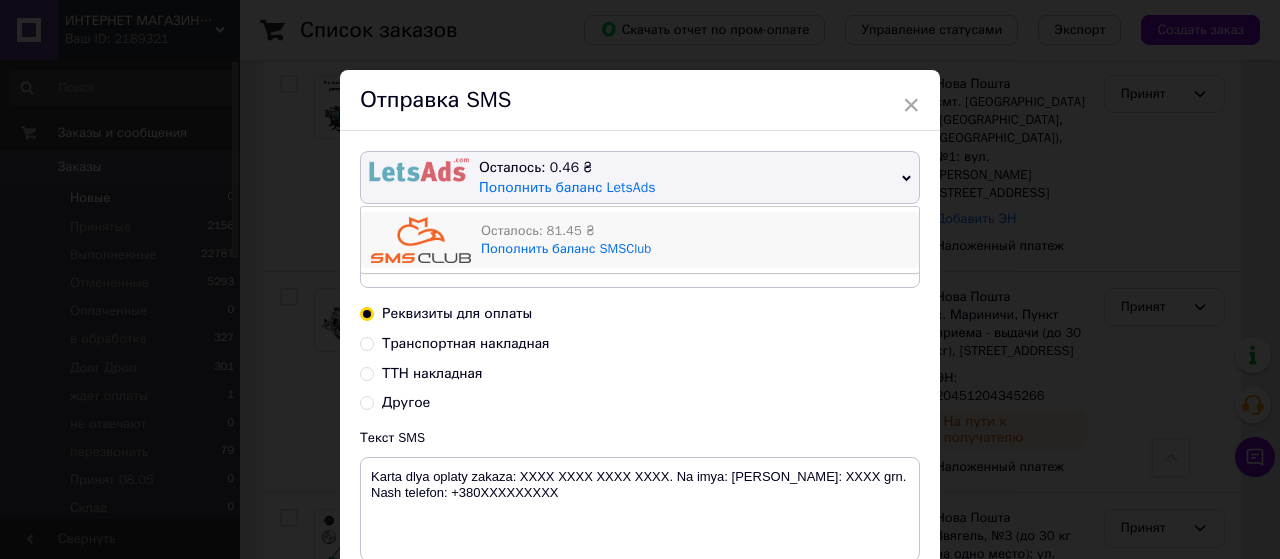 click at bounding box center [421, 240] 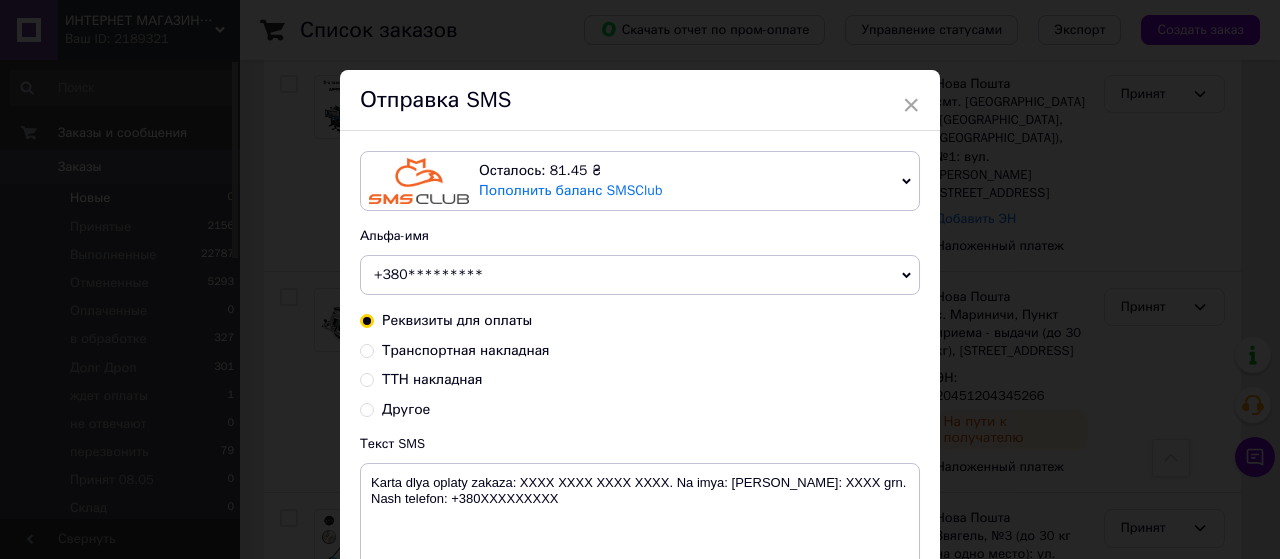 click on "Транспортная накладная" at bounding box center (367, 349) 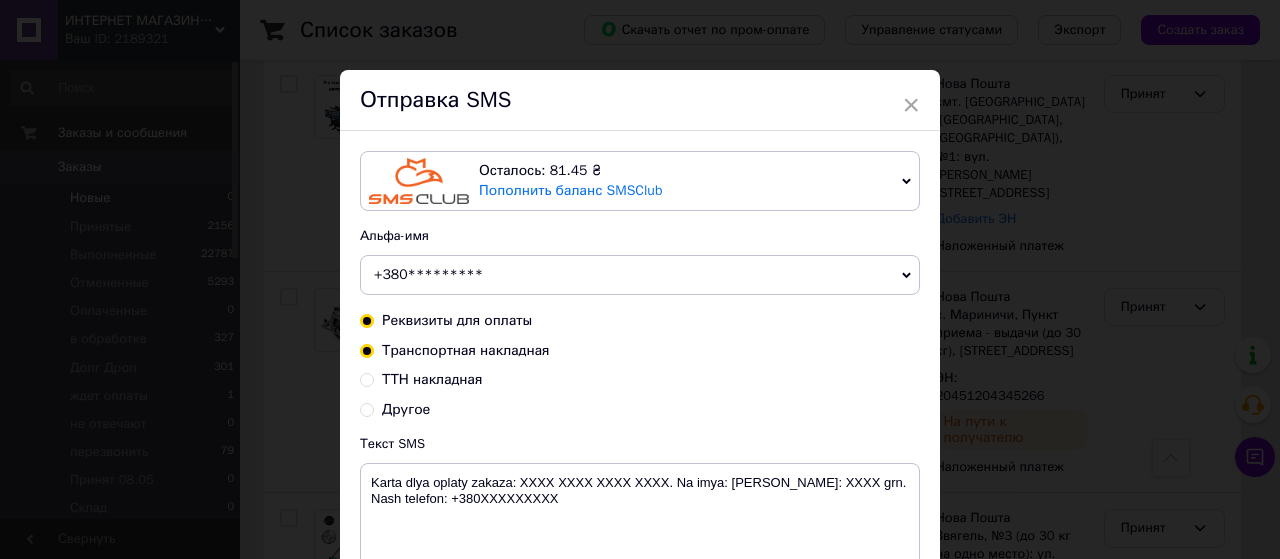 radio on "true" 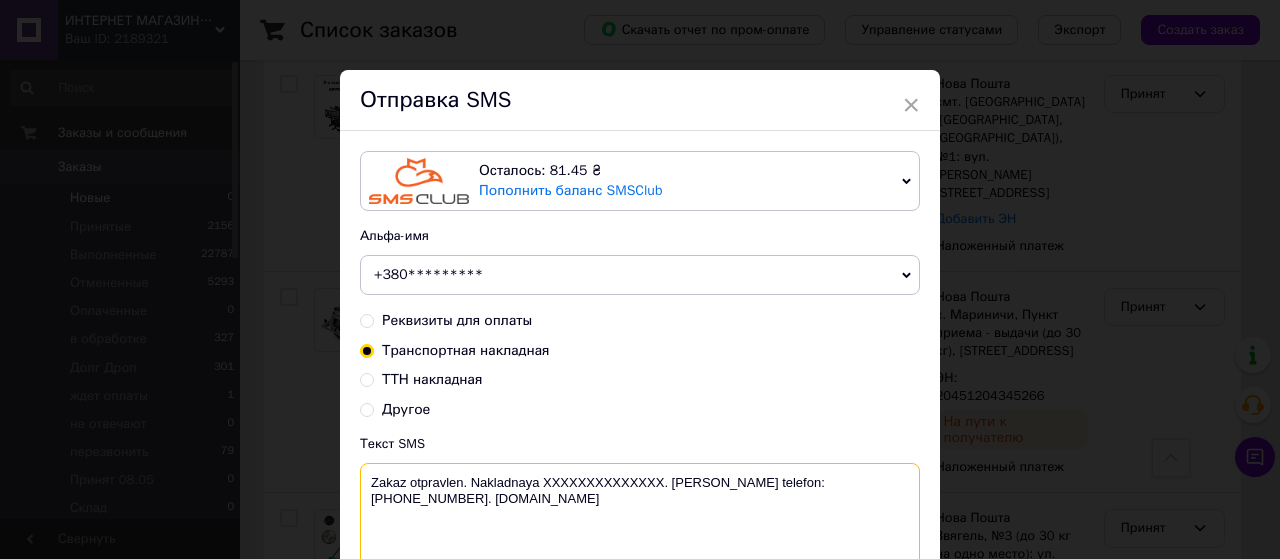 click on "Zakaz otpravlen. Nakladnaya XXXXXXXXXXXXXX. [PERSON_NAME] telefon:[PHONE_NUMBER]. [DOMAIN_NAME]" at bounding box center [640, 515] 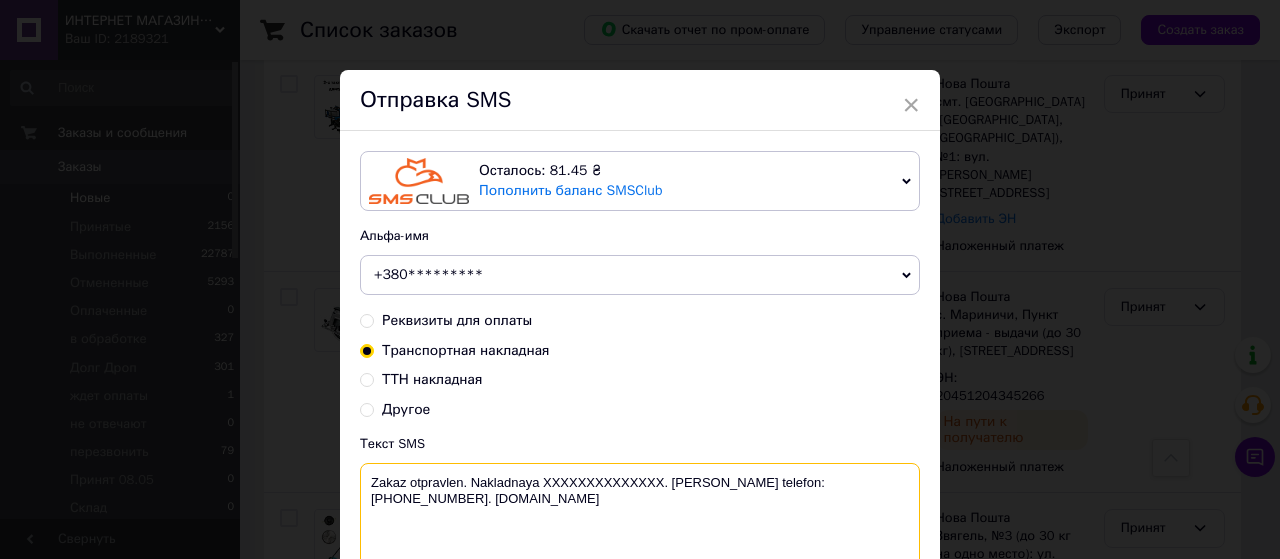 paste on "20451204345266" 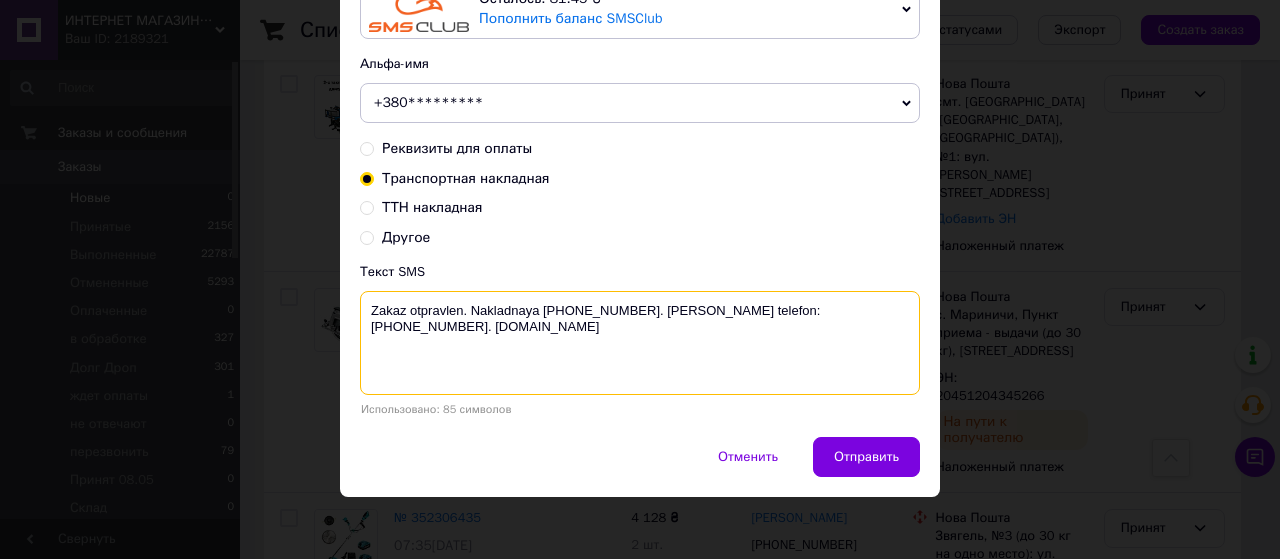 scroll, scrollTop: 175, scrollLeft: 0, axis: vertical 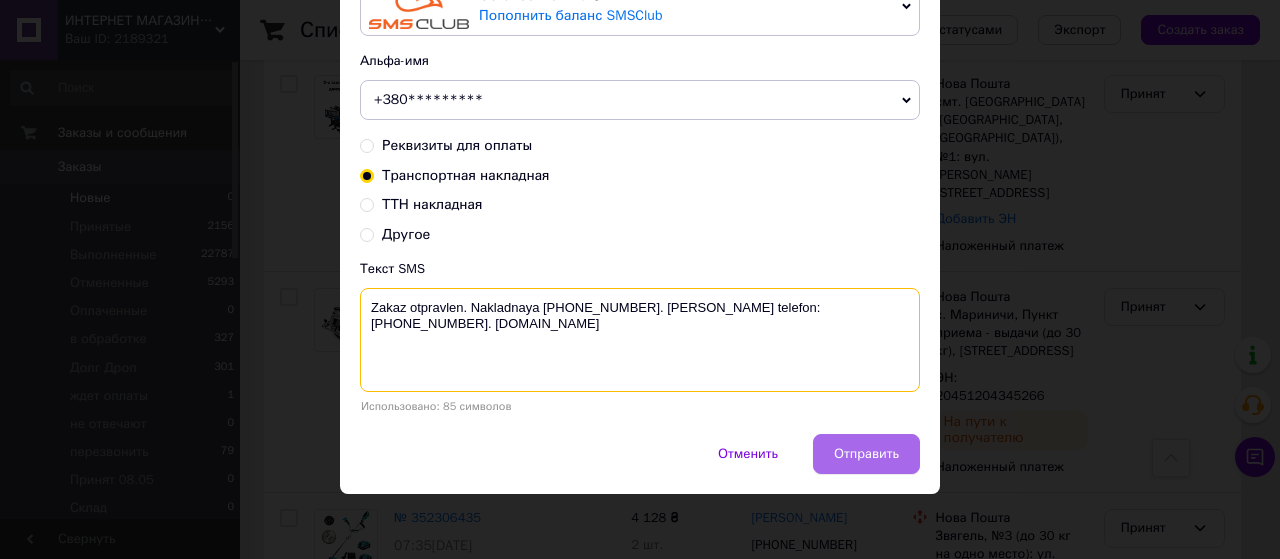 type on "Zakaz otpravlen. Nakladnaya [PHONE_NUMBER]. [PERSON_NAME] telefon:[PHONE_NUMBER]. [DOMAIN_NAME]" 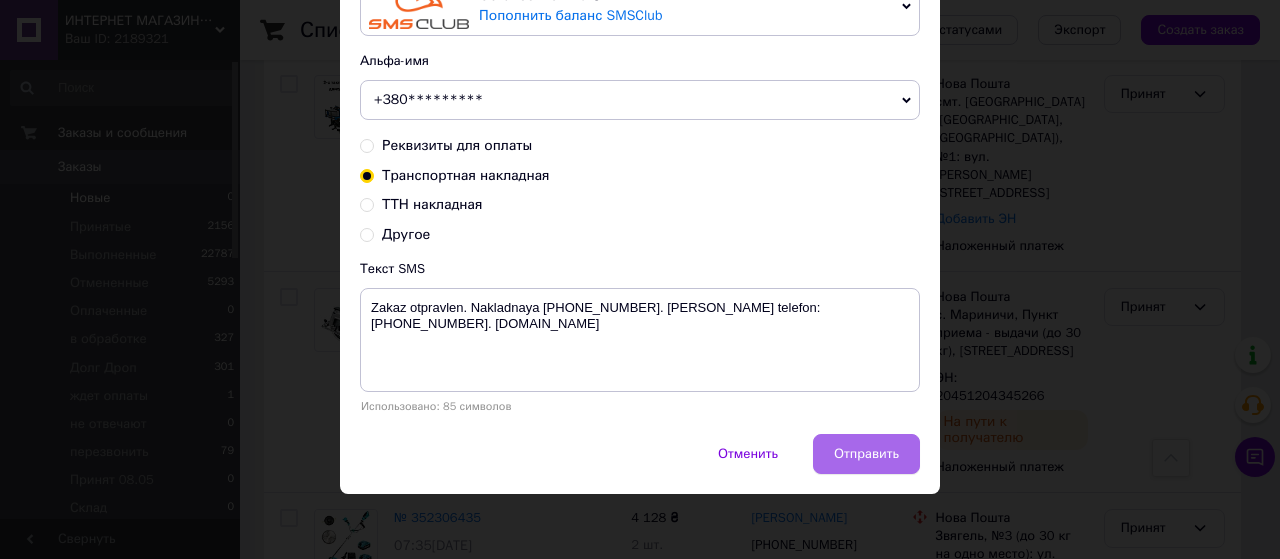 click on "Отправить" at bounding box center [866, 454] 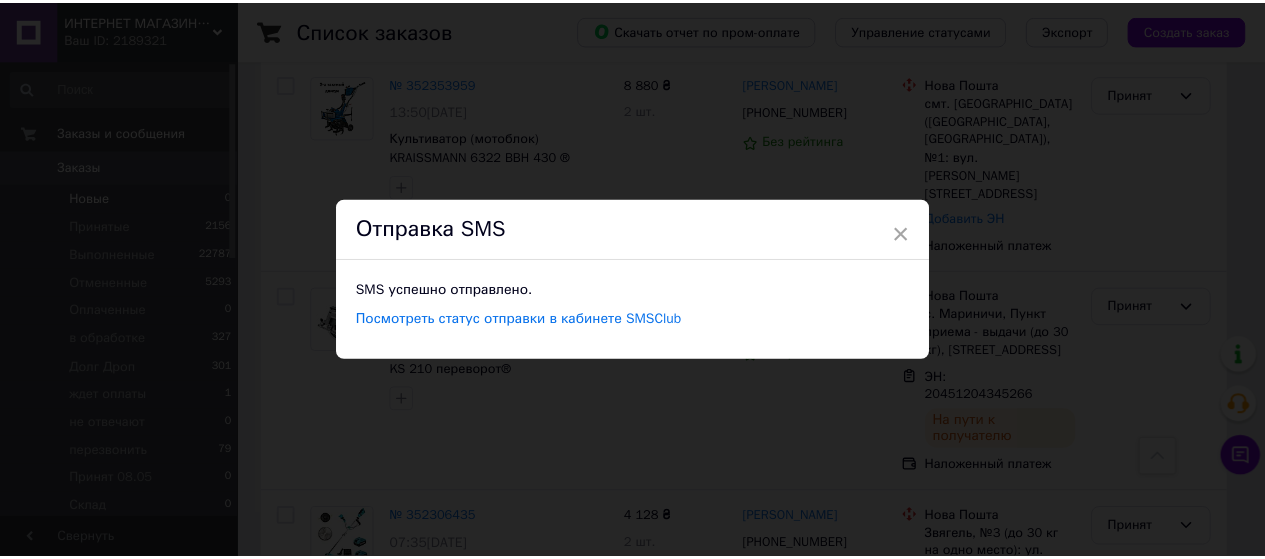 scroll, scrollTop: 0, scrollLeft: 0, axis: both 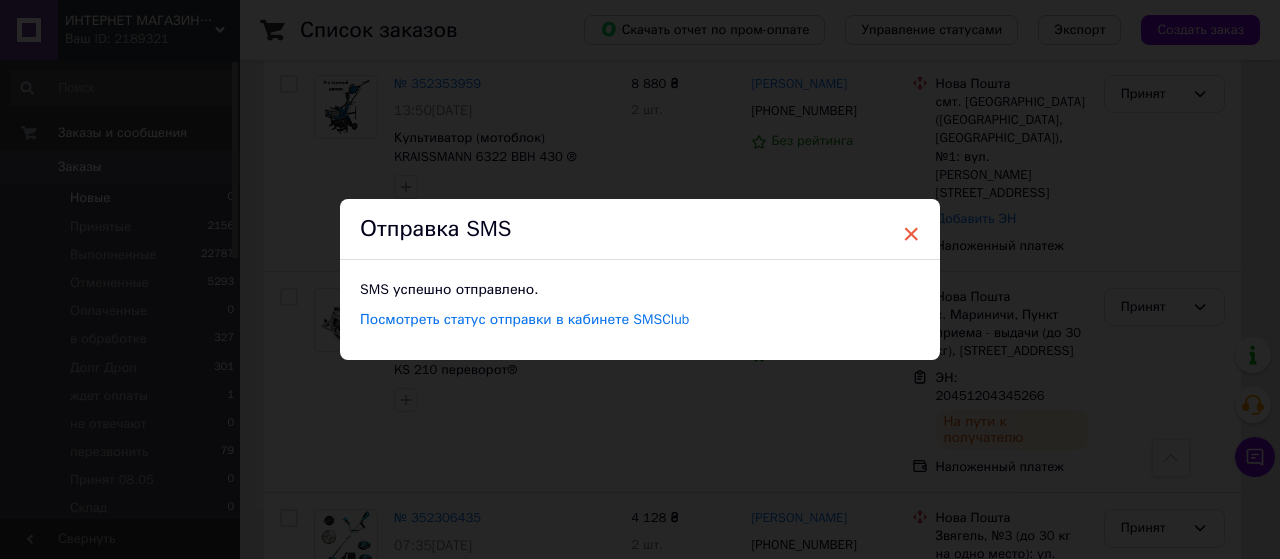 click on "×" at bounding box center [911, 234] 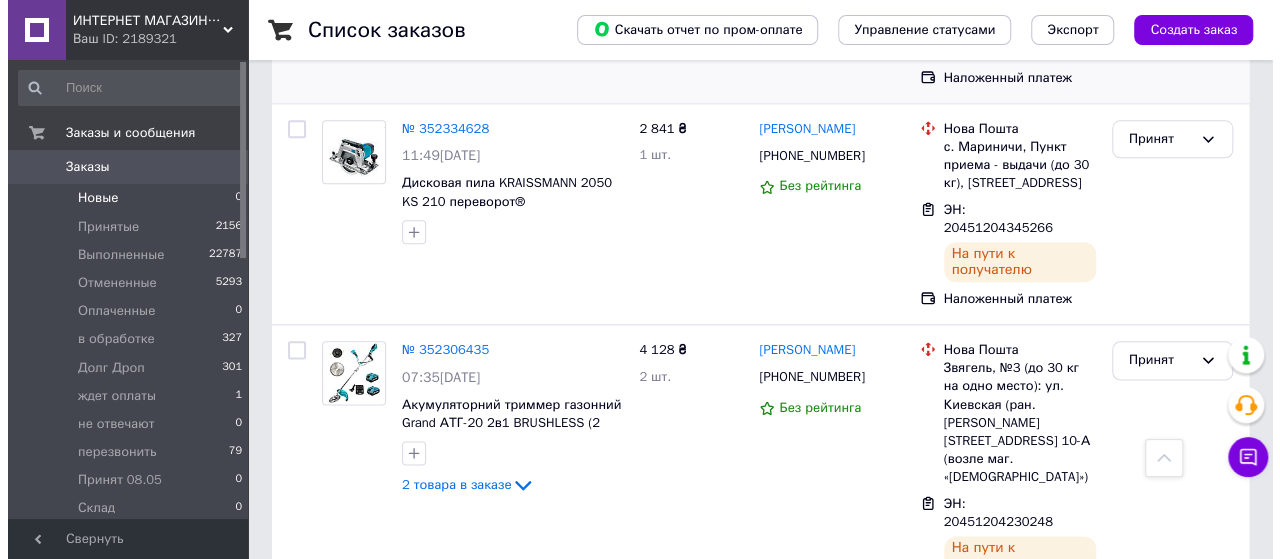 scroll, scrollTop: 1100, scrollLeft: 0, axis: vertical 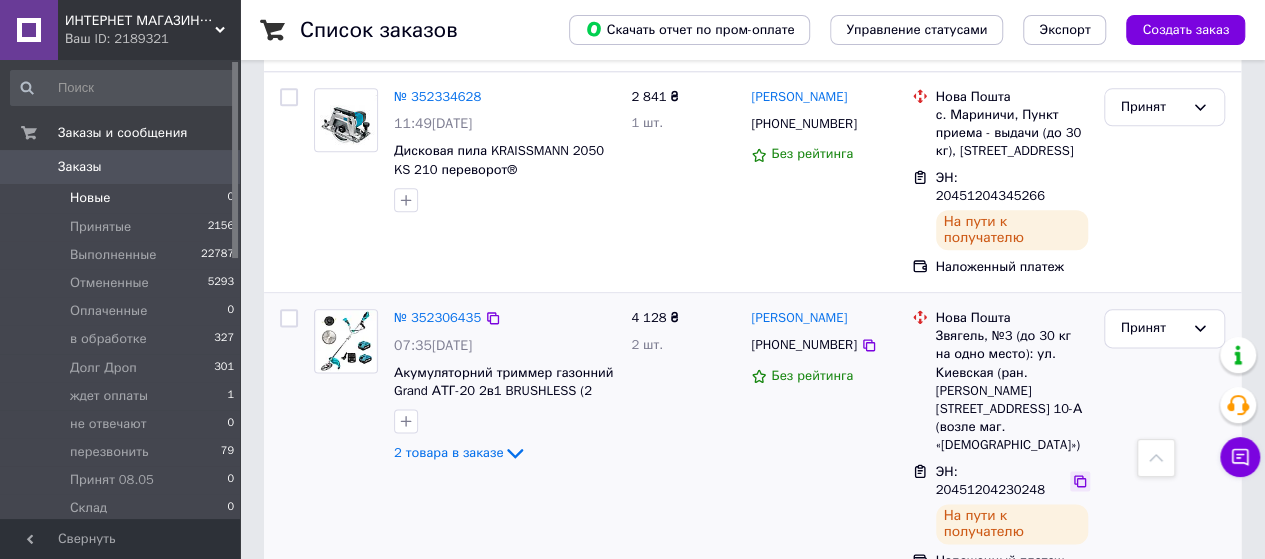 click 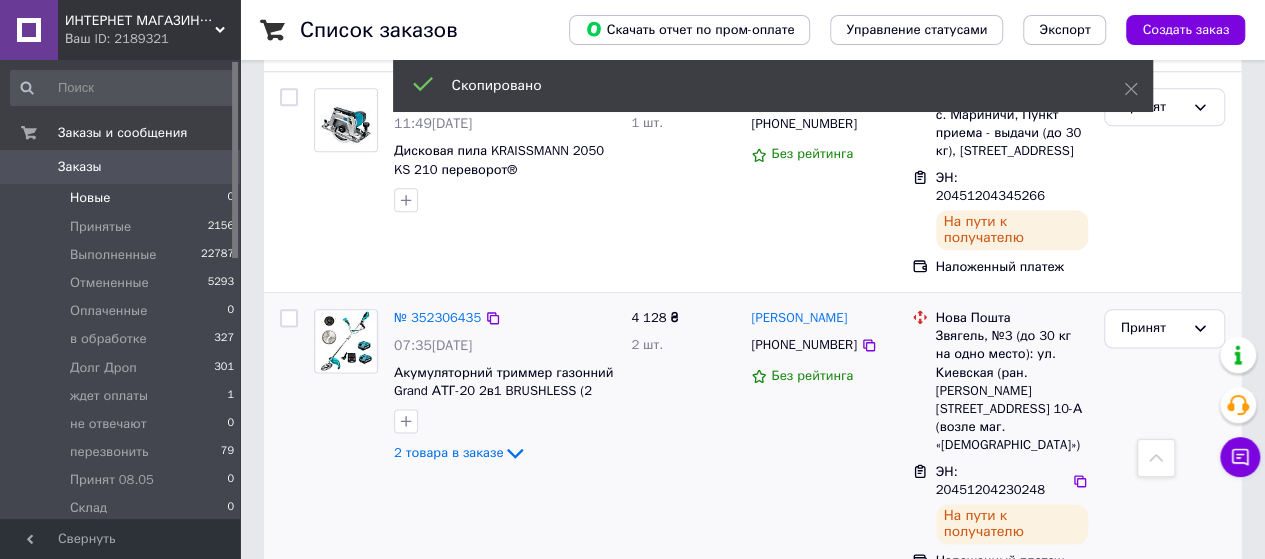 click on "[PHONE_NUMBER]" at bounding box center (803, 344) 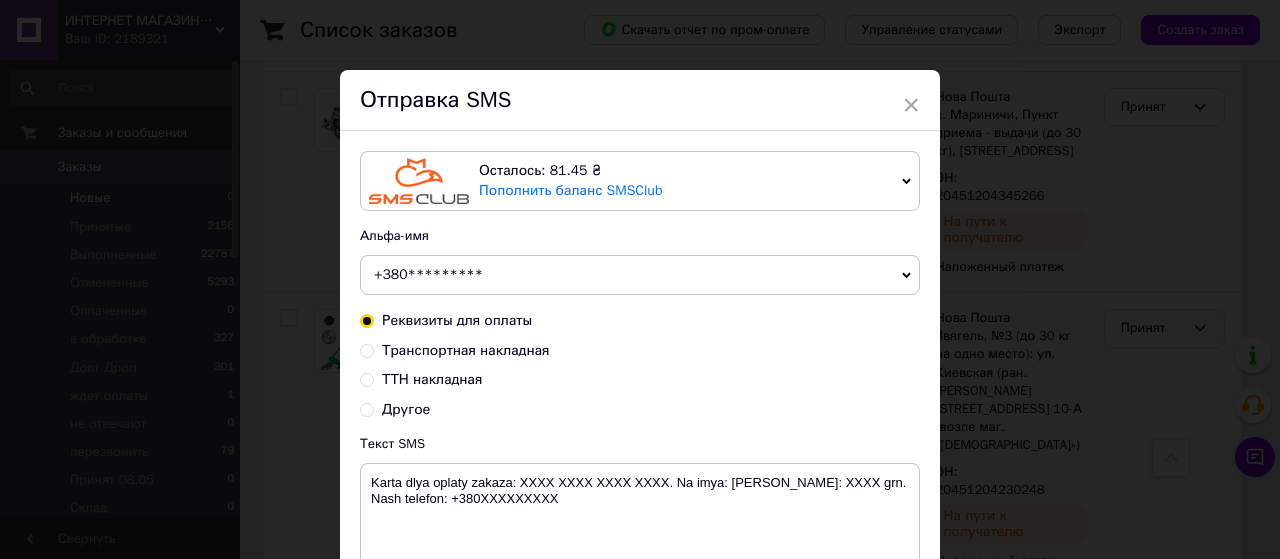 click on "Транспортная накладная" at bounding box center [367, 349] 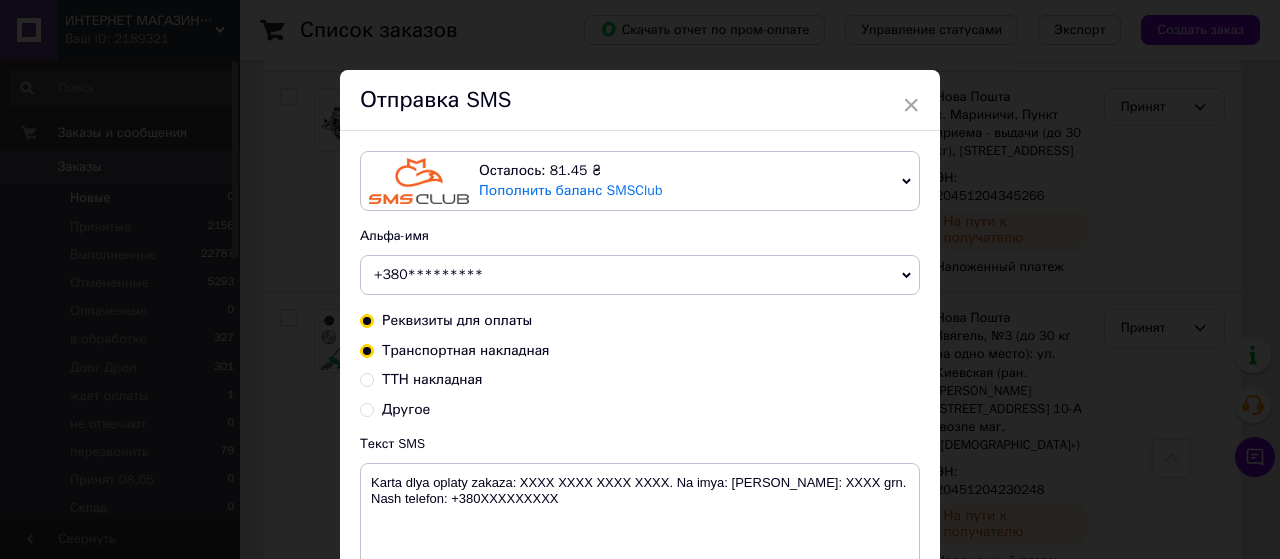 radio on "true" 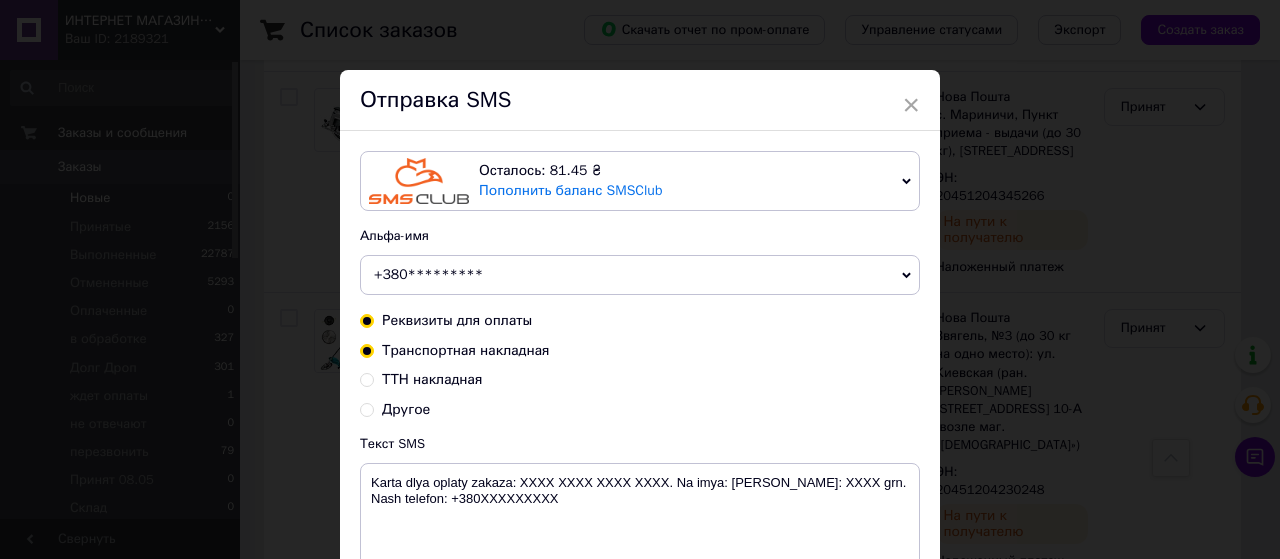 radio on "false" 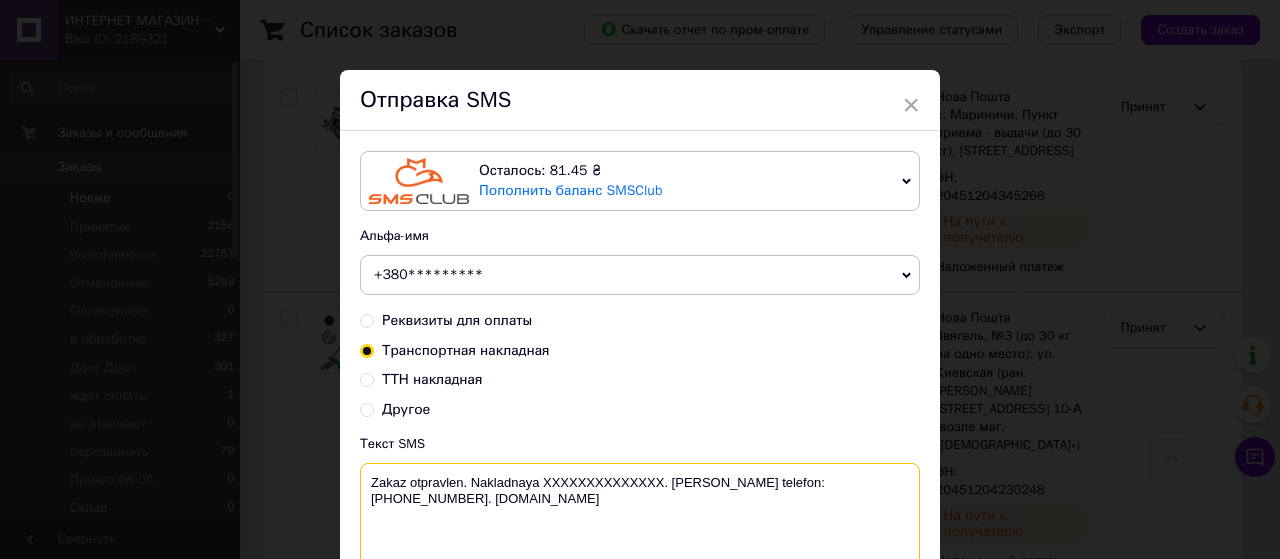 click on "Zakaz otpravlen. Nakladnaya XXXXXXXXXXXXXX. [PERSON_NAME] telefon:[PHONE_NUMBER]. [DOMAIN_NAME]" at bounding box center [640, 515] 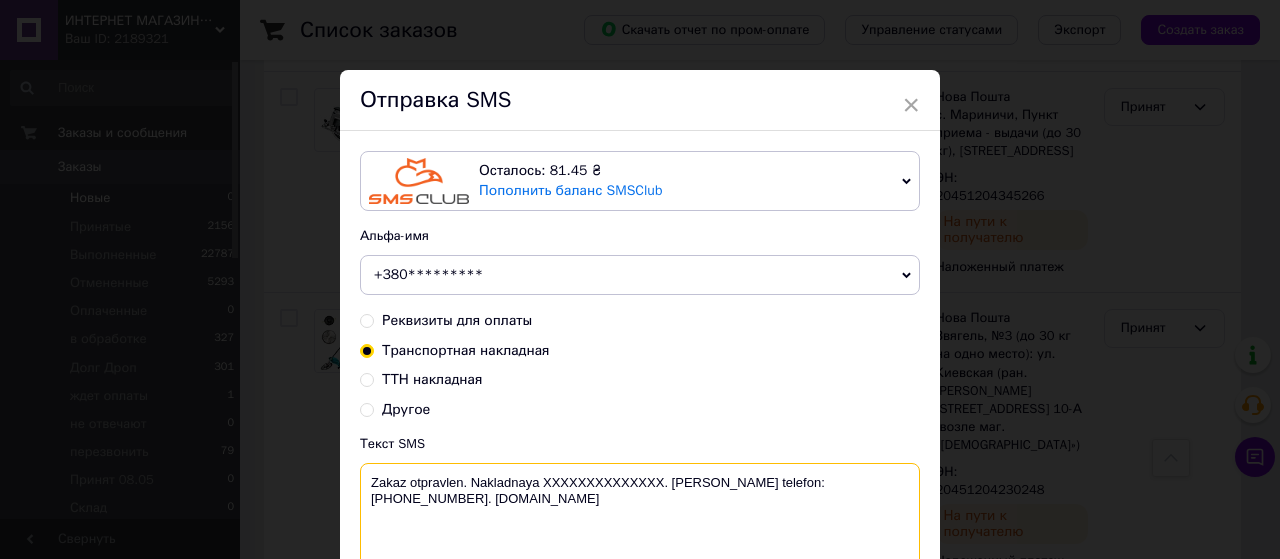 paste on "20451204230248" 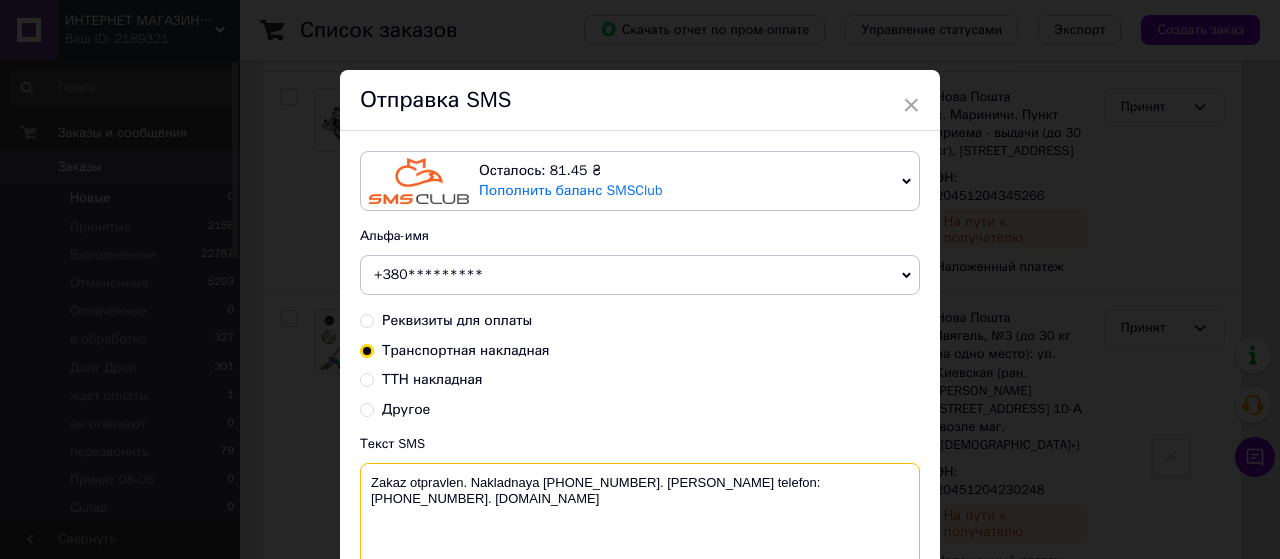 scroll, scrollTop: 175, scrollLeft: 0, axis: vertical 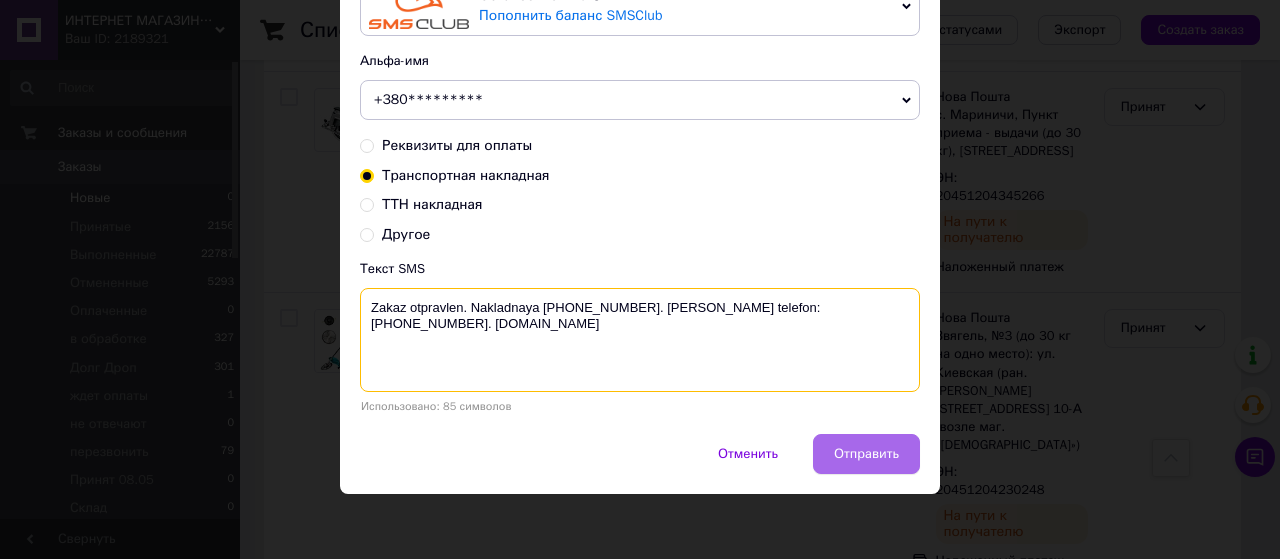type on "Zakaz otpravlen. Nakladnaya [PHONE_NUMBER]. [PERSON_NAME] telefon:[PHONE_NUMBER]. [DOMAIN_NAME]" 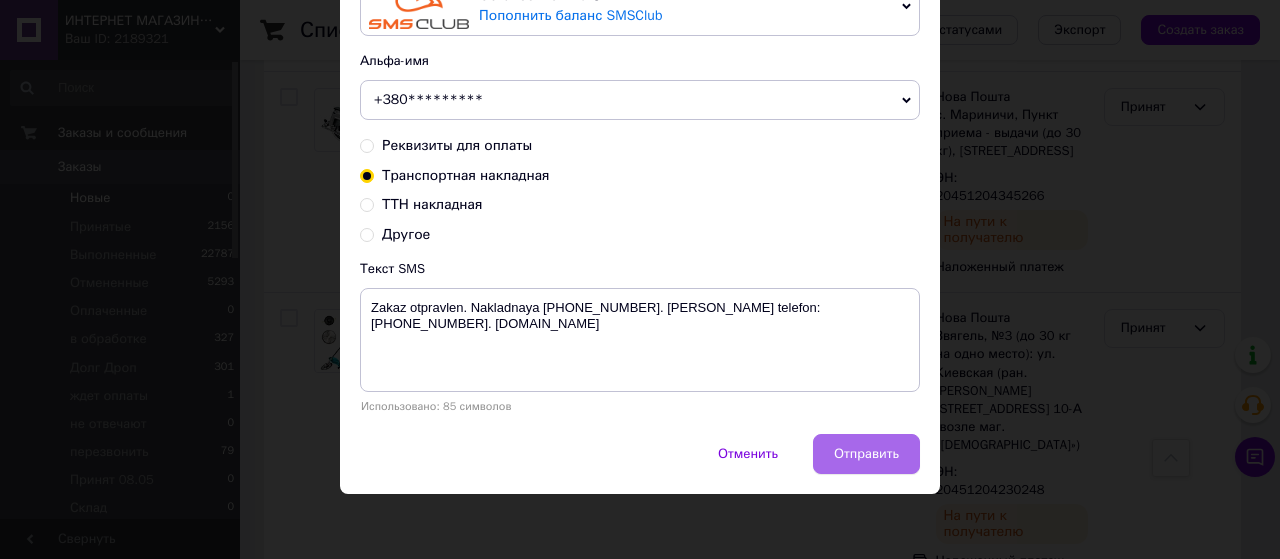 click on "Отправить" at bounding box center (866, 454) 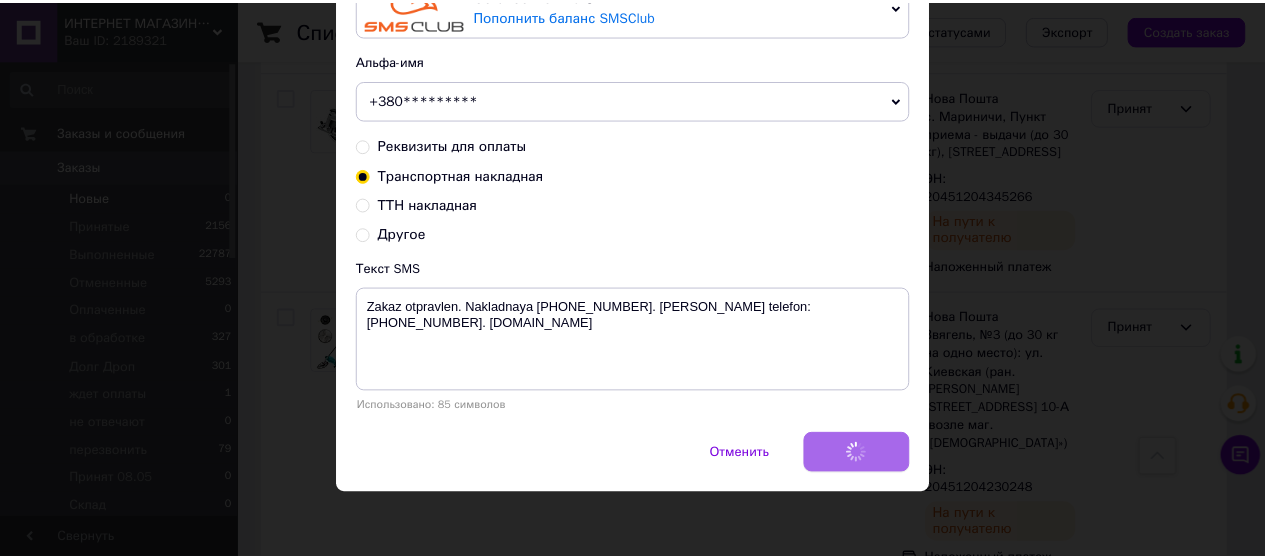 scroll, scrollTop: 0, scrollLeft: 0, axis: both 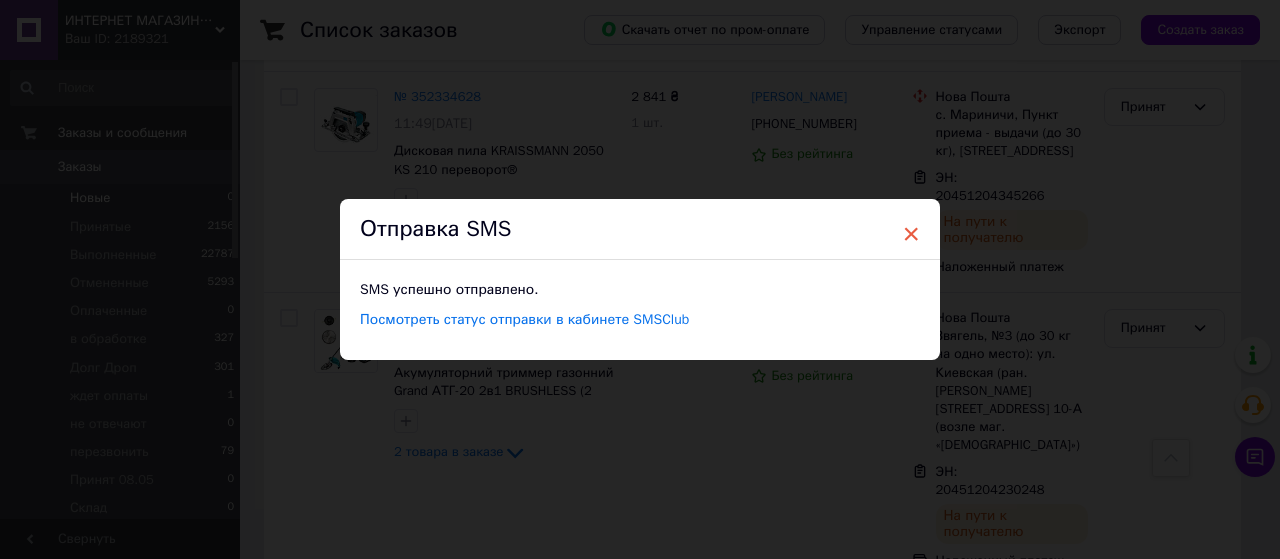 click on "×" at bounding box center [911, 234] 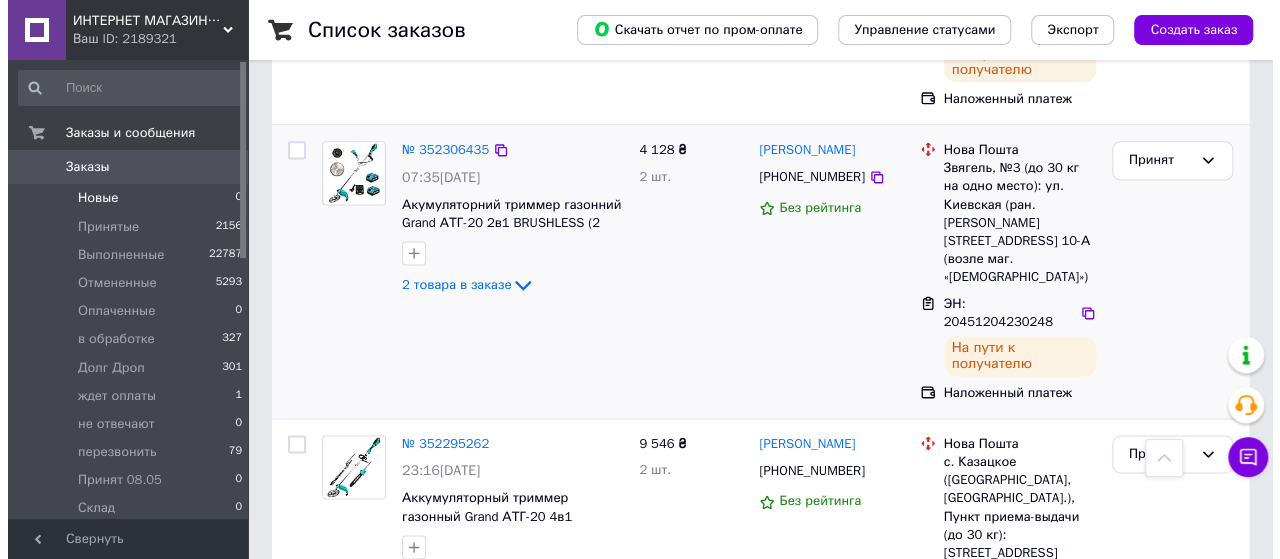 scroll, scrollTop: 1300, scrollLeft: 0, axis: vertical 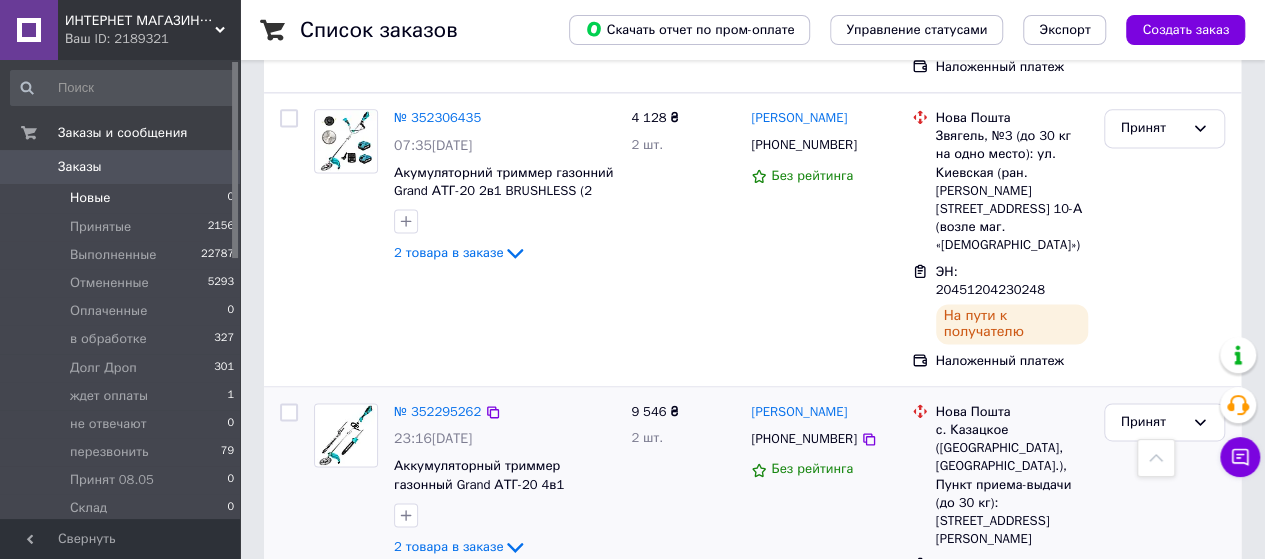 click 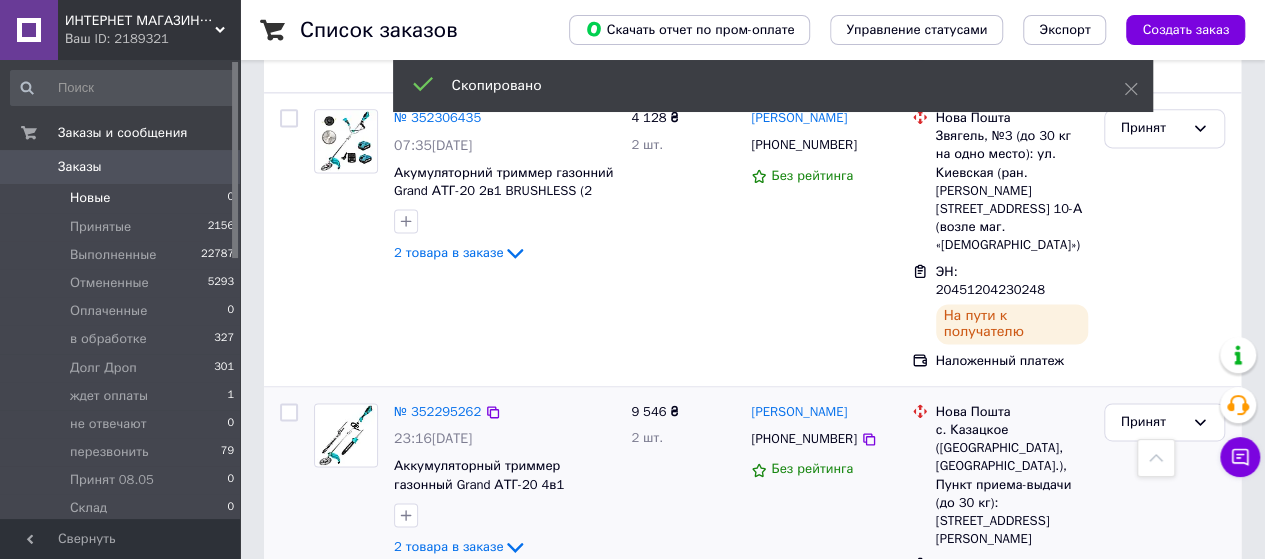 click on "[PHONE_NUMBER]" at bounding box center [803, 438] 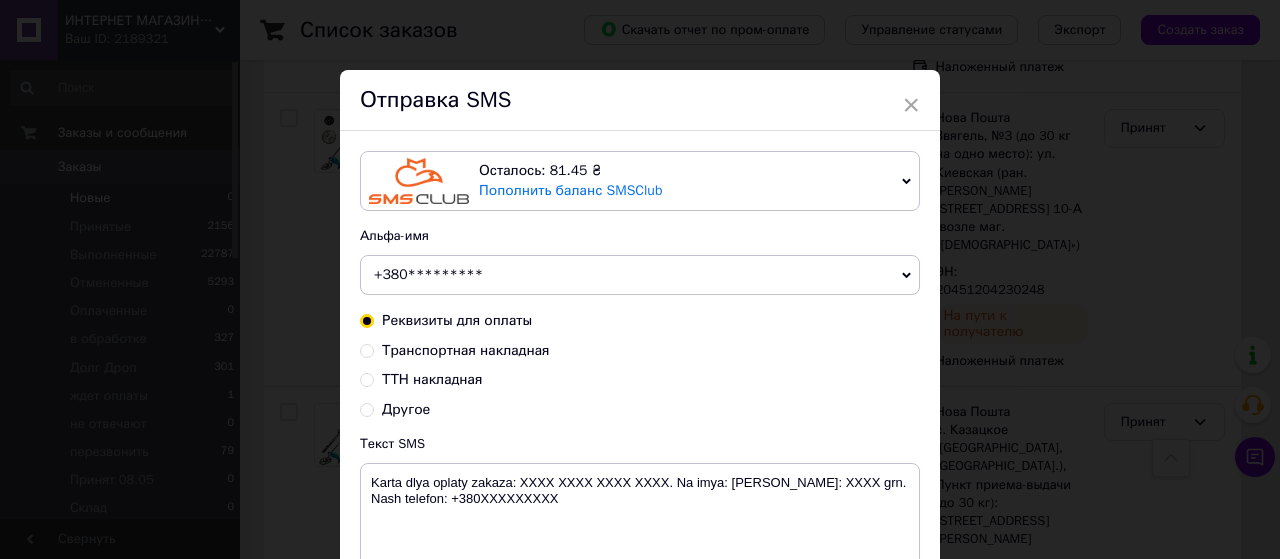 click on "Транспортная накладная" at bounding box center (367, 349) 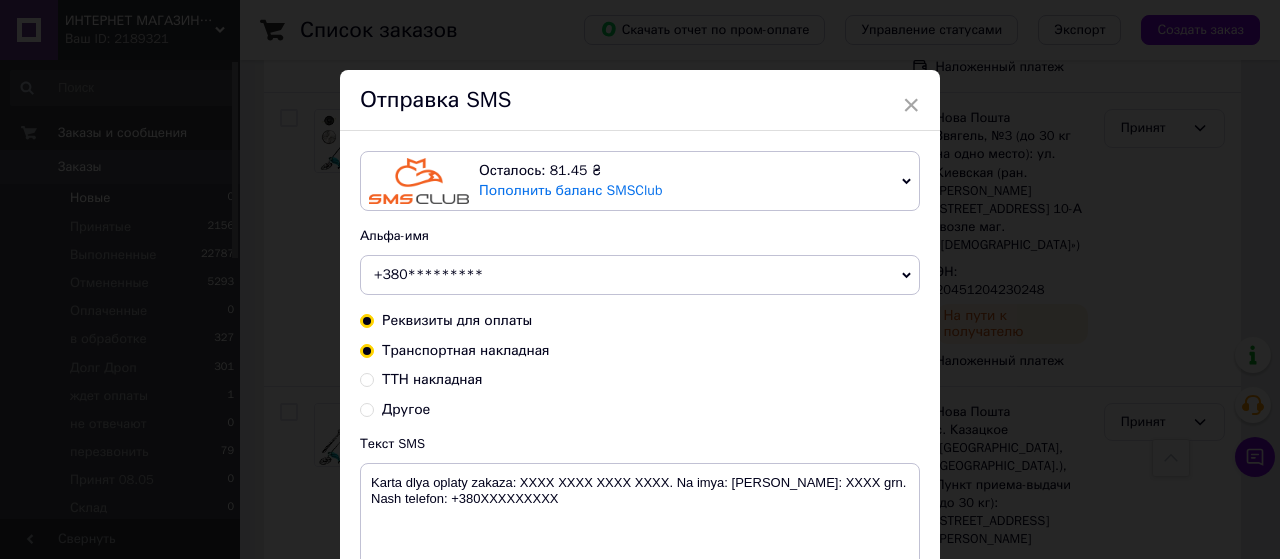 radio on "true" 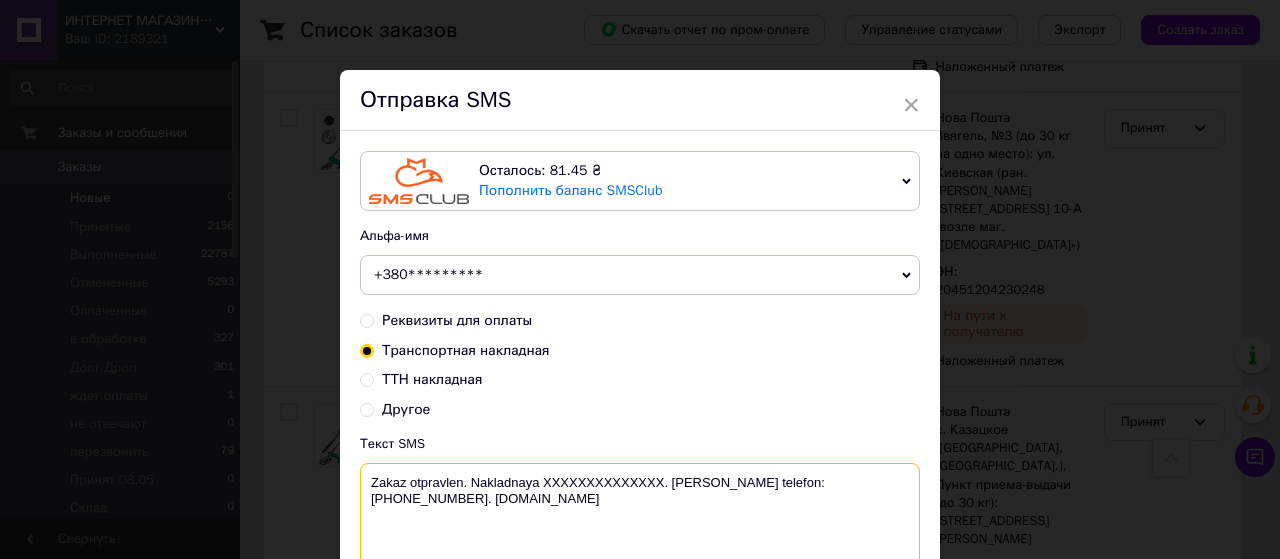click on "Zakaz otpravlen. Nakladnaya XXXXXXXXXXXXXX. [PERSON_NAME] telefon:[PHONE_NUMBER]. [DOMAIN_NAME]" at bounding box center (640, 515) 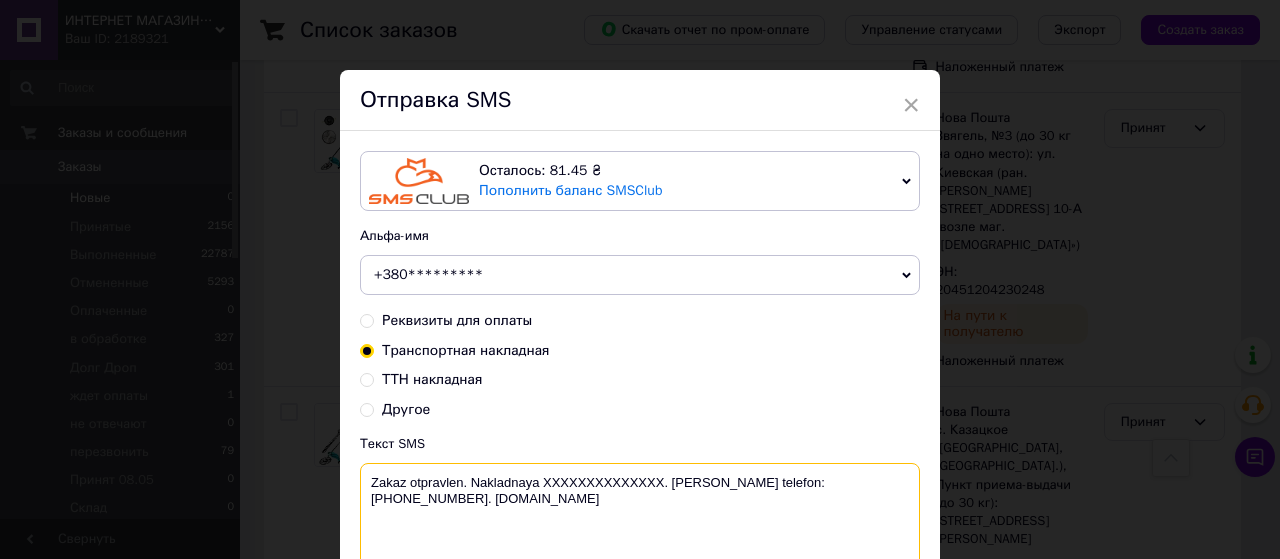 paste on "20451204229482" 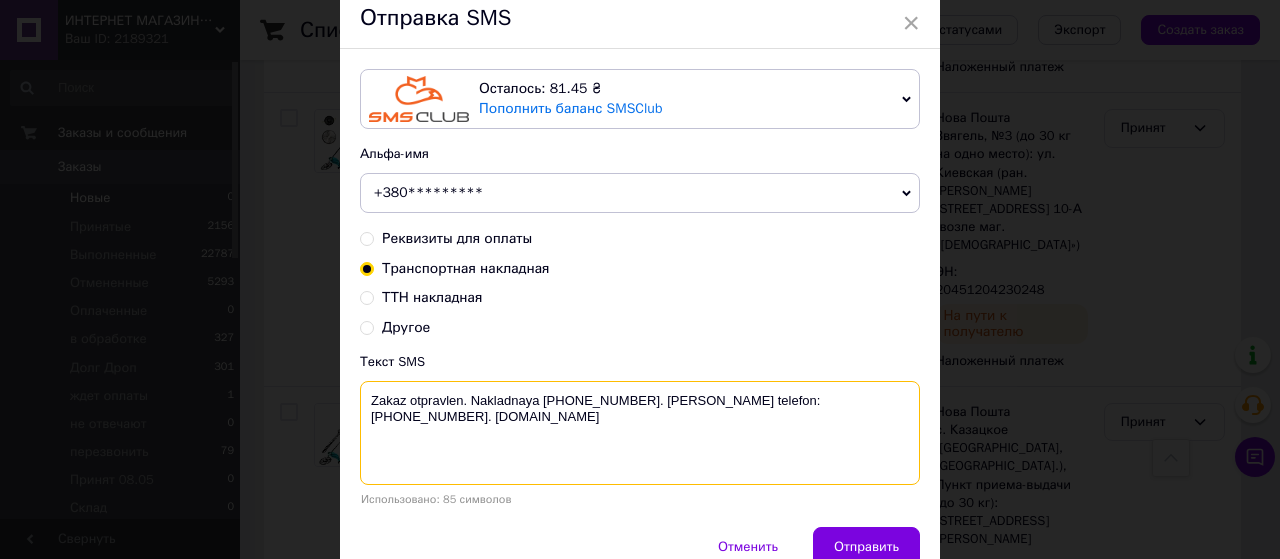 scroll, scrollTop: 175, scrollLeft: 0, axis: vertical 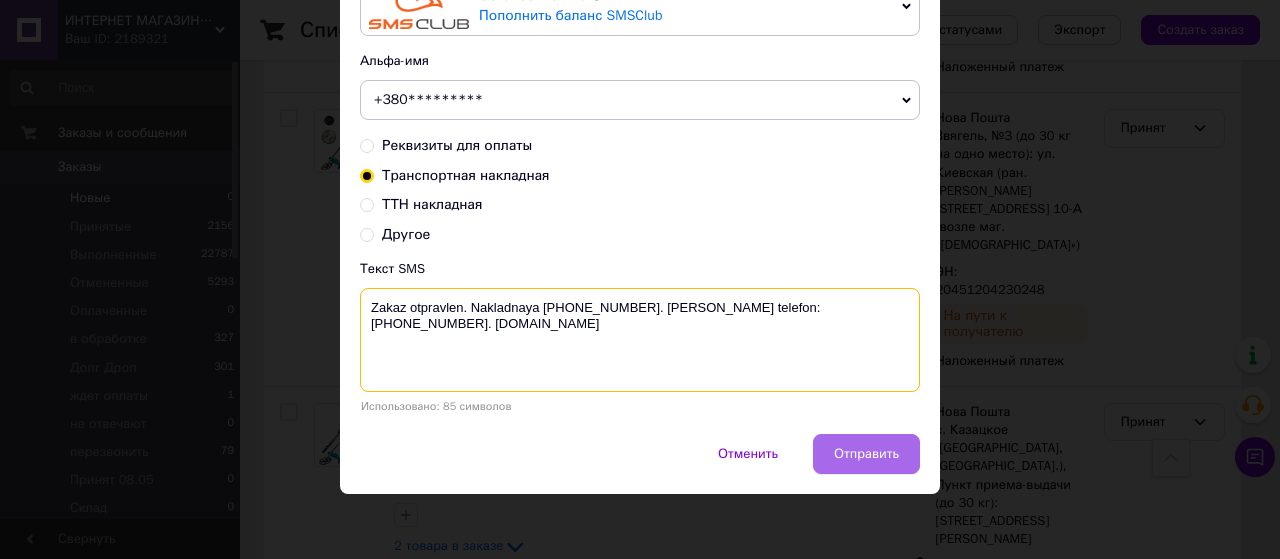 type on "Zakaz otpravlen. Nakladnaya [PHONE_NUMBER]. [PERSON_NAME] telefon:[PHONE_NUMBER]. [DOMAIN_NAME]" 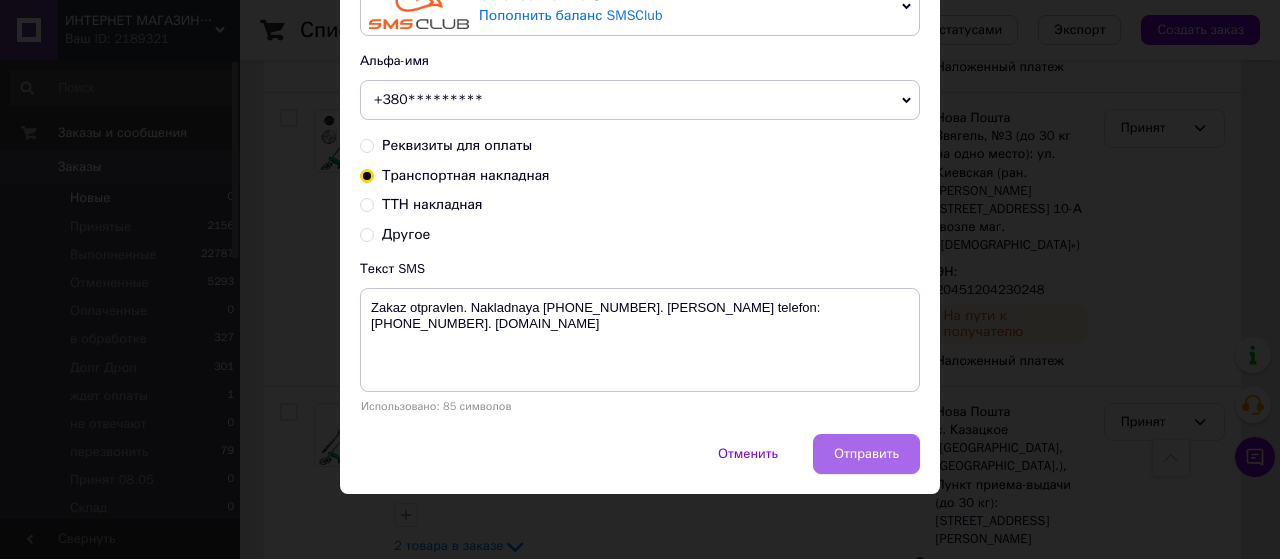 click on "Отправить" at bounding box center (866, 454) 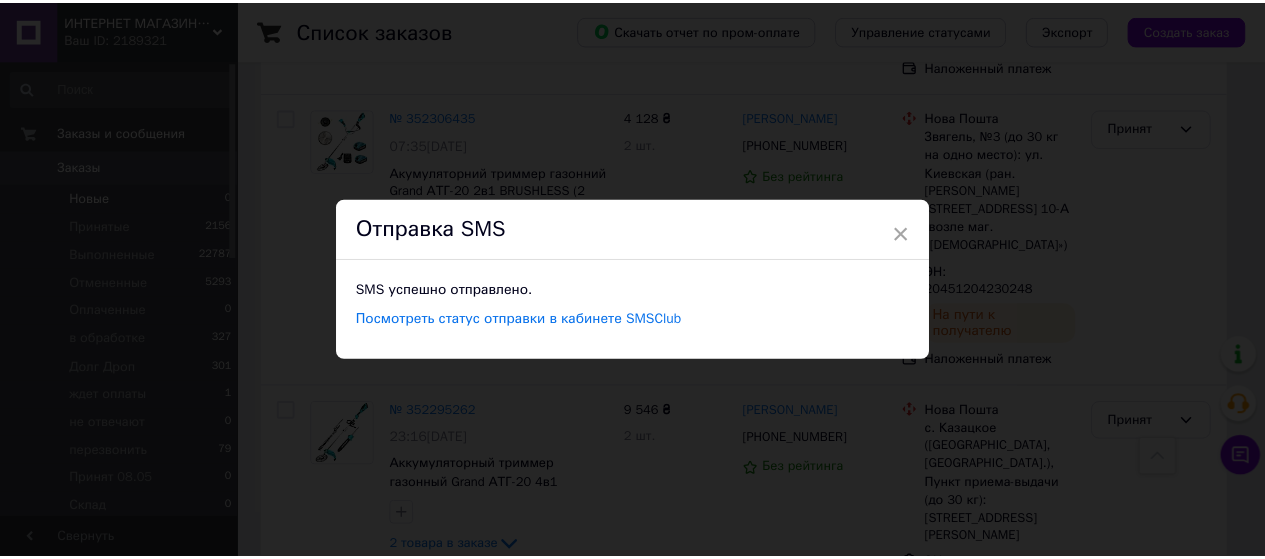 scroll, scrollTop: 0, scrollLeft: 0, axis: both 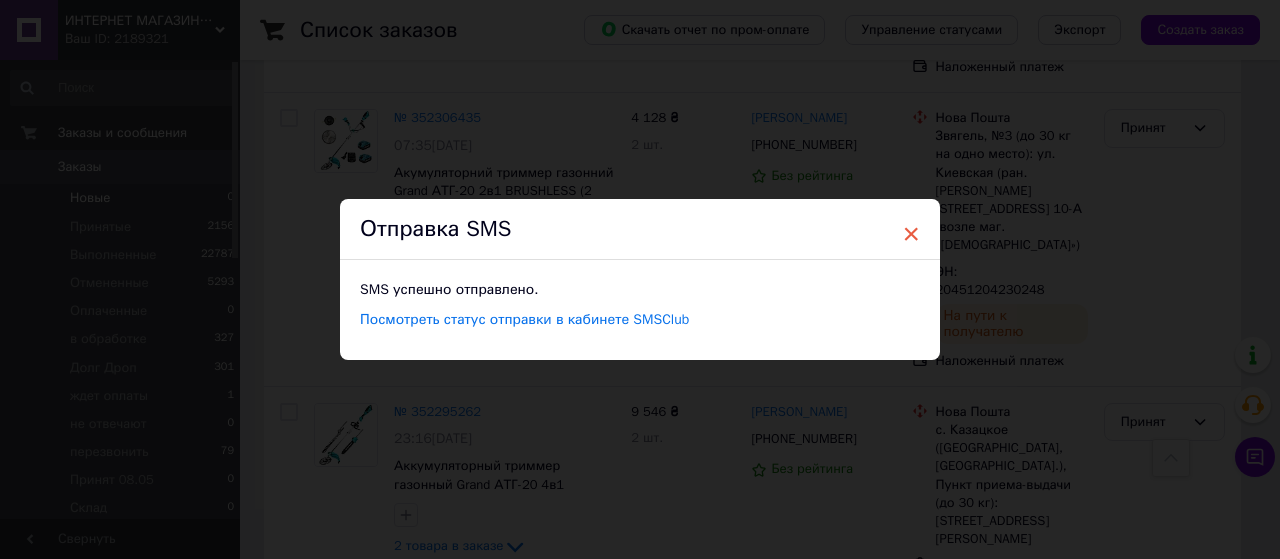 click on "×" at bounding box center (911, 234) 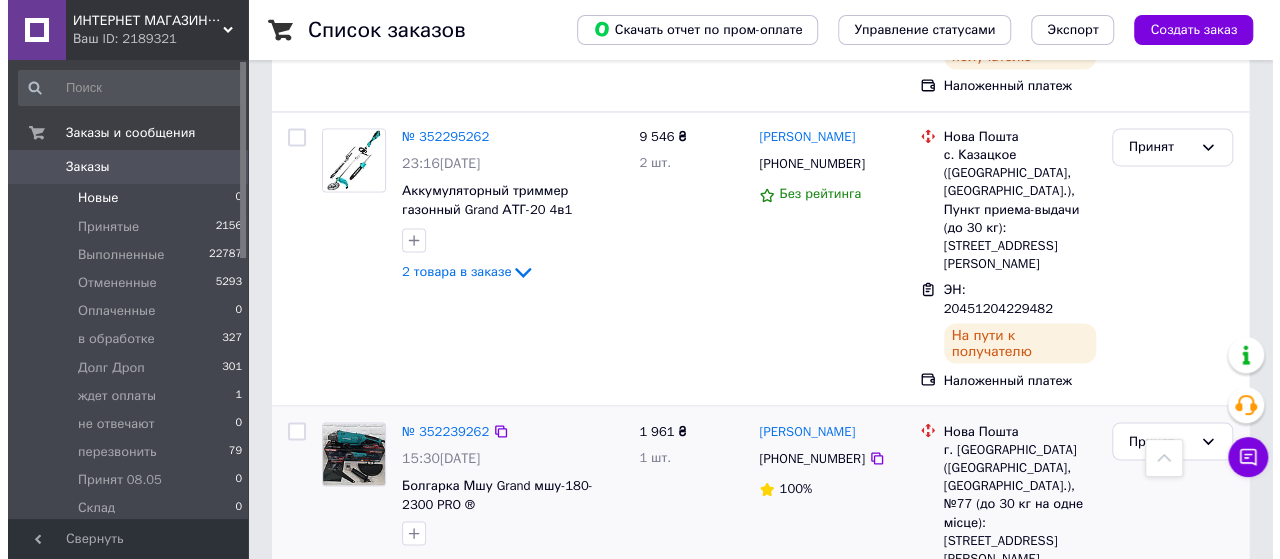 scroll, scrollTop: 1600, scrollLeft: 0, axis: vertical 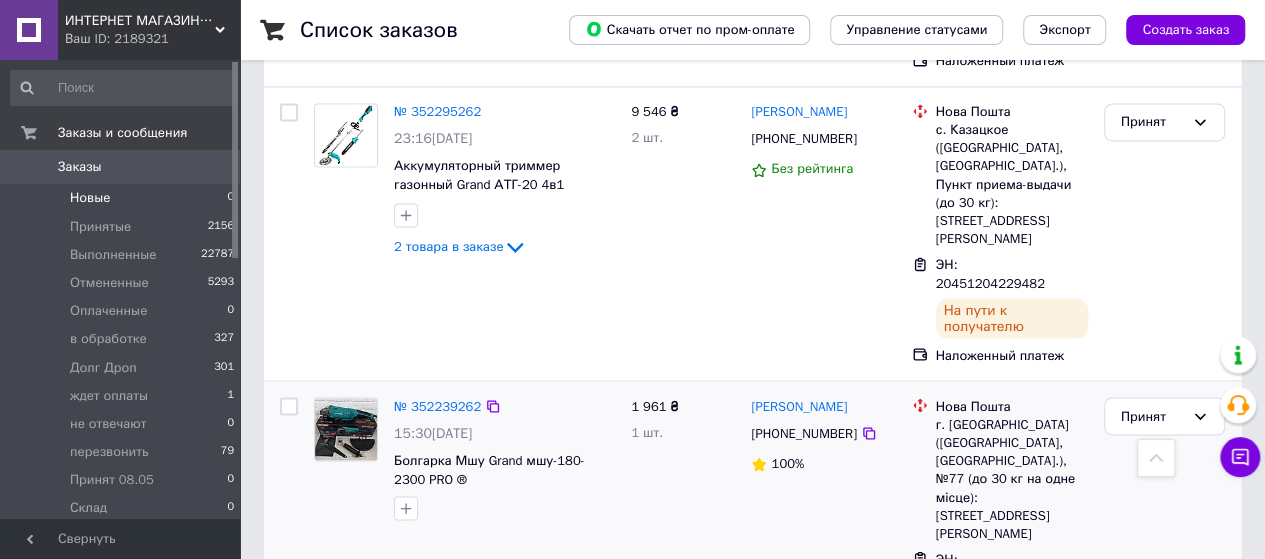 click 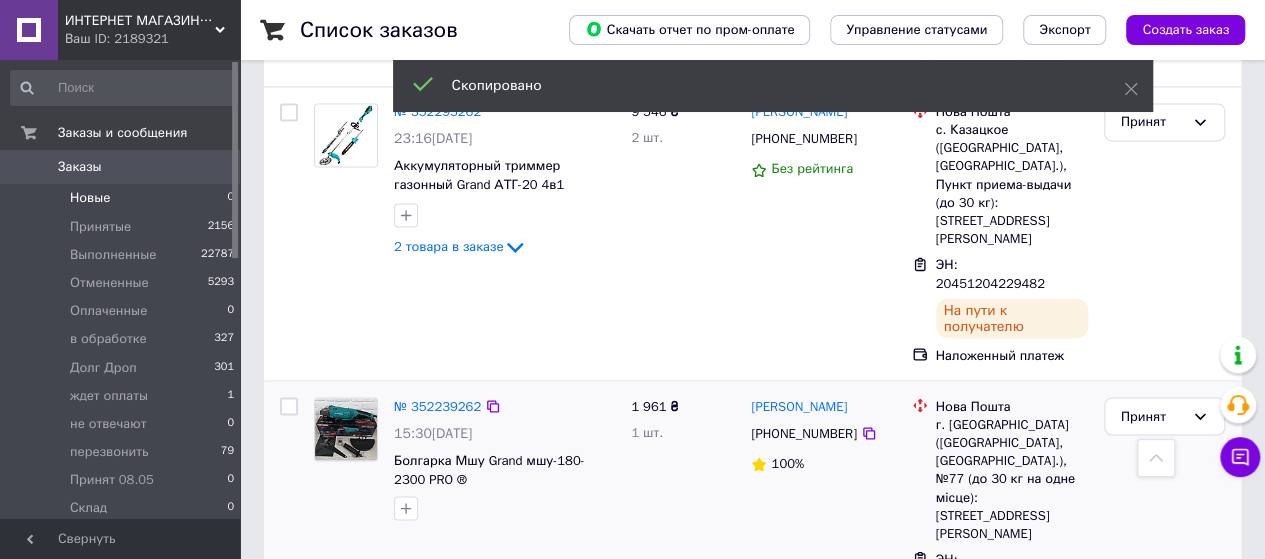 click on "[PHONE_NUMBER]" at bounding box center (803, 432) 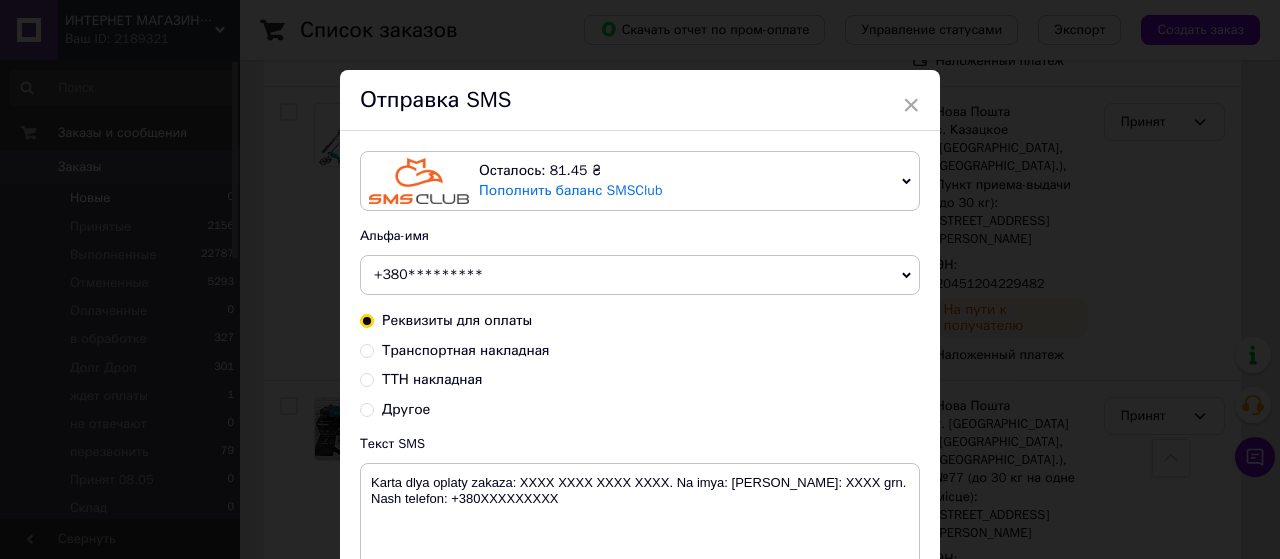 click on "Транспортная накладная" at bounding box center (367, 349) 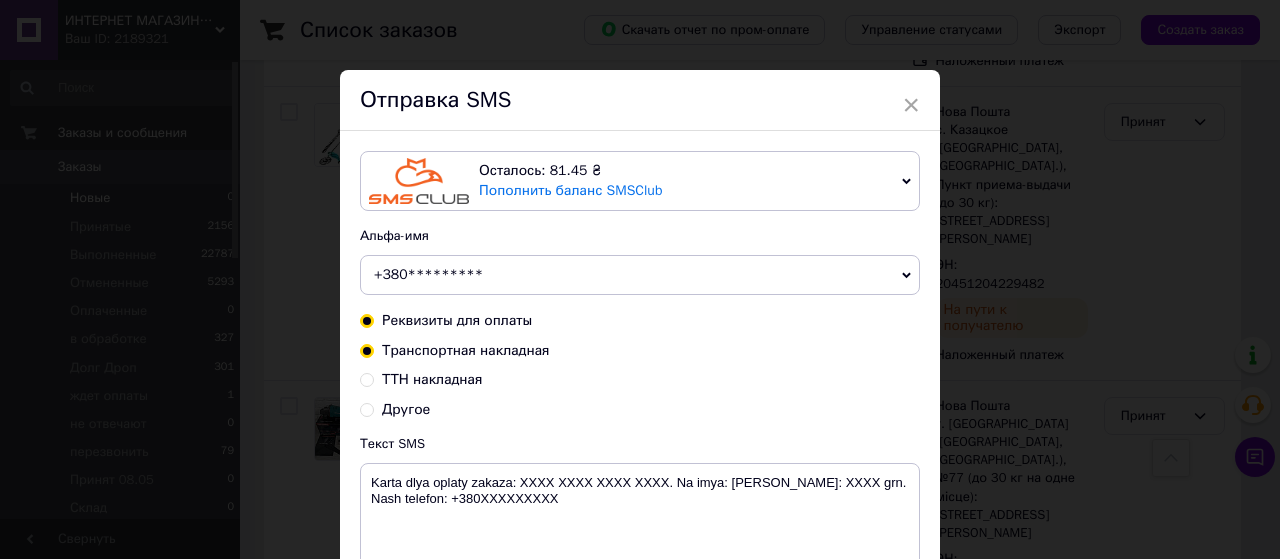 radio on "true" 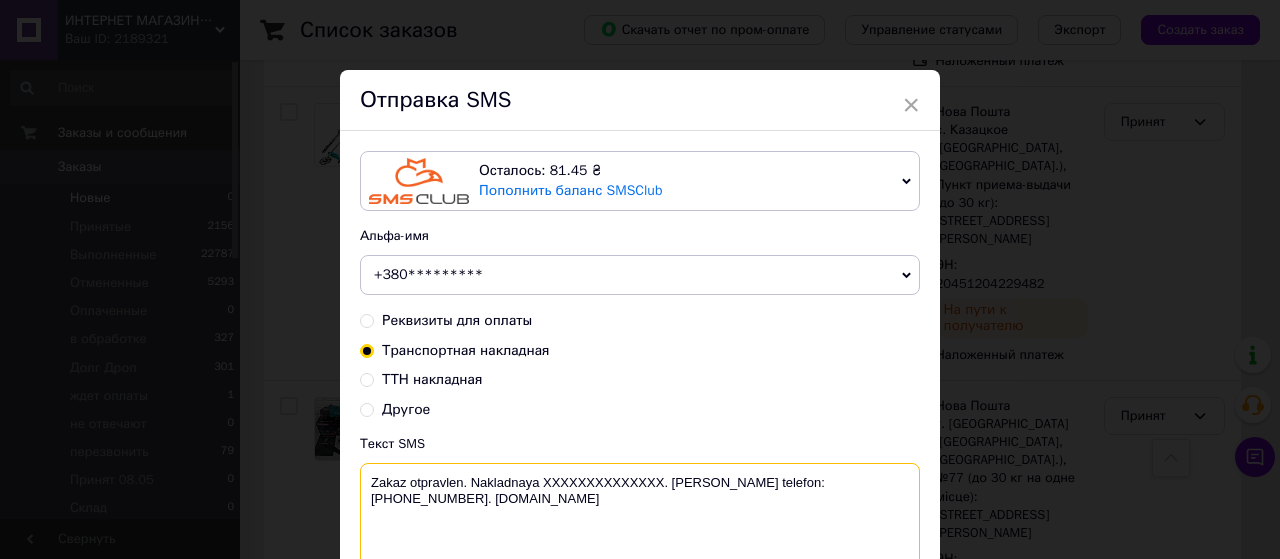 click on "Zakaz otpravlen. Nakladnaya XXXXXXXXXXXXXX. [PERSON_NAME] telefon:[PHONE_NUMBER]. [DOMAIN_NAME]" at bounding box center [640, 515] 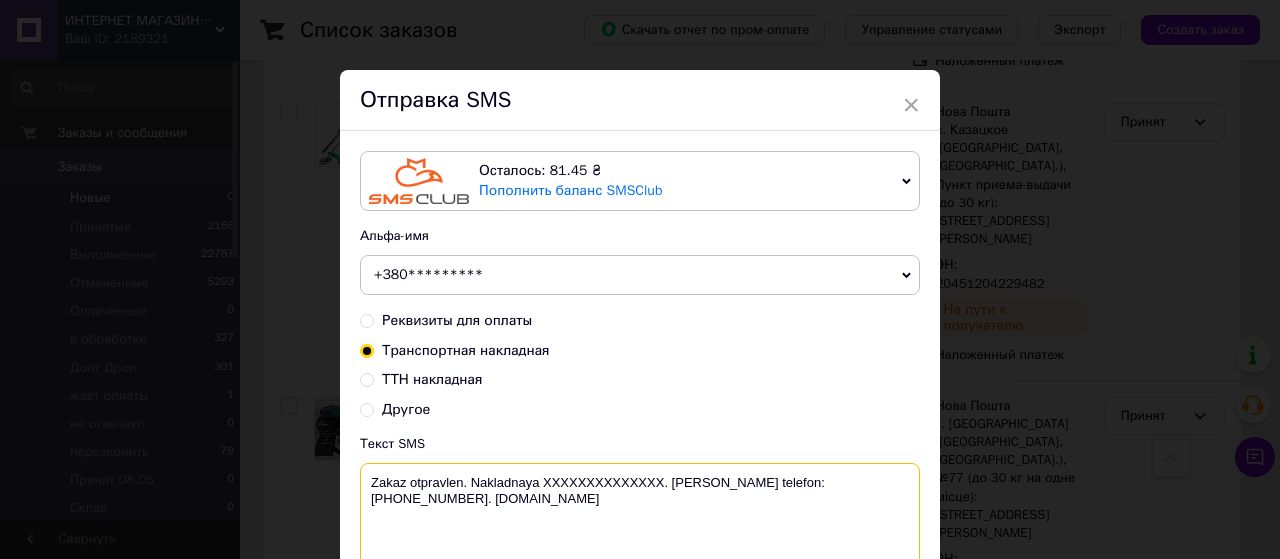 paste on "20451204217070" 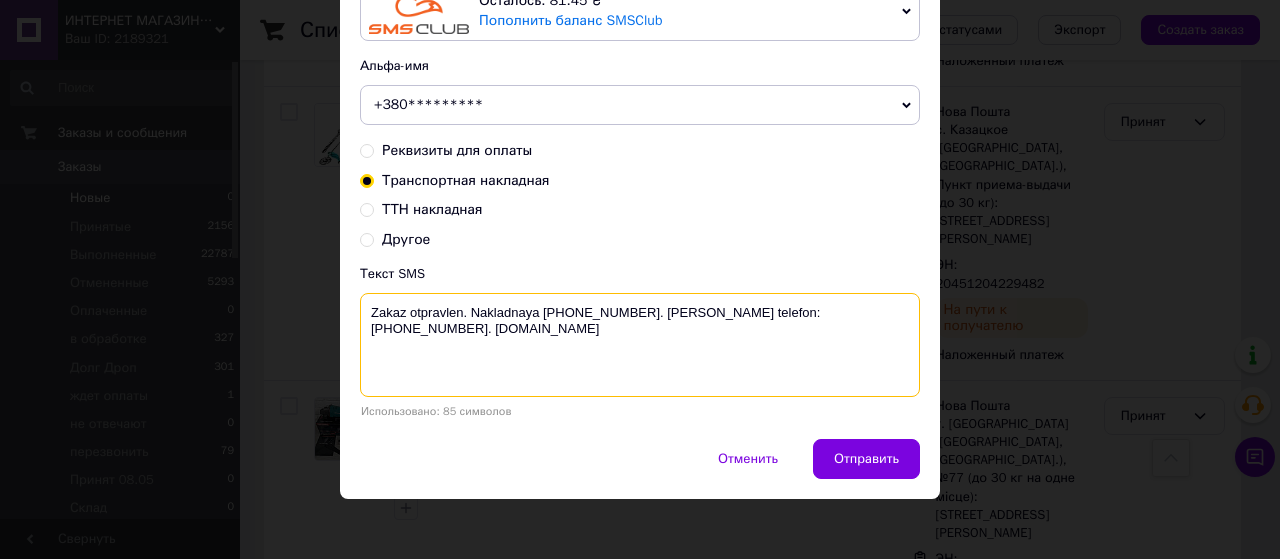 scroll, scrollTop: 175, scrollLeft: 0, axis: vertical 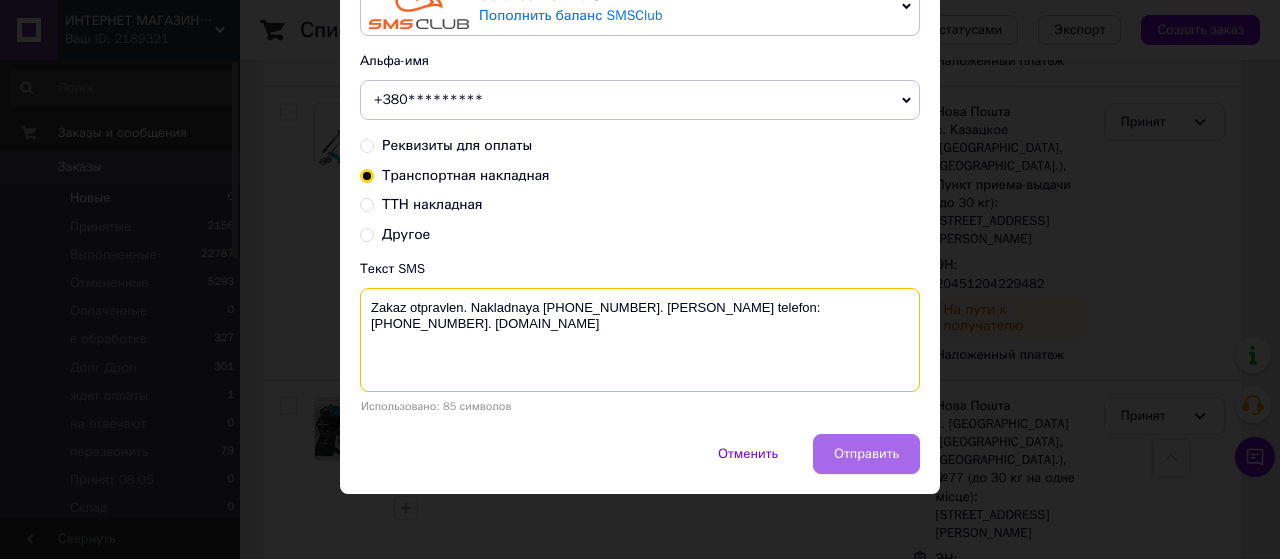type on "Zakaz otpravlen. Nakladnaya [PHONE_NUMBER]. [PERSON_NAME] telefon:[PHONE_NUMBER]. [DOMAIN_NAME]" 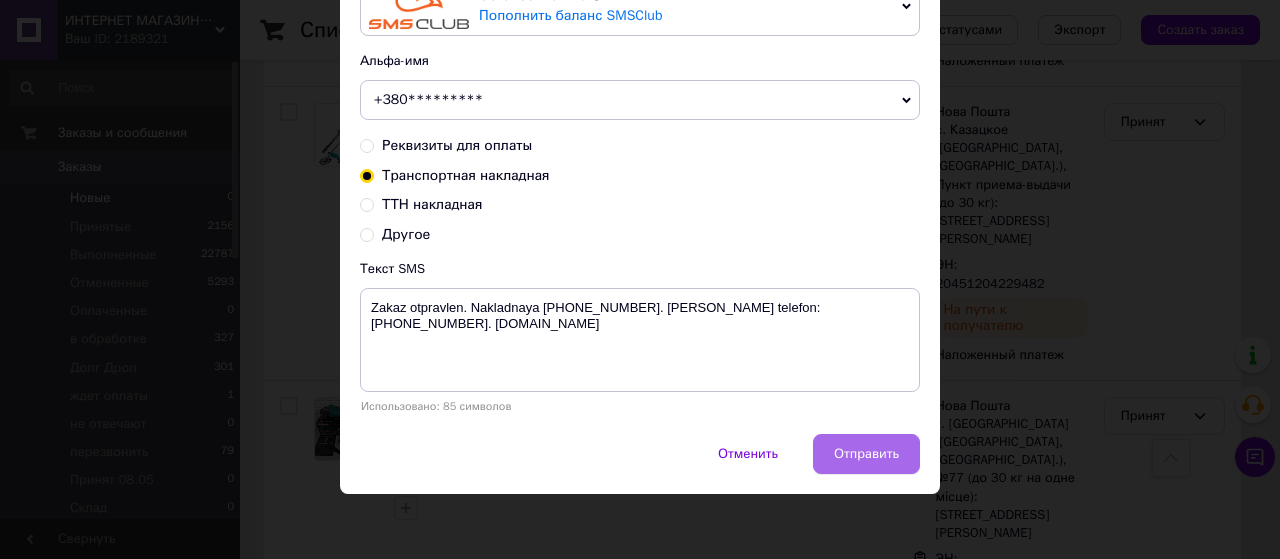 click on "Отправить" at bounding box center [866, 454] 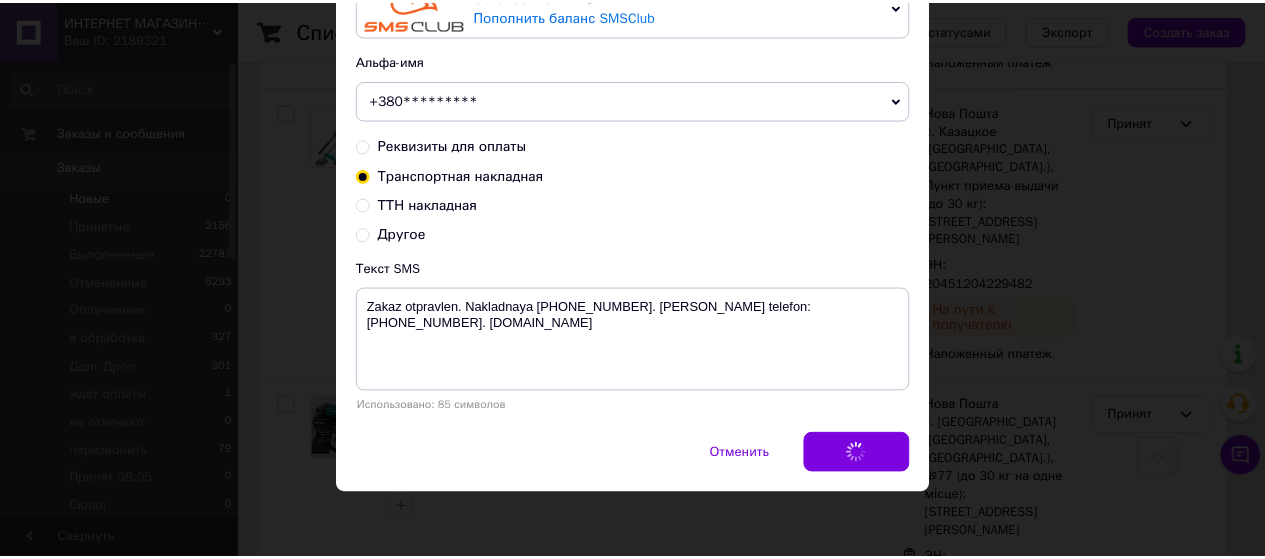 scroll, scrollTop: 0, scrollLeft: 0, axis: both 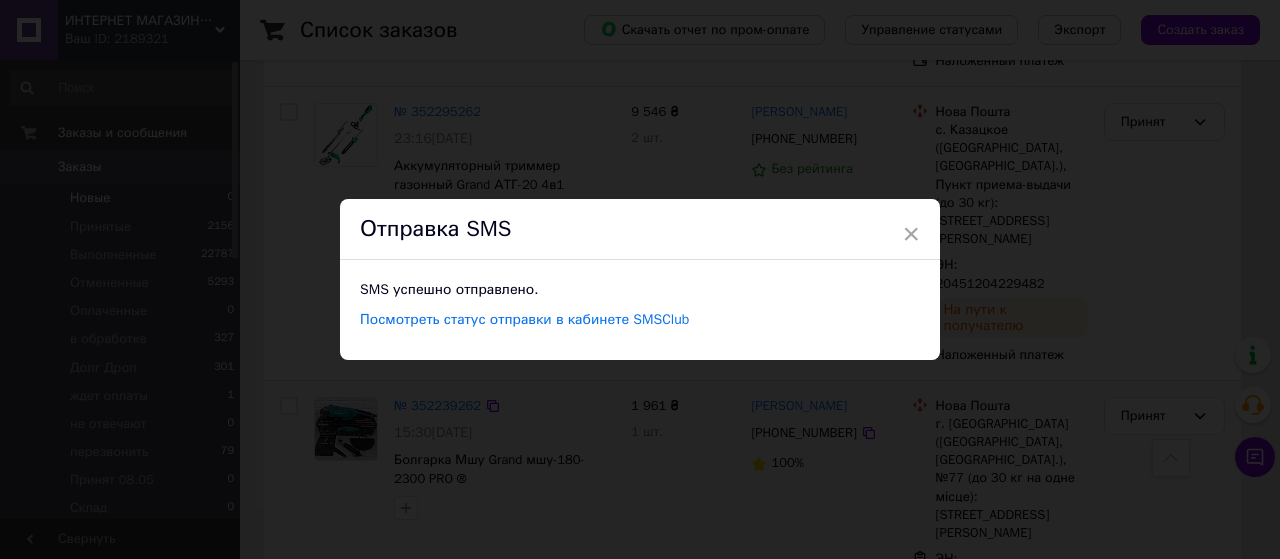 click on "×" at bounding box center [911, 234] 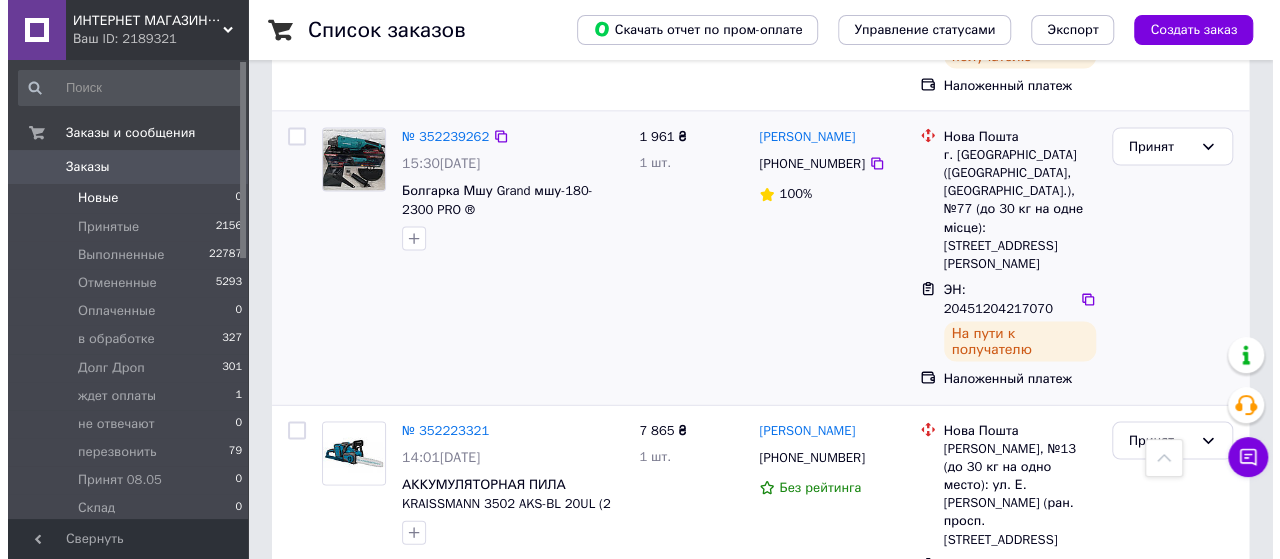 scroll, scrollTop: 1900, scrollLeft: 0, axis: vertical 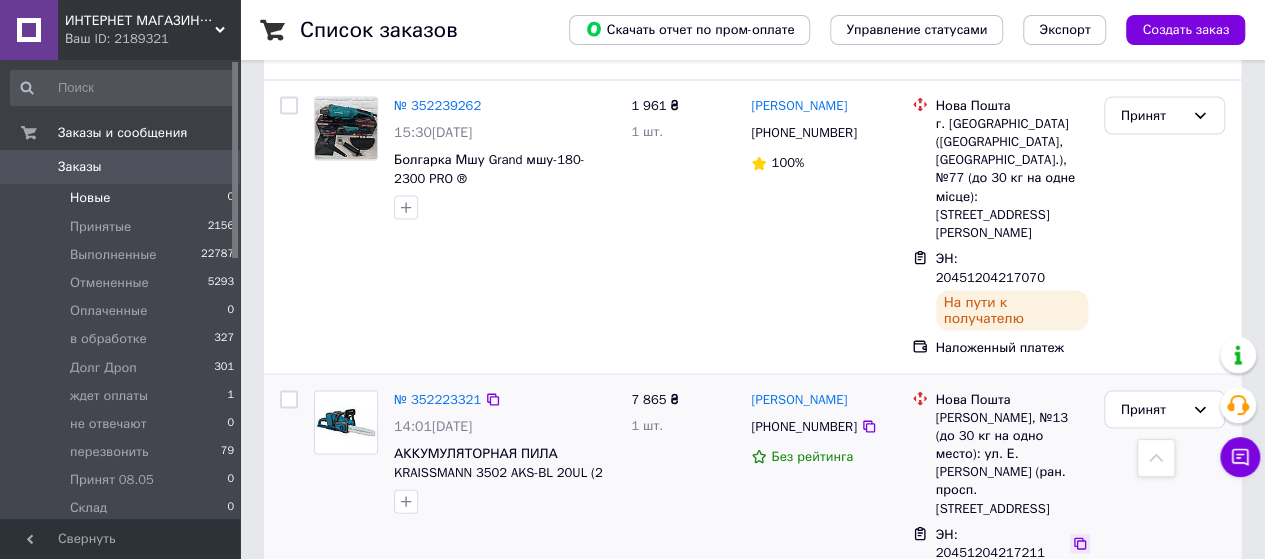click 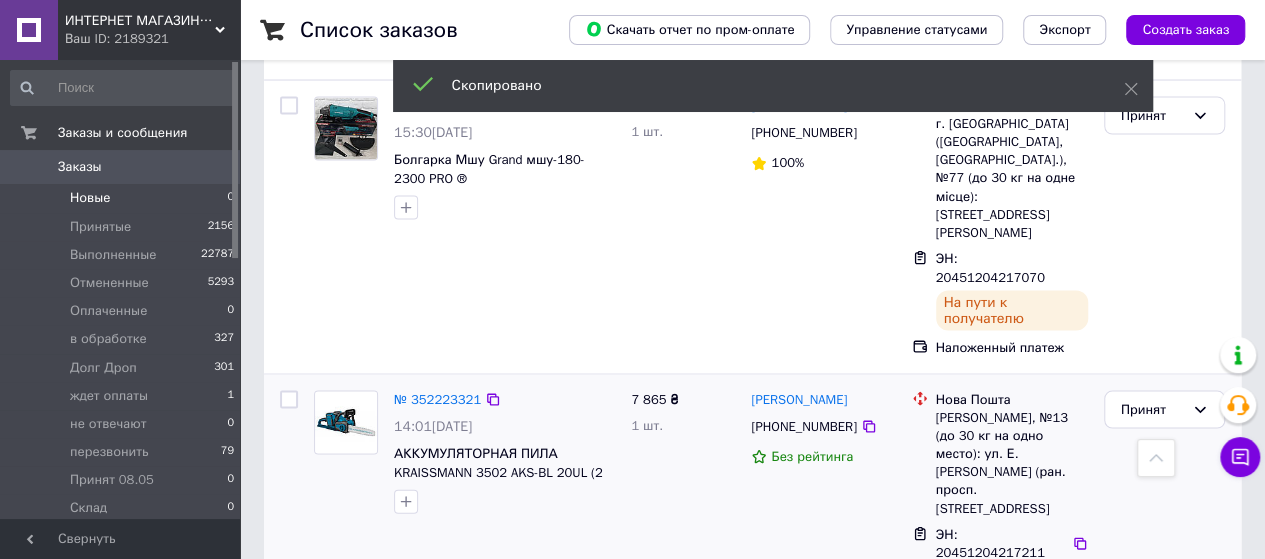 click on "[PHONE_NUMBER]" at bounding box center [803, 426] 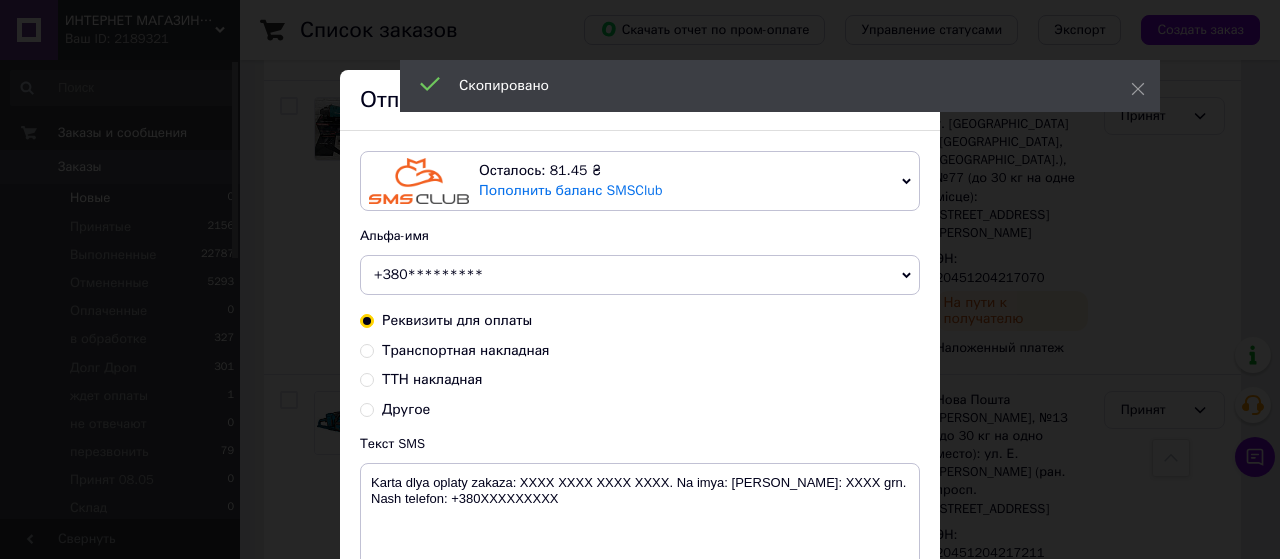 click on "Транспортная накладная" at bounding box center [367, 349] 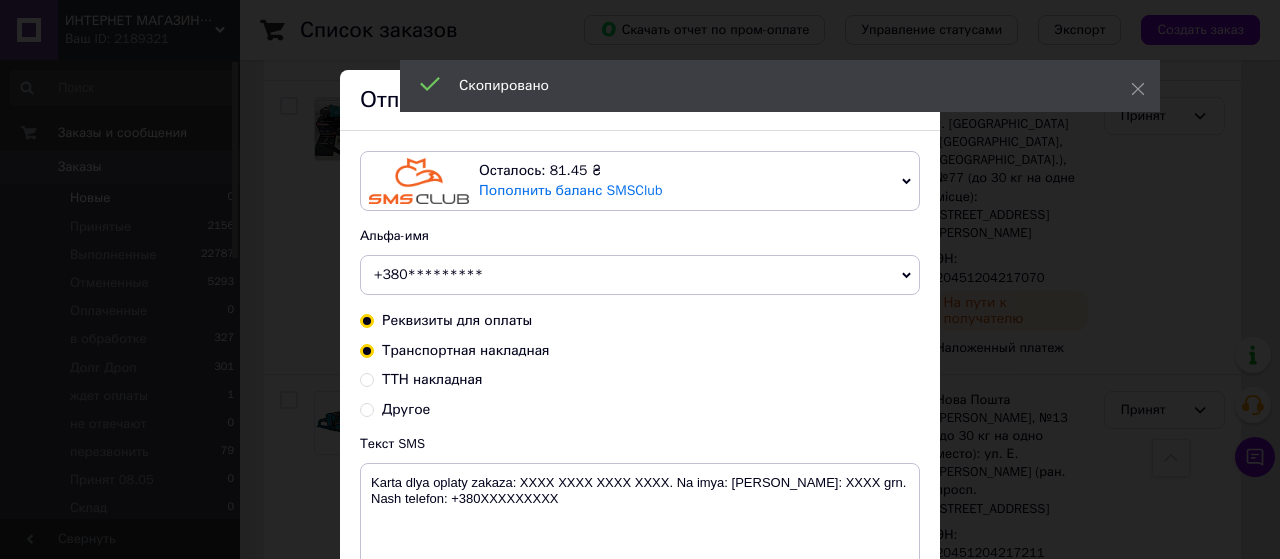 radio on "true" 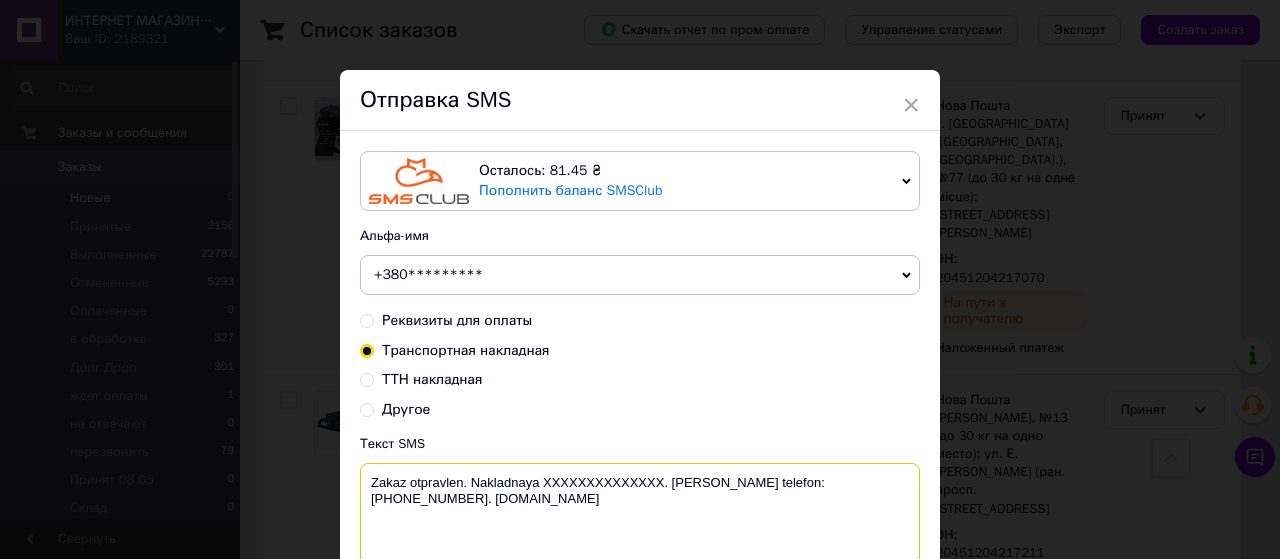 click on "Zakaz otpravlen. Nakladnaya XXXXXXXXXXXXXX. [PERSON_NAME] telefon:[PHONE_NUMBER]. [DOMAIN_NAME]" at bounding box center (640, 515) 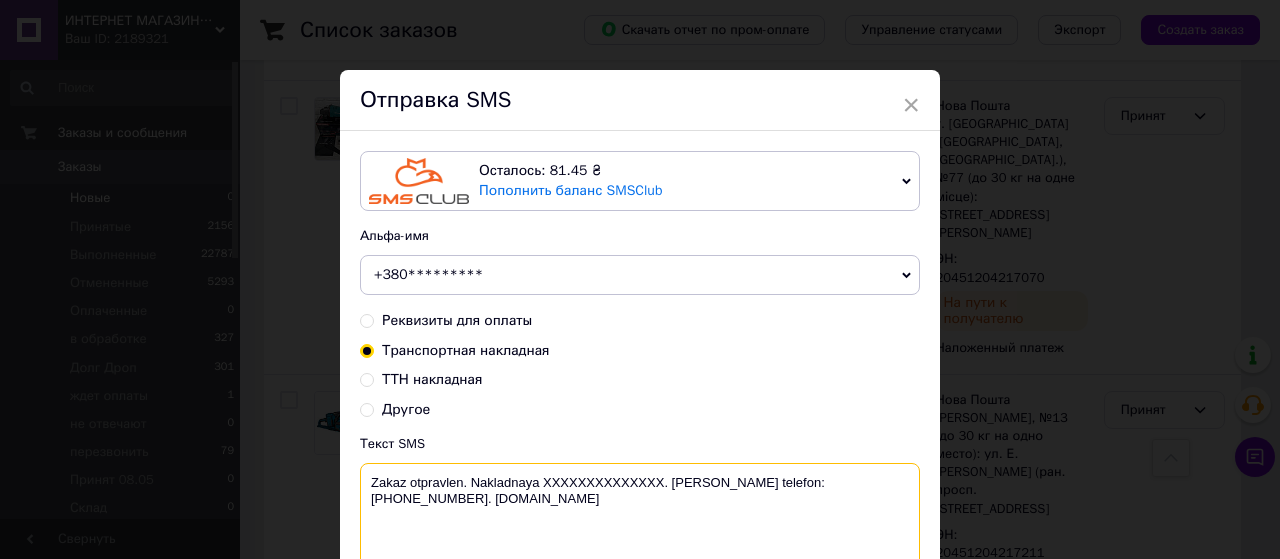 paste on "20451204217211" 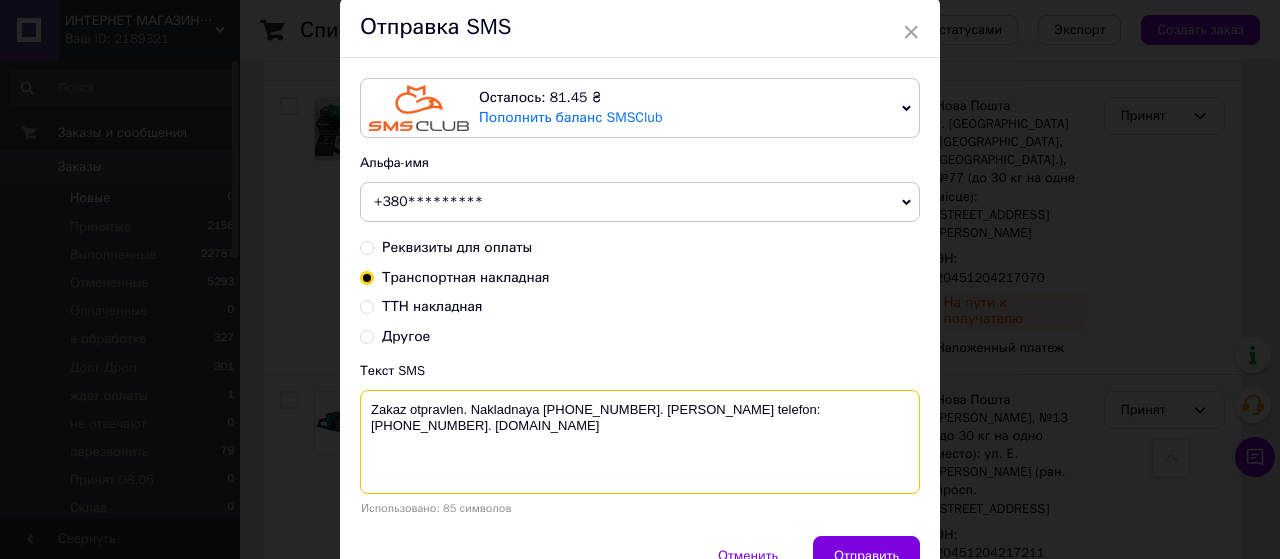 scroll, scrollTop: 175, scrollLeft: 0, axis: vertical 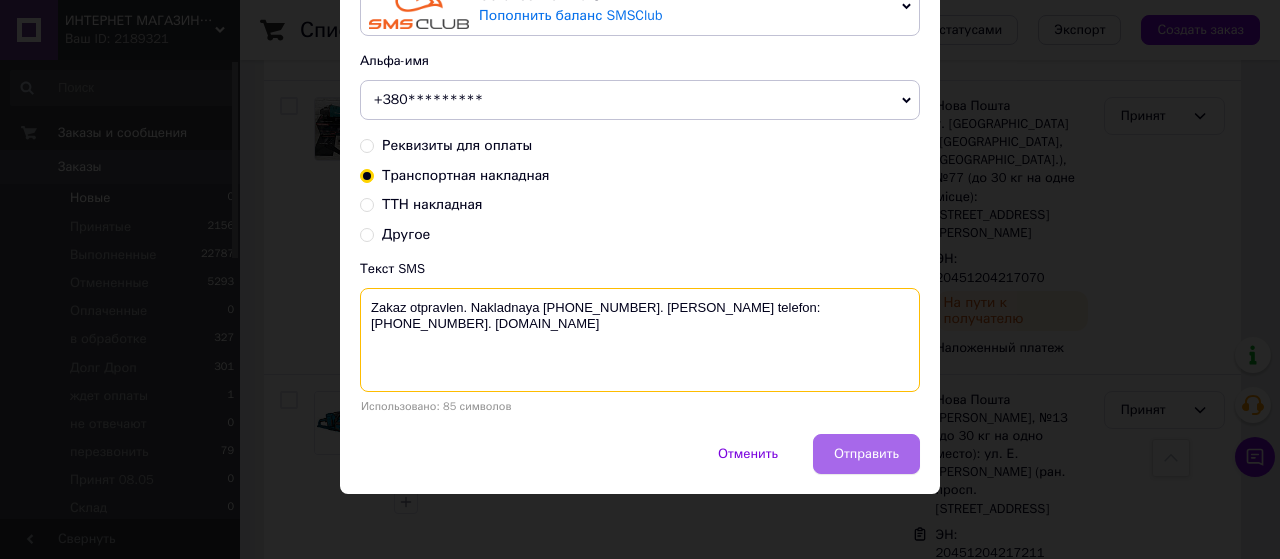 type on "Zakaz otpravlen. Nakladnaya [PHONE_NUMBER]. [PERSON_NAME] telefon:[PHONE_NUMBER]. [DOMAIN_NAME]" 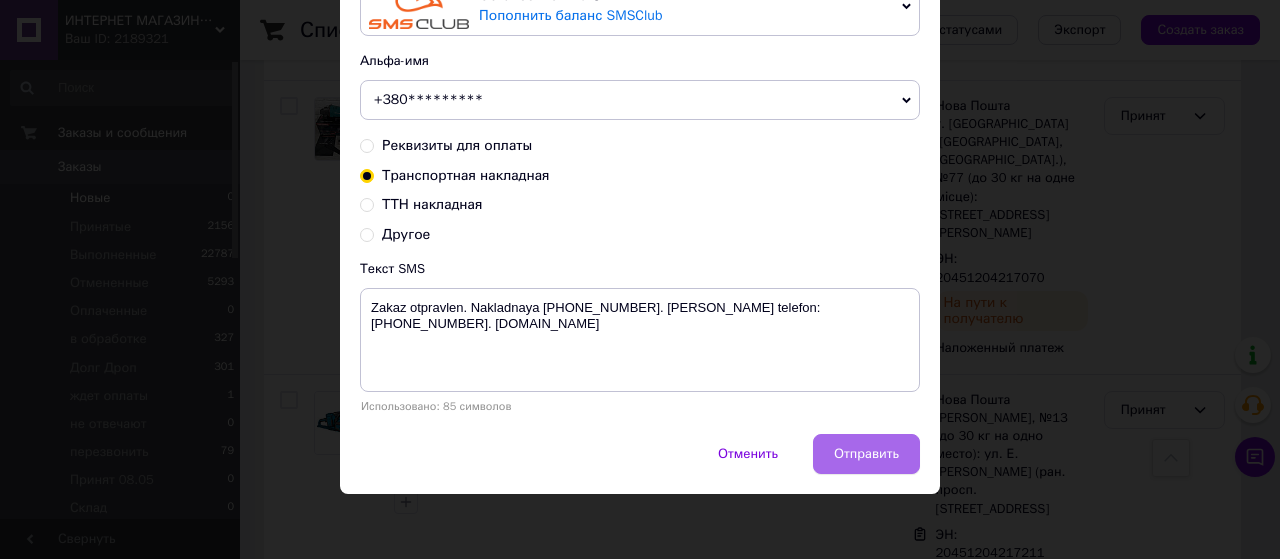 click on "Отправить" at bounding box center [866, 454] 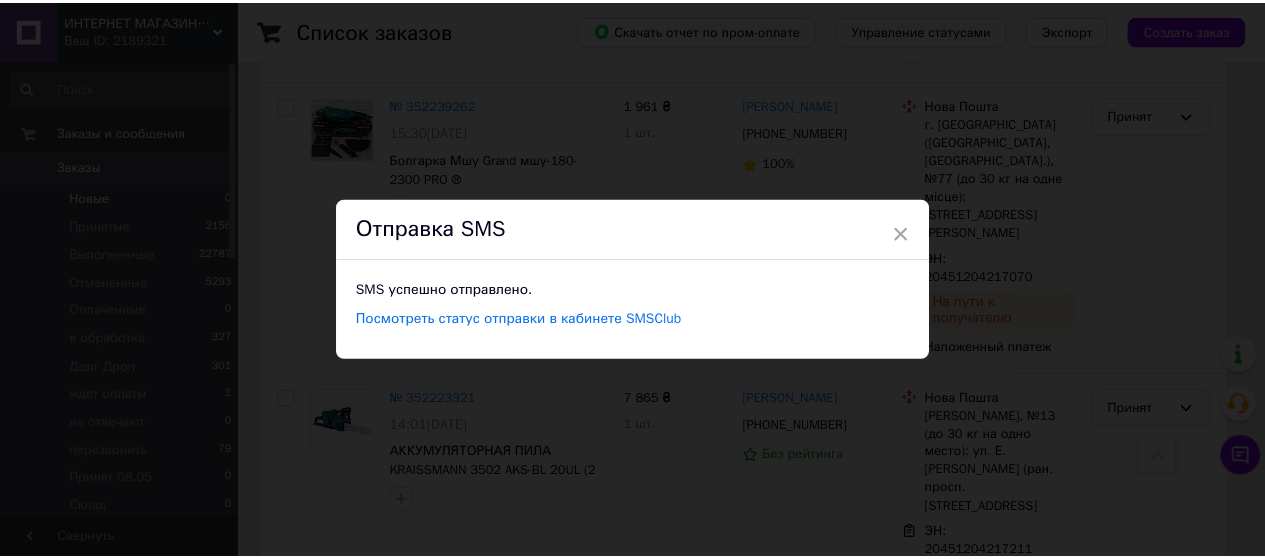 scroll, scrollTop: 0, scrollLeft: 0, axis: both 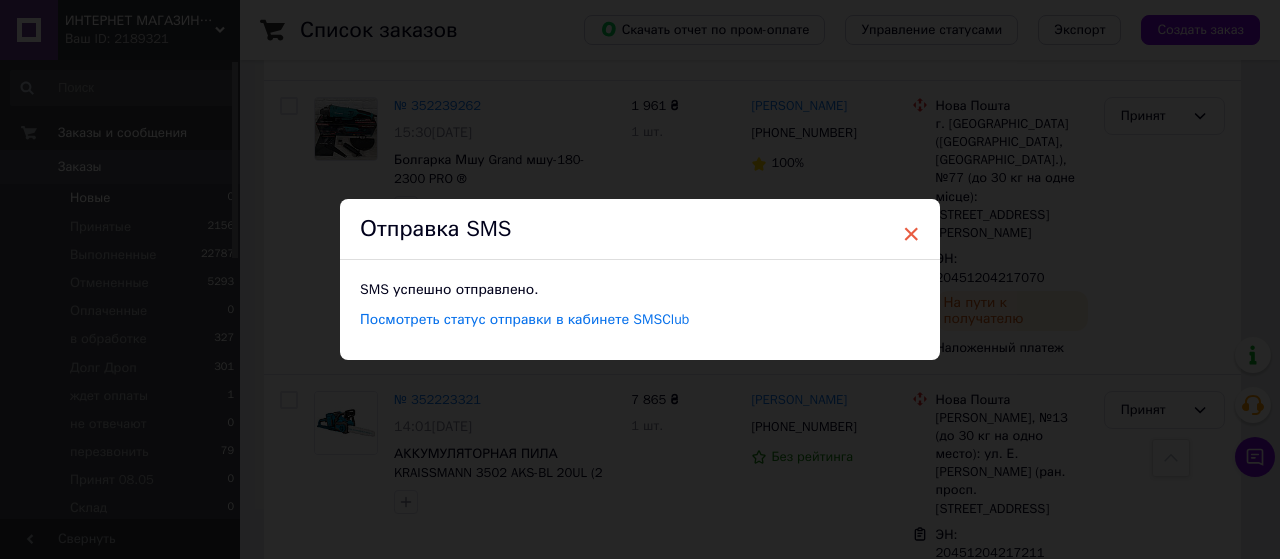 click on "×" at bounding box center [911, 234] 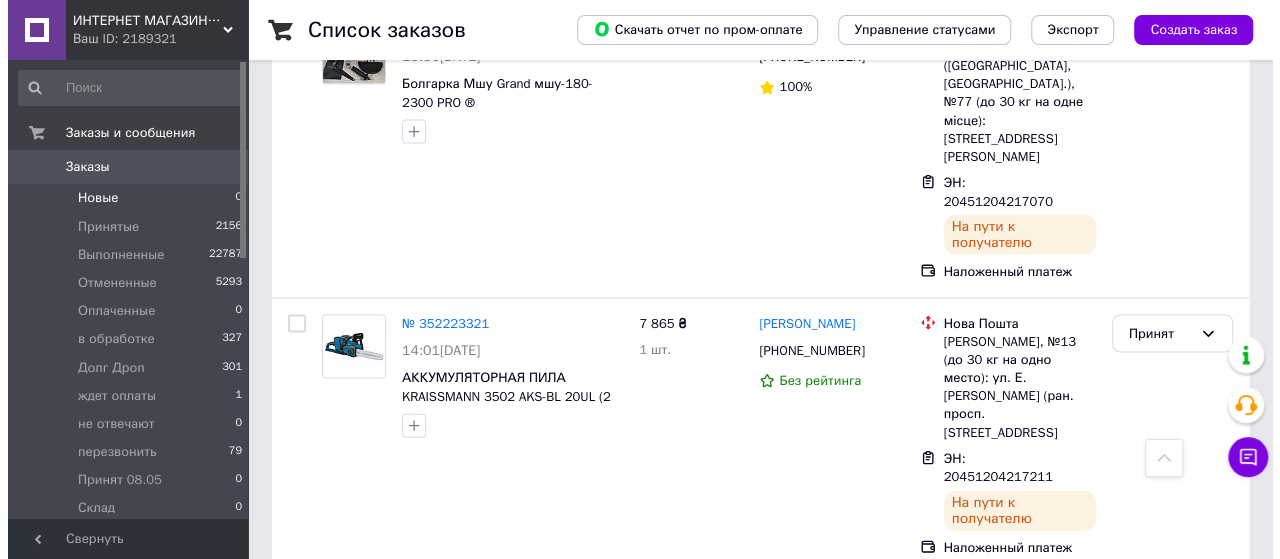 scroll, scrollTop: 2100, scrollLeft: 0, axis: vertical 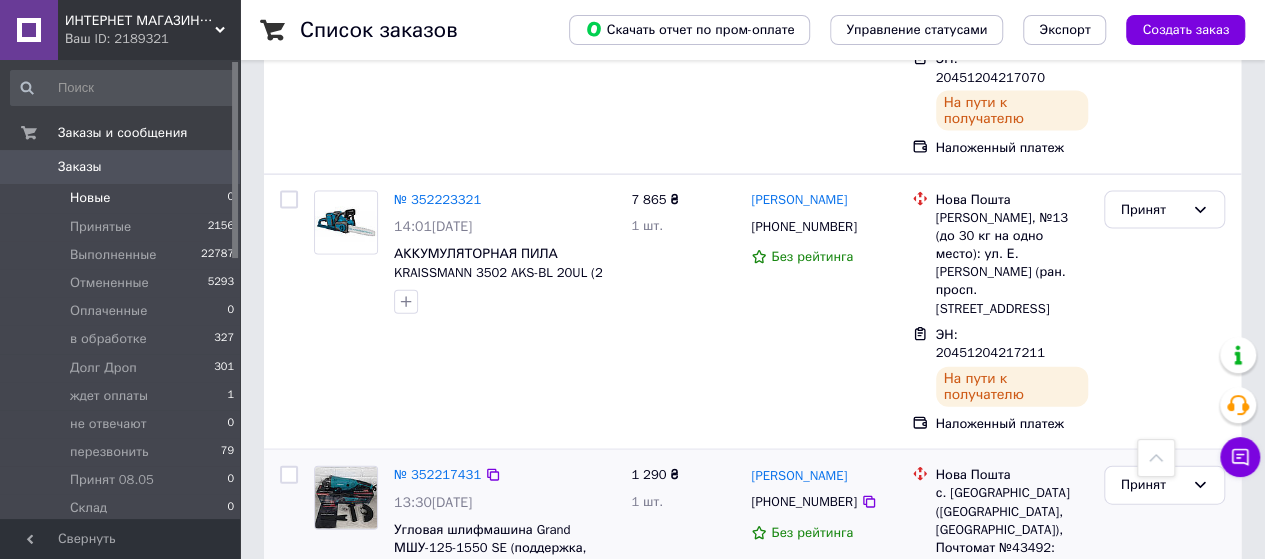 click 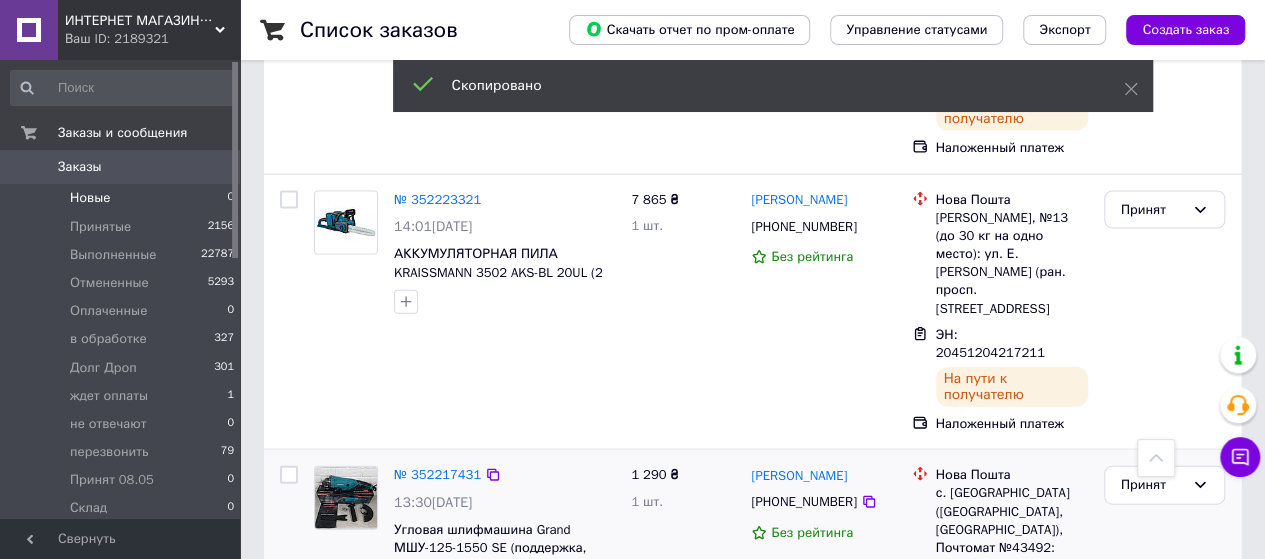 click on "[PHONE_NUMBER]" at bounding box center [803, 501] 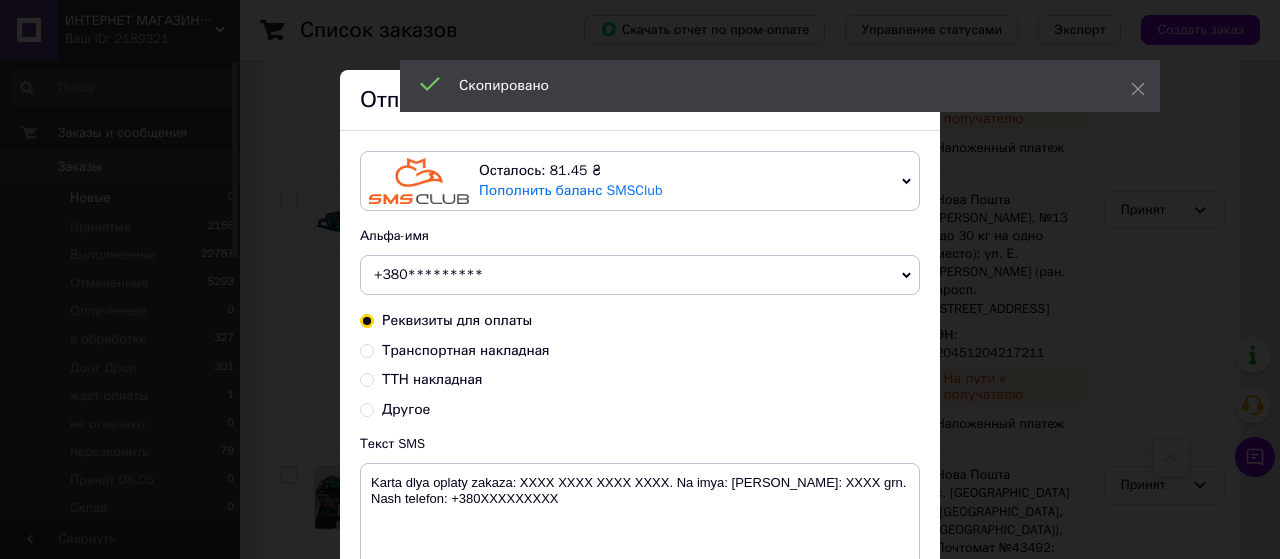 click on "Транспортная накладная" at bounding box center [367, 349] 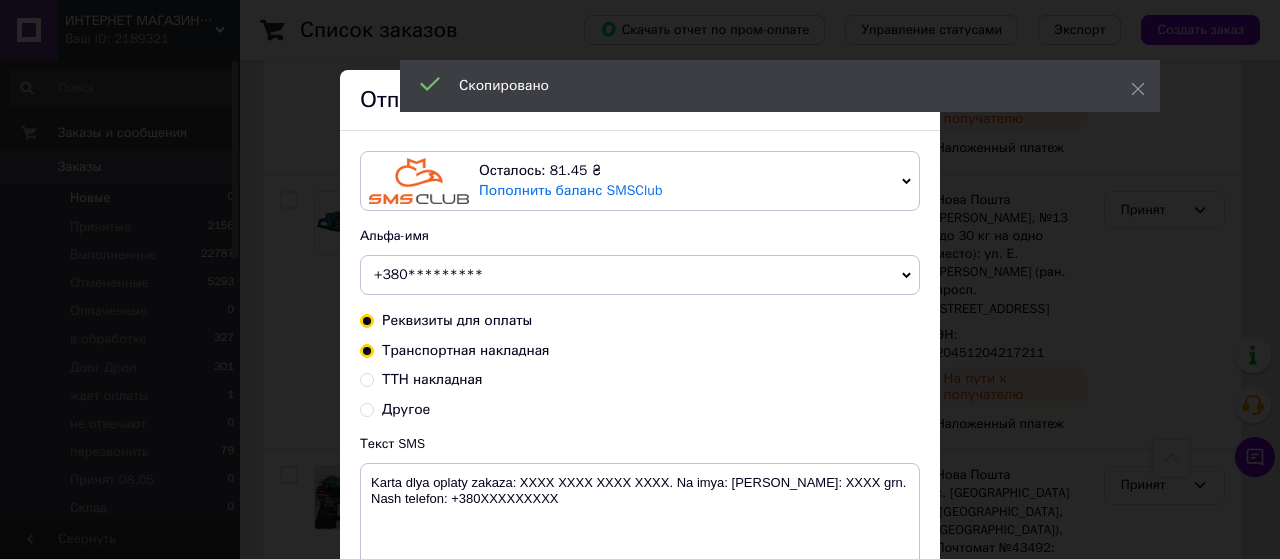 radio on "true" 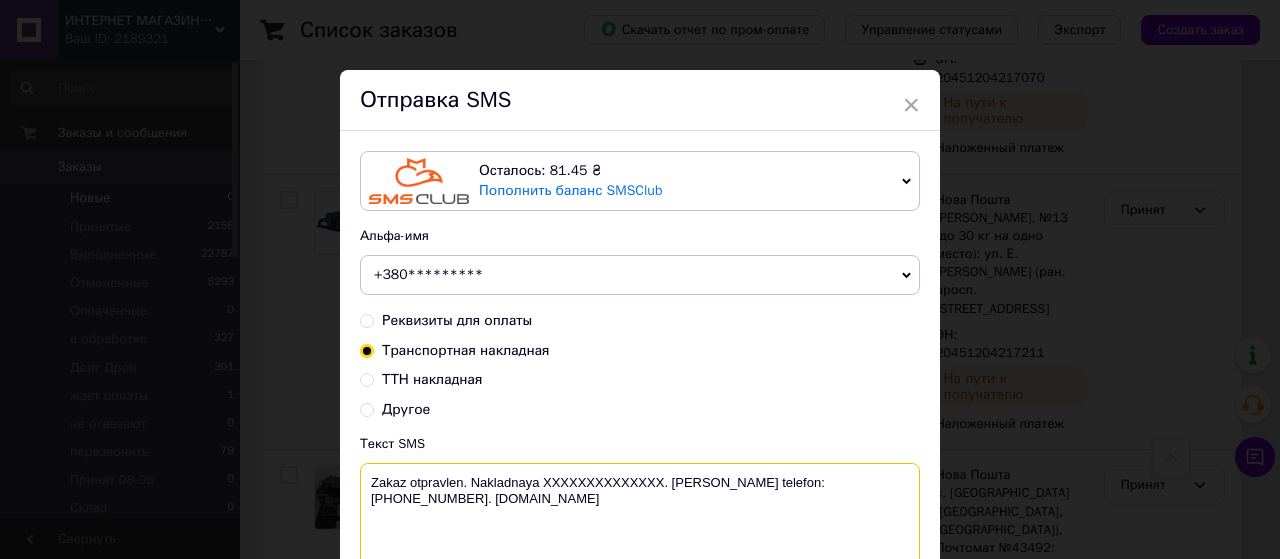 click on "Zakaz otpravlen. Nakladnaya XXXXXXXXXXXXXX. [PERSON_NAME] telefon:[PHONE_NUMBER]. [DOMAIN_NAME]" at bounding box center [640, 515] 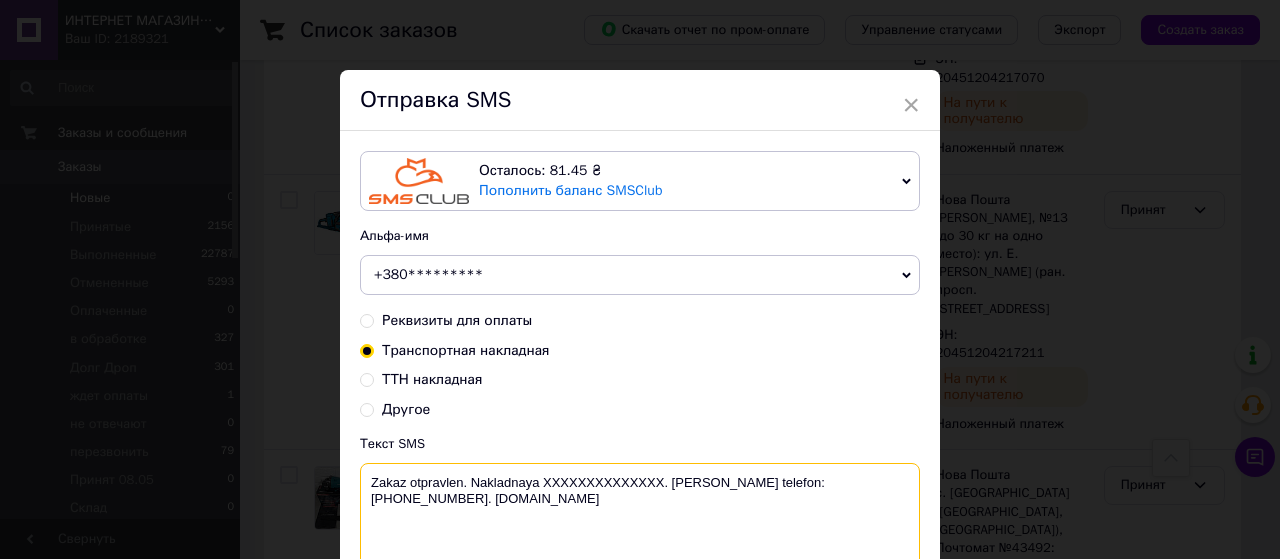 paste on "20451204217310" 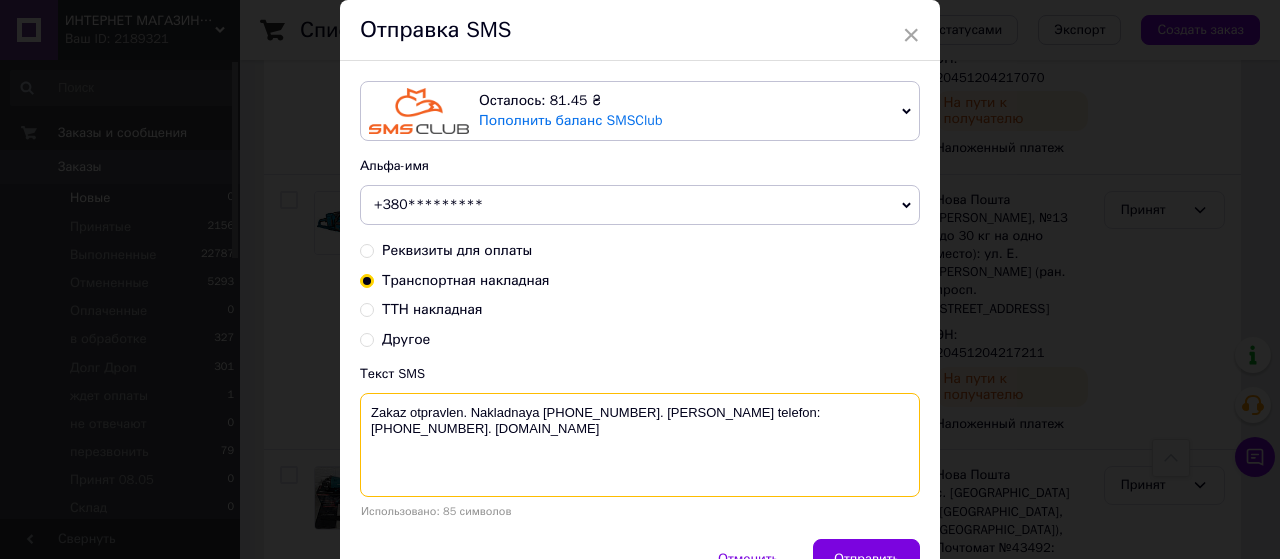 scroll, scrollTop: 175, scrollLeft: 0, axis: vertical 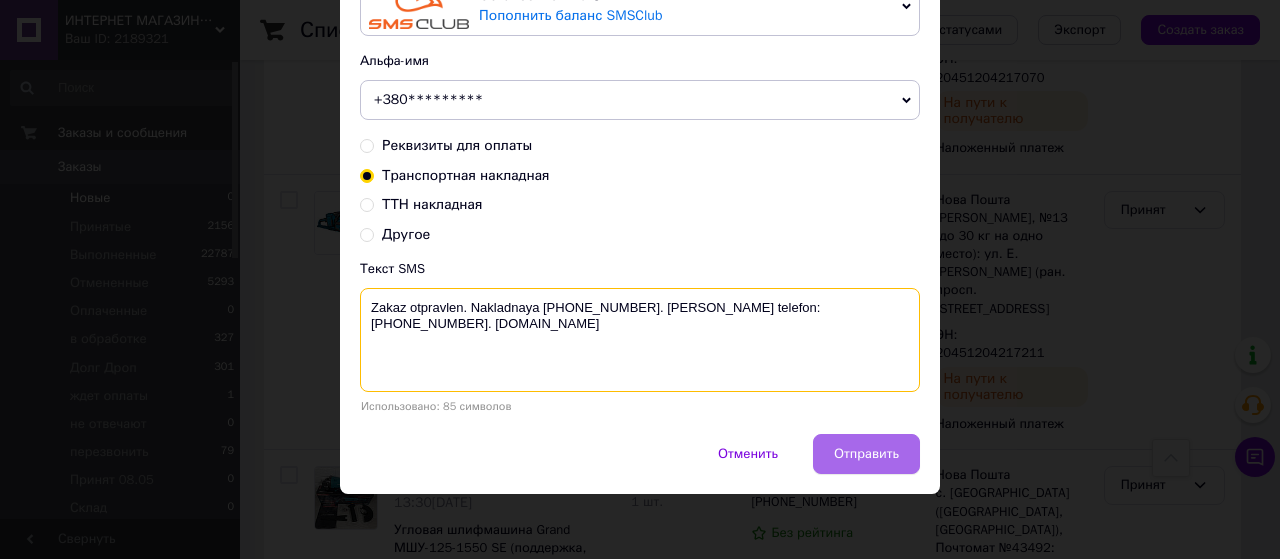 type on "Zakaz otpravlen. Nakladnaya [PHONE_NUMBER]. [PERSON_NAME] telefon:[PHONE_NUMBER]. [DOMAIN_NAME]" 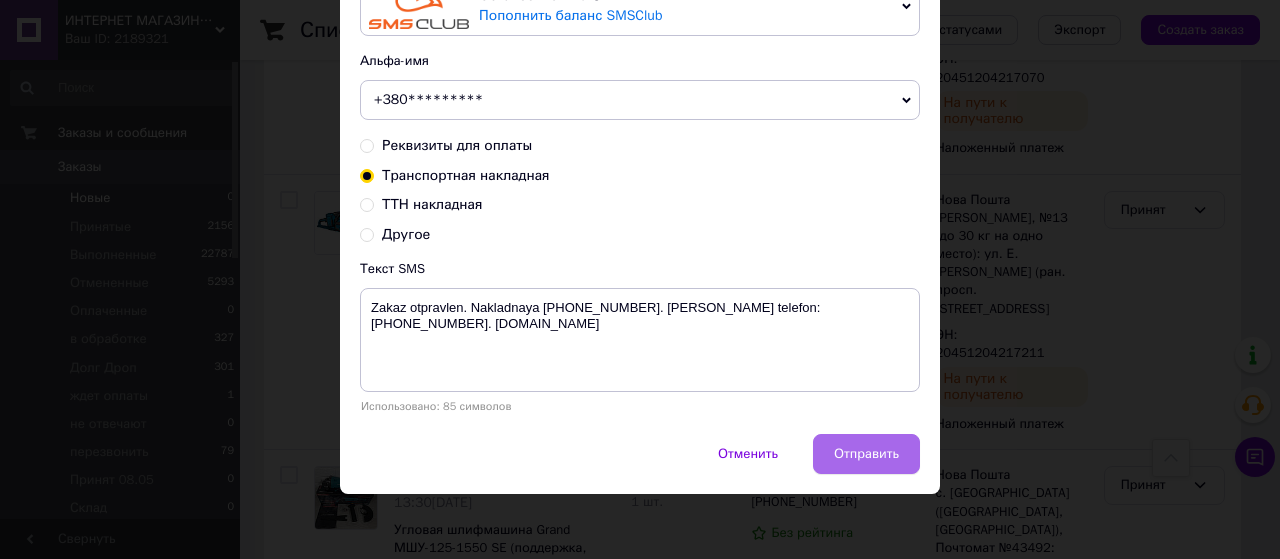 click on "Отправить" at bounding box center (866, 454) 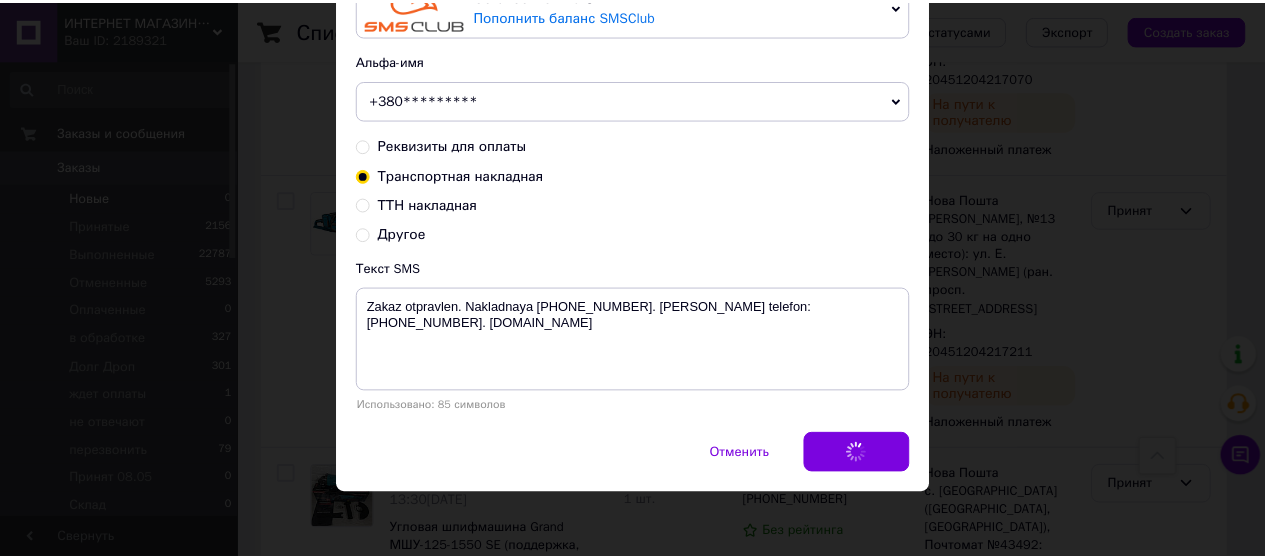 scroll, scrollTop: 0, scrollLeft: 0, axis: both 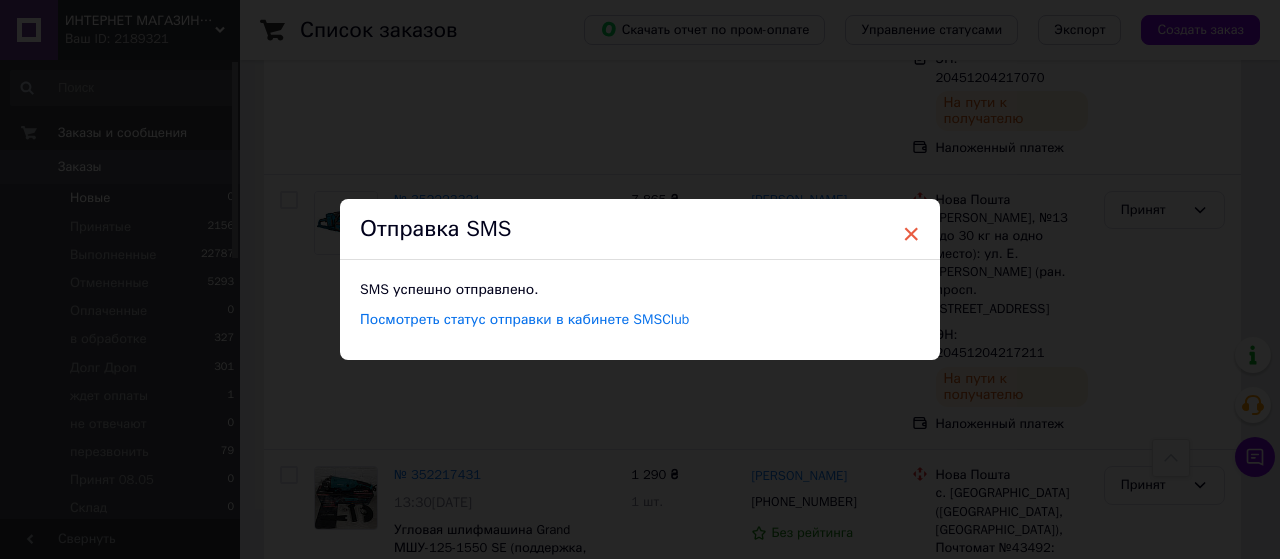 click on "×" at bounding box center (911, 234) 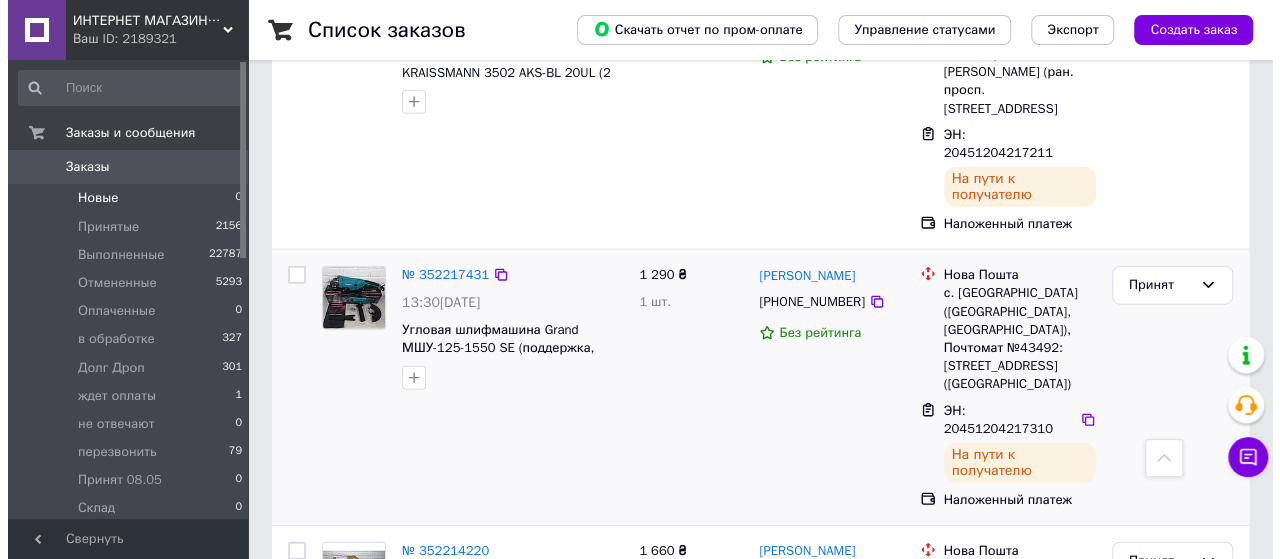 scroll, scrollTop: 2400, scrollLeft: 0, axis: vertical 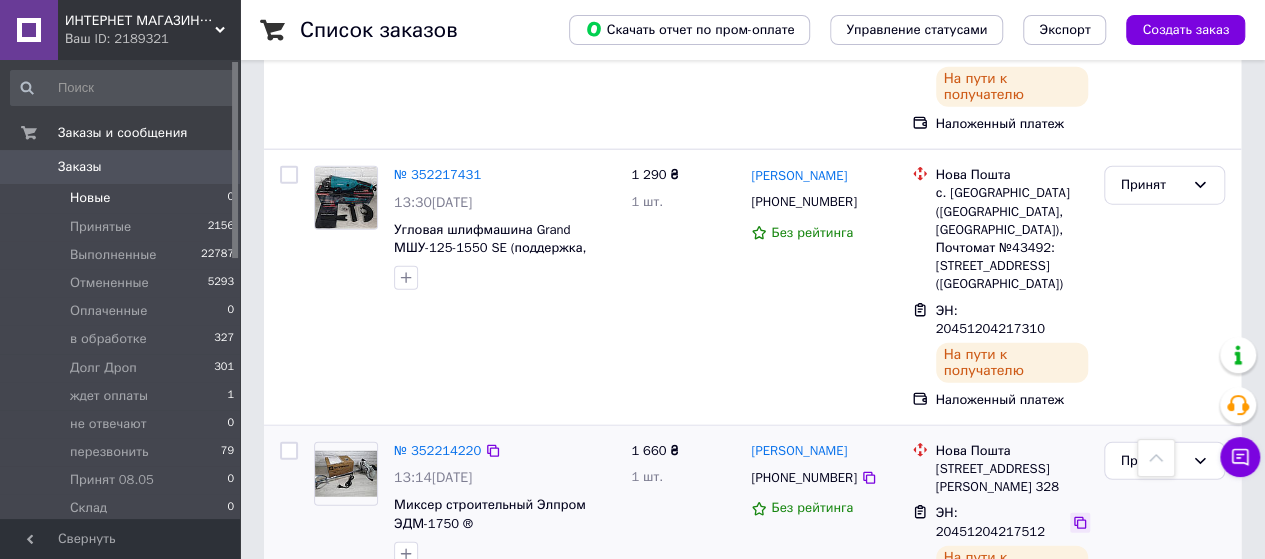 click 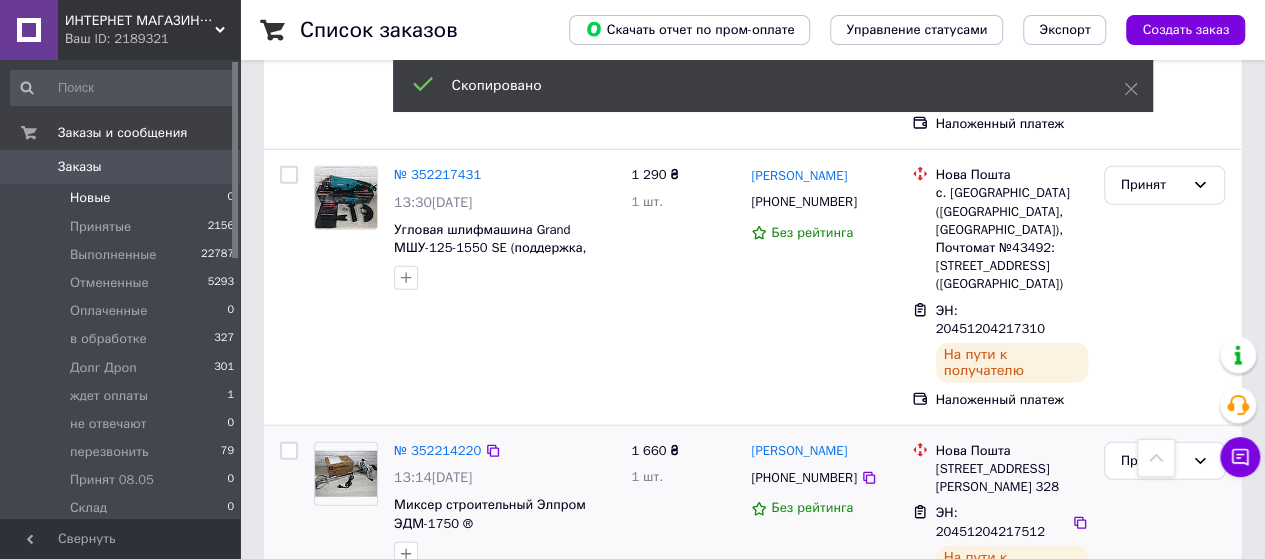 click on "[PHONE_NUMBER]" at bounding box center (803, 477) 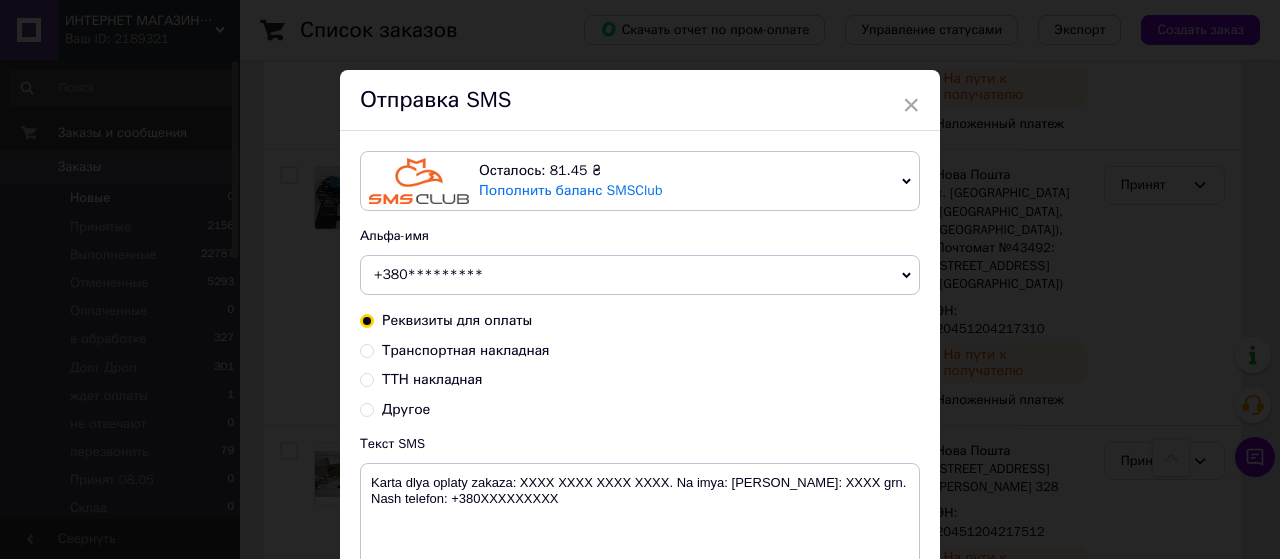 click on "Транспортная накладная" at bounding box center (367, 349) 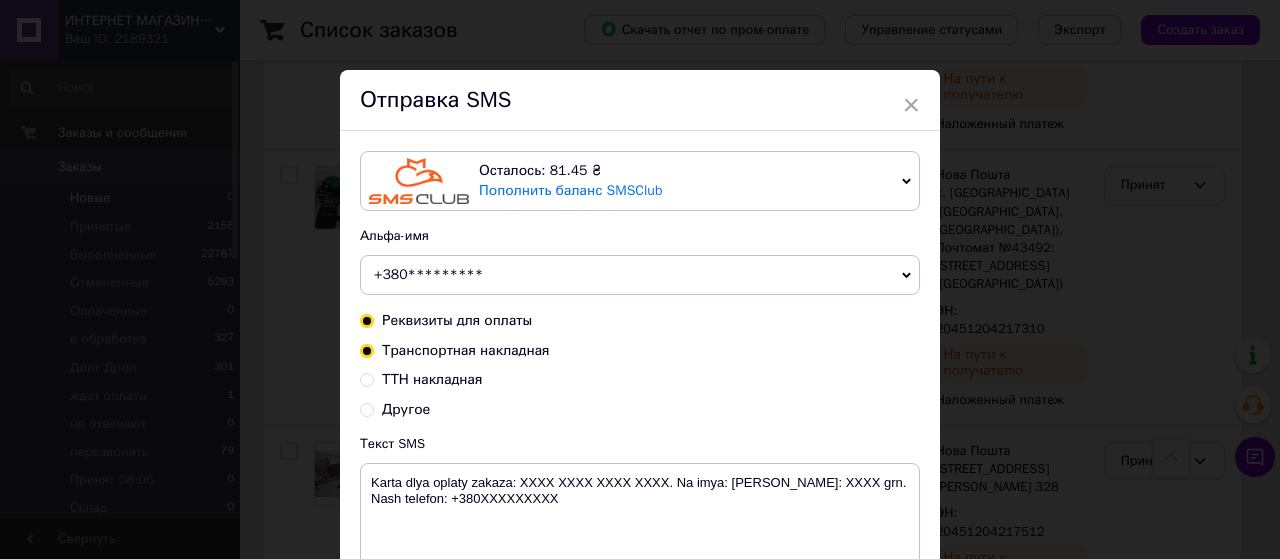 radio on "true" 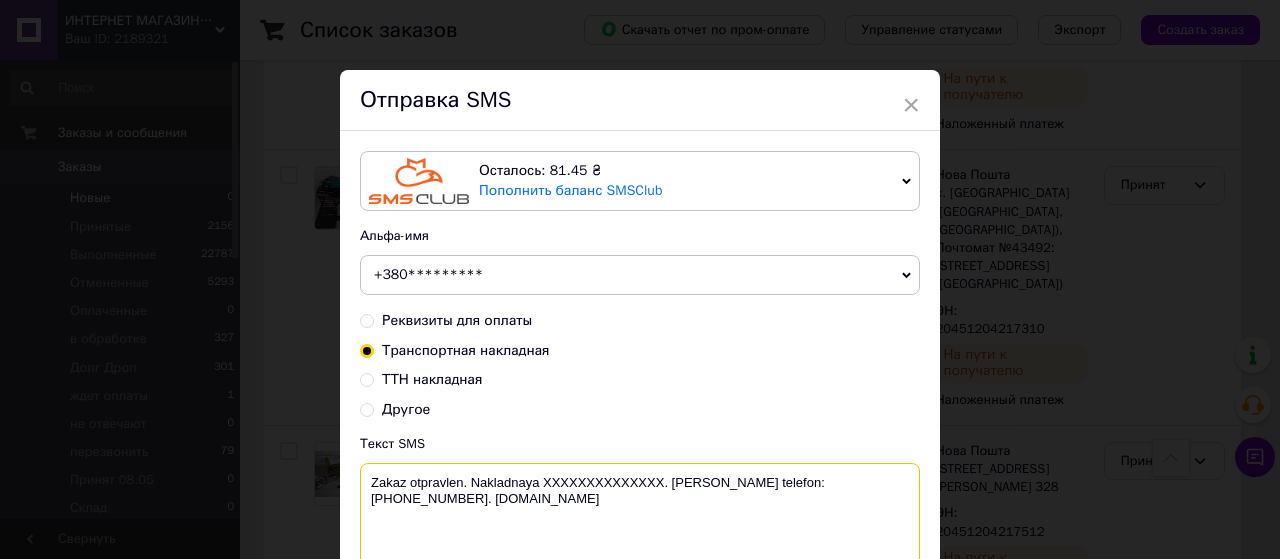 click on "Zakaz otpravlen. Nakladnaya XXXXXXXXXXXXXX. [PERSON_NAME] telefon:[PHONE_NUMBER]. [DOMAIN_NAME]" at bounding box center (640, 515) 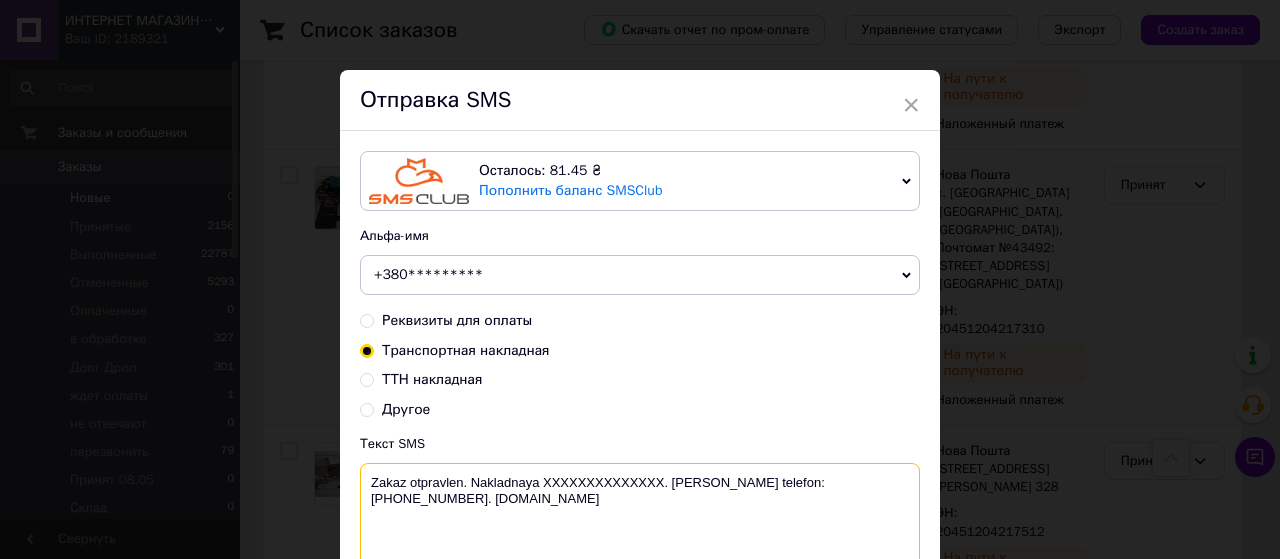 paste on "20451204217512" 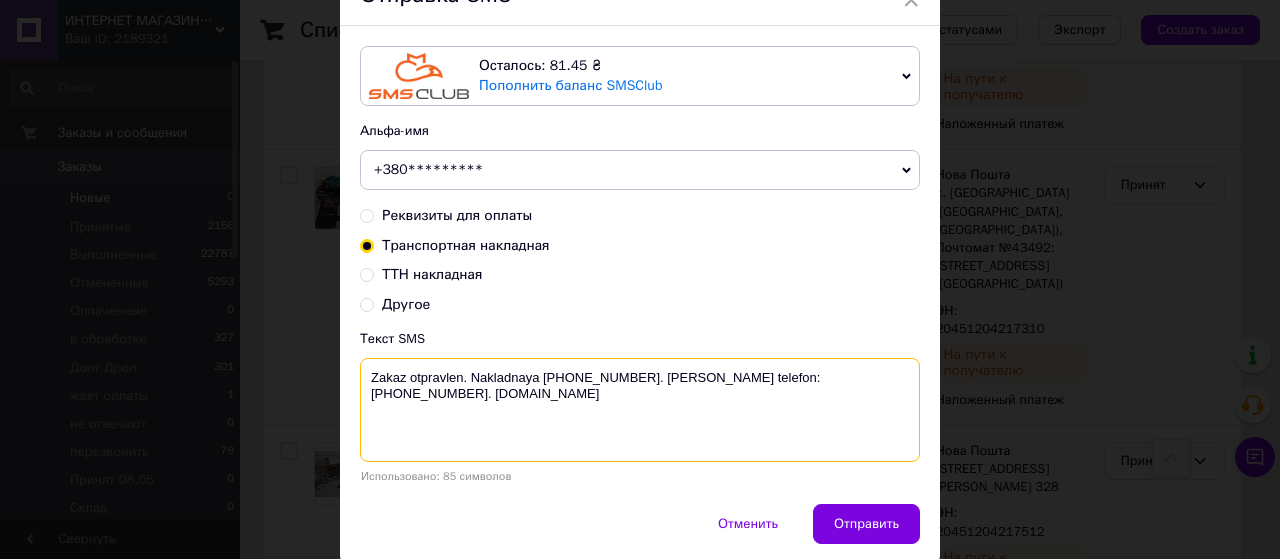 scroll, scrollTop: 175, scrollLeft: 0, axis: vertical 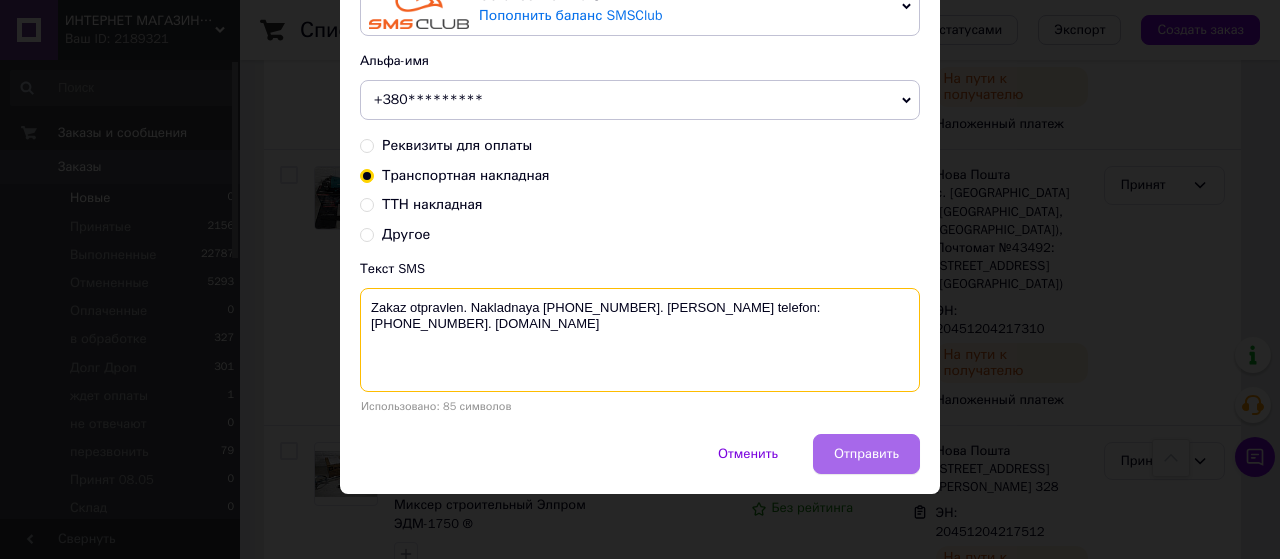 type on "Zakaz otpravlen. Nakladnaya [PHONE_NUMBER]. [PERSON_NAME] telefon:[PHONE_NUMBER]. [DOMAIN_NAME]" 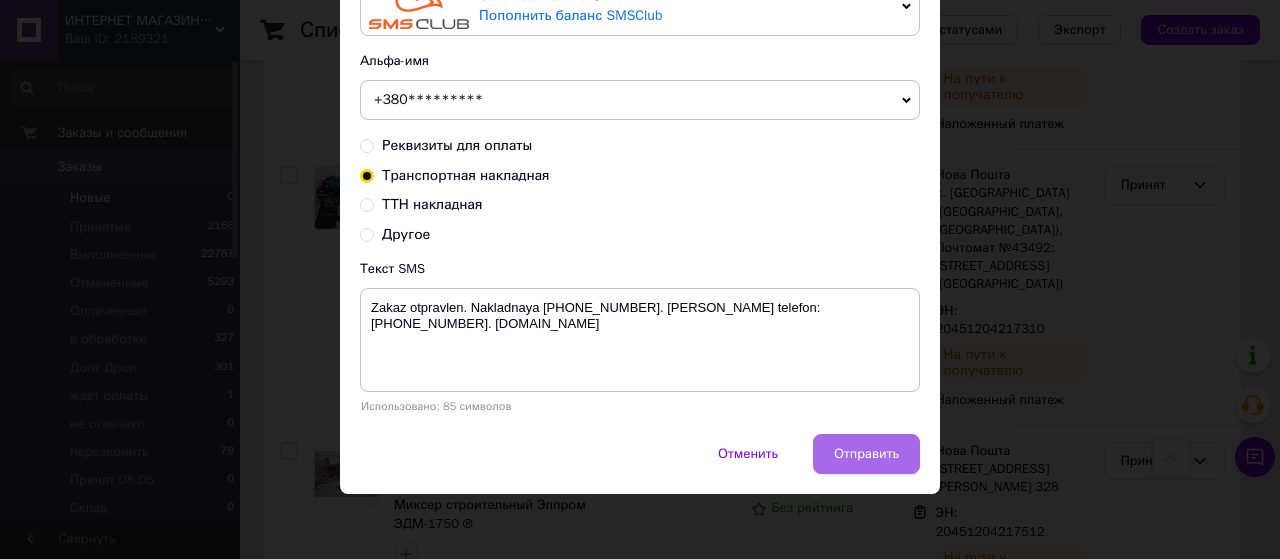 click on "Отправить" at bounding box center [866, 454] 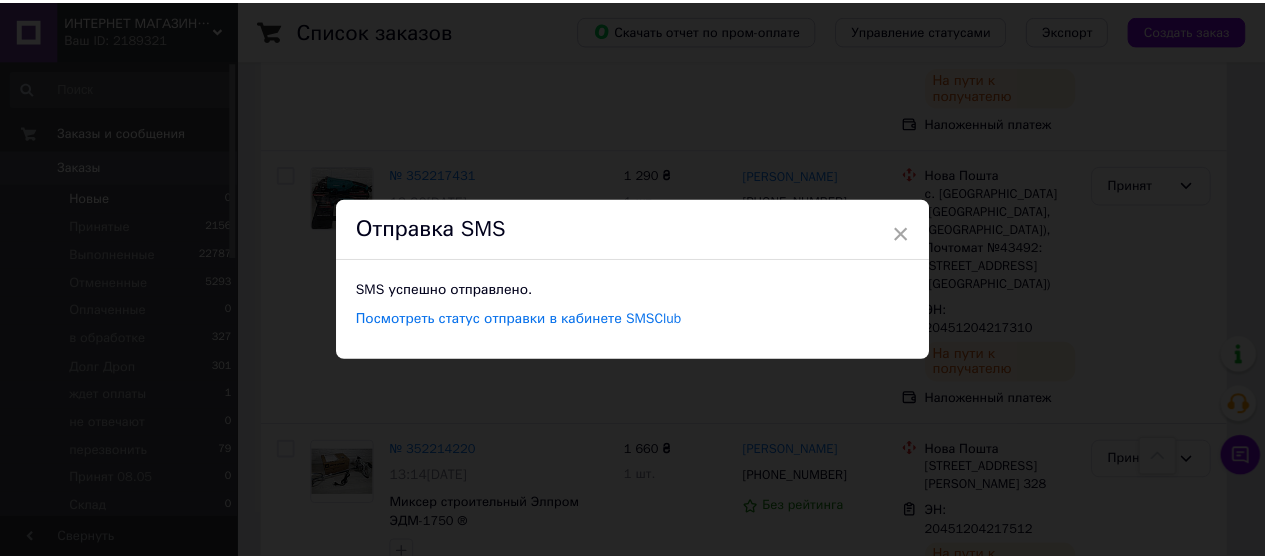 scroll, scrollTop: 0, scrollLeft: 0, axis: both 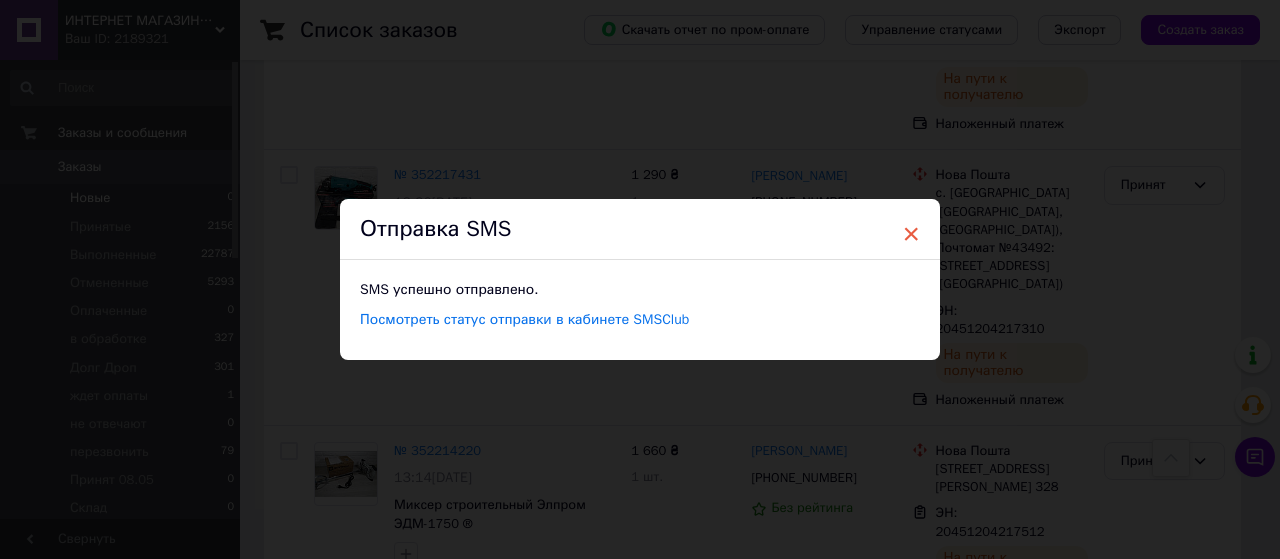 click on "×" at bounding box center (911, 234) 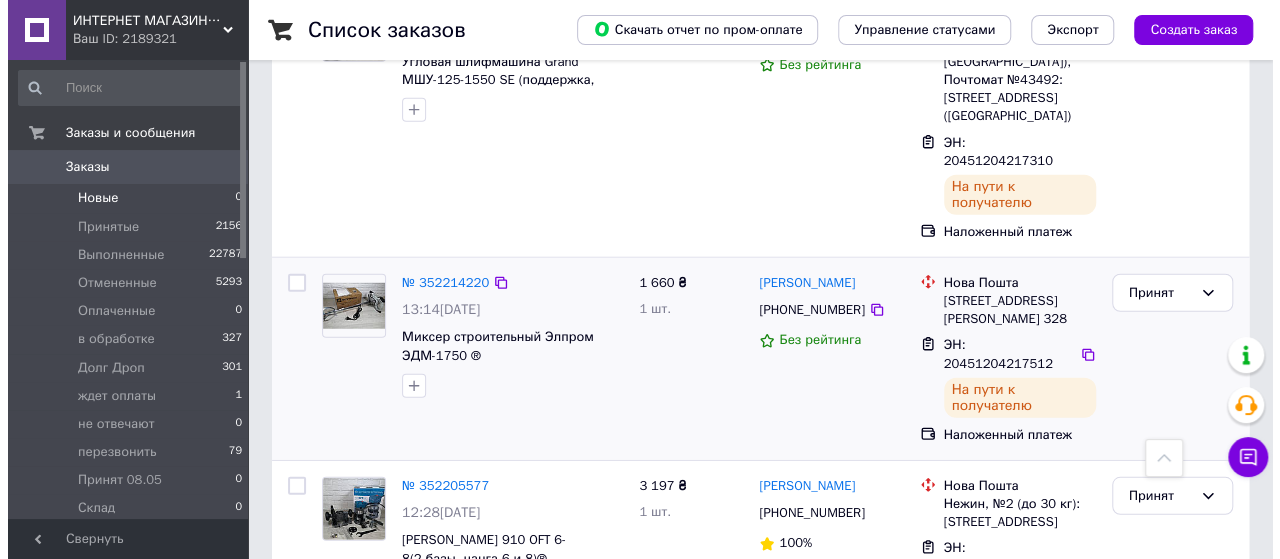 scroll, scrollTop: 2600, scrollLeft: 0, axis: vertical 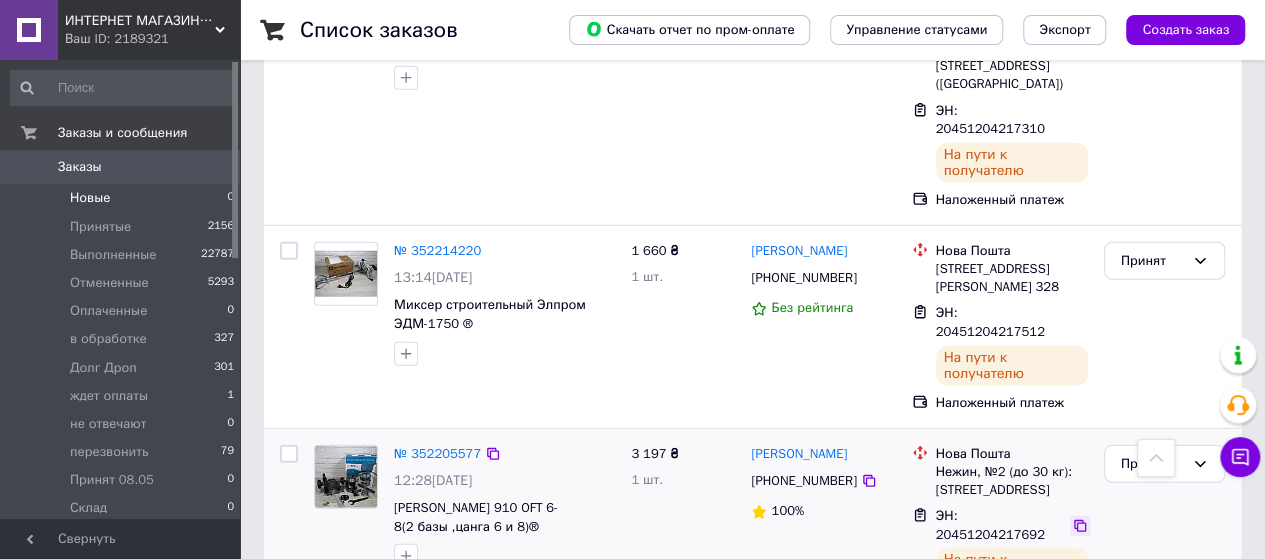 click 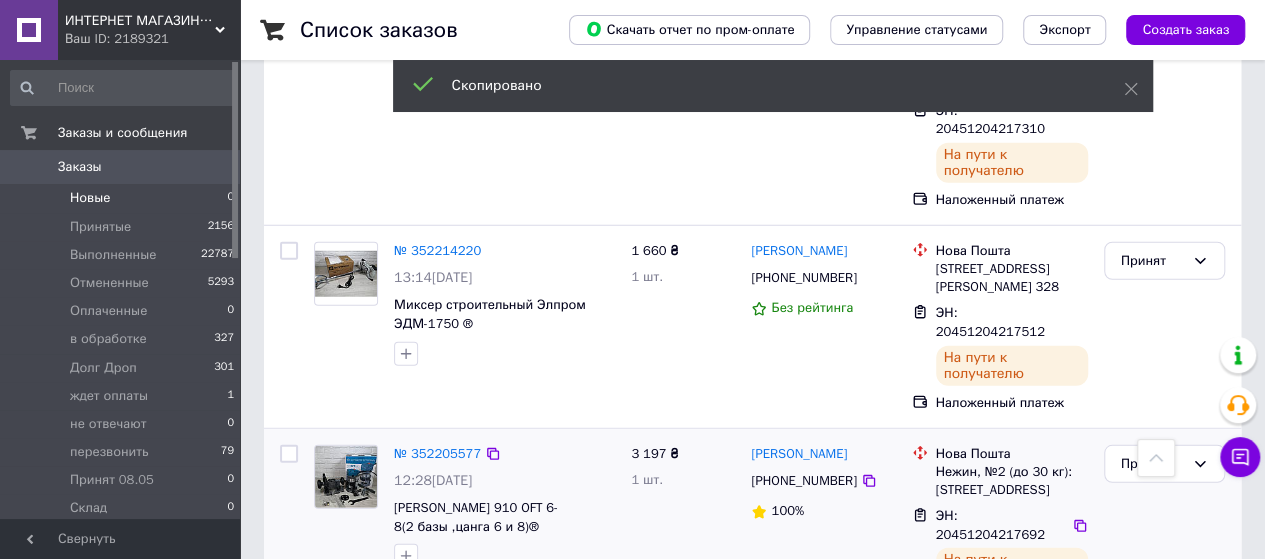 click on "[PHONE_NUMBER]" at bounding box center (803, 480) 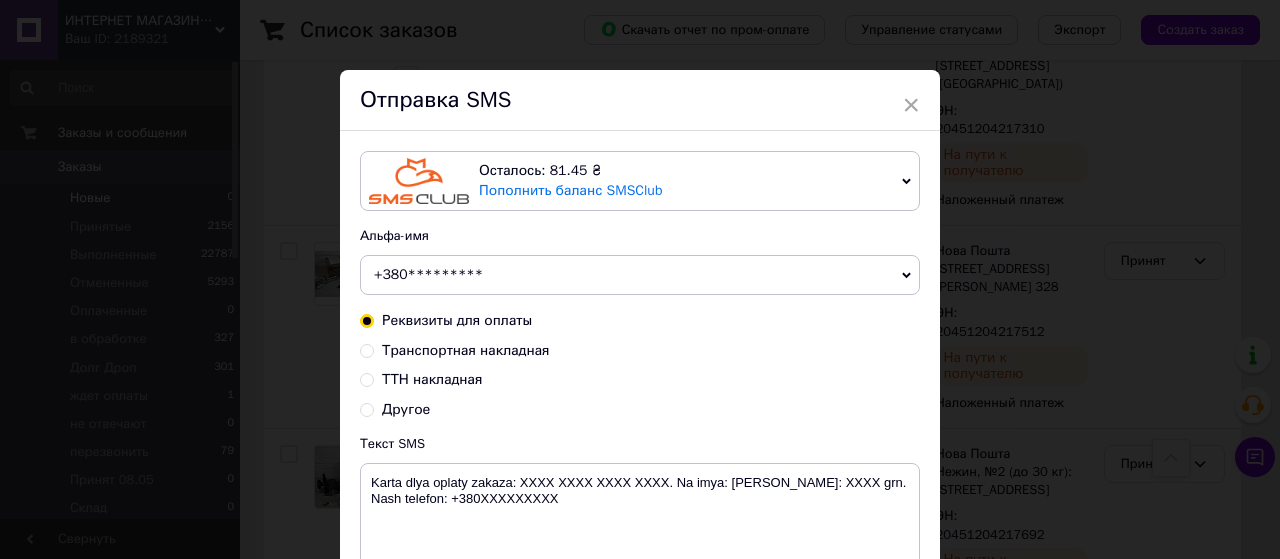 click on "Транспортная накладная" at bounding box center (640, 351) 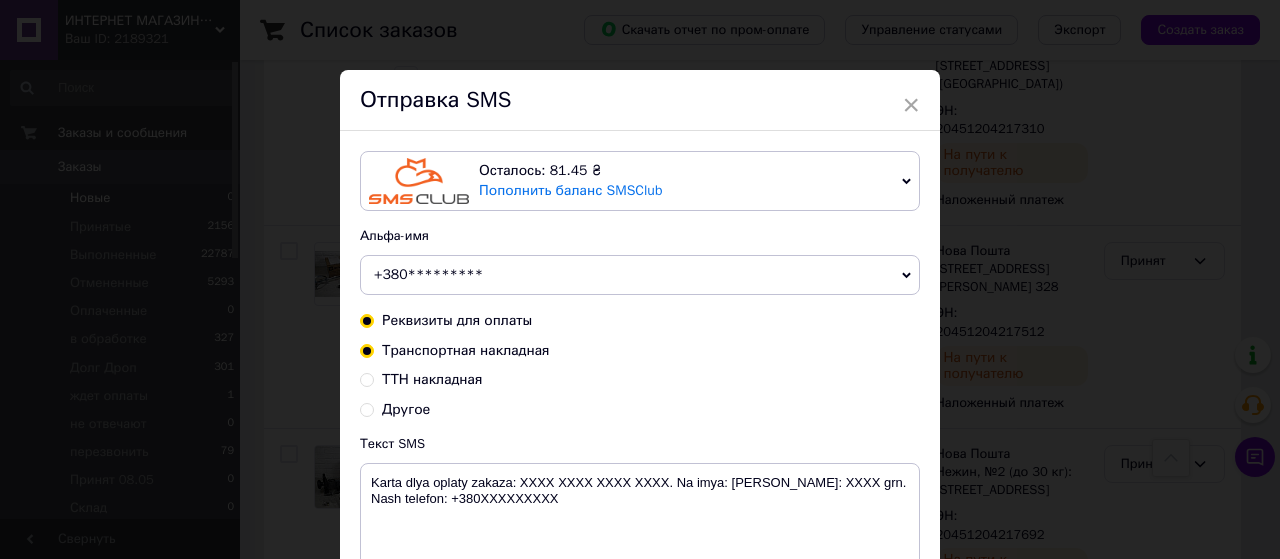 radio on "true" 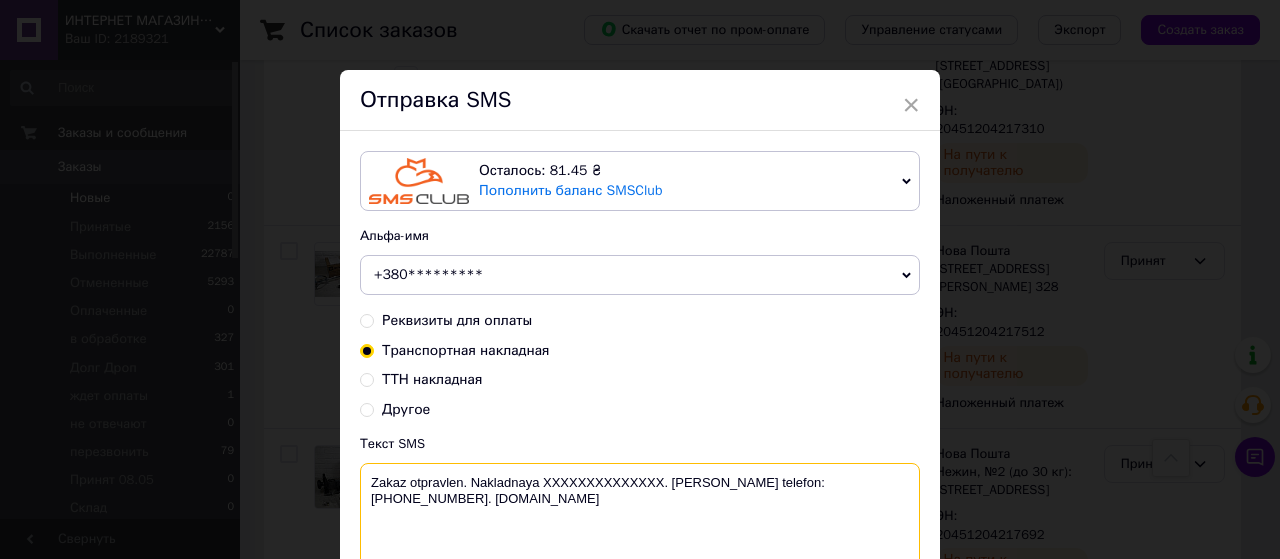 click on "Zakaz otpravlen. Nakladnaya XXXXXXXXXXXXXX. [PERSON_NAME] telefon:[PHONE_NUMBER]. [DOMAIN_NAME]" at bounding box center [640, 515] 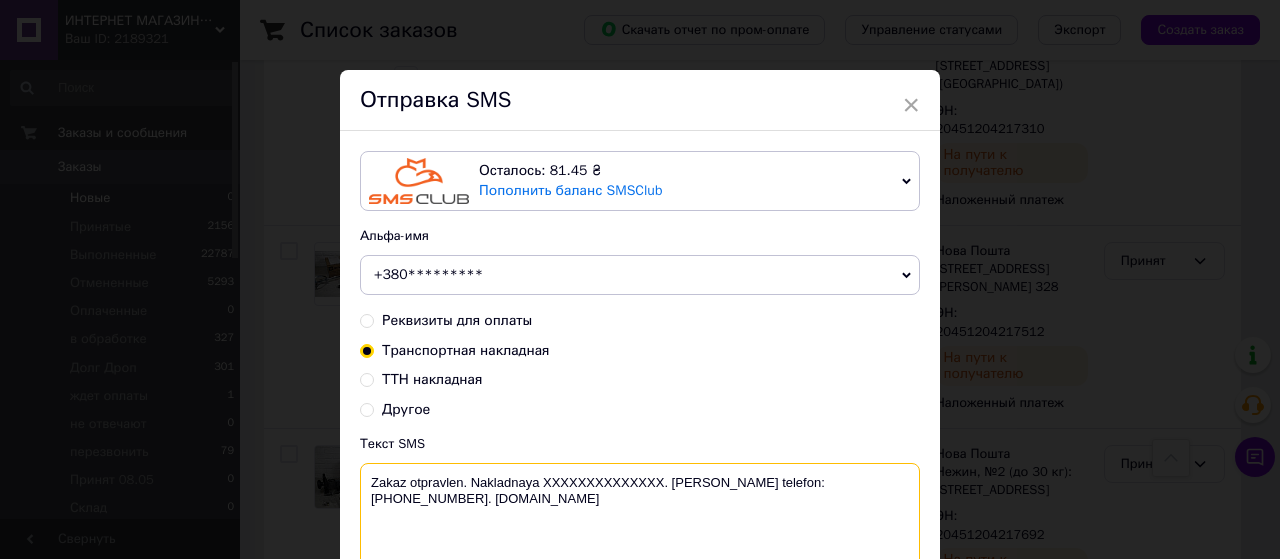 paste on "20451204217692" 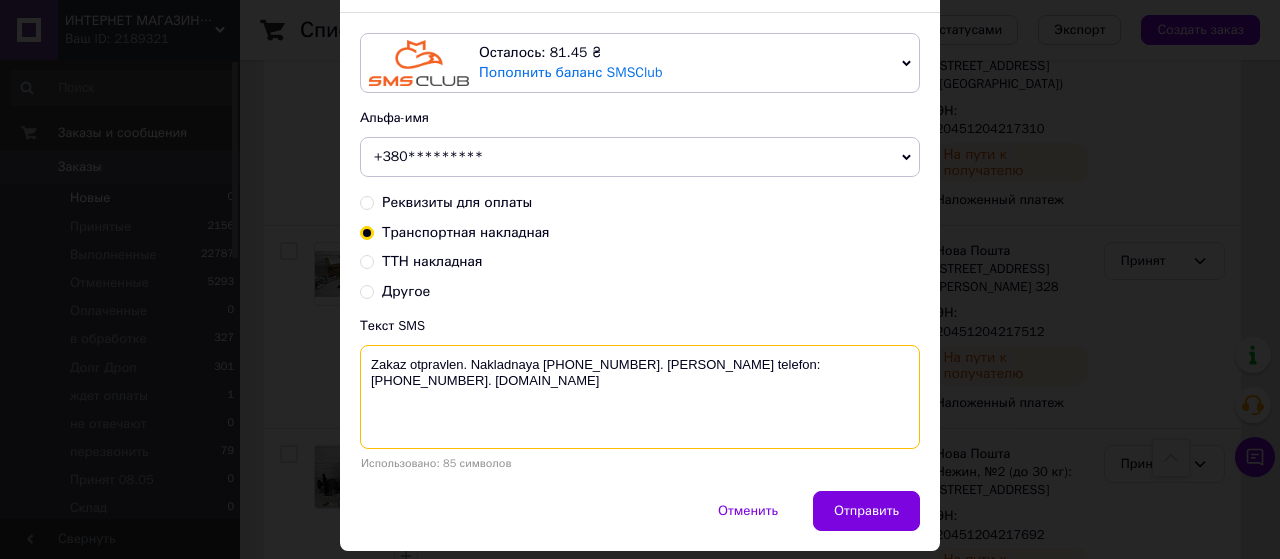 scroll, scrollTop: 175, scrollLeft: 0, axis: vertical 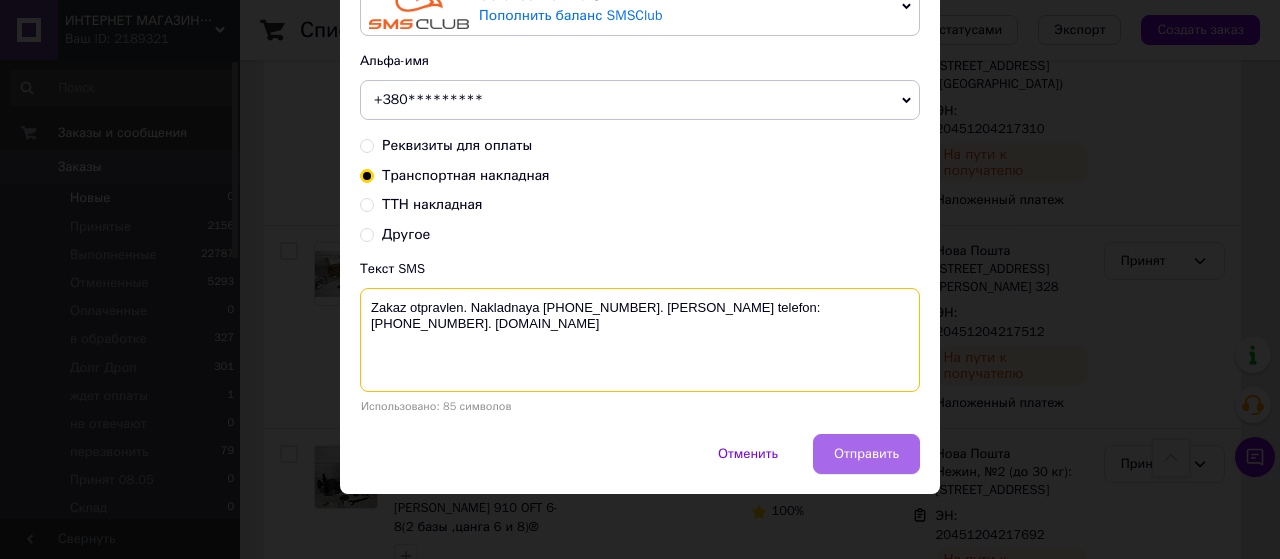 type on "Zakaz otpravlen. Nakladnaya [PHONE_NUMBER]. [PERSON_NAME] telefon:[PHONE_NUMBER]. [DOMAIN_NAME]" 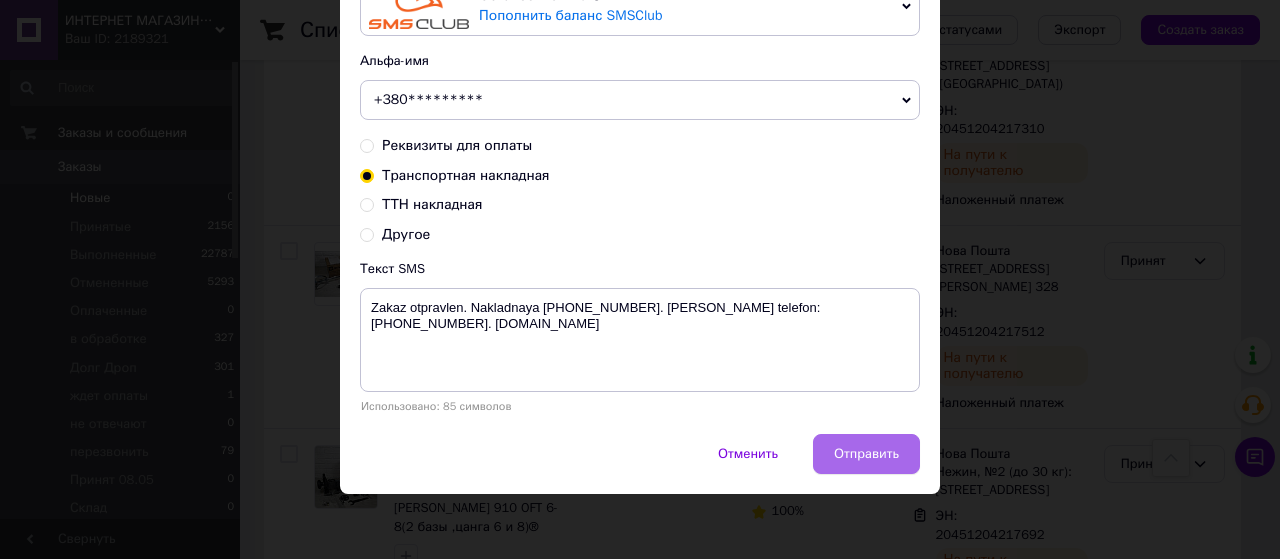 click on "Отправить" at bounding box center (866, 454) 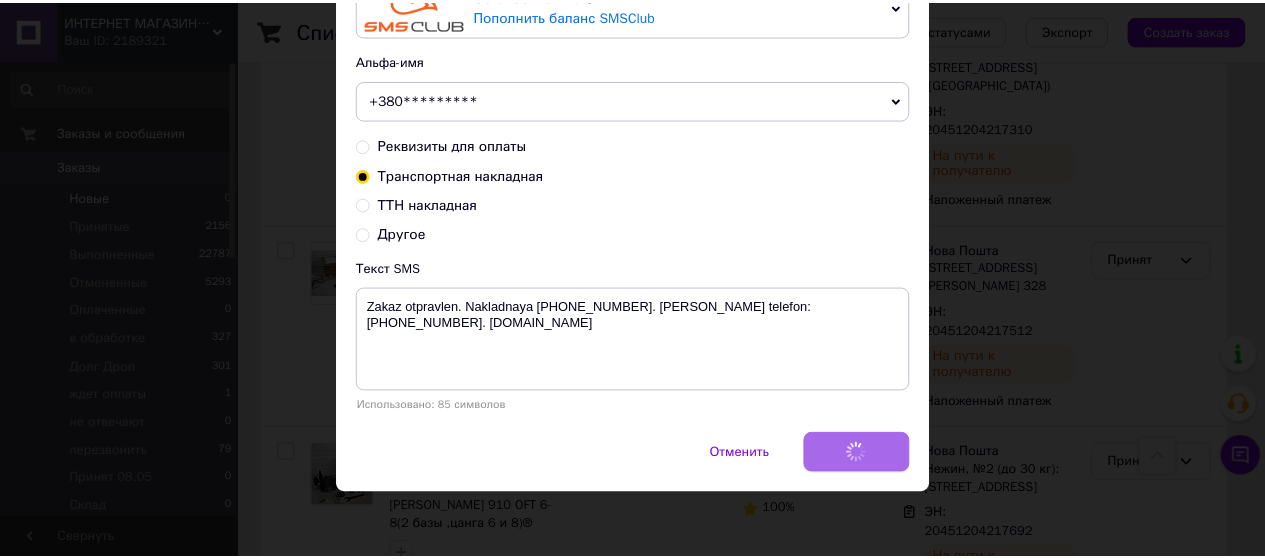 scroll, scrollTop: 0, scrollLeft: 0, axis: both 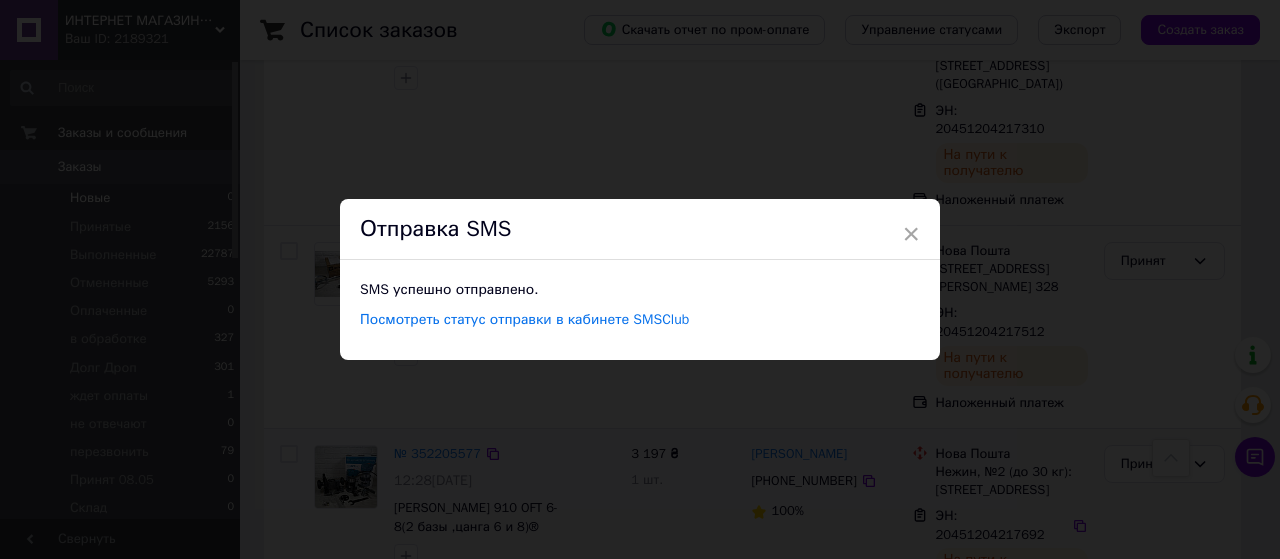 drag, startPoint x: 903, startPoint y: 230, endPoint x: 903, endPoint y: 242, distance: 12 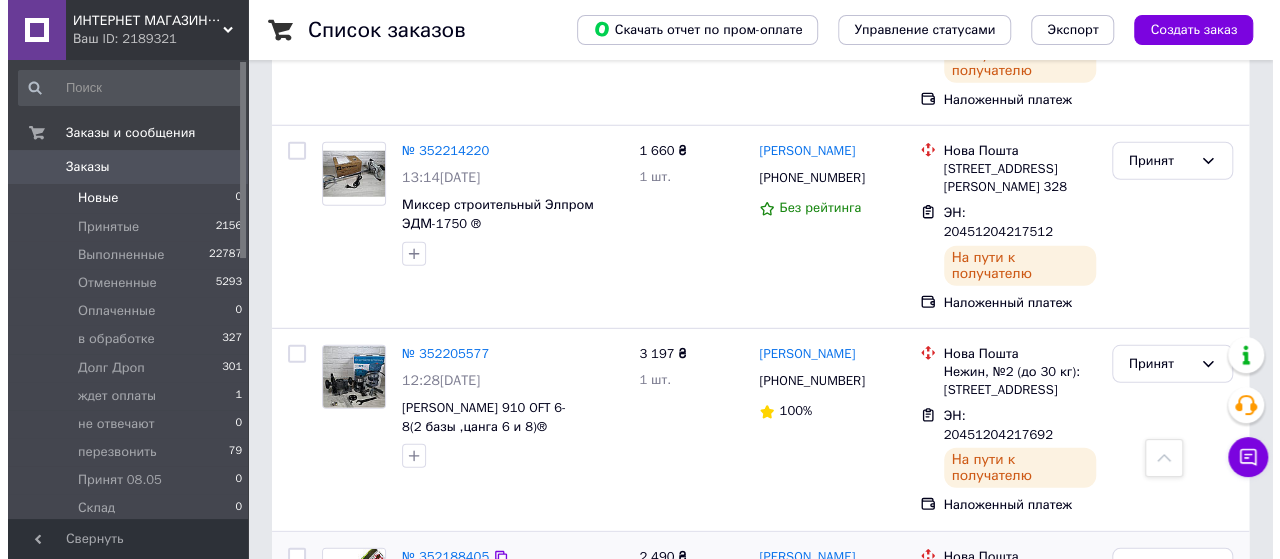 scroll, scrollTop: 2800, scrollLeft: 0, axis: vertical 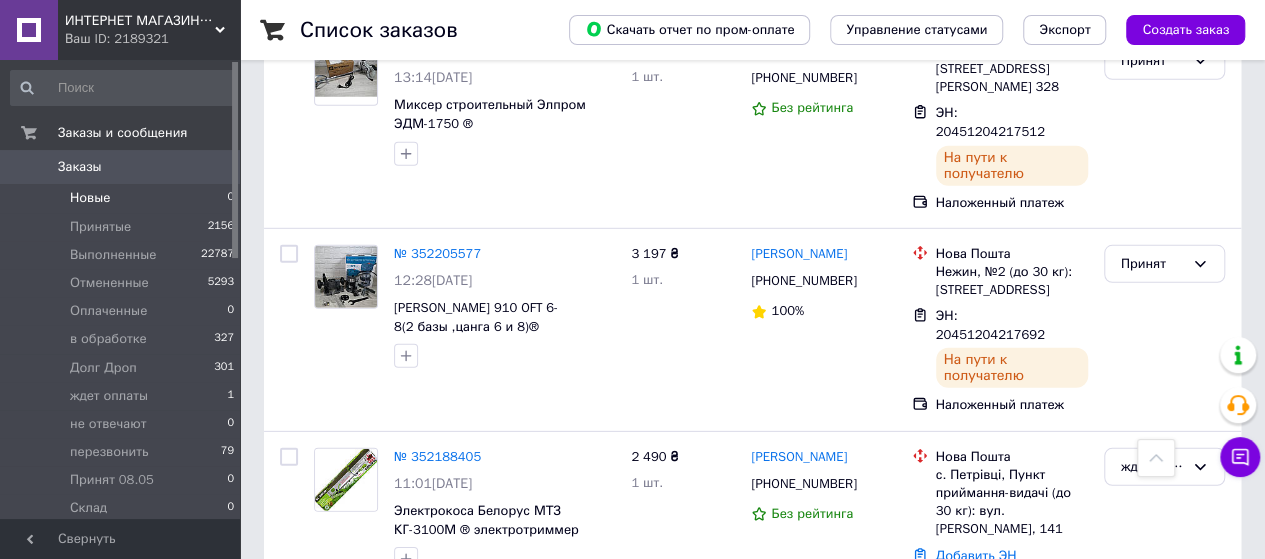 click 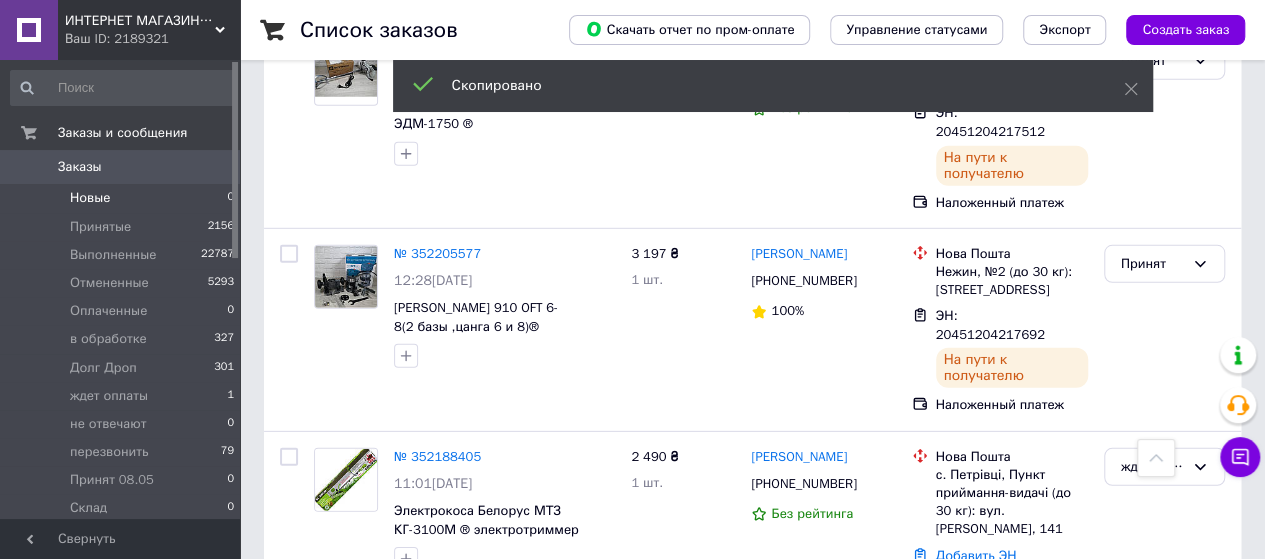 click on "[PHONE_NUMBER]" at bounding box center (803, 678) 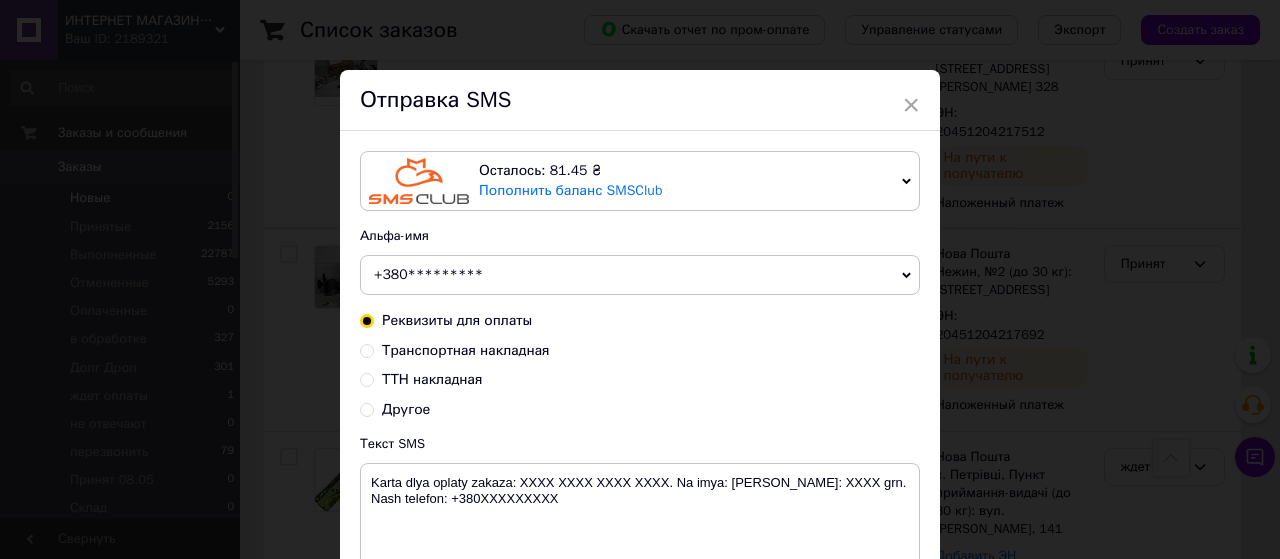 click on "Транспортная накладная" at bounding box center (367, 349) 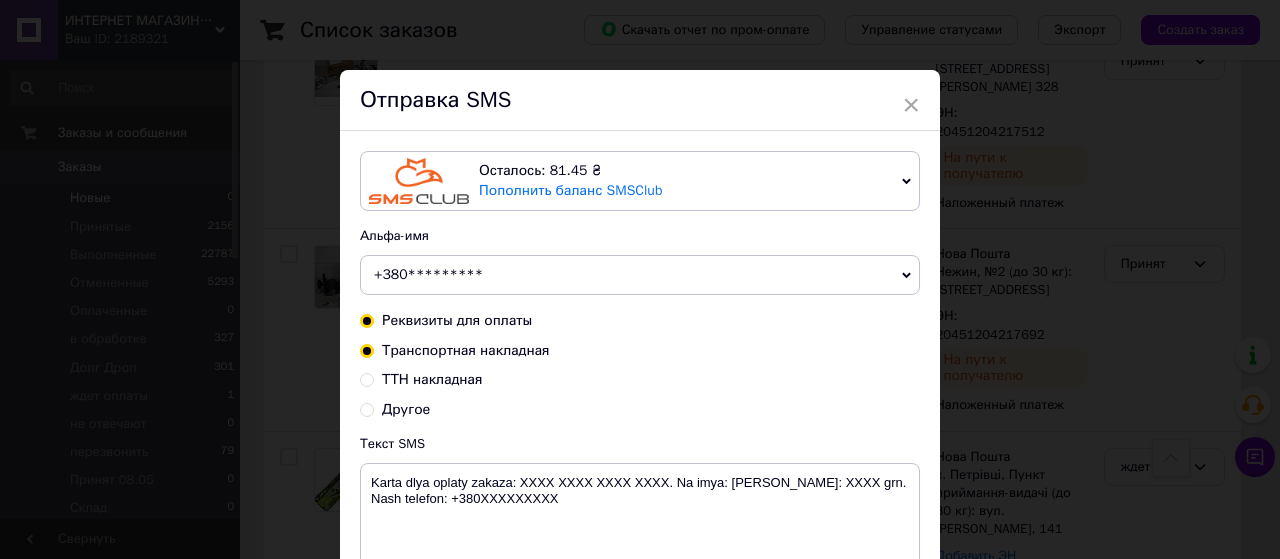 radio on "true" 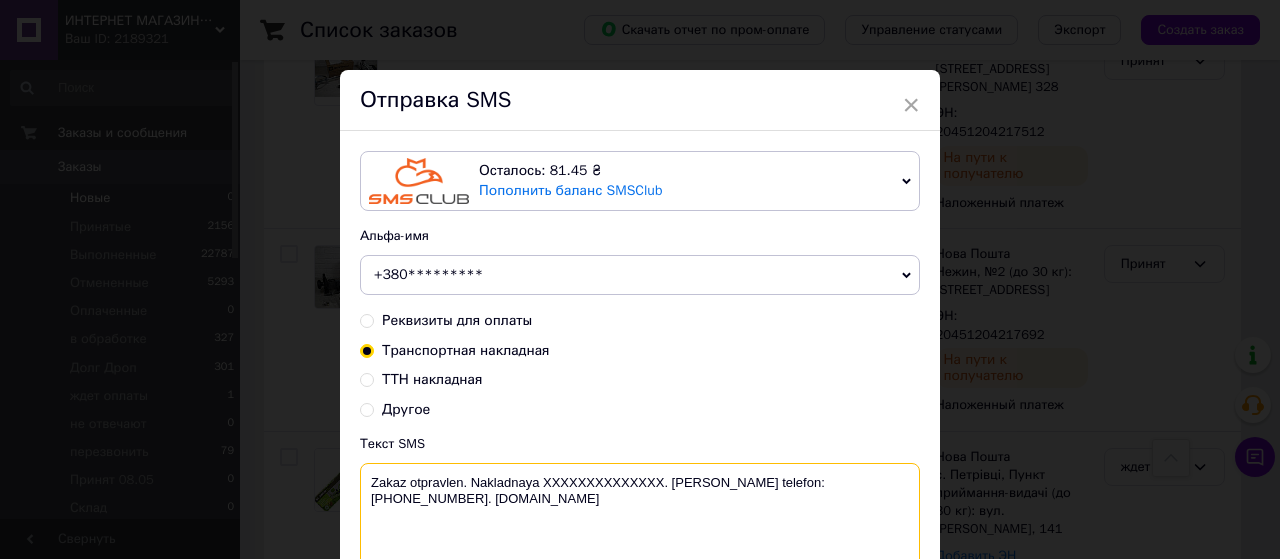 click on "Zakaz otpravlen. Nakladnaya XXXXXXXXXXXXXX. [PERSON_NAME] telefon:[PHONE_NUMBER]. [DOMAIN_NAME]" at bounding box center [640, 515] 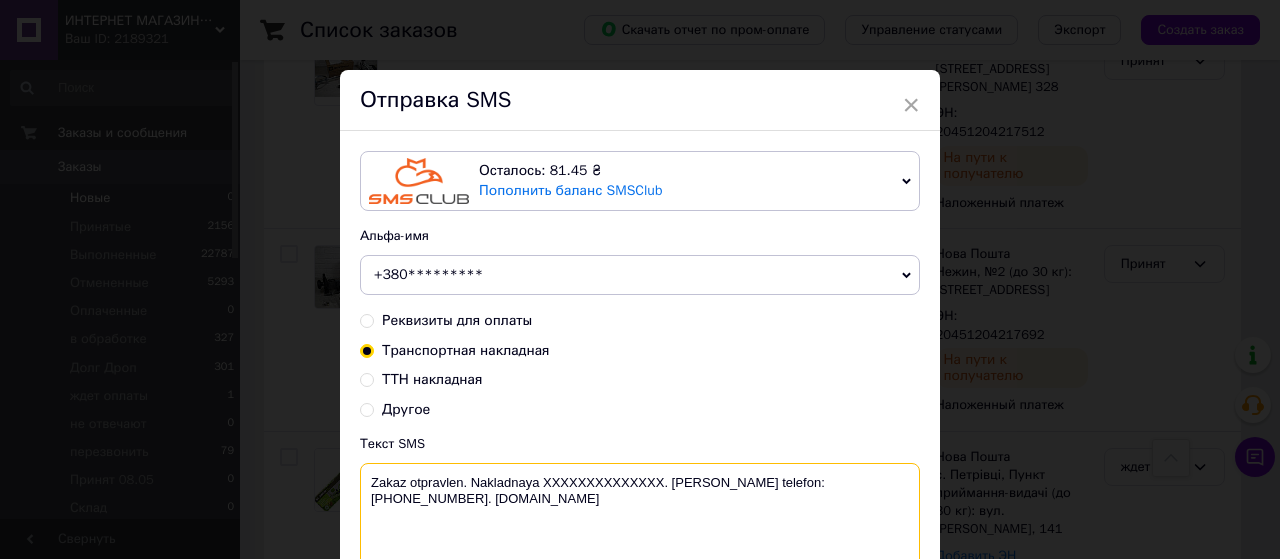 paste on "20451204217909" 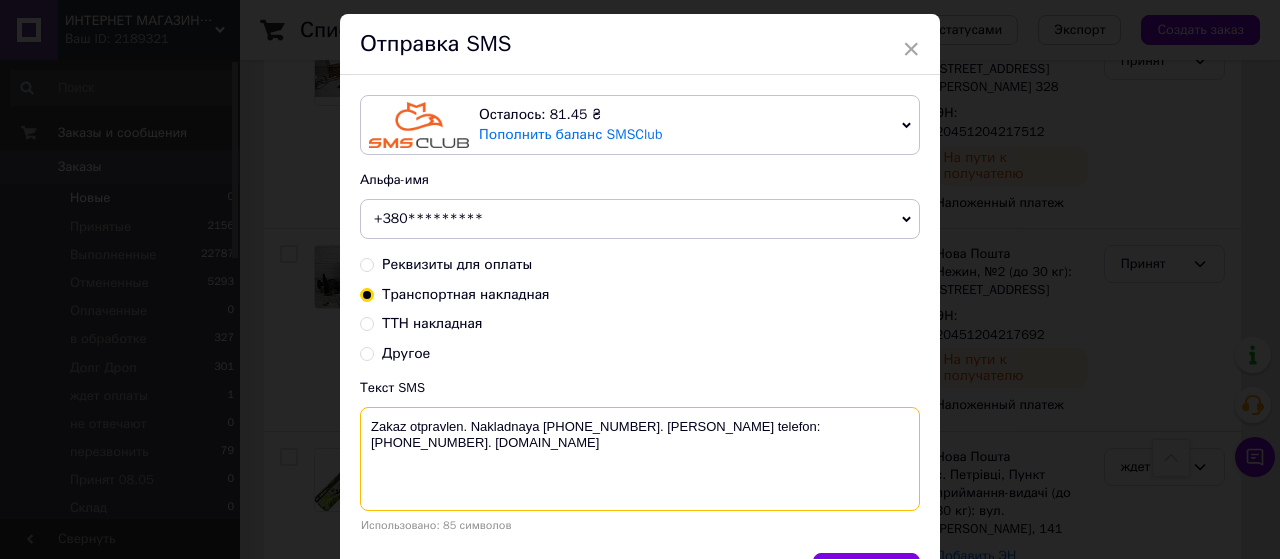 scroll, scrollTop: 175, scrollLeft: 0, axis: vertical 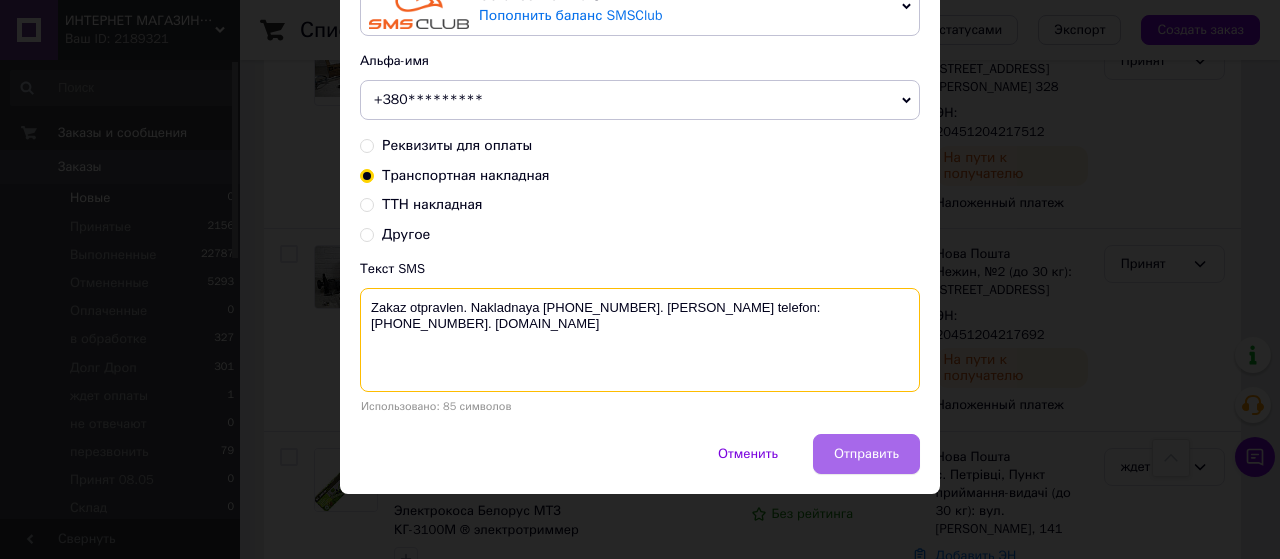 type on "Zakaz otpravlen. Nakladnaya [PHONE_NUMBER]. [PERSON_NAME] telefon:[PHONE_NUMBER]. [DOMAIN_NAME]" 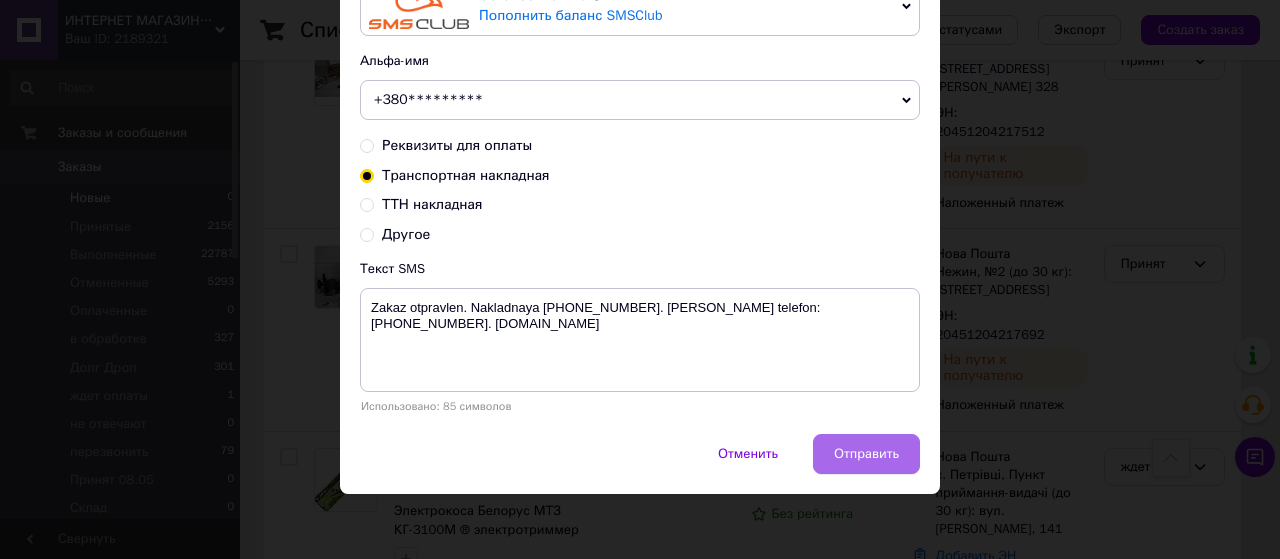 click on "Отправить" at bounding box center (866, 454) 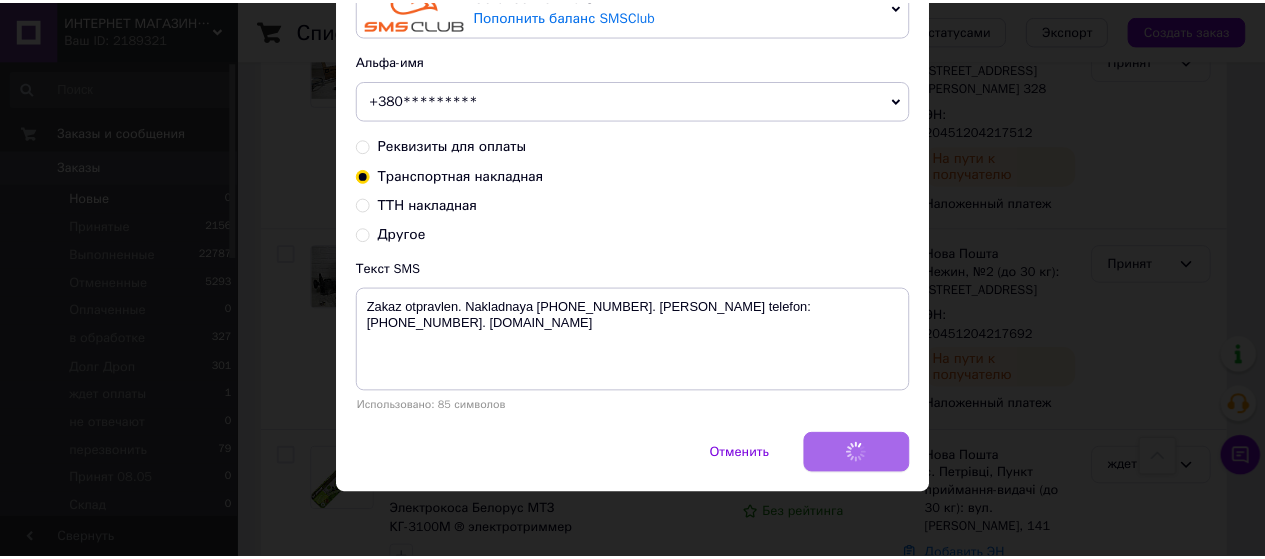 scroll, scrollTop: 0, scrollLeft: 0, axis: both 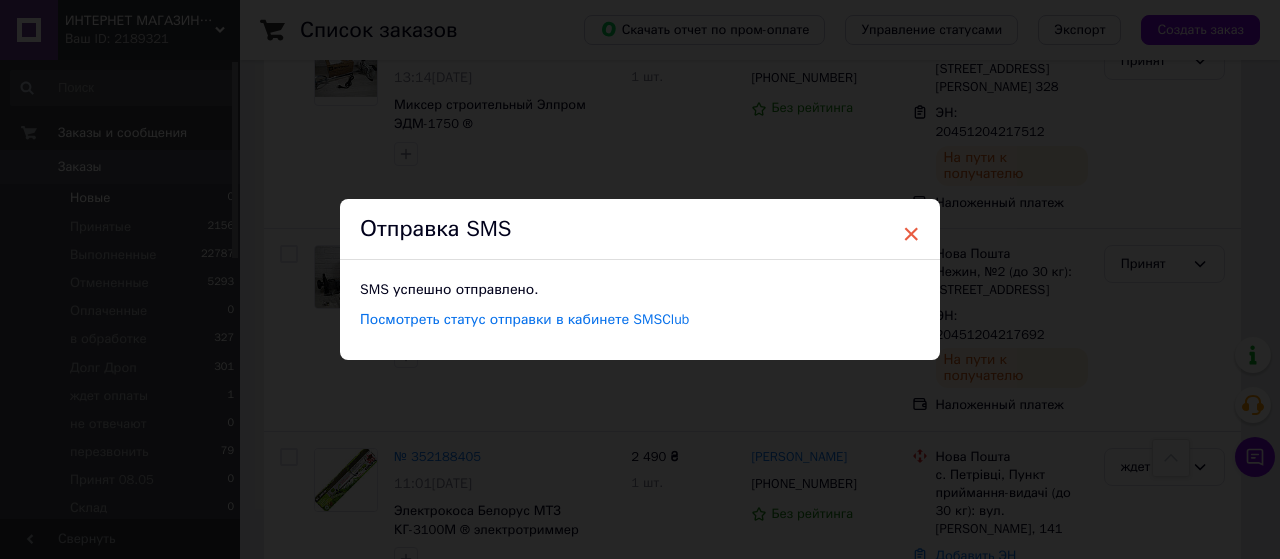 click on "×" at bounding box center [911, 234] 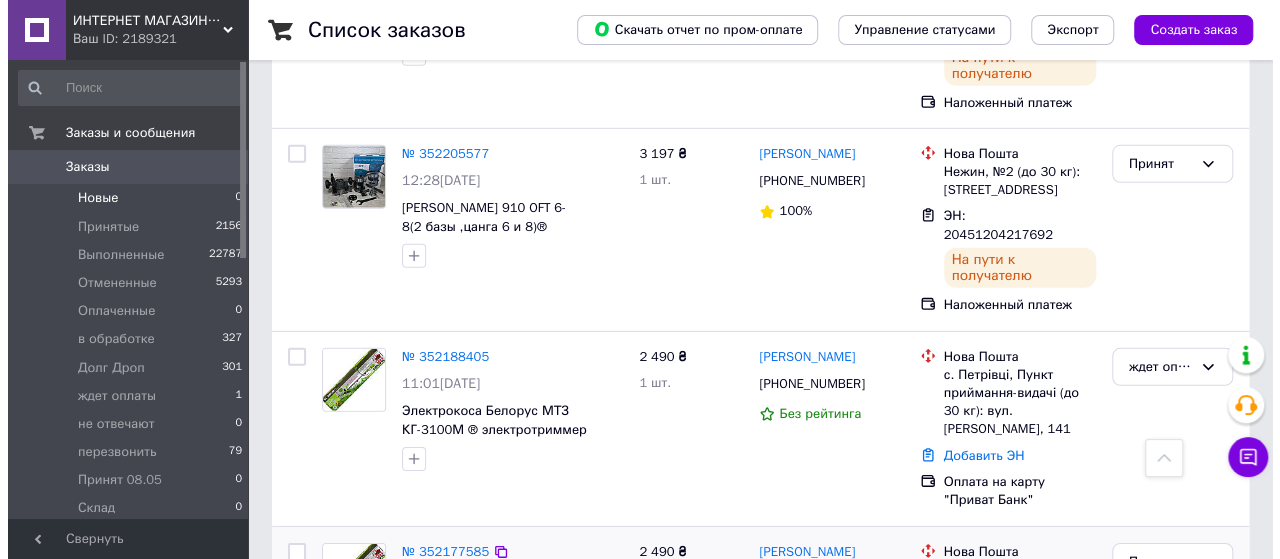scroll, scrollTop: 3000, scrollLeft: 0, axis: vertical 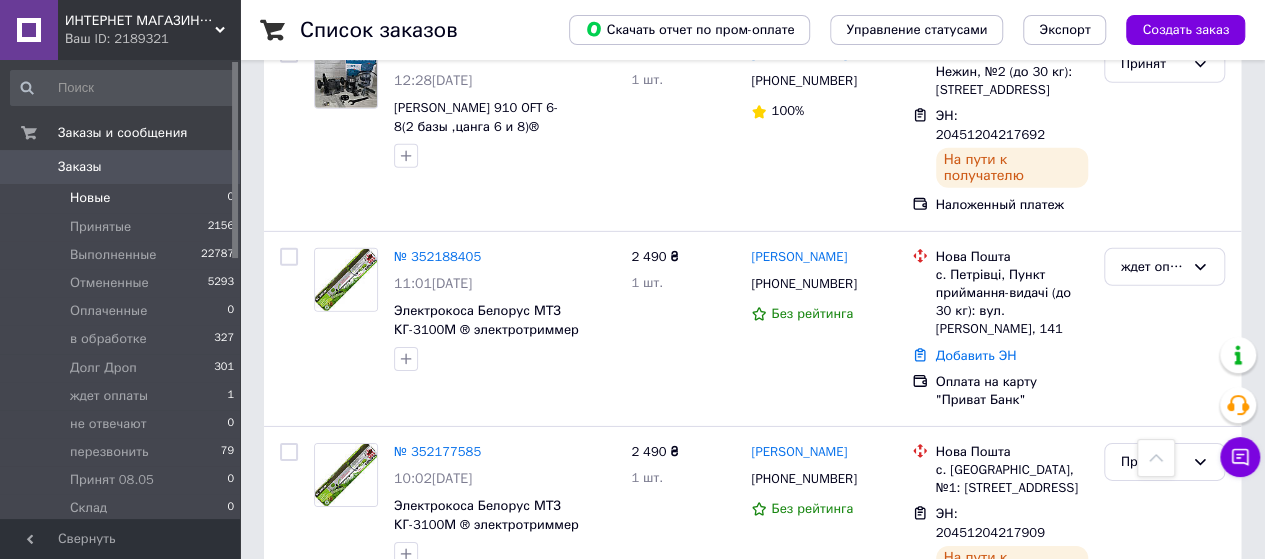 click 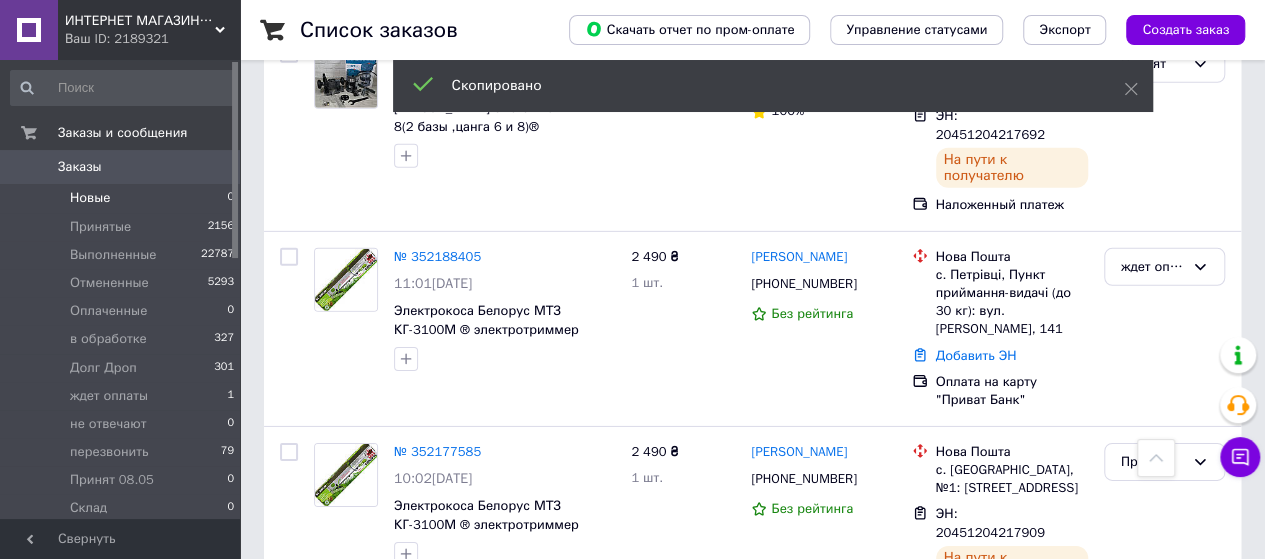 click on "[PHONE_NUMBER]" at bounding box center (803, 680) 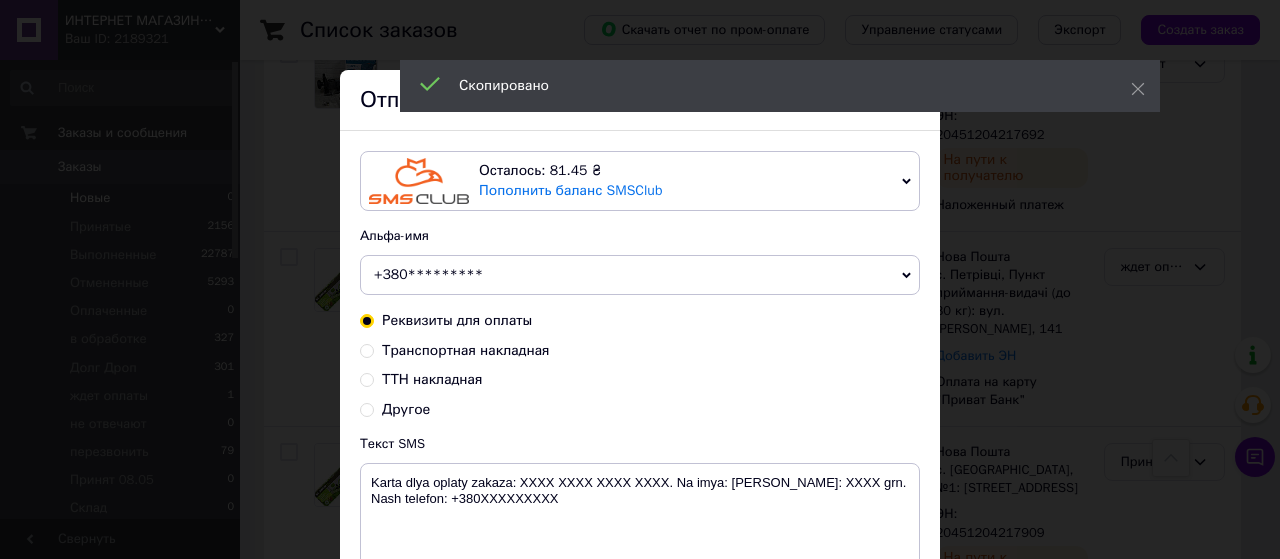 click on "Транспортная накладная" at bounding box center (367, 349) 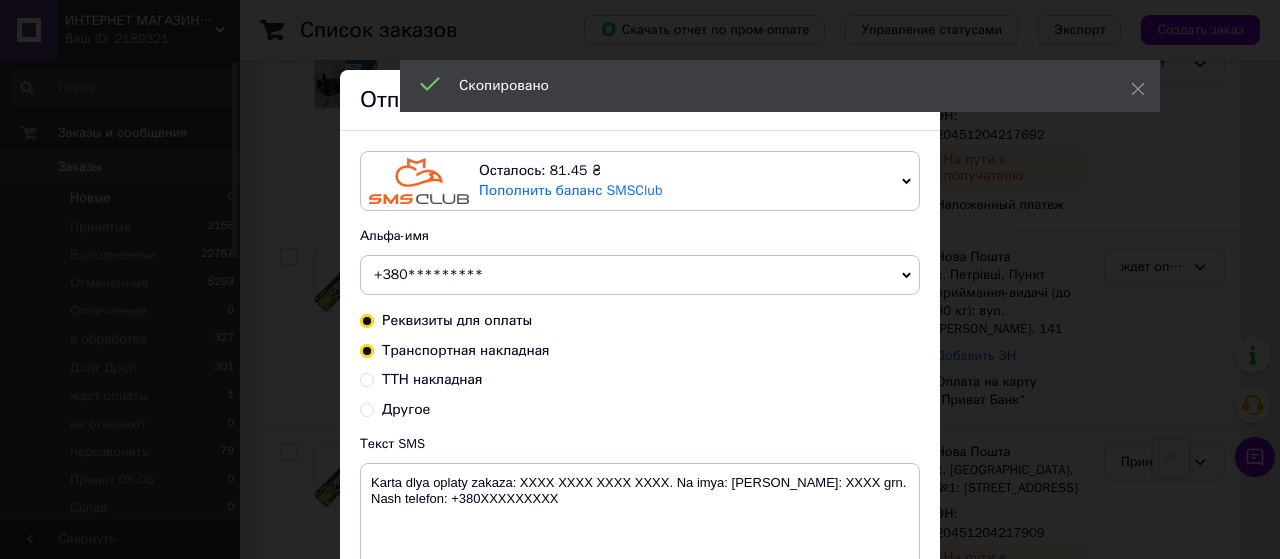 radio on "true" 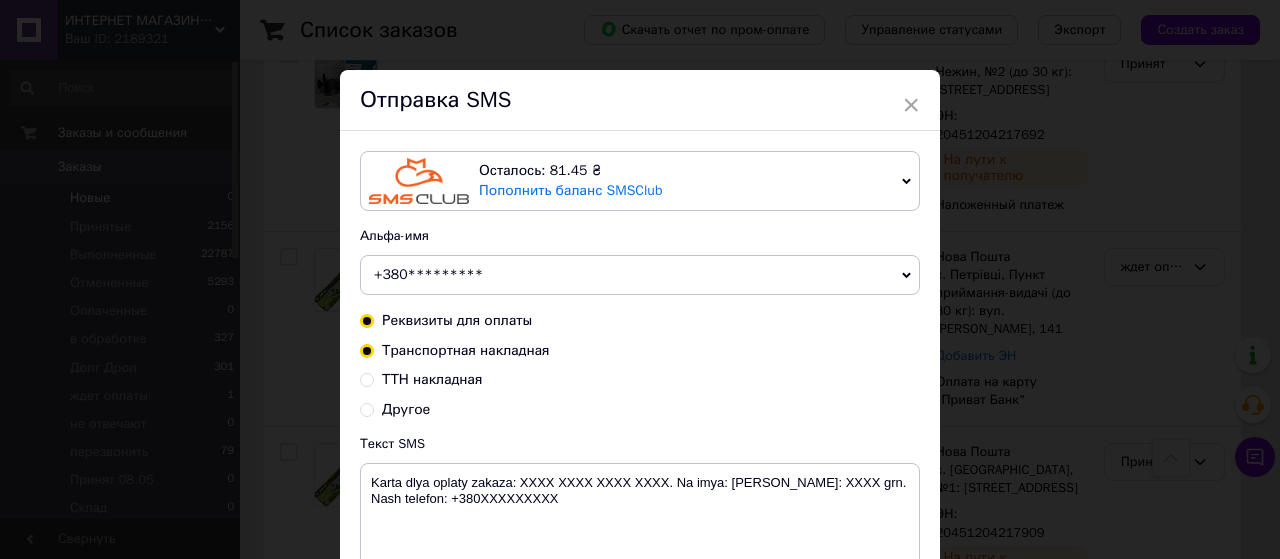 radio on "false" 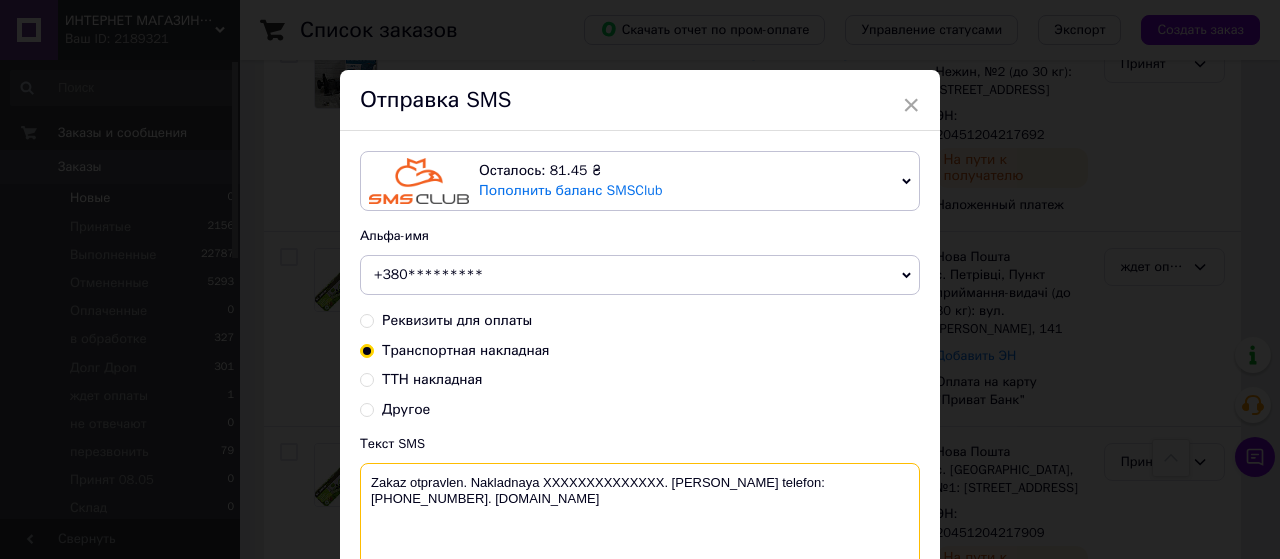 click on "Zakaz otpravlen. Nakladnaya XXXXXXXXXXXXXX. [PERSON_NAME] telefon:[PHONE_NUMBER]. [DOMAIN_NAME]" at bounding box center (640, 515) 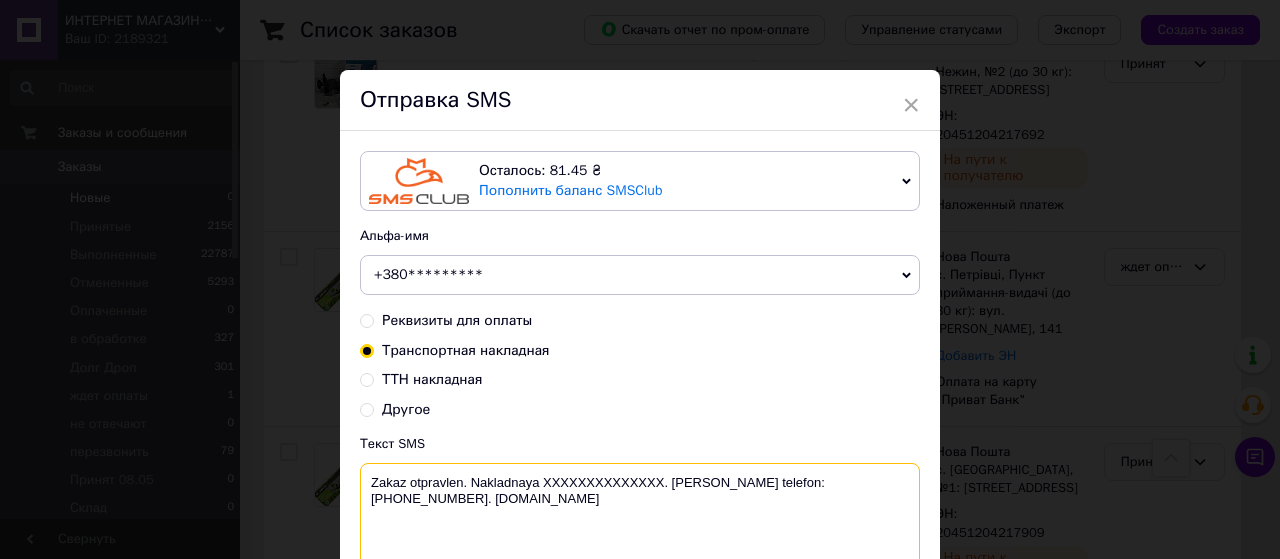 paste on "20451204218119" 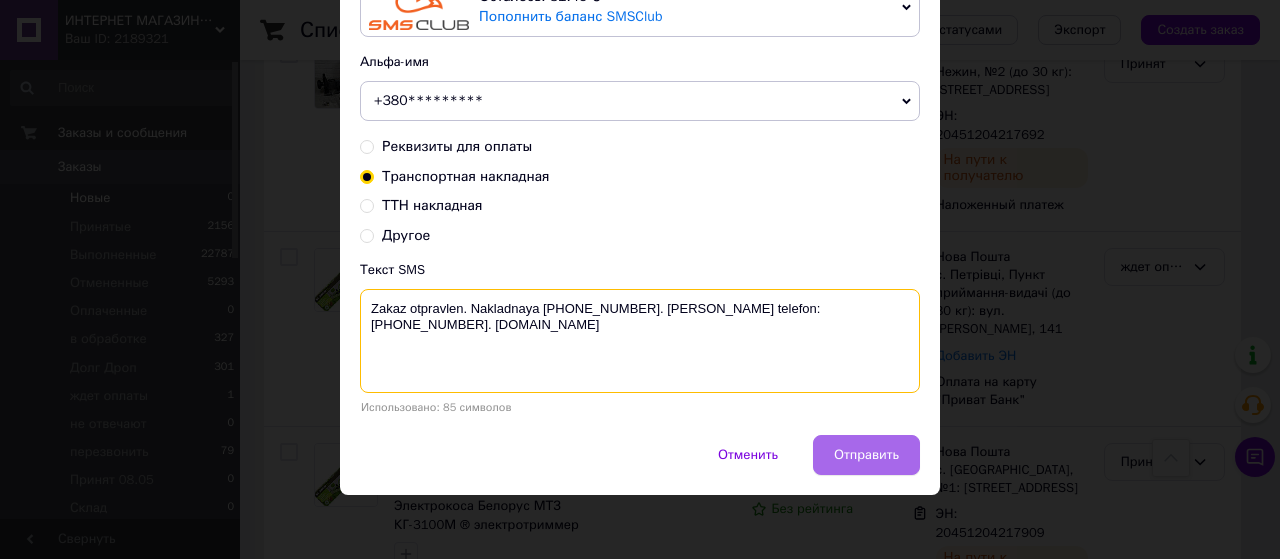 scroll, scrollTop: 175, scrollLeft: 0, axis: vertical 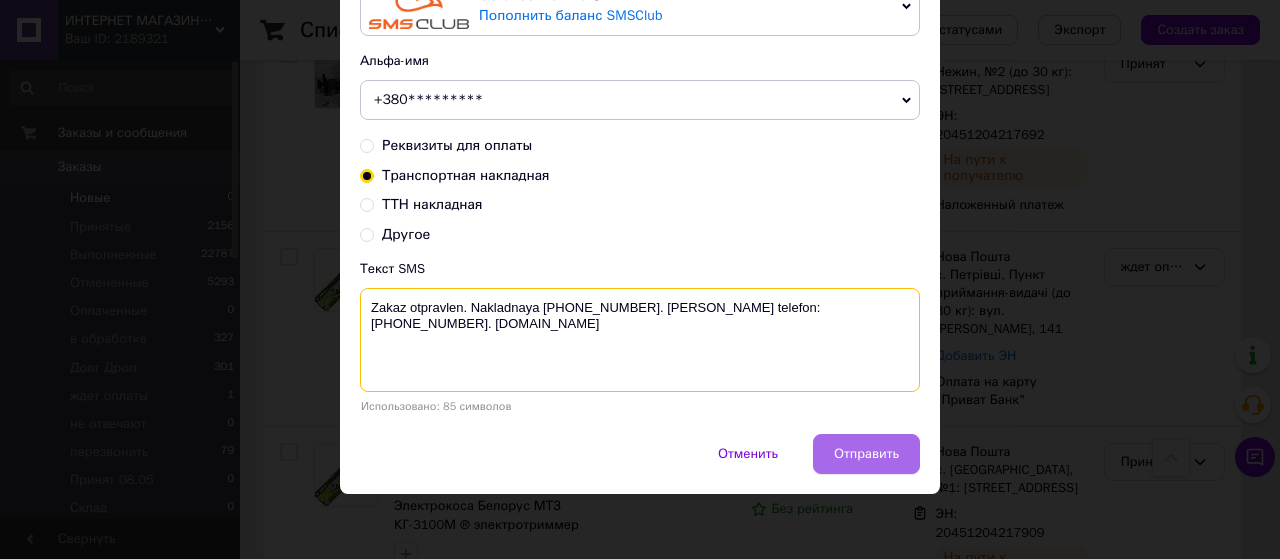 type on "Zakaz otpravlen. Nakladnaya [PHONE_NUMBER]. [PERSON_NAME] telefon:[PHONE_NUMBER]. [DOMAIN_NAME]" 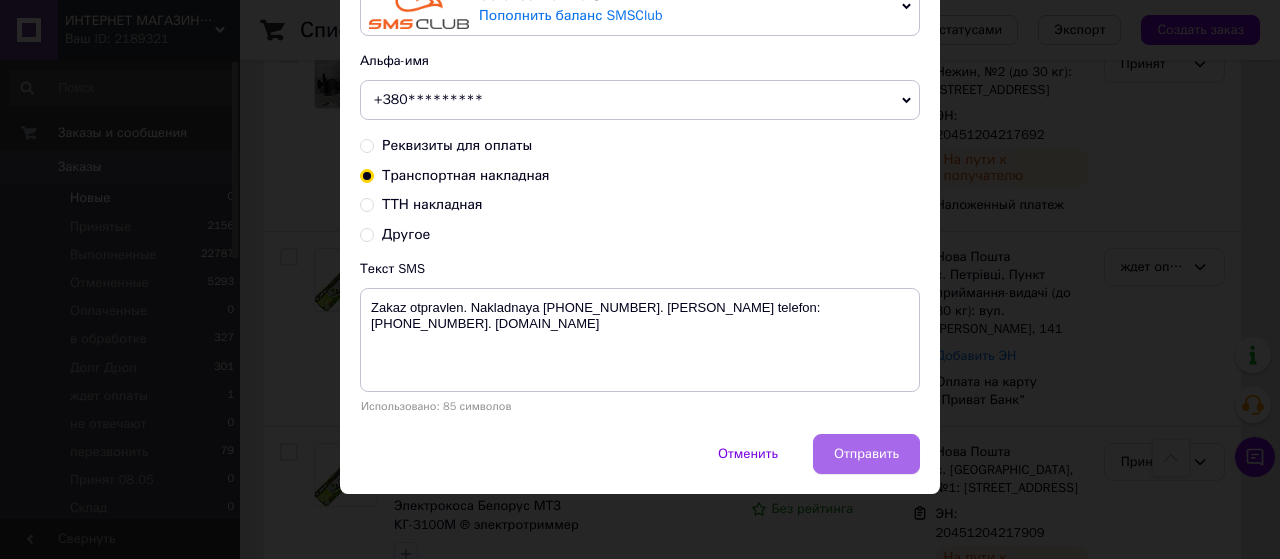 click on "Отправить" at bounding box center [866, 454] 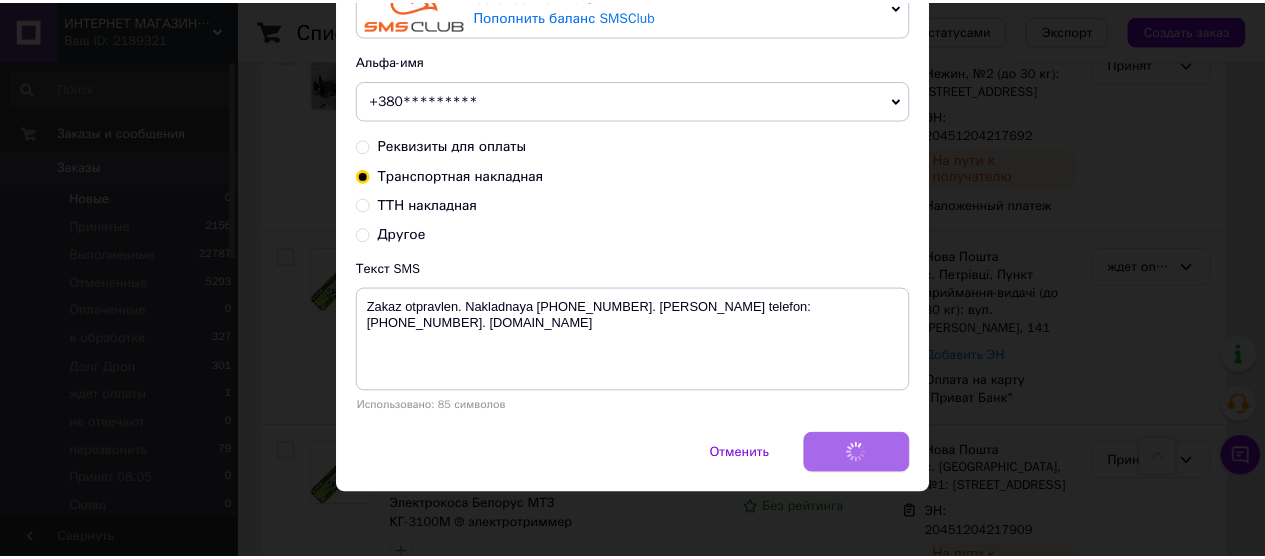 scroll, scrollTop: 0, scrollLeft: 0, axis: both 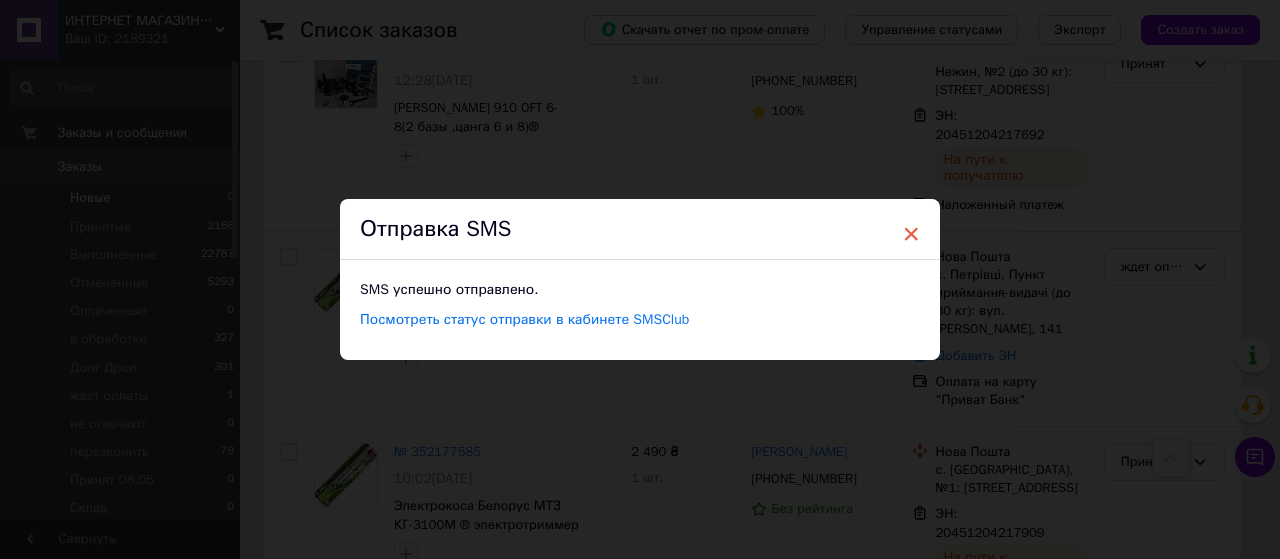 click on "×" at bounding box center [911, 234] 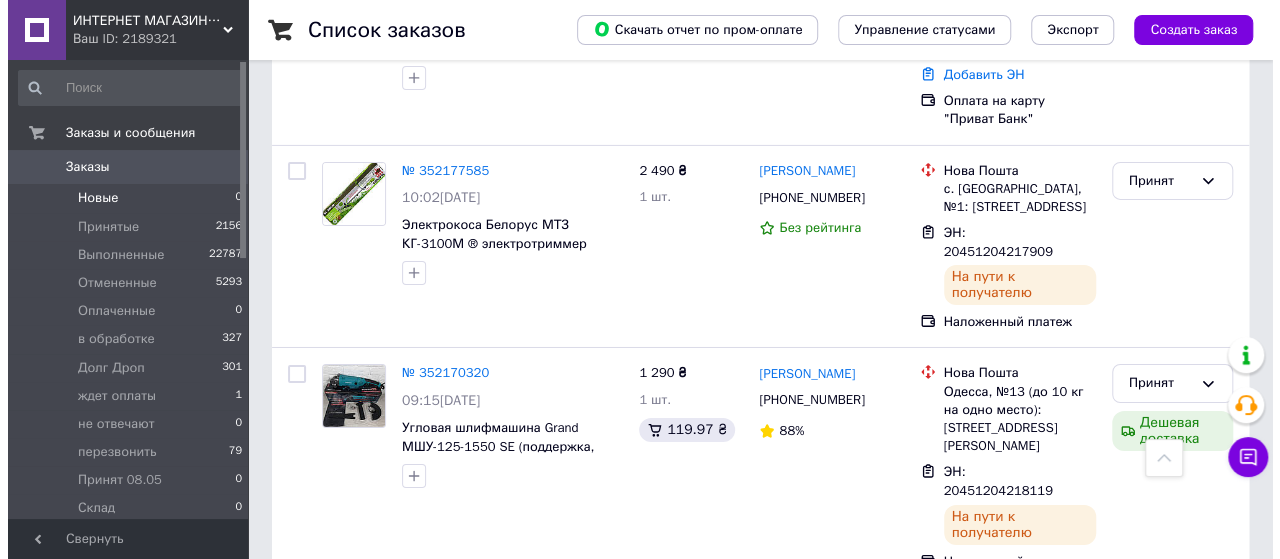 scroll, scrollTop: 3300, scrollLeft: 0, axis: vertical 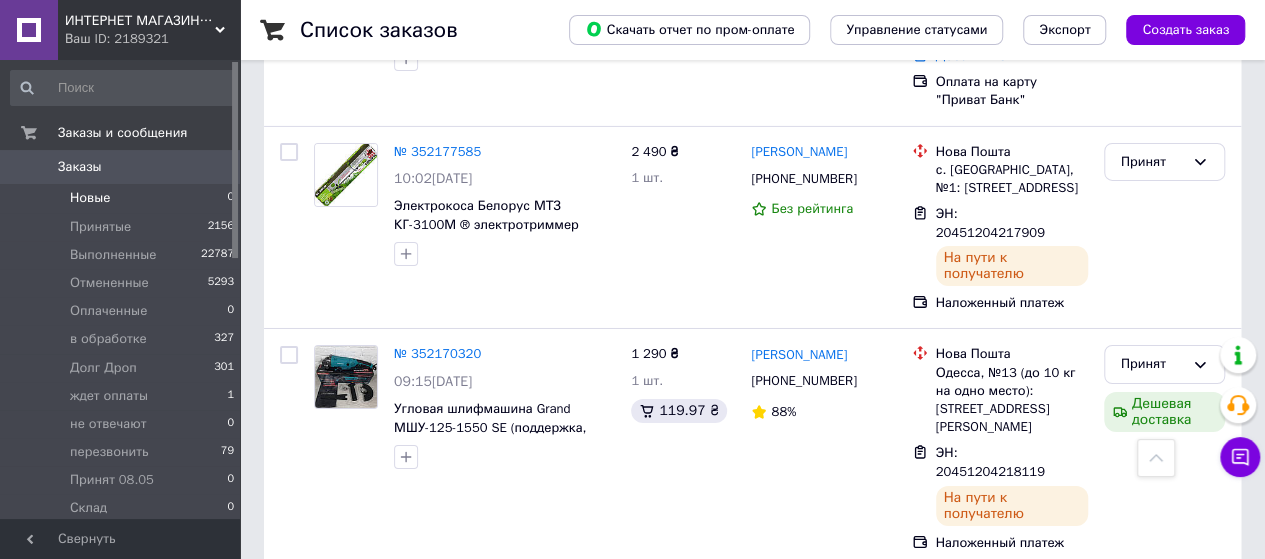 click 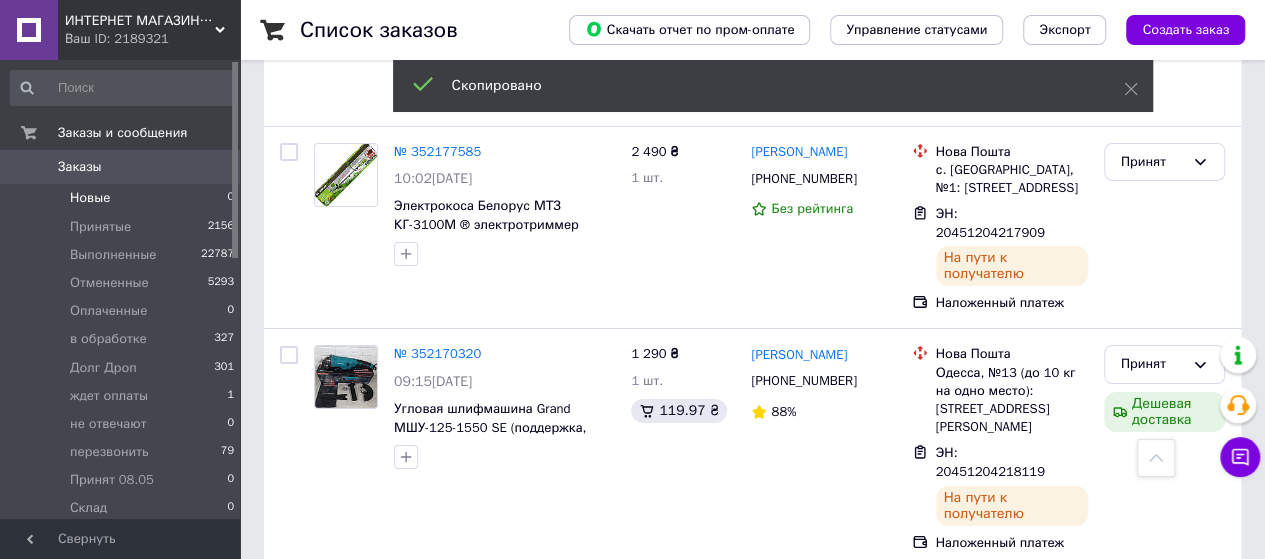 click on "[PHONE_NUMBER]" at bounding box center [803, 620] 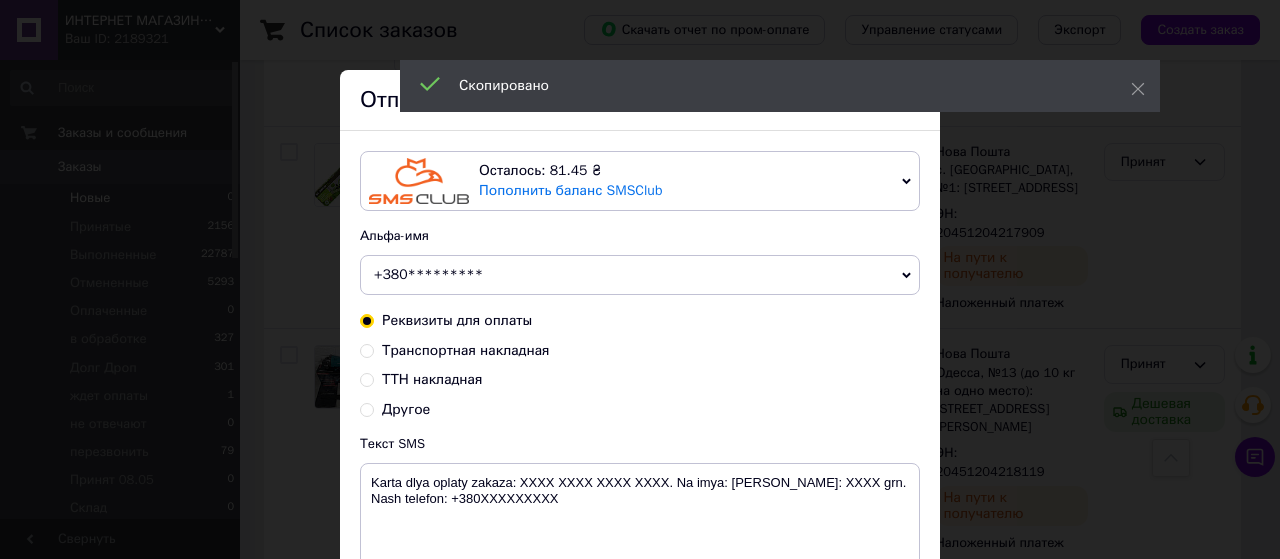 click on "Транспортная накладная" at bounding box center (367, 349) 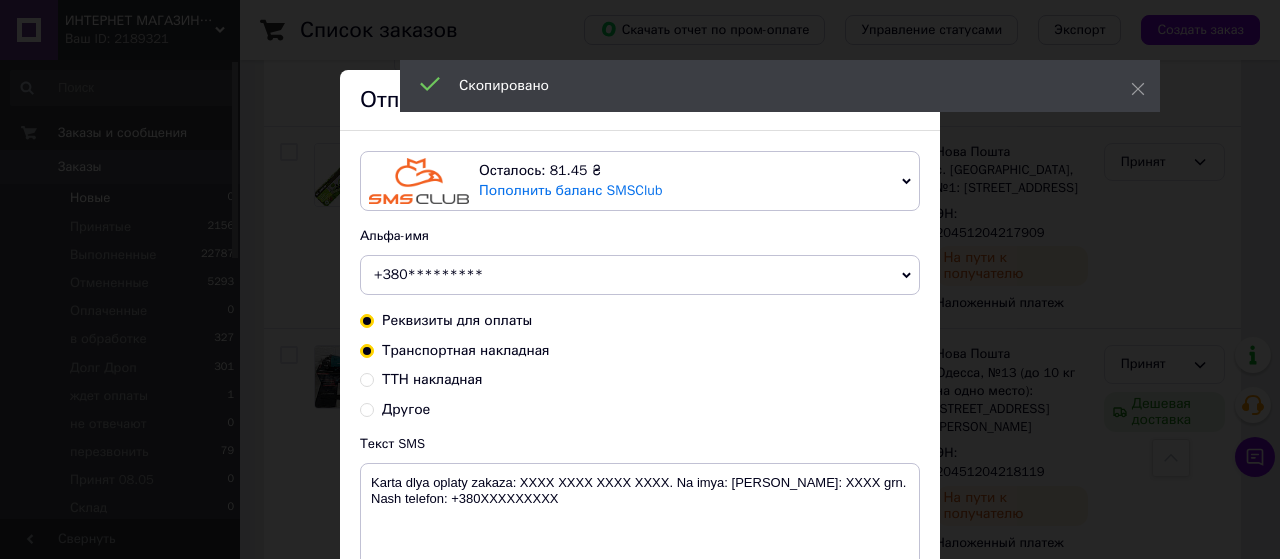 radio on "true" 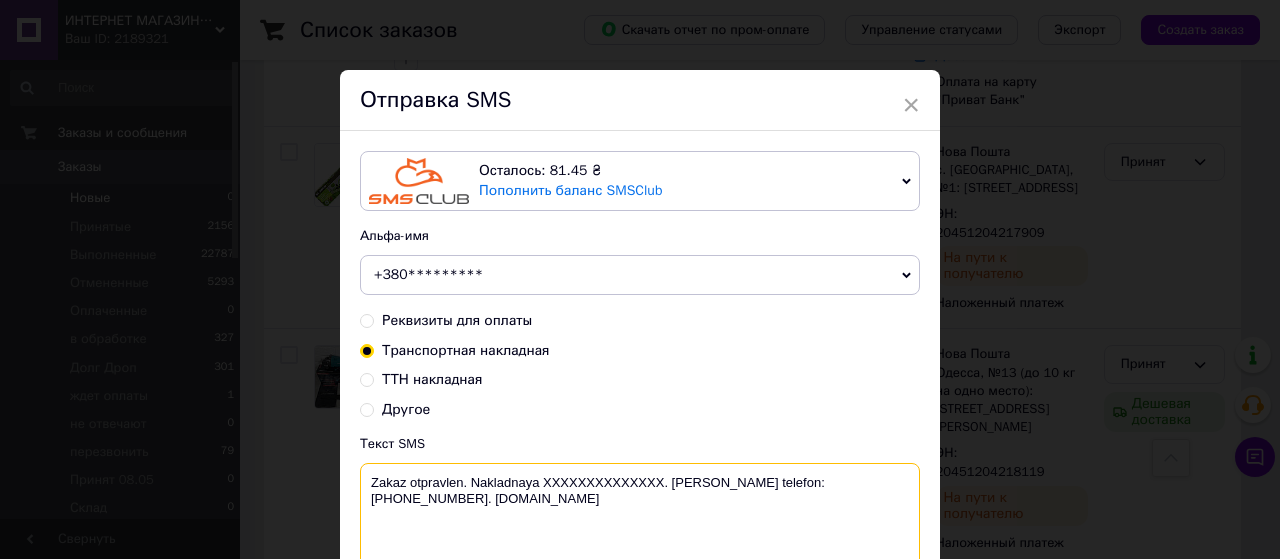 click on "Zakaz otpravlen. Nakladnaya XXXXXXXXXXXXXX. [PERSON_NAME] telefon:[PHONE_NUMBER]. [DOMAIN_NAME]" at bounding box center (640, 515) 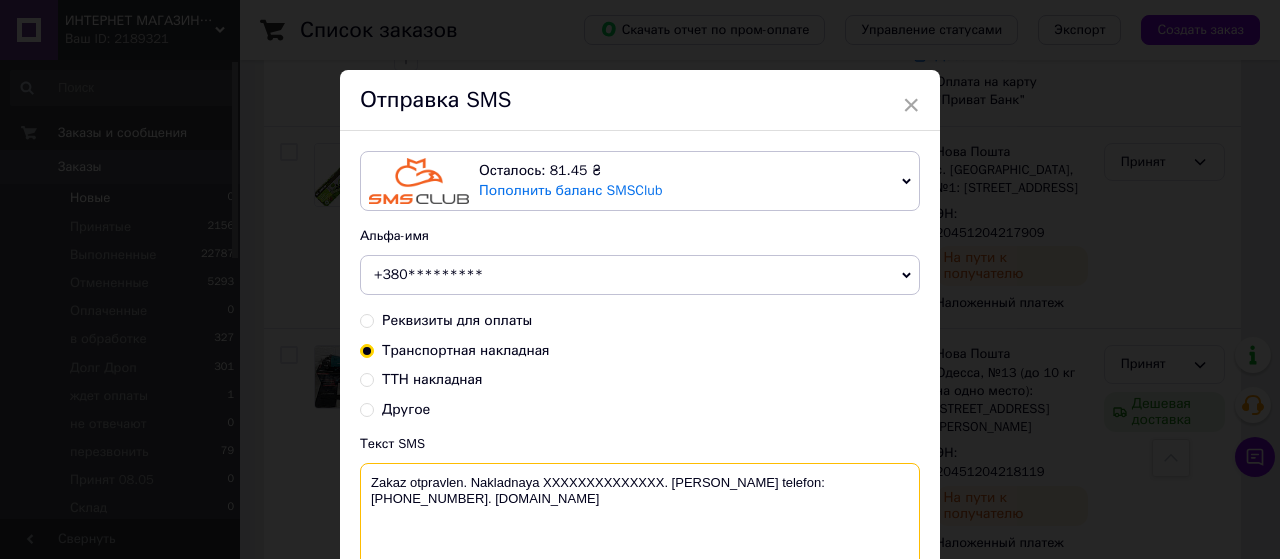paste on "20451204218652" 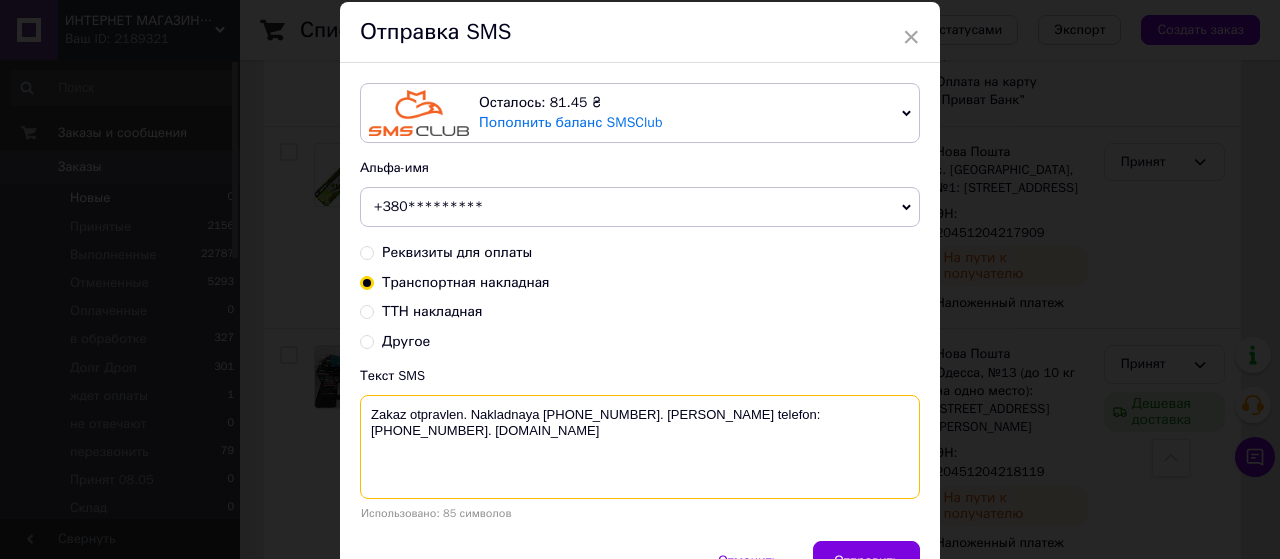 scroll, scrollTop: 100, scrollLeft: 0, axis: vertical 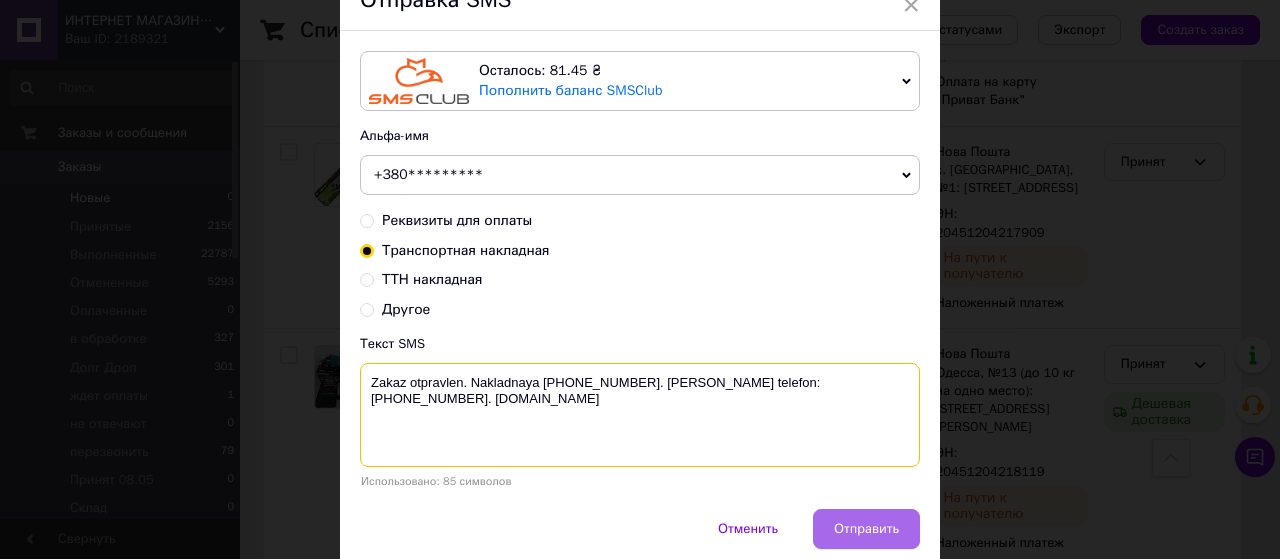 type on "Zakaz otpravlen. Nakladnaya [PHONE_NUMBER]. [PERSON_NAME] telefon:[PHONE_NUMBER]. [DOMAIN_NAME]" 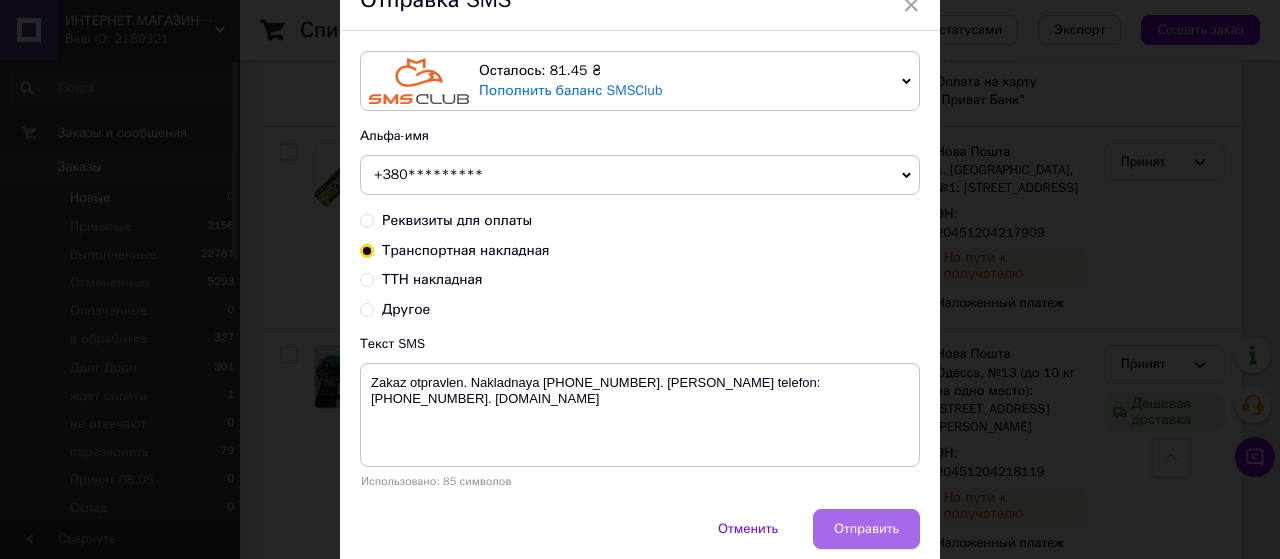 click on "Отправить" at bounding box center (866, 529) 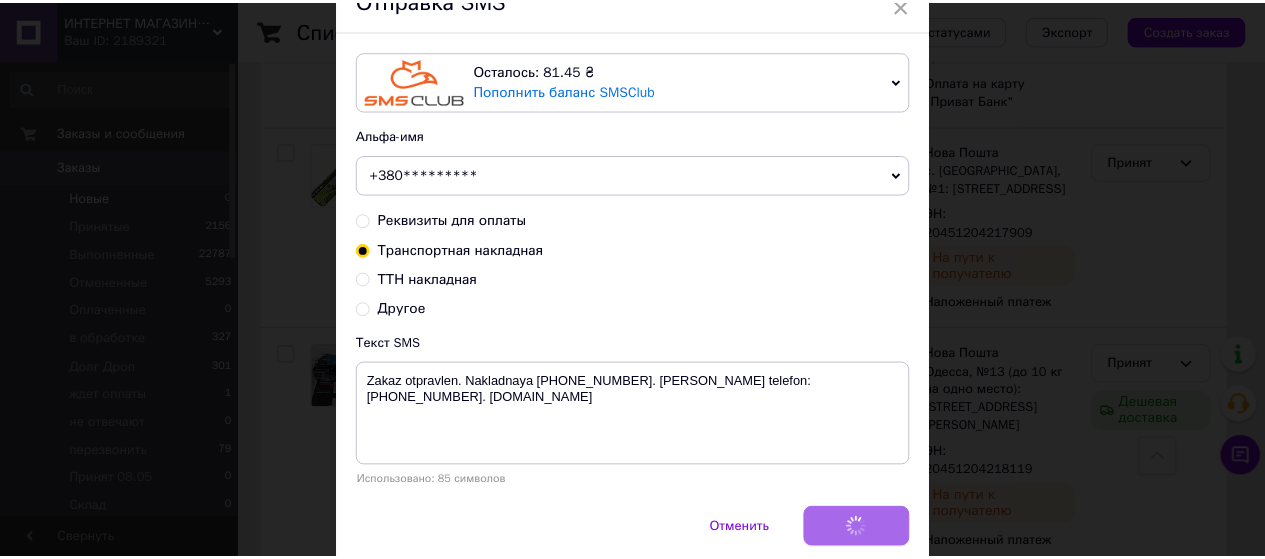 scroll, scrollTop: 0, scrollLeft: 0, axis: both 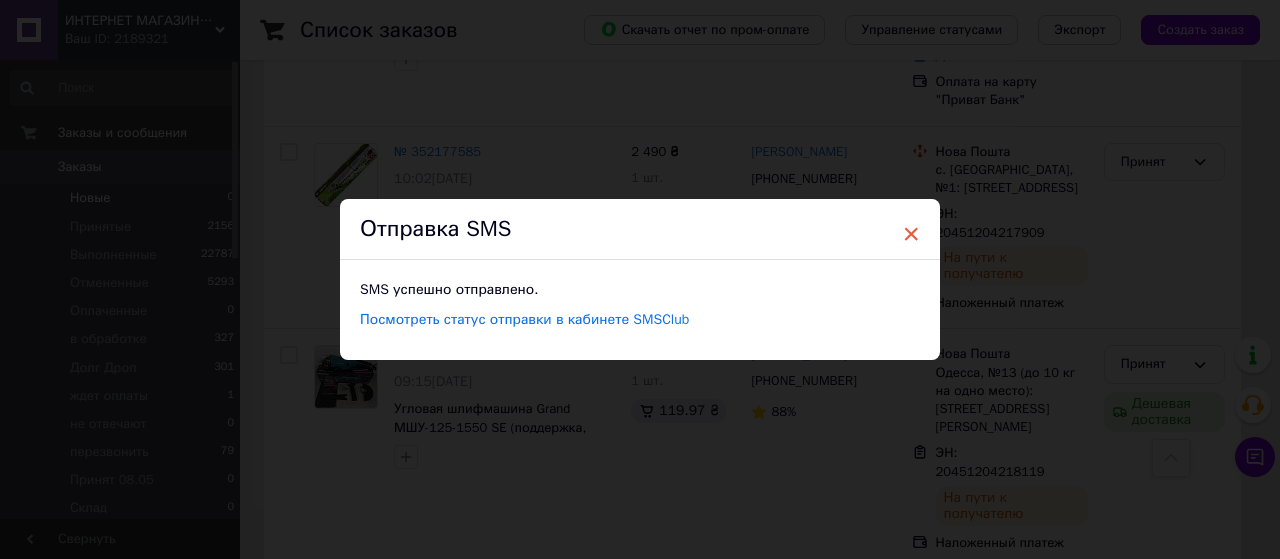 click on "×" at bounding box center (911, 234) 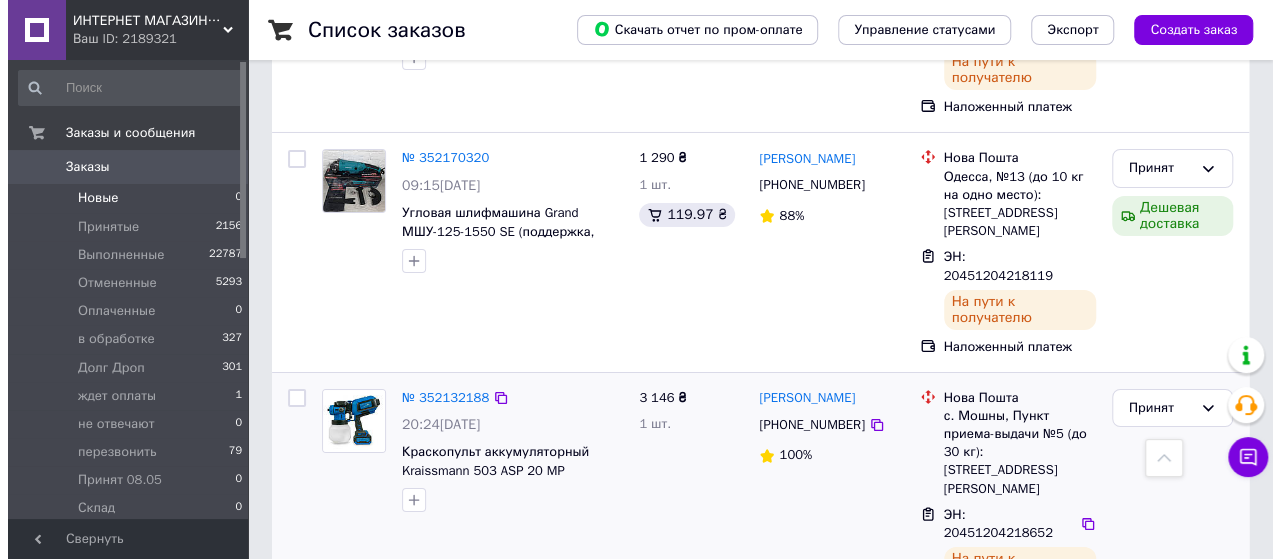 scroll, scrollTop: 3500, scrollLeft: 0, axis: vertical 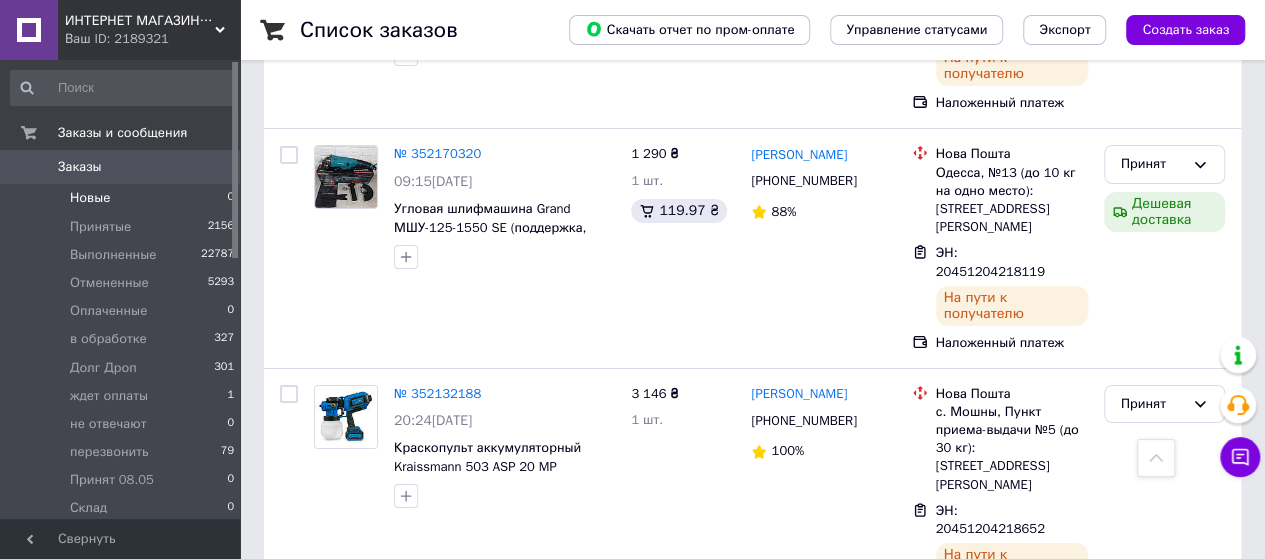 click 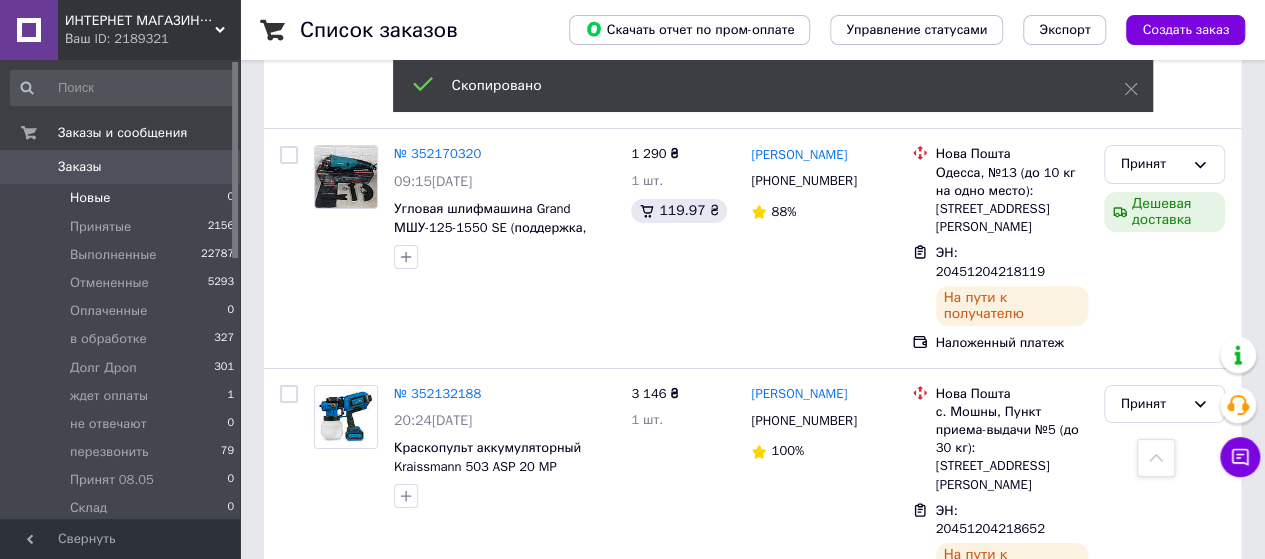 click on "[PHONE_NUMBER]" at bounding box center (803, 677) 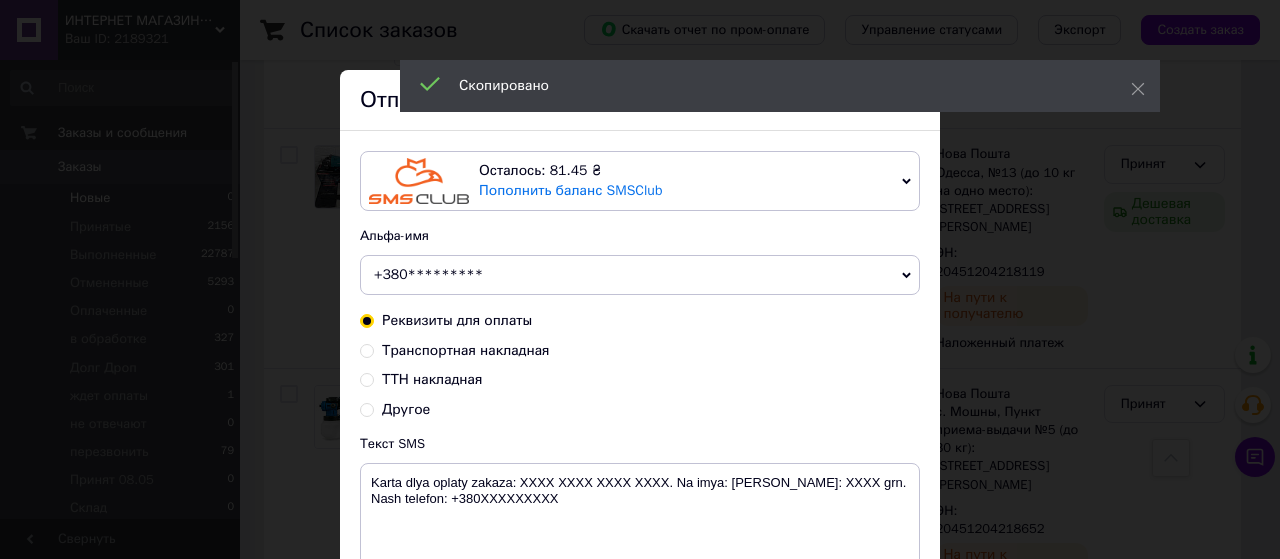 click on "Транспортная накладная" at bounding box center (367, 349) 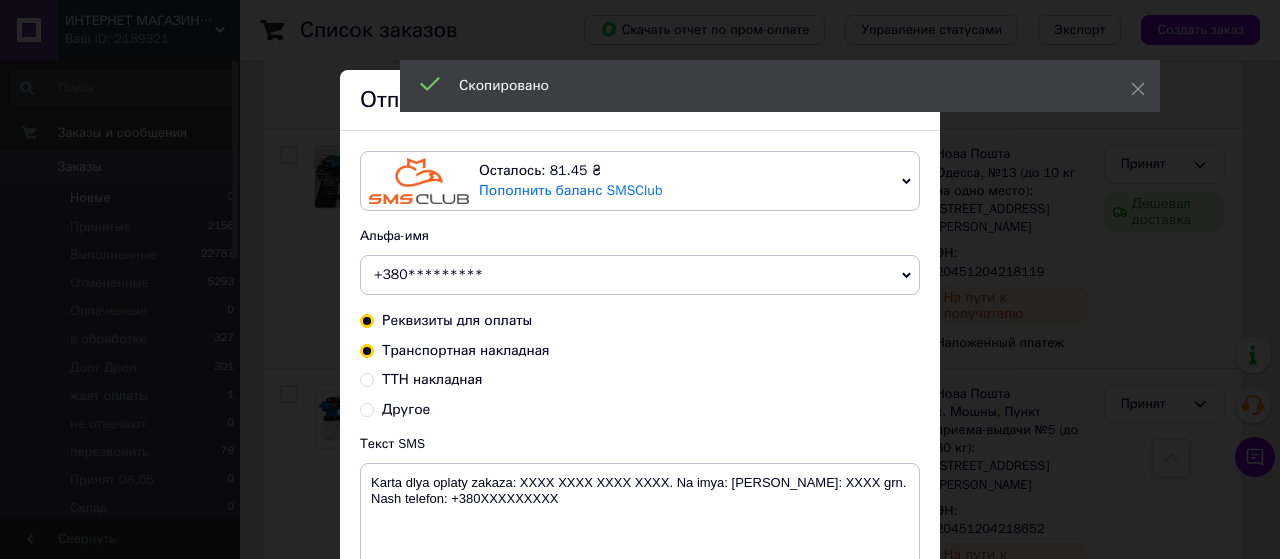 radio on "true" 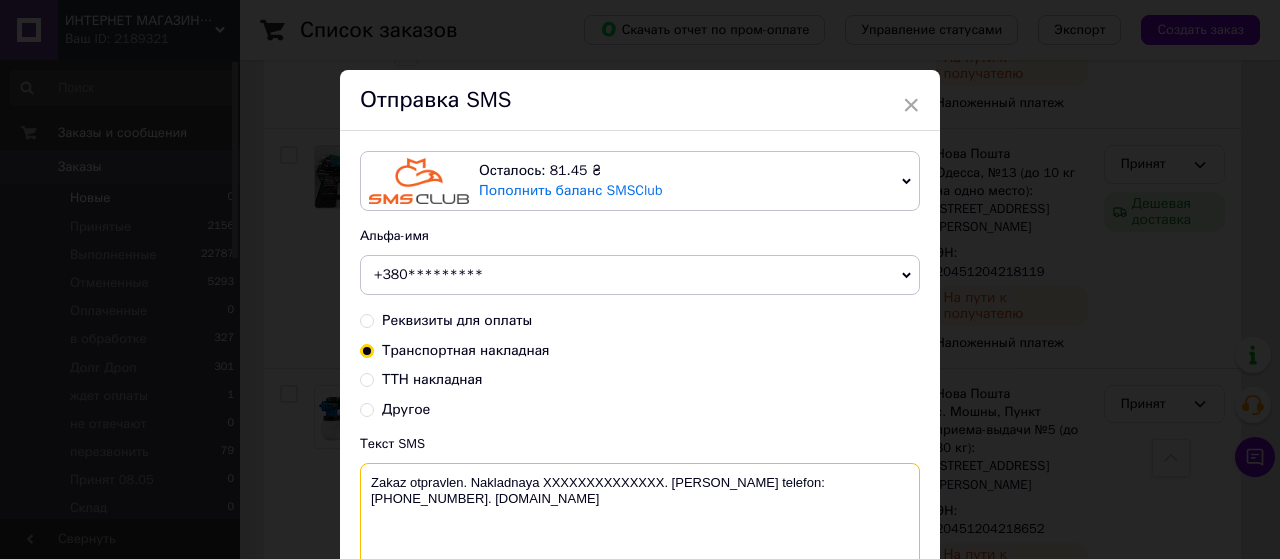 click on "Zakaz otpravlen. Nakladnaya XXXXXXXXXXXXXX. [PERSON_NAME] telefon:[PHONE_NUMBER]. [DOMAIN_NAME]" at bounding box center [640, 515] 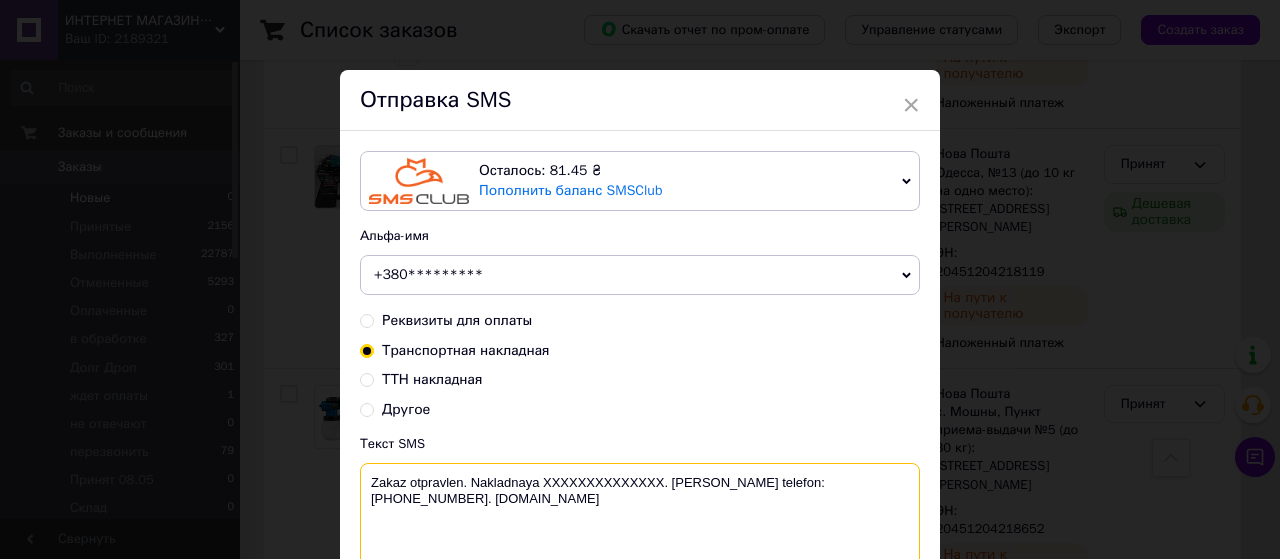 paste on "20451204218831" 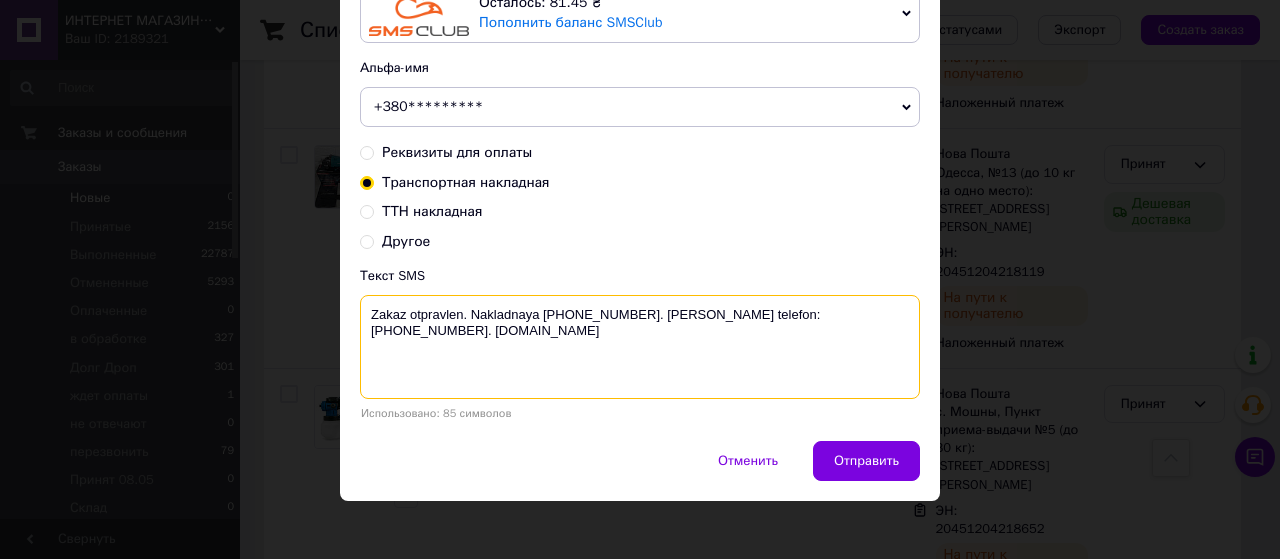 scroll, scrollTop: 175, scrollLeft: 0, axis: vertical 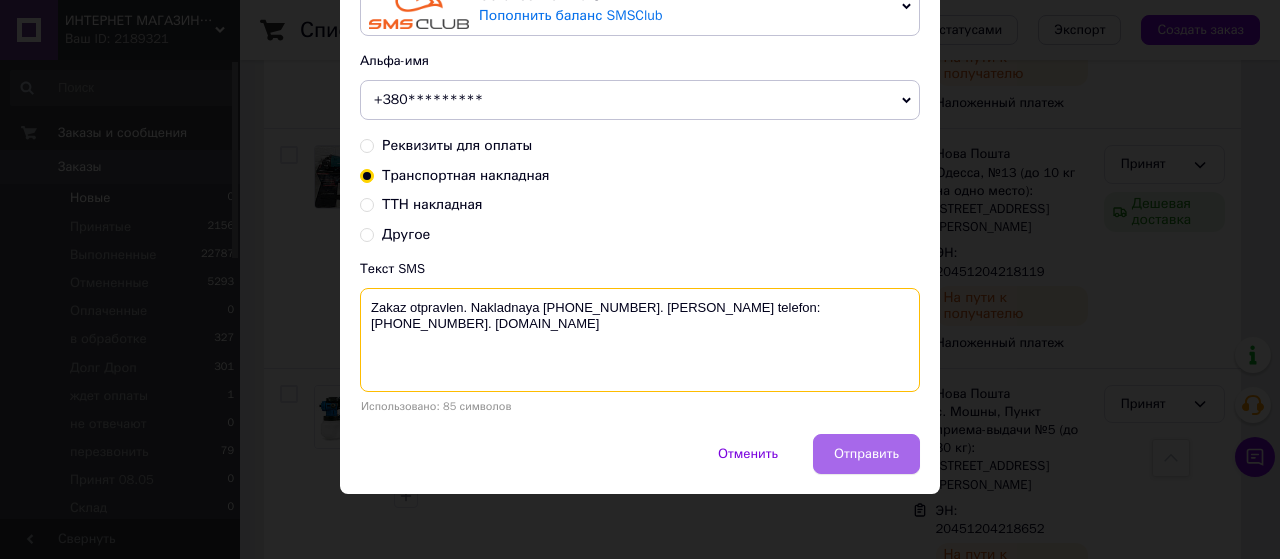 type on "Zakaz otpravlen. Nakladnaya [PHONE_NUMBER]. [PERSON_NAME] telefon:[PHONE_NUMBER]. [DOMAIN_NAME]" 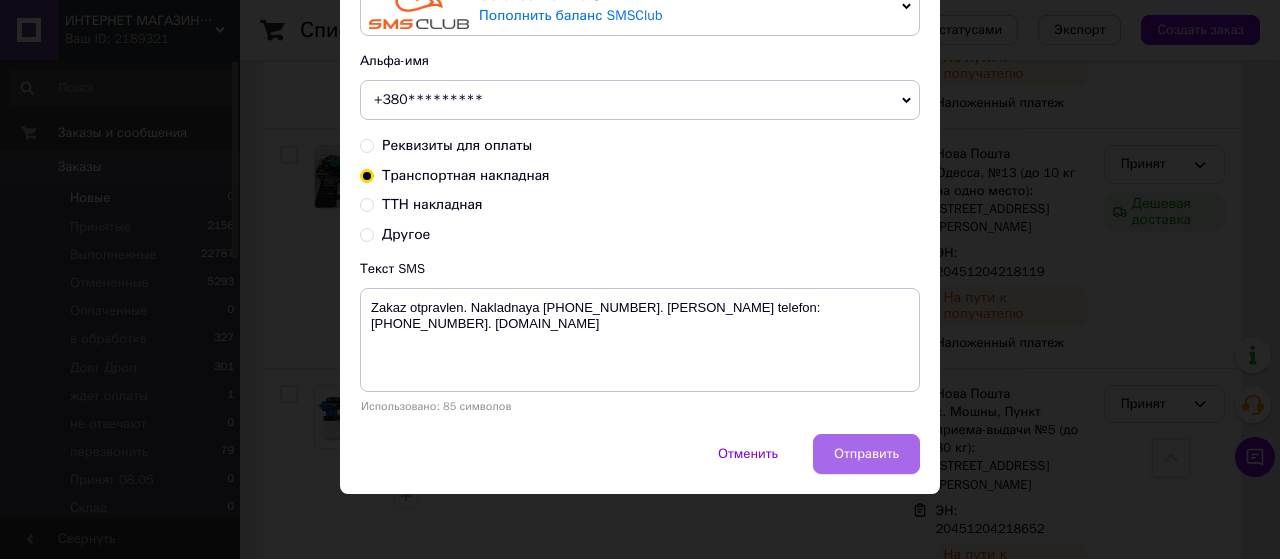 click on "Отправить" at bounding box center (866, 454) 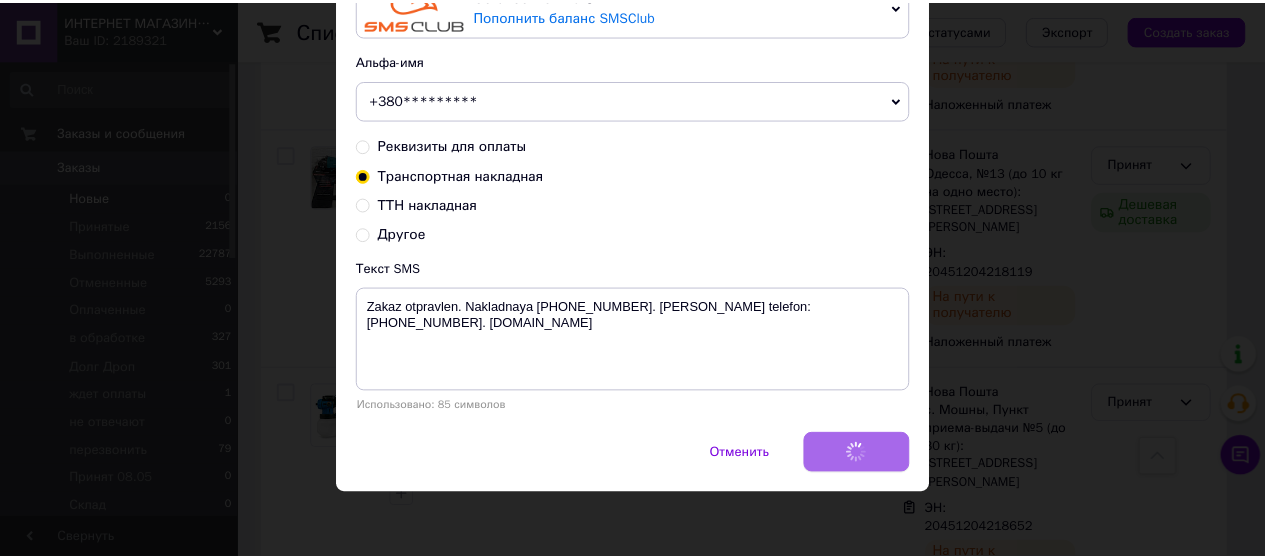 scroll, scrollTop: 0, scrollLeft: 0, axis: both 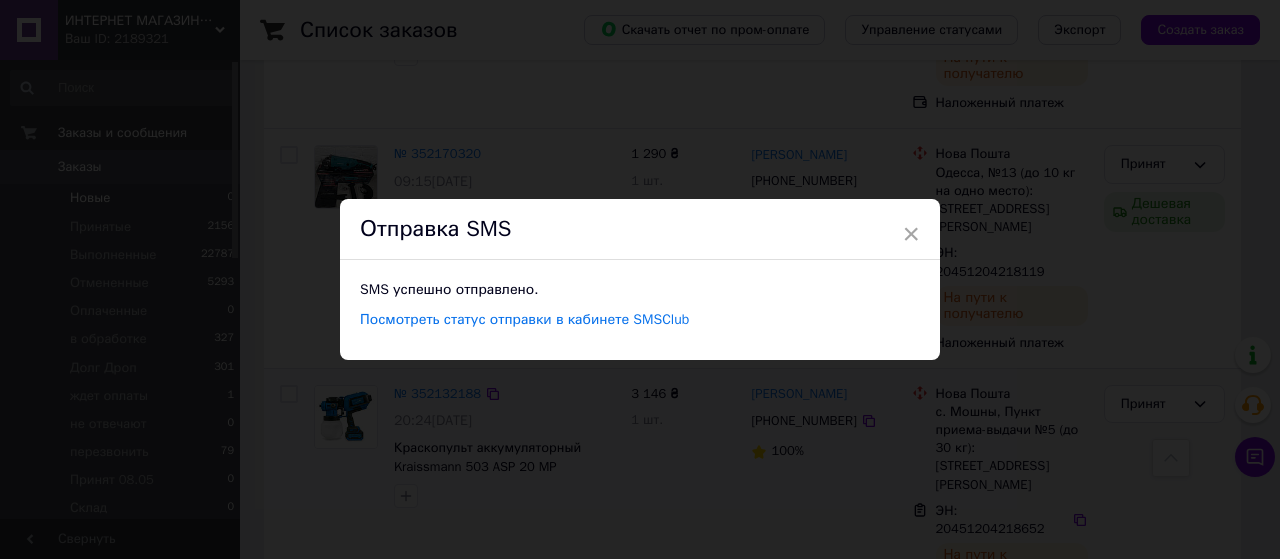 drag, startPoint x: 907, startPoint y: 231, endPoint x: 906, endPoint y: 248, distance: 17.029387 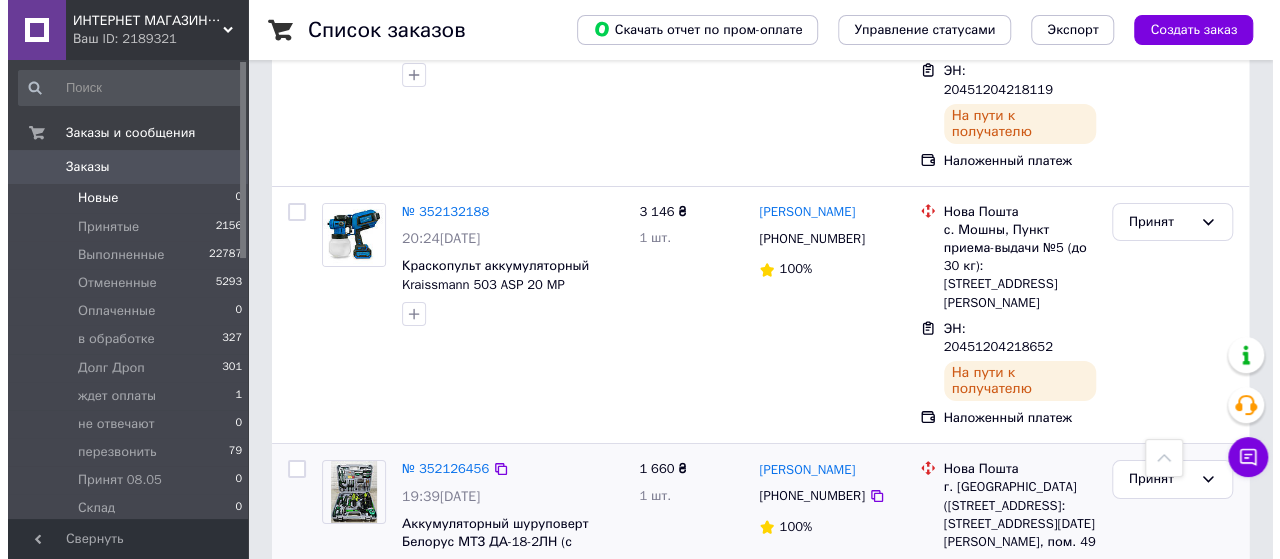 scroll, scrollTop: 3700, scrollLeft: 0, axis: vertical 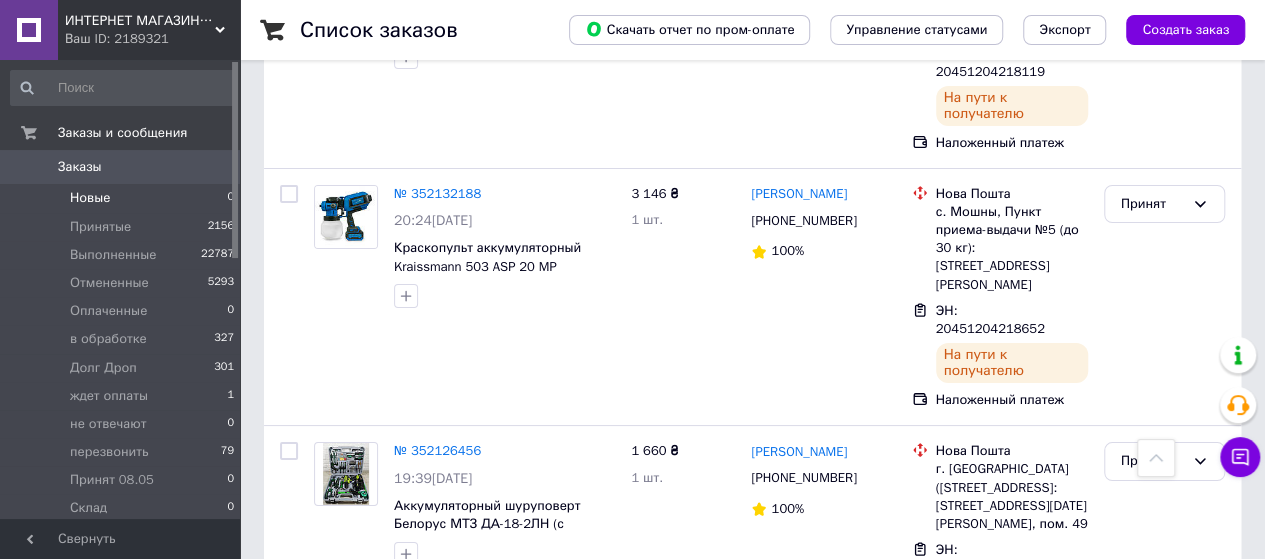 click 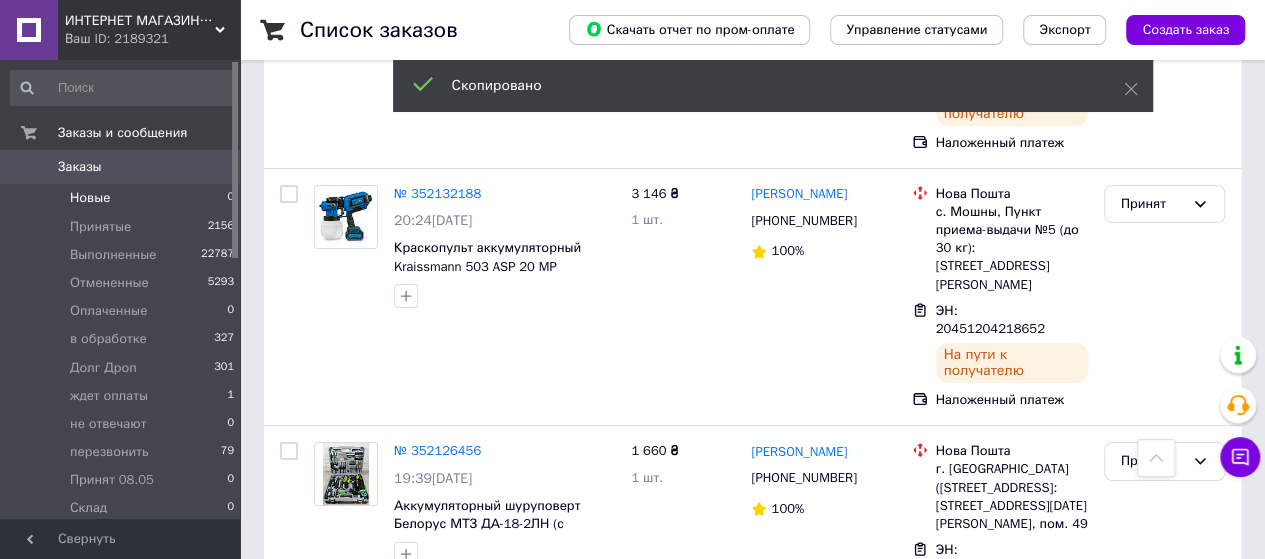 click on "[PHONE_NUMBER]" at bounding box center (803, 716) 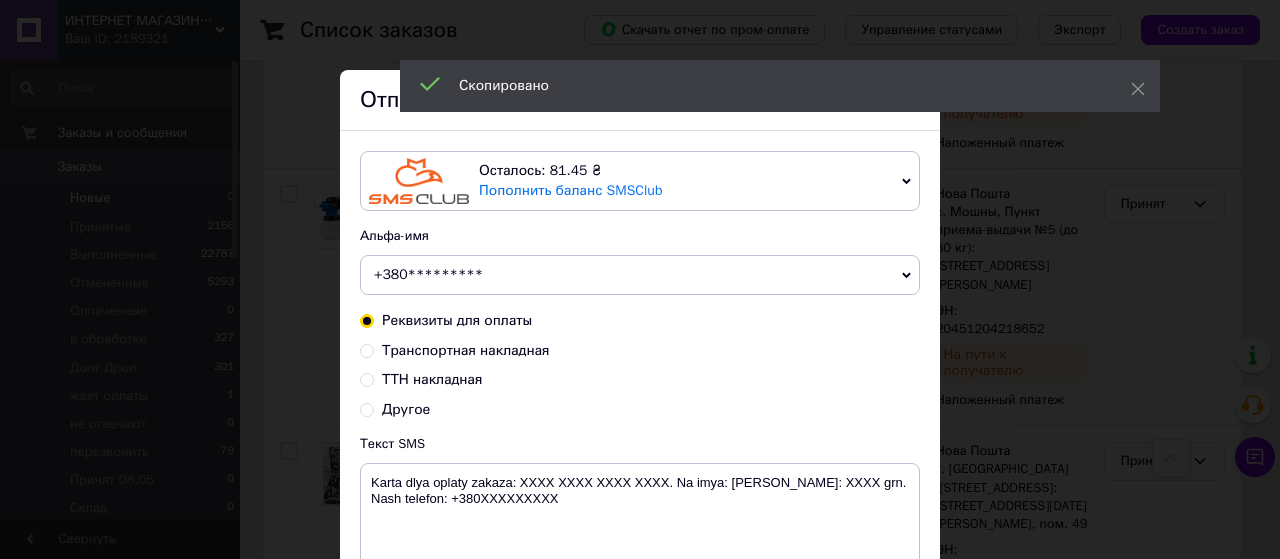 click on "Транспортная накладная" at bounding box center (367, 349) 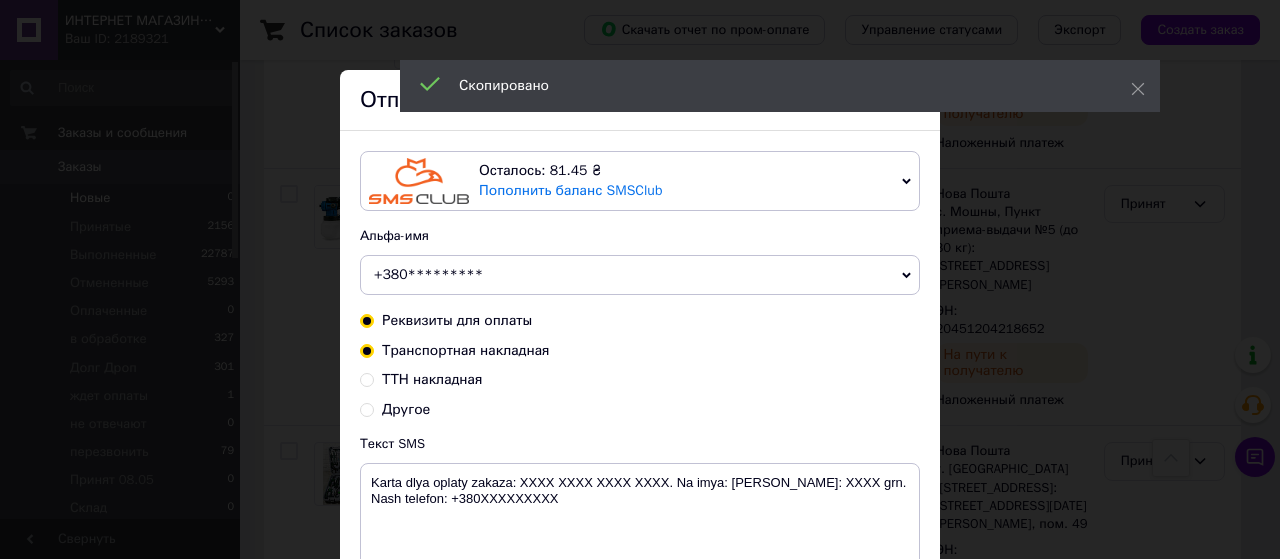 radio on "true" 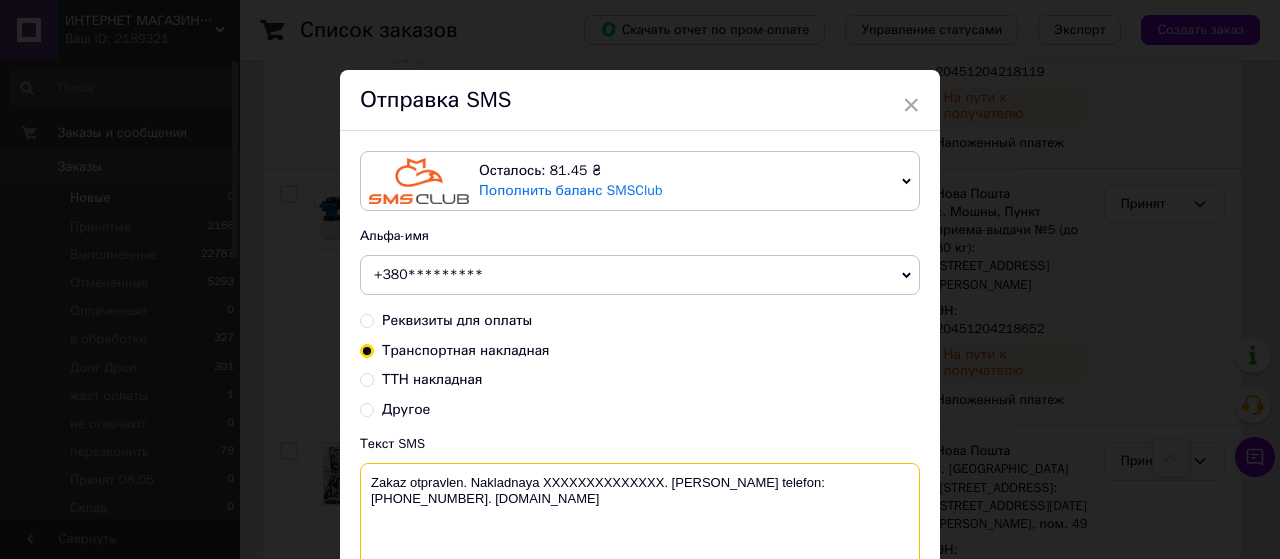 click on "Zakaz otpravlen. Nakladnaya XXXXXXXXXXXXXX. [PERSON_NAME] telefon:[PHONE_NUMBER]. [DOMAIN_NAME]" at bounding box center [640, 515] 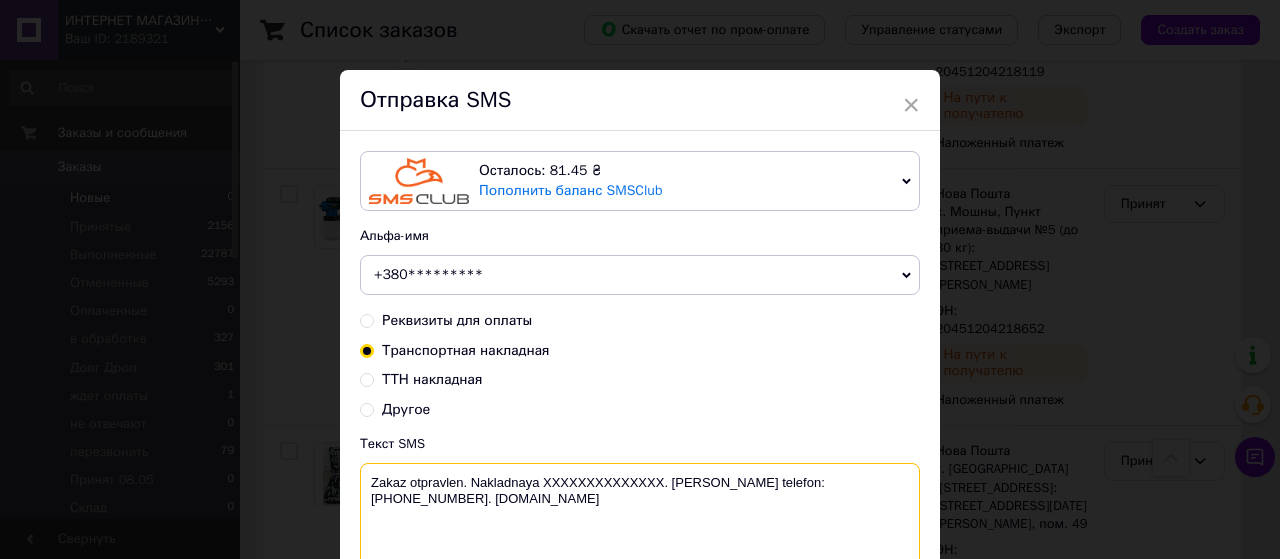 paste on "20451204218968" 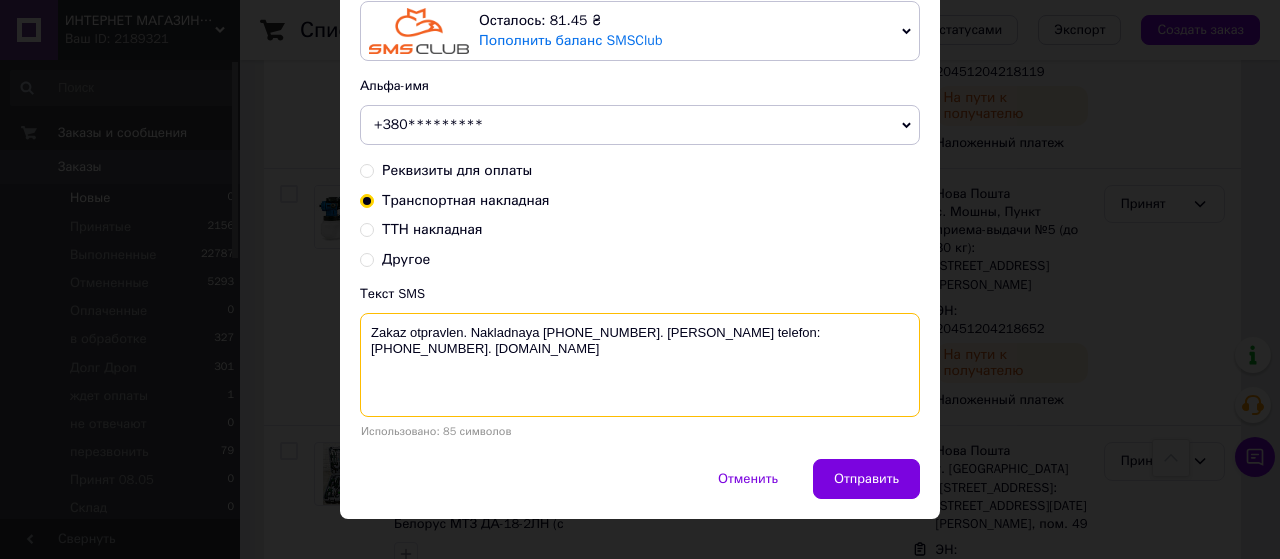 scroll, scrollTop: 175, scrollLeft: 0, axis: vertical 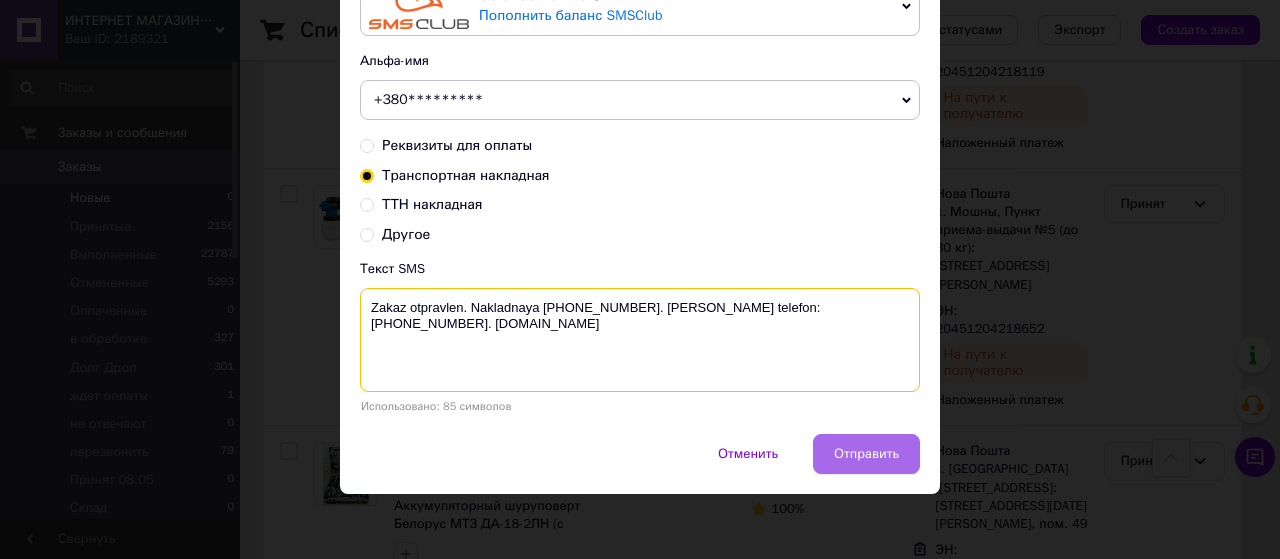 type on "Zakaz otpravlen. Nakladnaya [PHONE_NUMBER]. [PERSON_NAME] telefon:[PHONE_NUMBER]. [DOMAIN_NAME]" 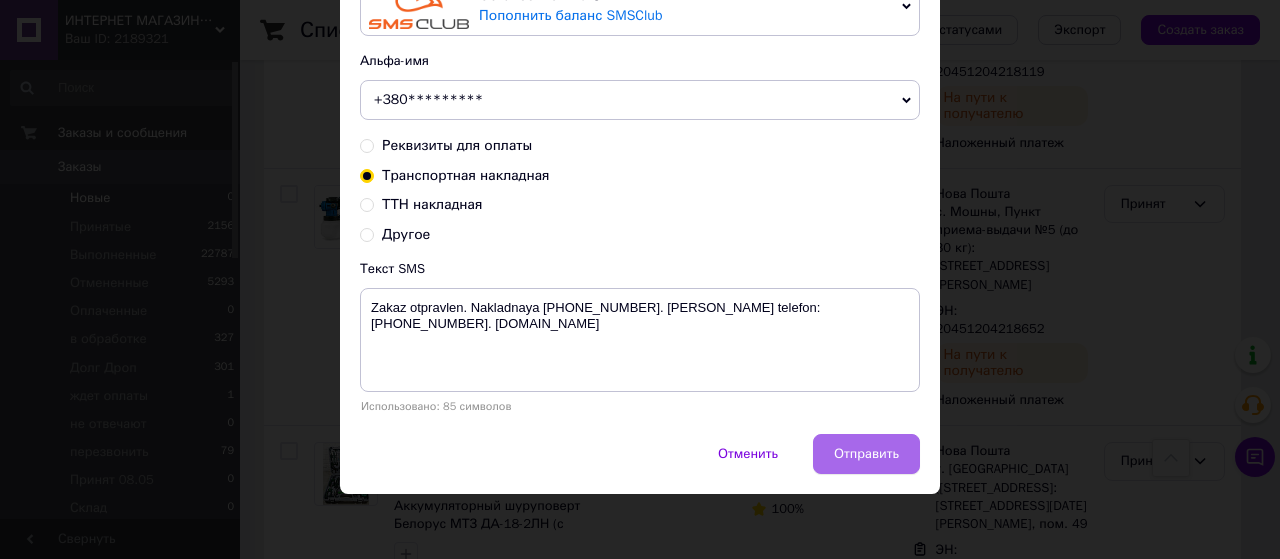 click on "Отправить" at bounding box center [866, 454] 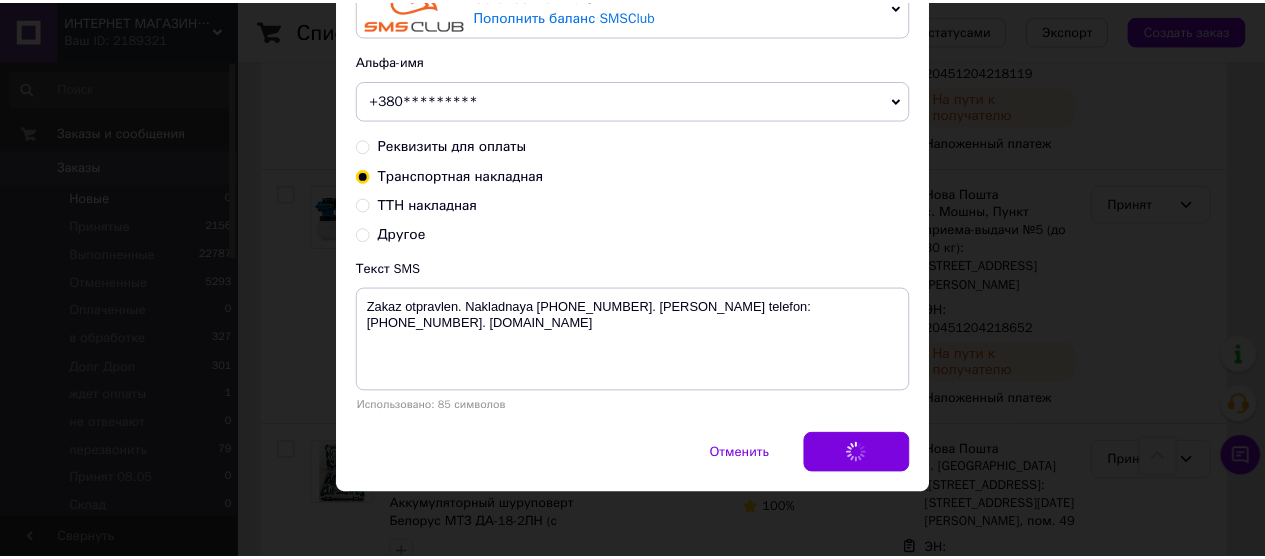 scroll, scrollTop: 0, scrollLeft: 0, axis: both 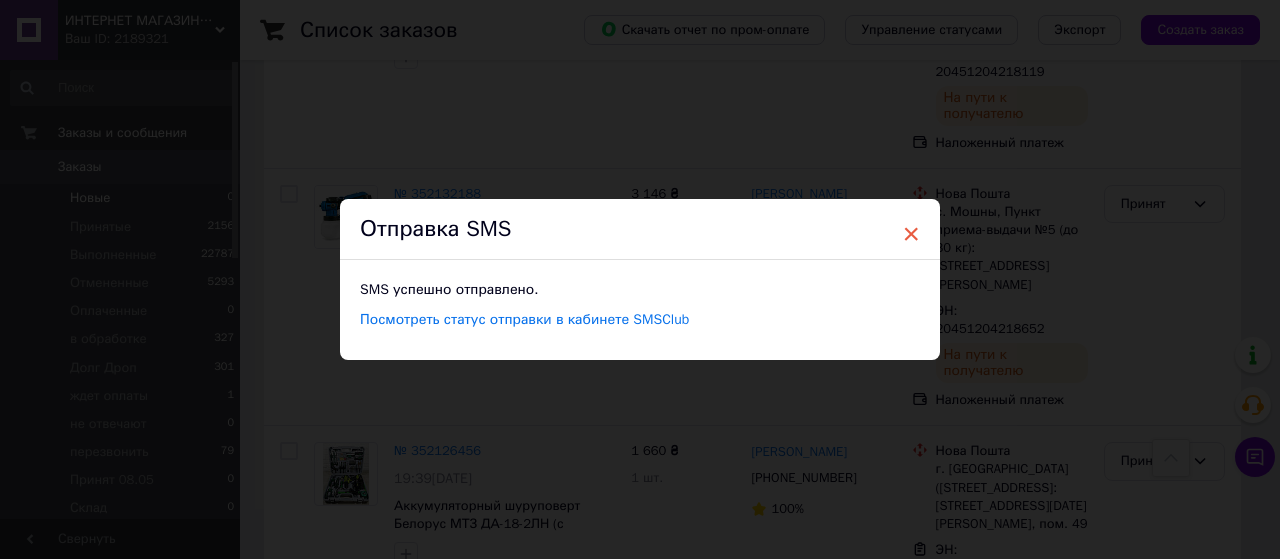 click on "×" at bounding box center [911, 234] 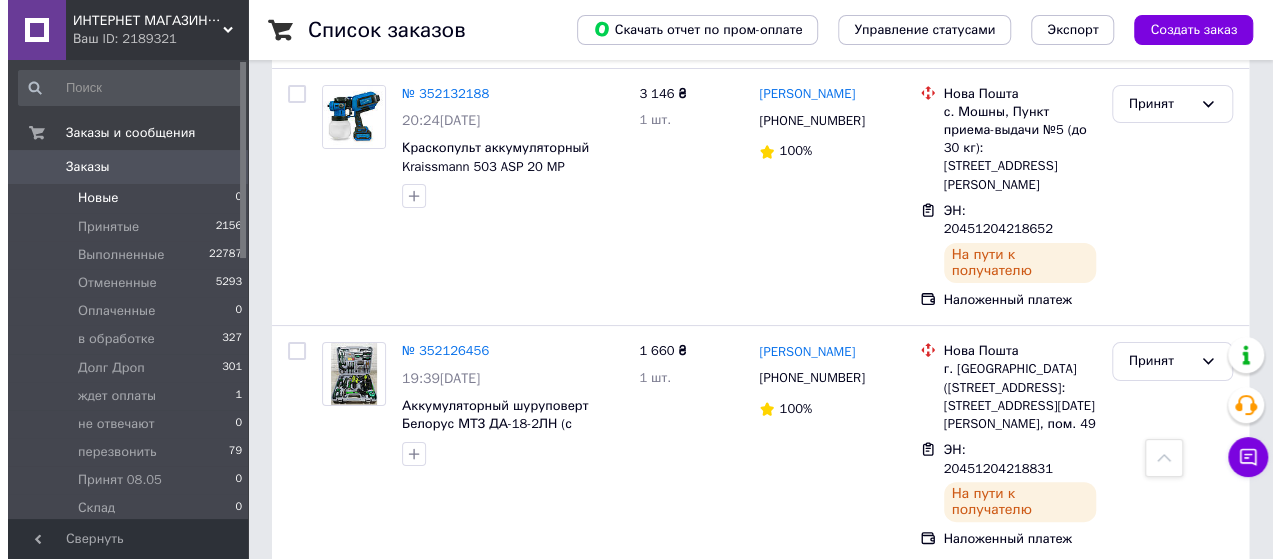 scroll, scrollTop: 3900, scrollLeft: 0, axis: vertical 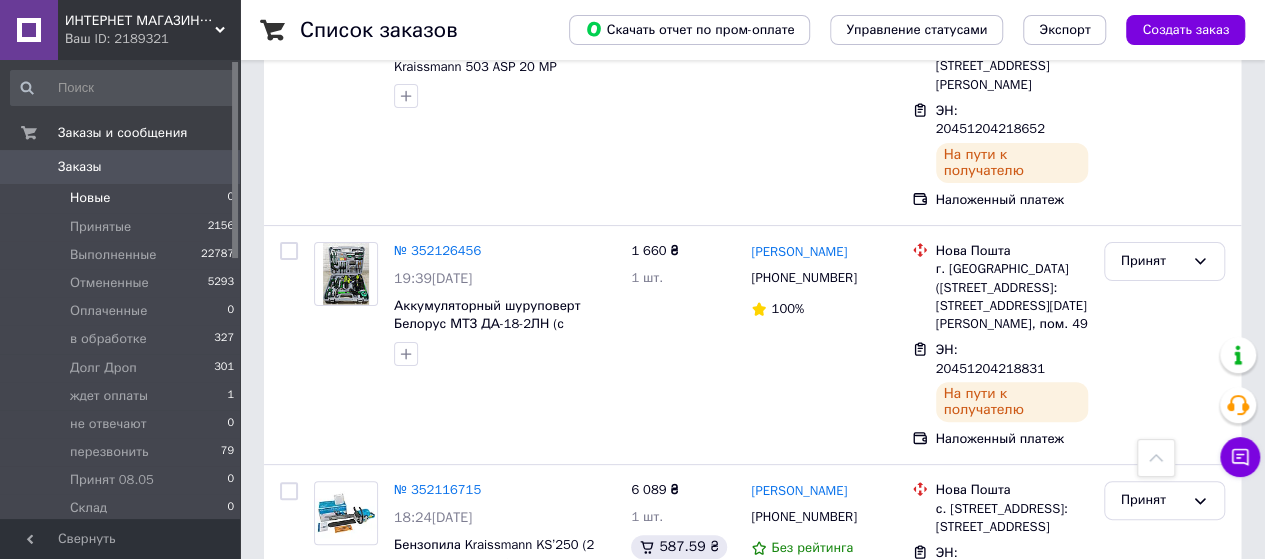 click 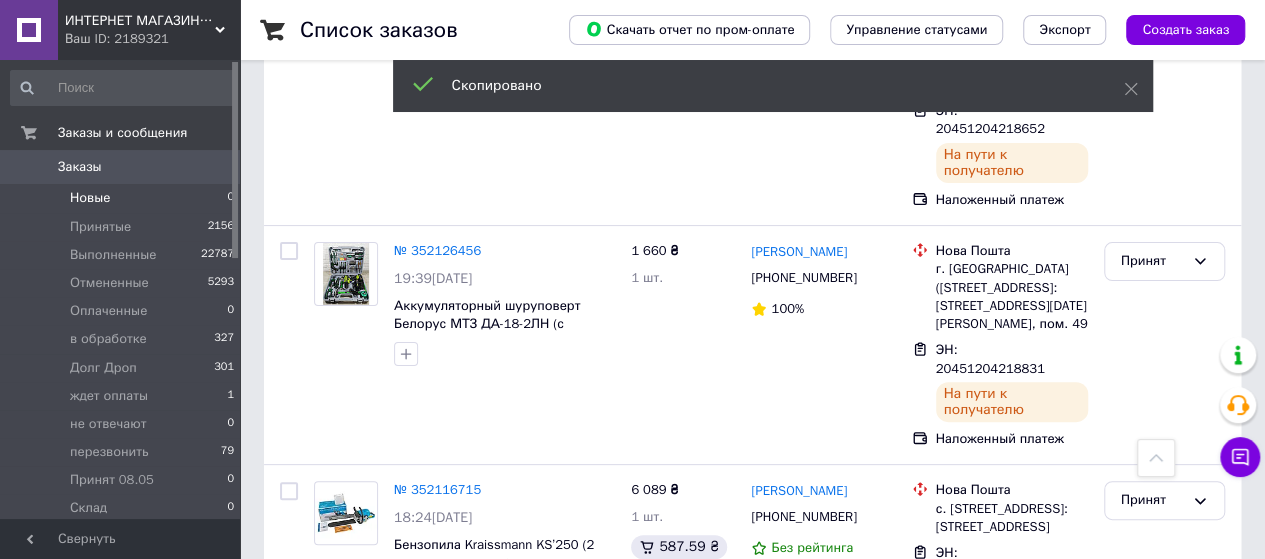 click on "[PHONE_NUMBER]" at bounding box center [803, 719] 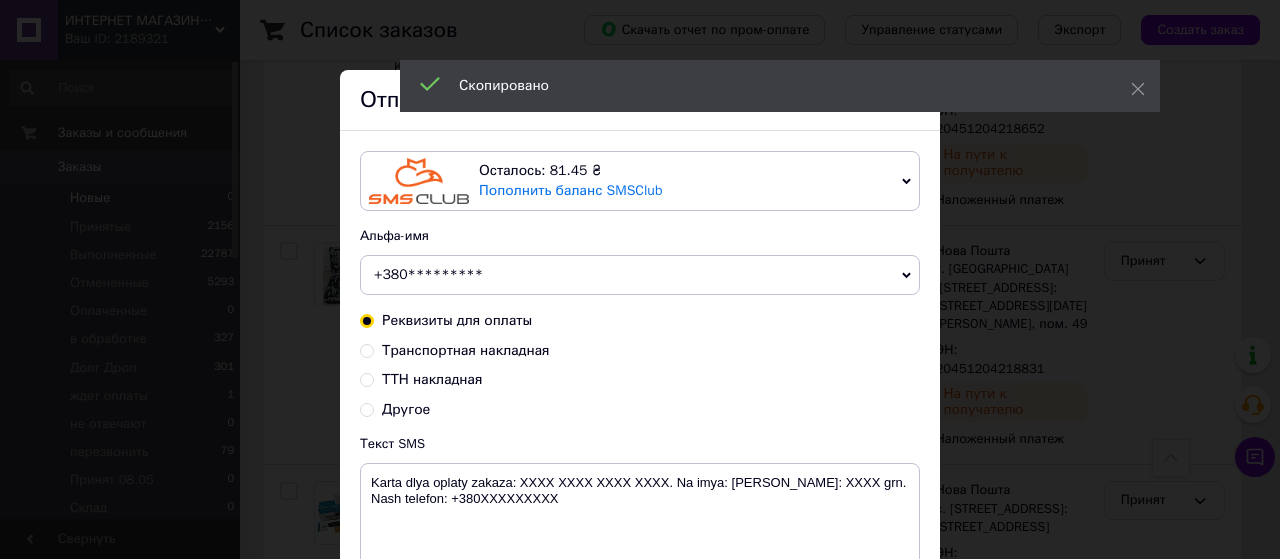 click on "Транспортная накладная" at bounding box center (367, 349) 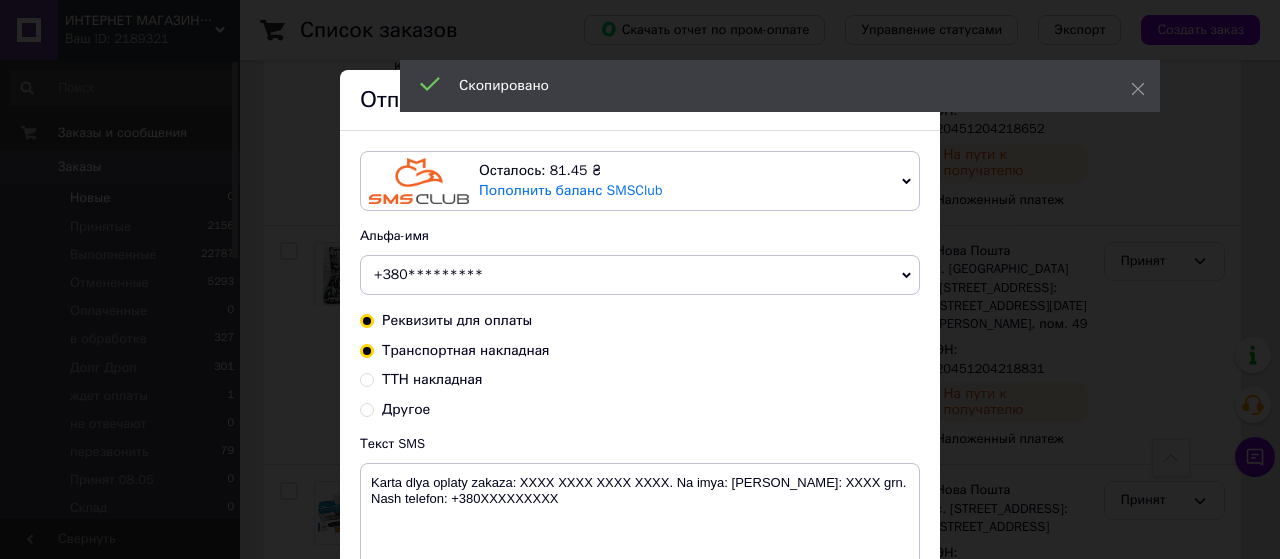 radio on "true" 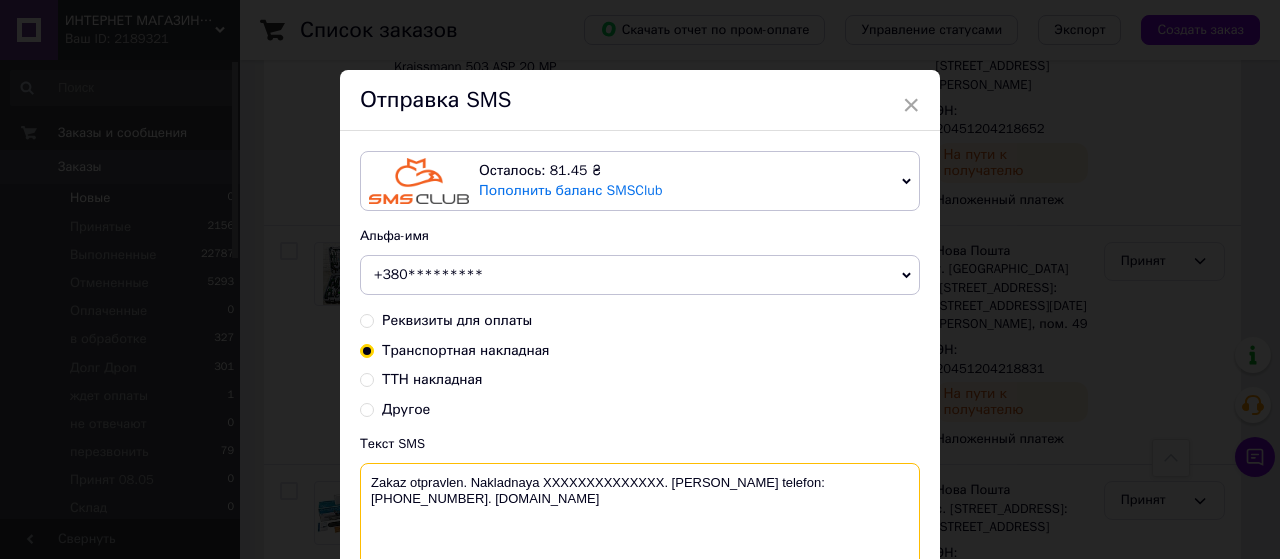 click on "Zakaz otpravlen. Nakladnaya XXXXXXXXXXXXXX. [PERSON_NAME] telefon:[PHONE_NUMBER]. [DOMAIN_NAME]" at bounding box center (640, 515) 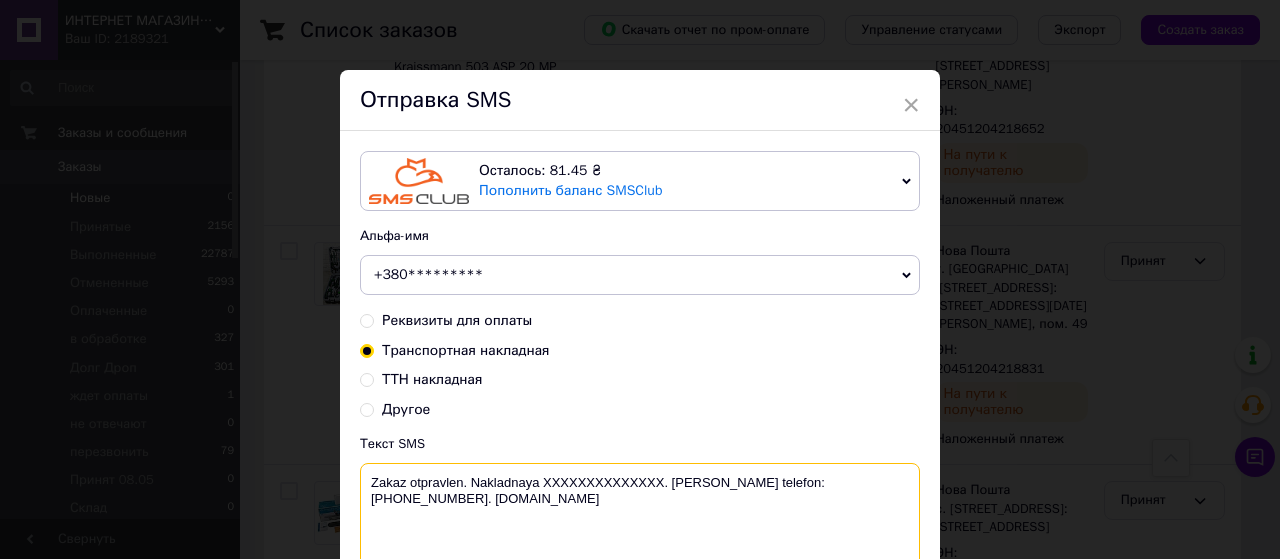 paste on "20451204219172" 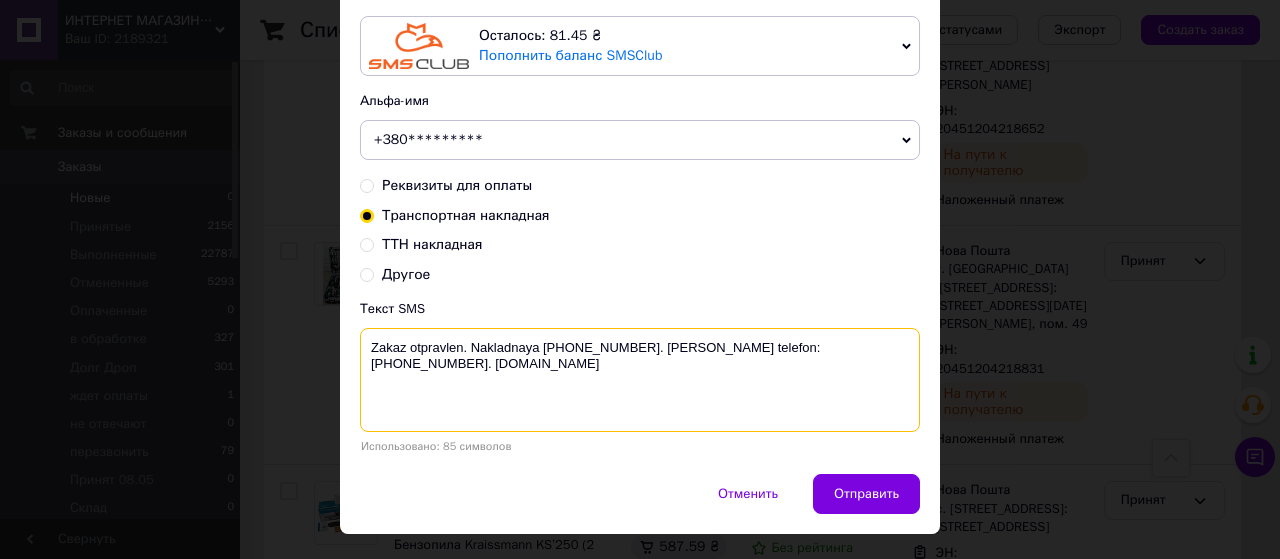 scroll, scrollTop: 175, scrollLeft: 0, axis: vertical 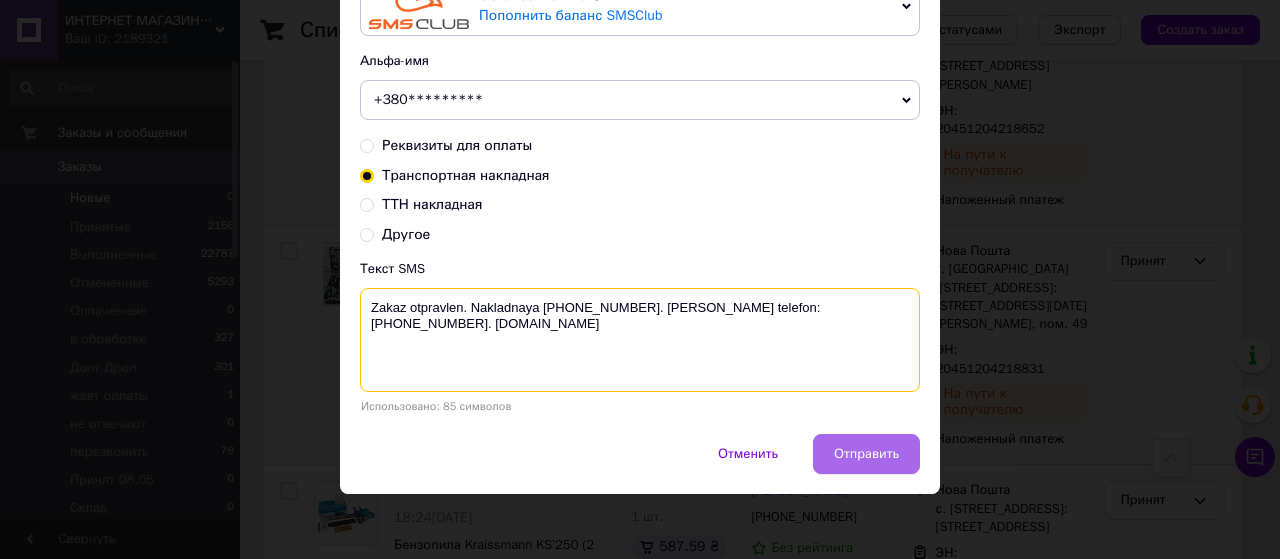 type on "Zakaz otpravlen. Nakladnaya [PHONE_NUMBER]. [PERSON_NAME] telefon:[PHONE_NUMBER]. [DOMAIN_NAME]" 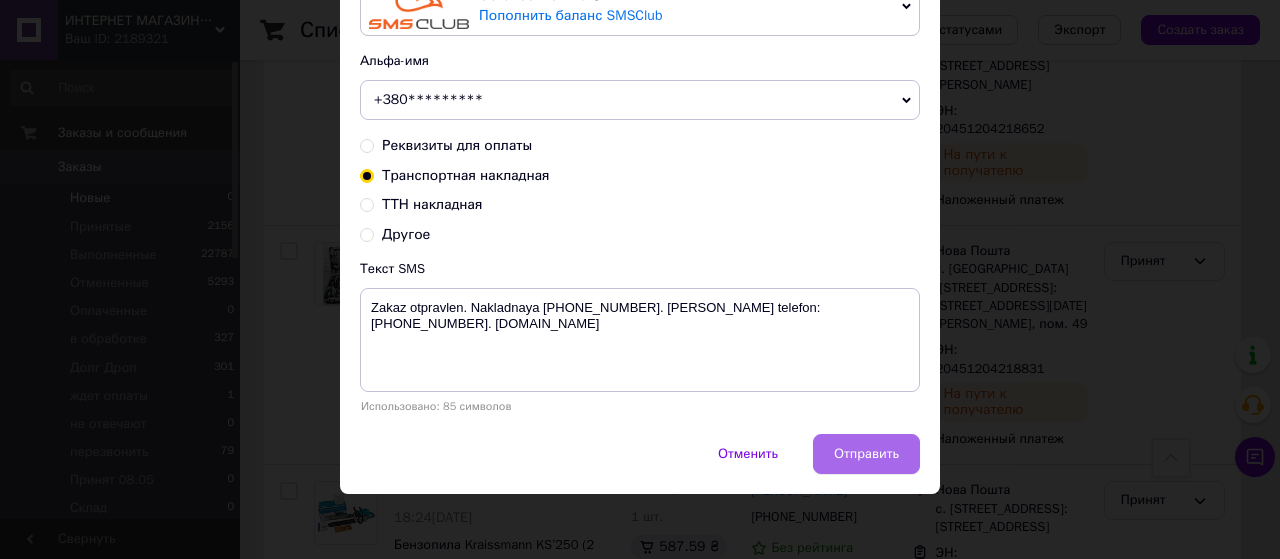 click on "Отправить" at bounding box center [866, 454] 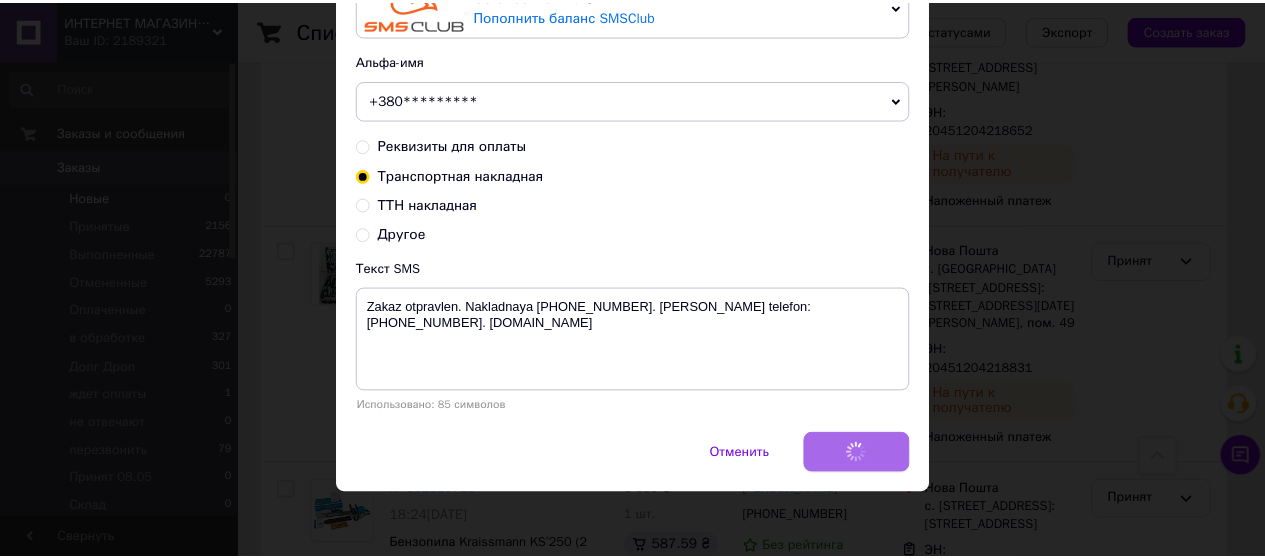 scroll, scrollTop: 0, scrollLeft: 0, axis: both 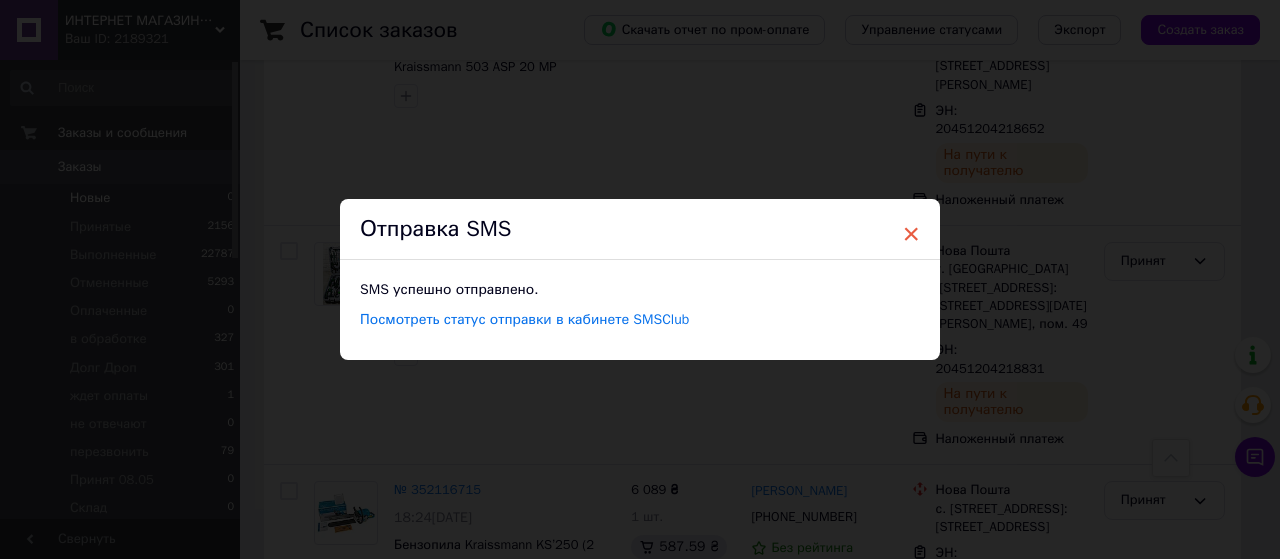 click on "×" at bounding box center [911, 234] 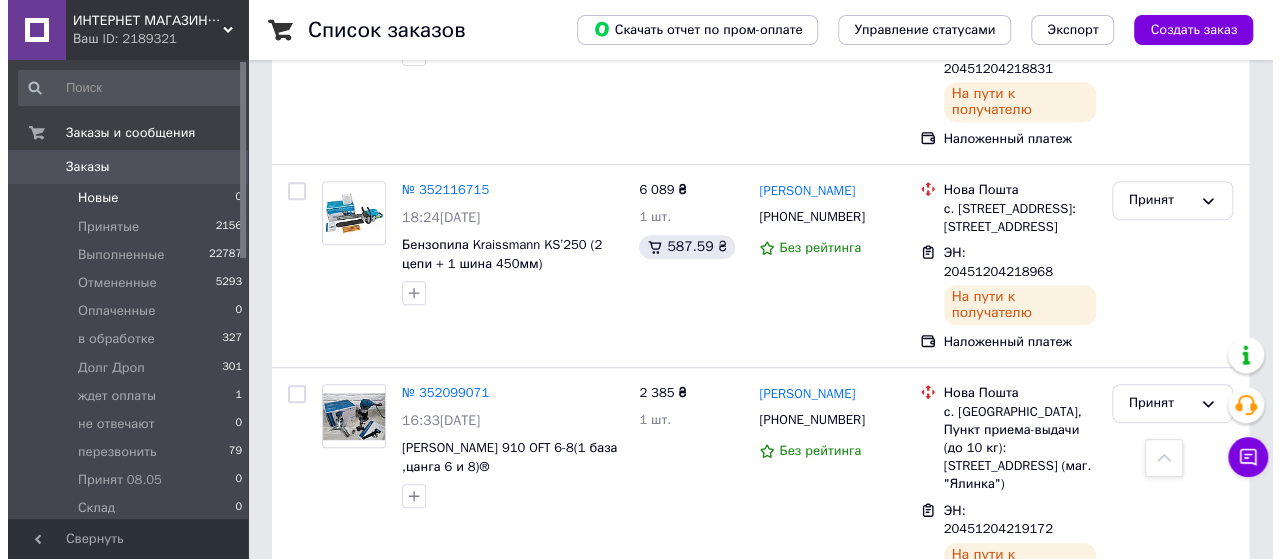 scroll, scrollTop: 4300, scrollLeft: 0, axis: vertical 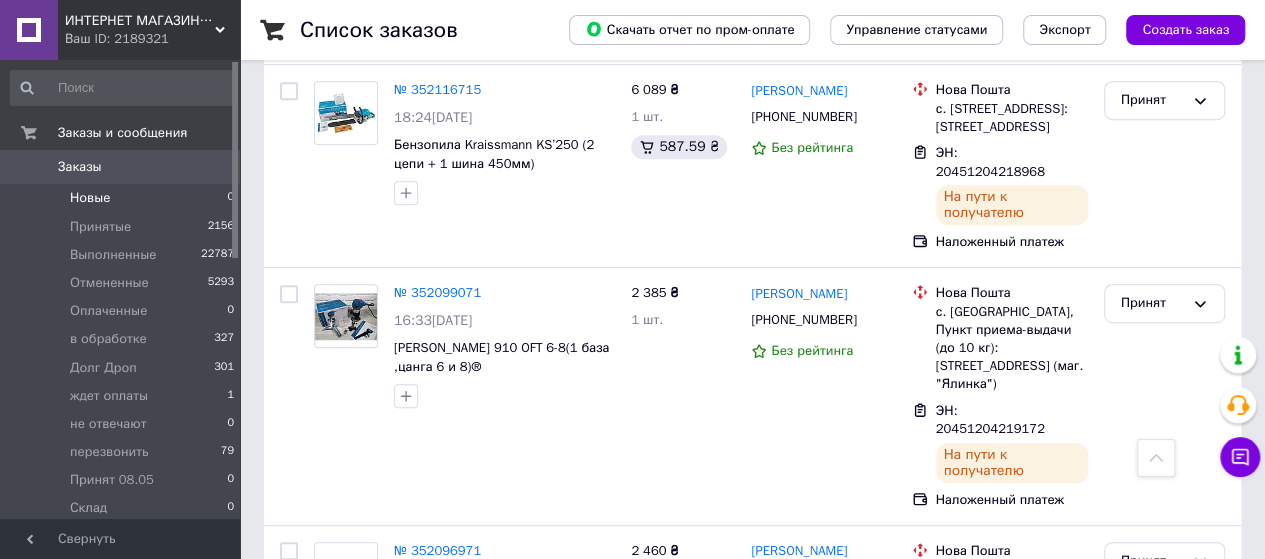 click 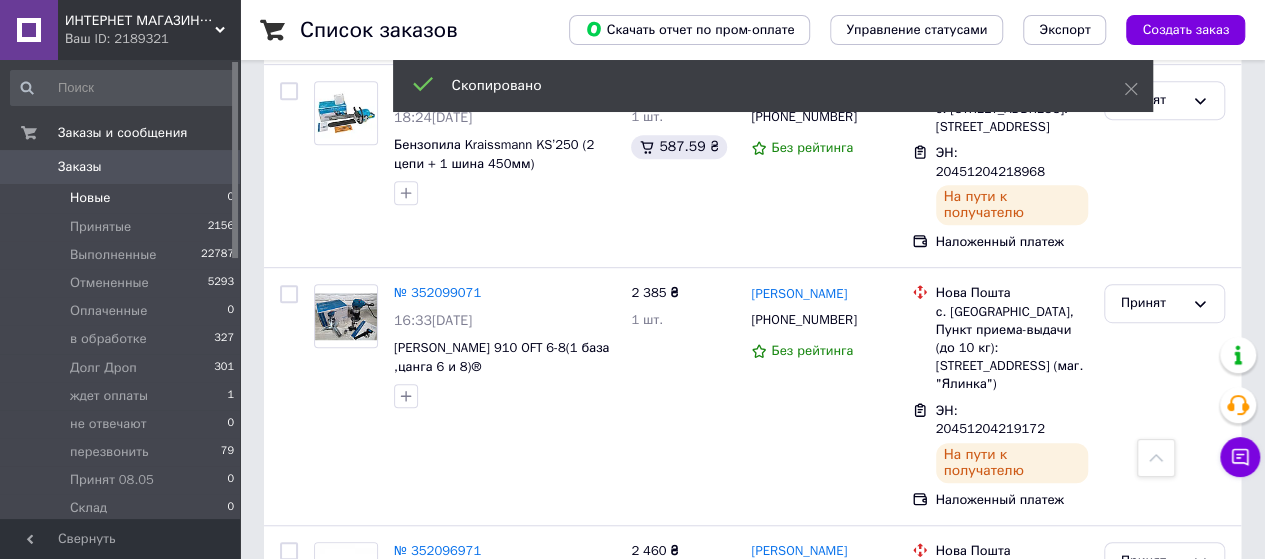 click on "[PHONE_NUMBER]" at bounding box center (803, 764) 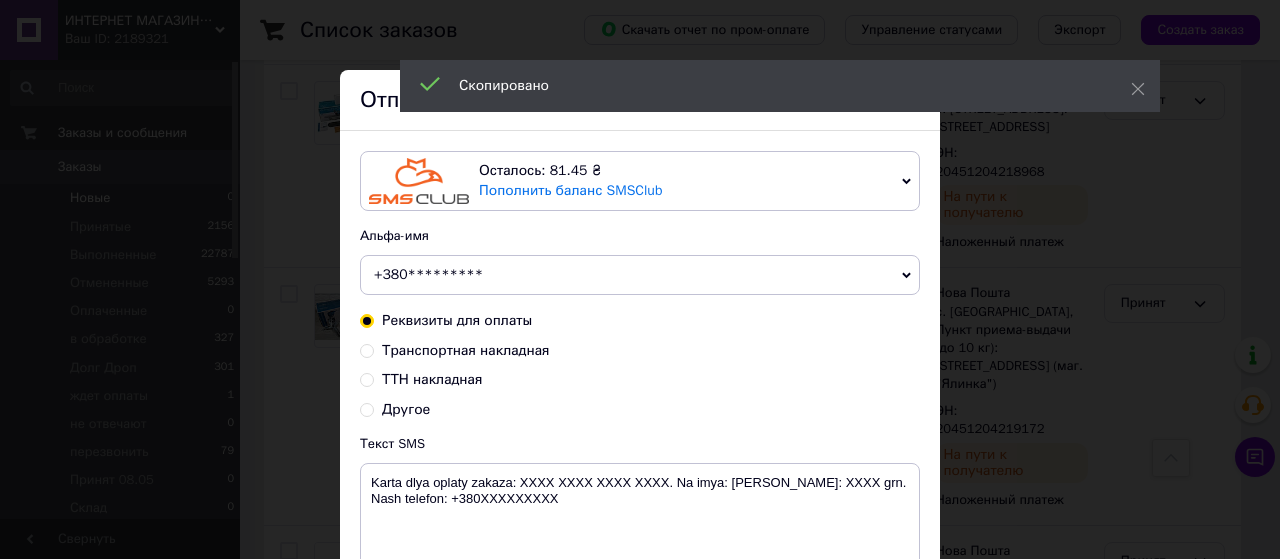 click on "Транспортная накладная" at bounding box center [367, 349] 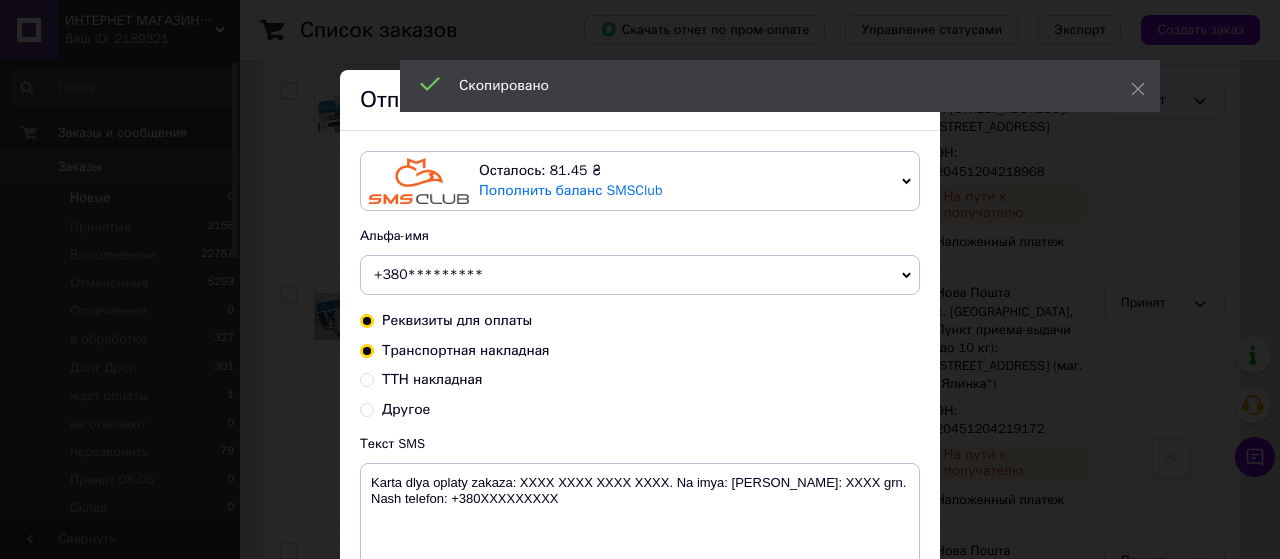 radio on "true" 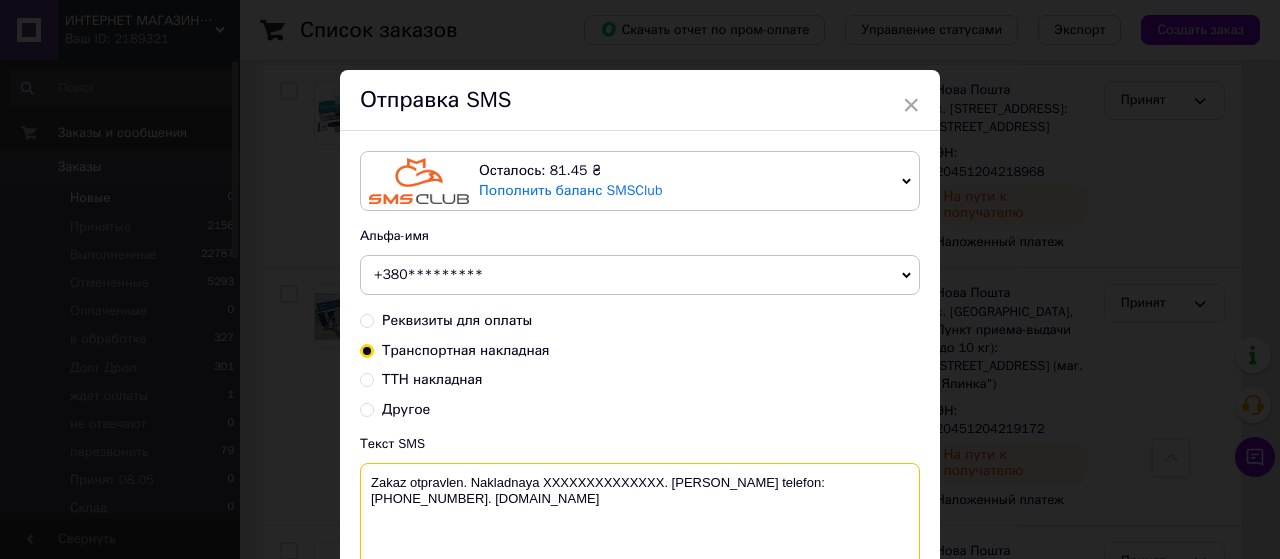 click on "Zakaz otpravlen. Nakladnaya XXXXXXXXXXXXXX. [PERSON_NAME] telefon:[PHONE_NUMBER]. [DOMAIN_NAME]" at bounding box center (640, 515) 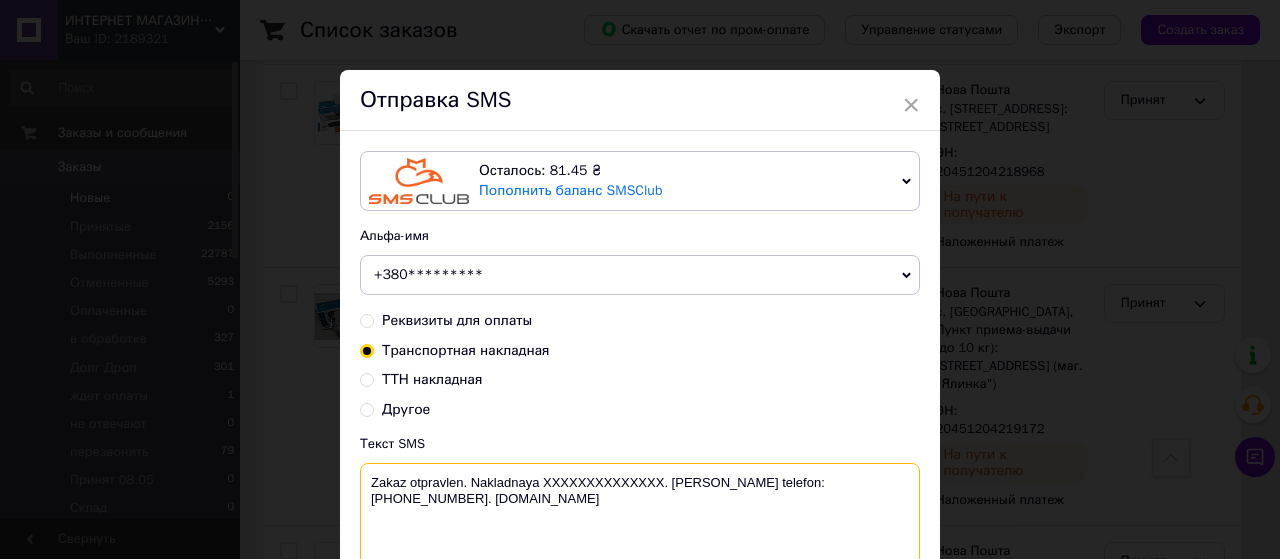 paste on "20451204219500" 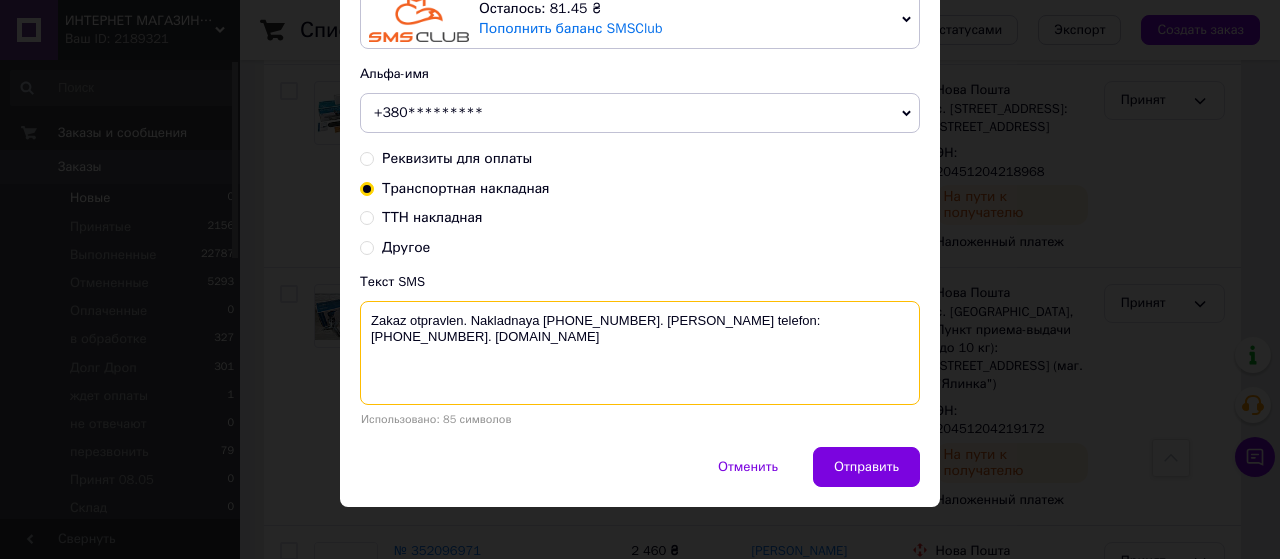 scroll, scrollTop: 175, scrollLeft: 0, axis: vertical 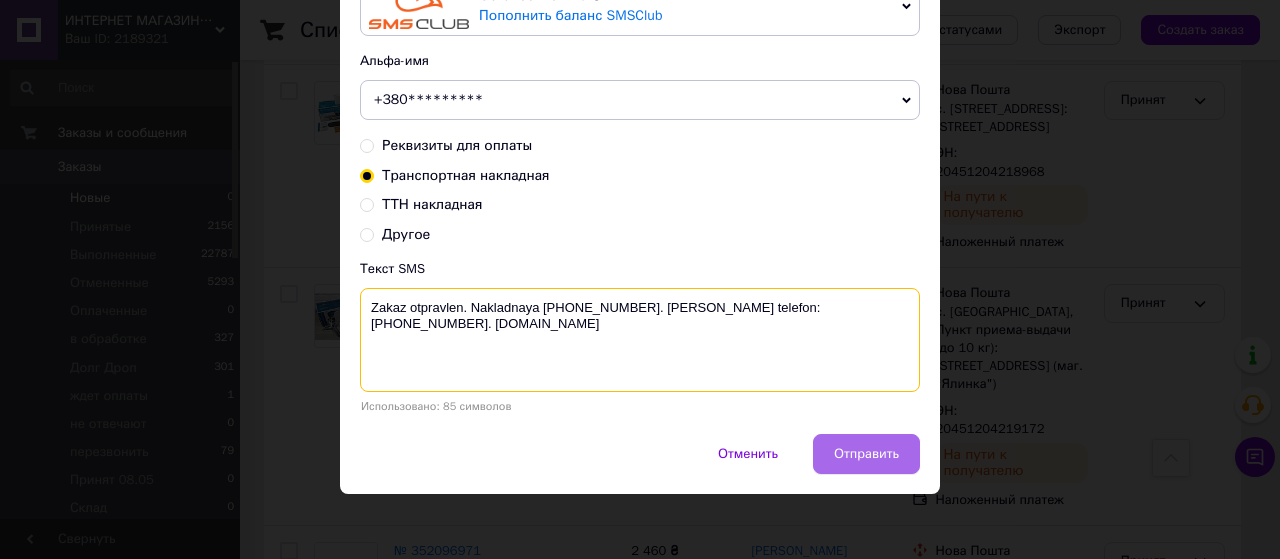 type on "Zakaz otpravlen. Nakladnaya [PHONE_NUMBER]. [PERSON_NAME] telefon:[PHONE_NUMBER]. [DOMAIN_NAME]" 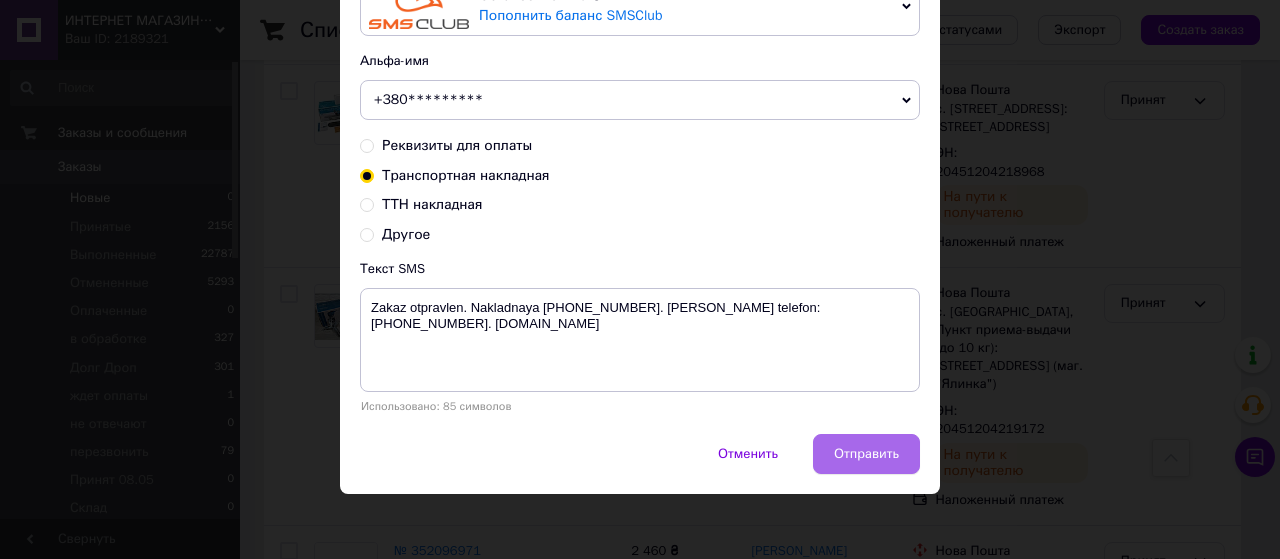 click on "Отправить" at bounding box center [866, 454] 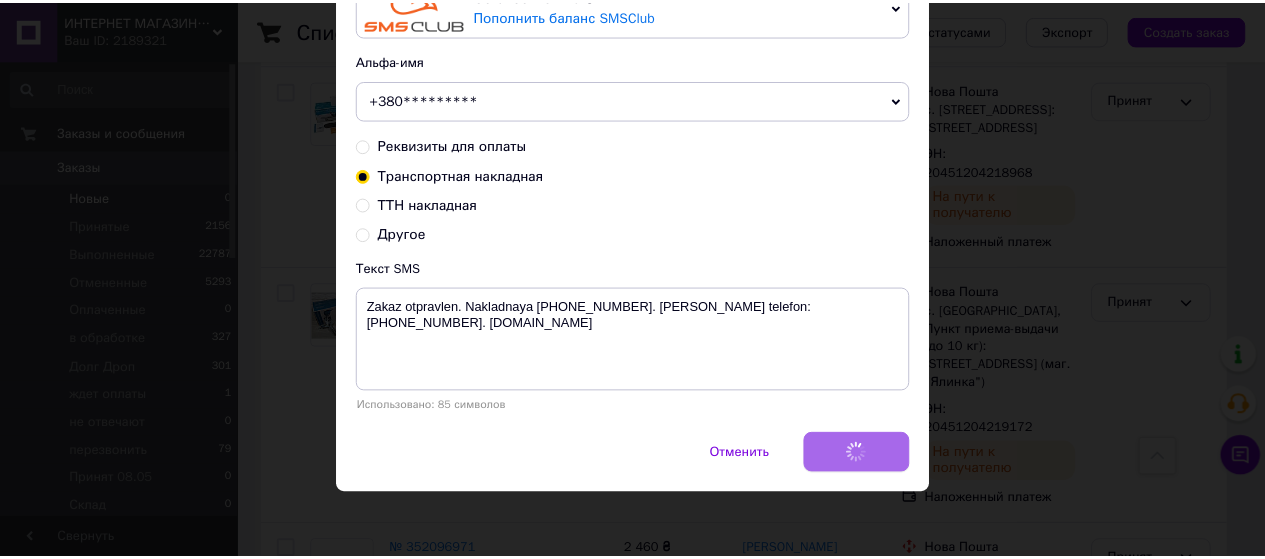 scroll, scrollTop: 0, scrollLeft: 0, axis: both 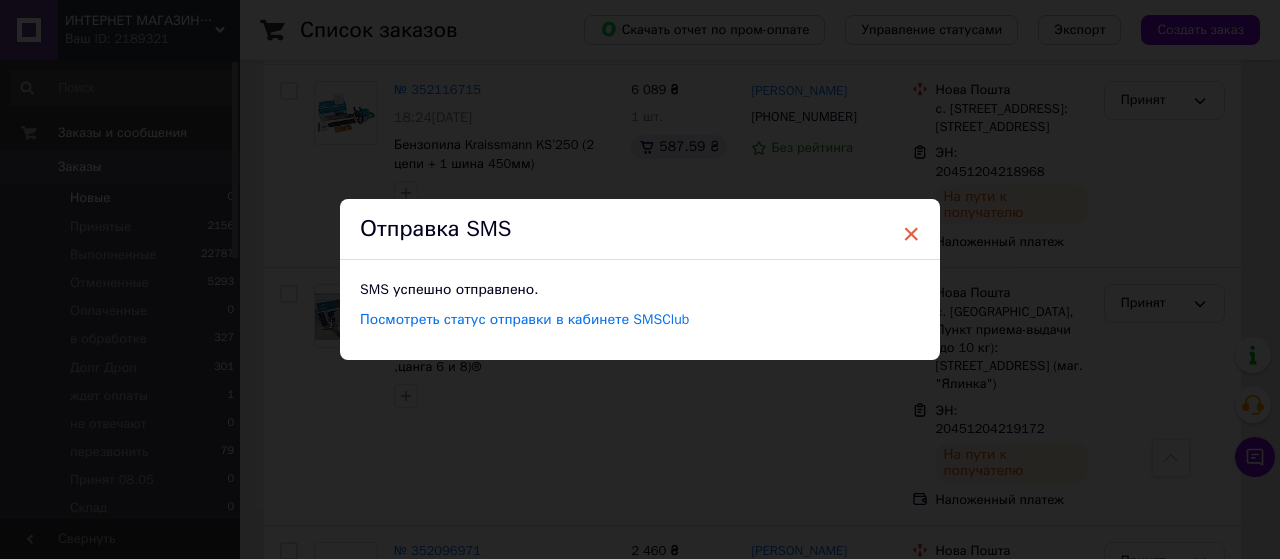 click on "×" at bounding box center [911, 234] 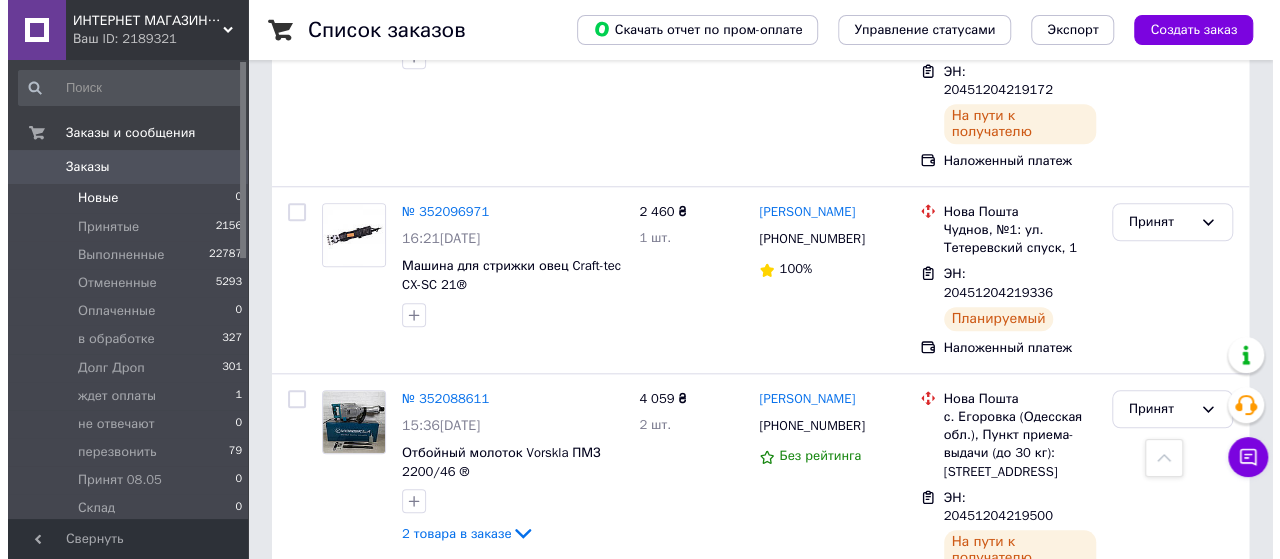scroll, scrollTop: 4700, scrollLeft: 0, axis: vertical 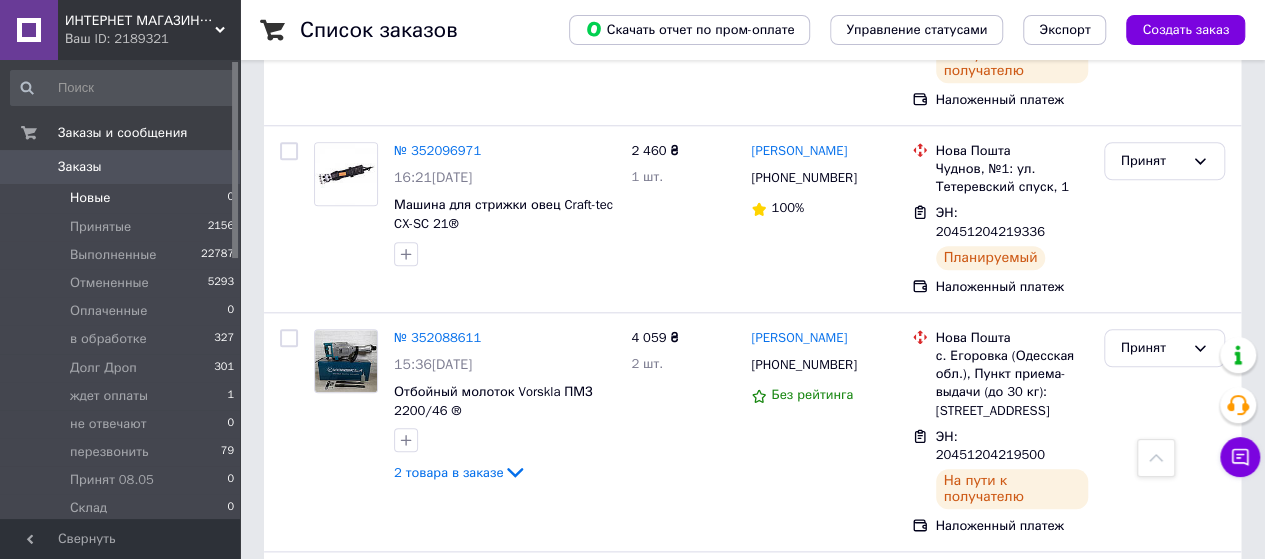 click 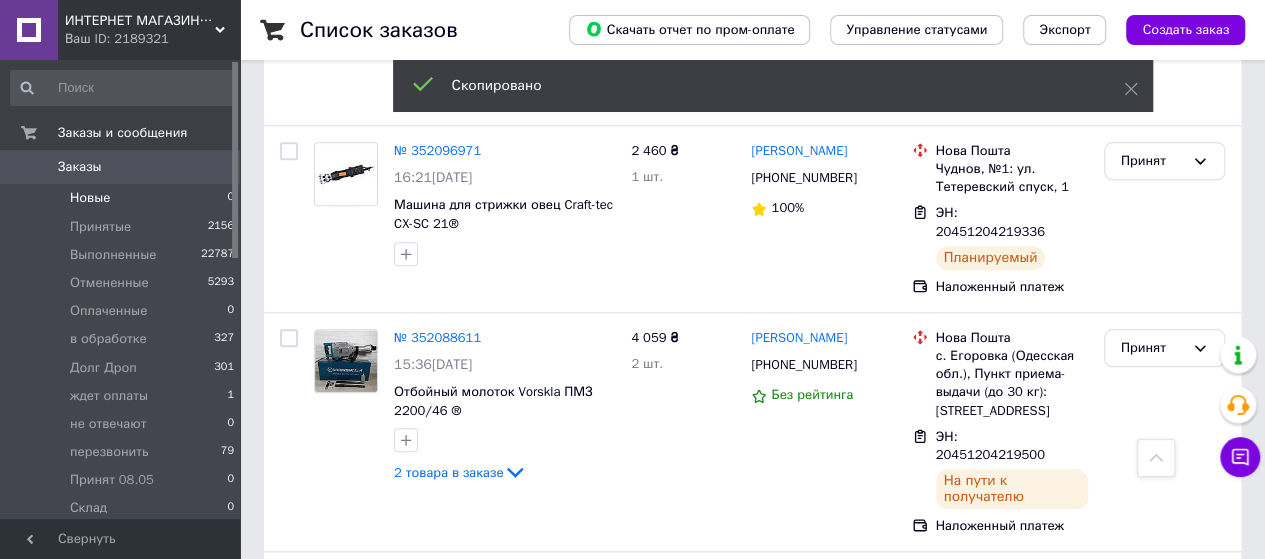 click on "[PHONE_NUMBER]" at bounding box center [803, 780] 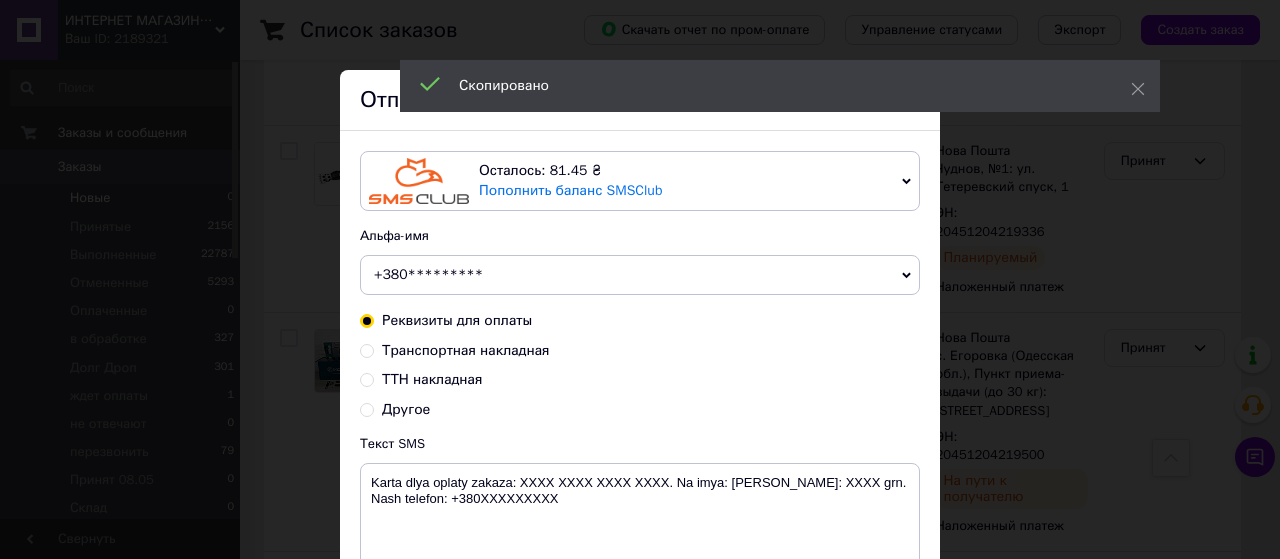 click on "Транспортная накладная" at bounding box center [367, 349] 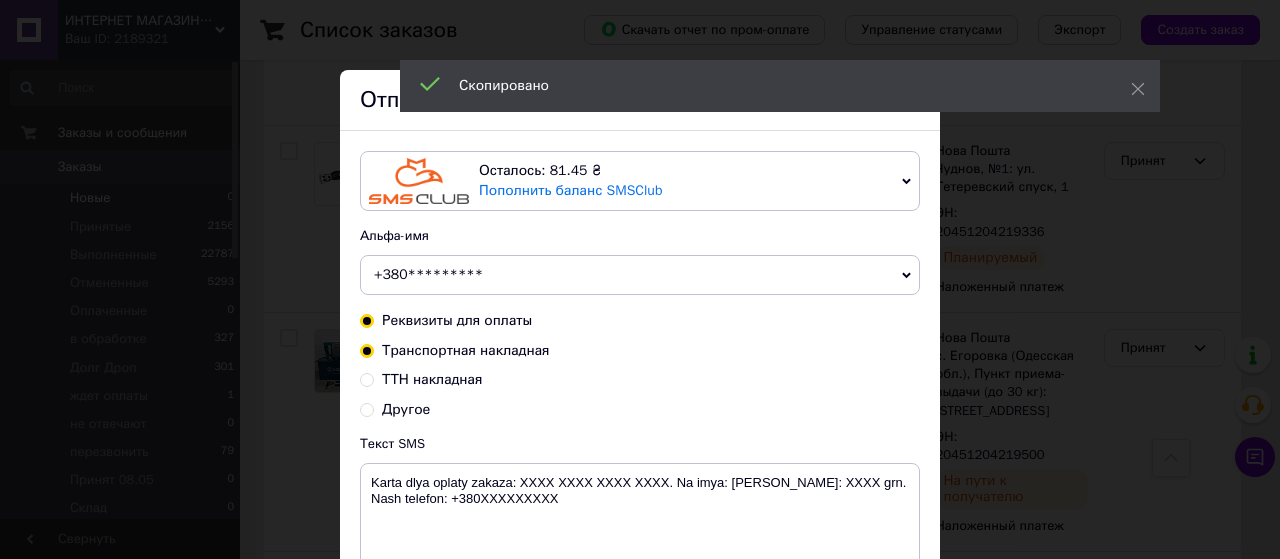 radio on "true" 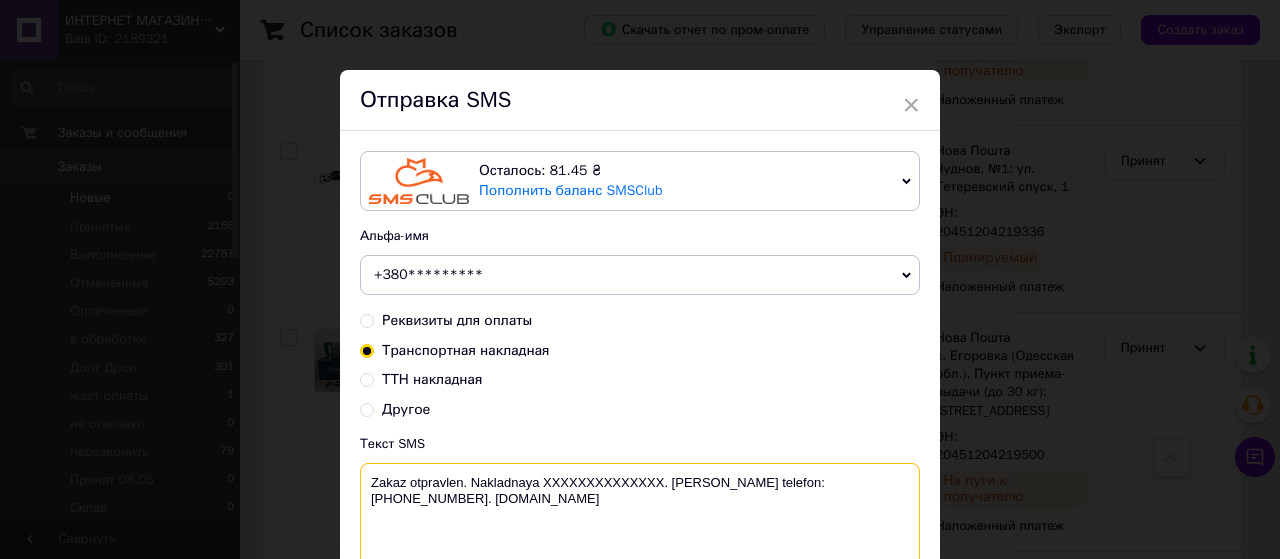 click on "Zakaz otpravlen. Nakladnaya XXXXXXXXXXXXXX. [PERSON_NAME] telefon:[PHONE_NUMBER]. [DOMAIN_NAME]" at bounding box center [640, 515] 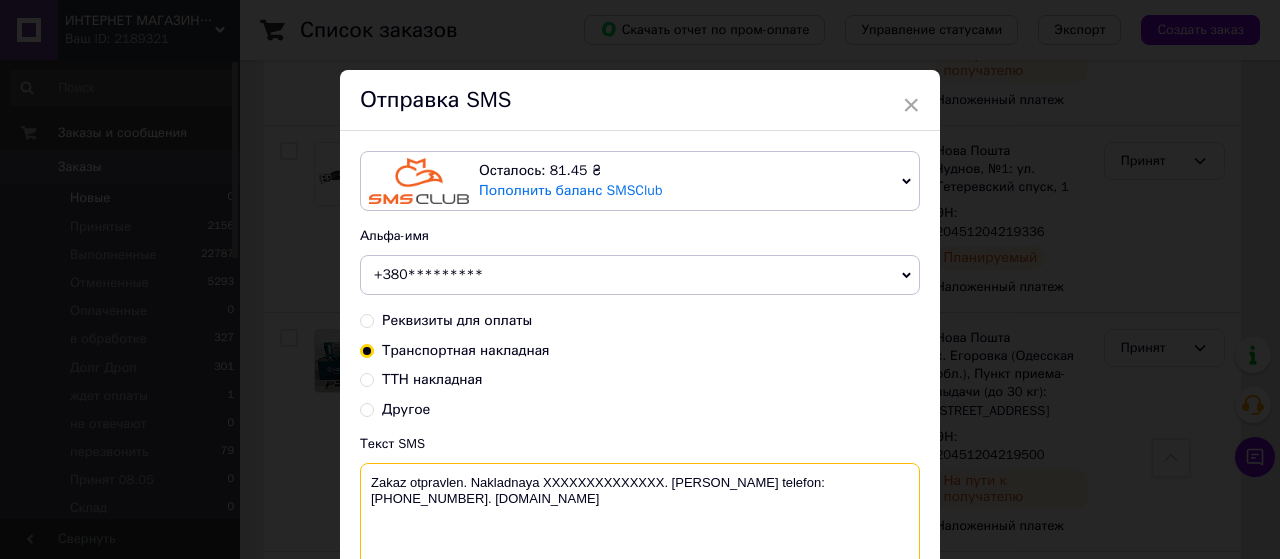 paste on "20451204219676" 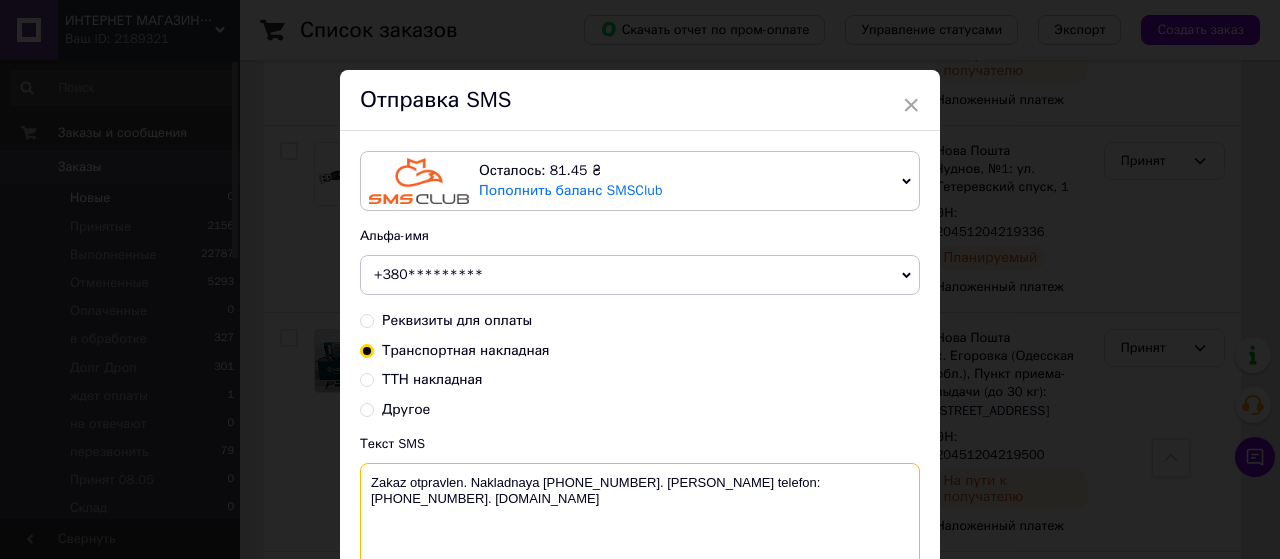 scroll, scrollTop: 100, scrollLeft: 0, axis: vertical 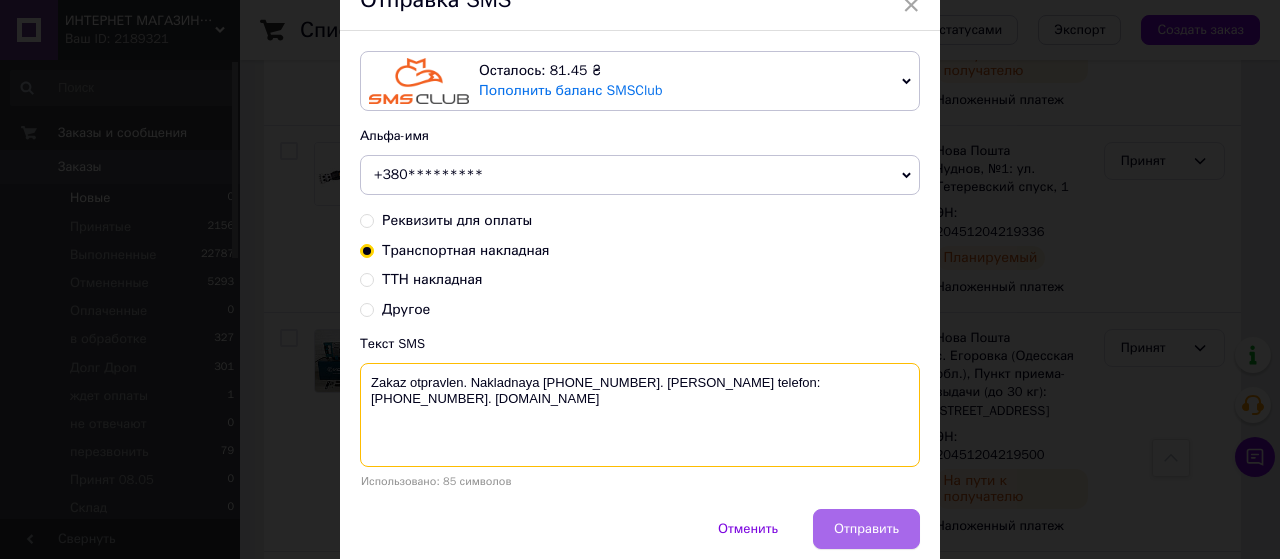 type on "Zakaz otpravlen. Nakladnaya [PHONE_NUMBER]. [PERSON_NAME] telefon:[PHONE_NUMBER]. [DOMAIN_NAME]" 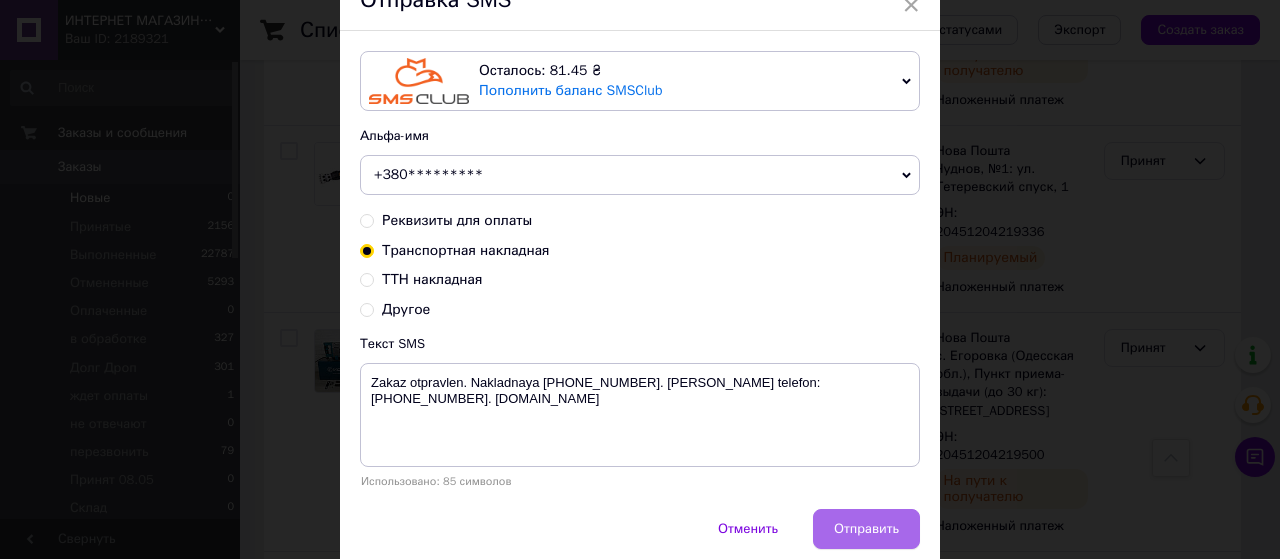 click on "Отправить" at bounding box center (866, 529) 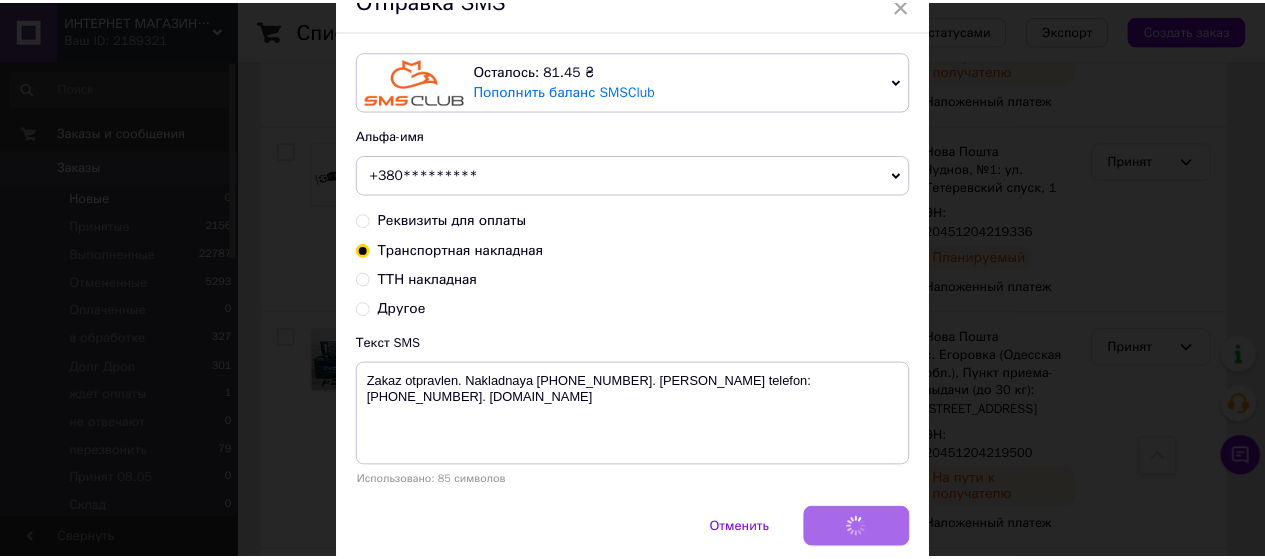 scroll, scrollTop: 0, scrollLeft: 0, axis: both 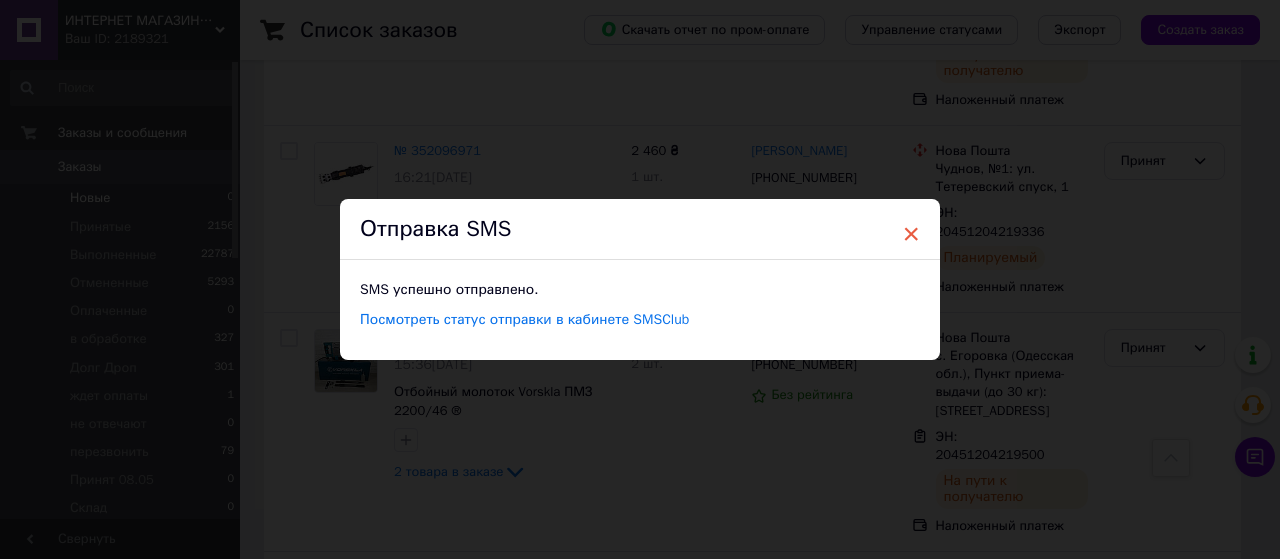 click on "×" at bounding box center [911, 234] 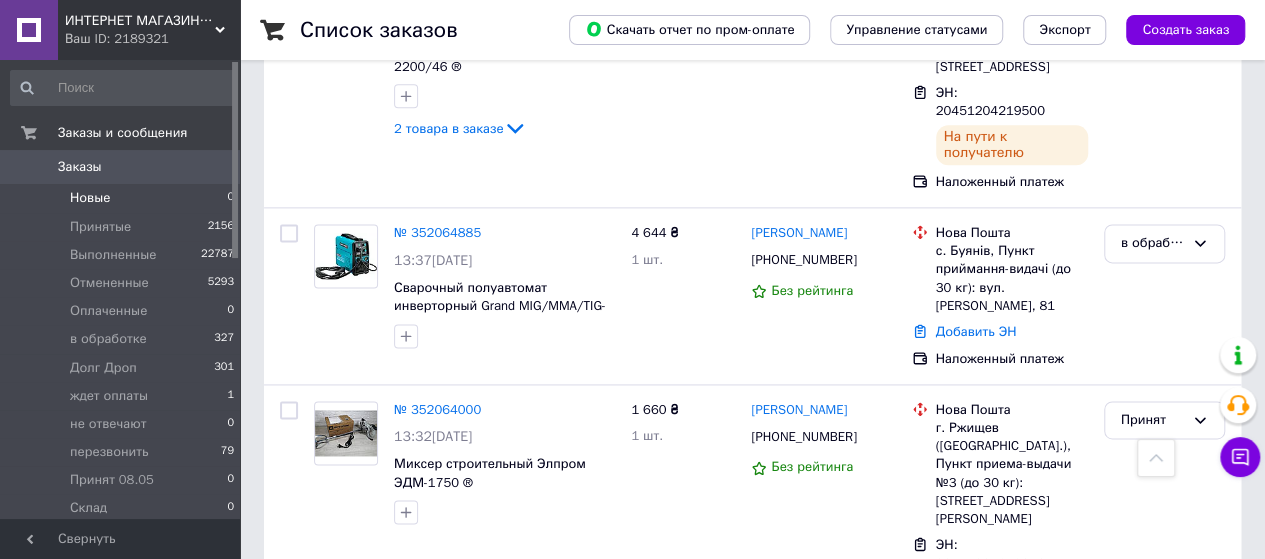 scroll, scrollTop: 5000, scrollLeft: 0, axis: vertical 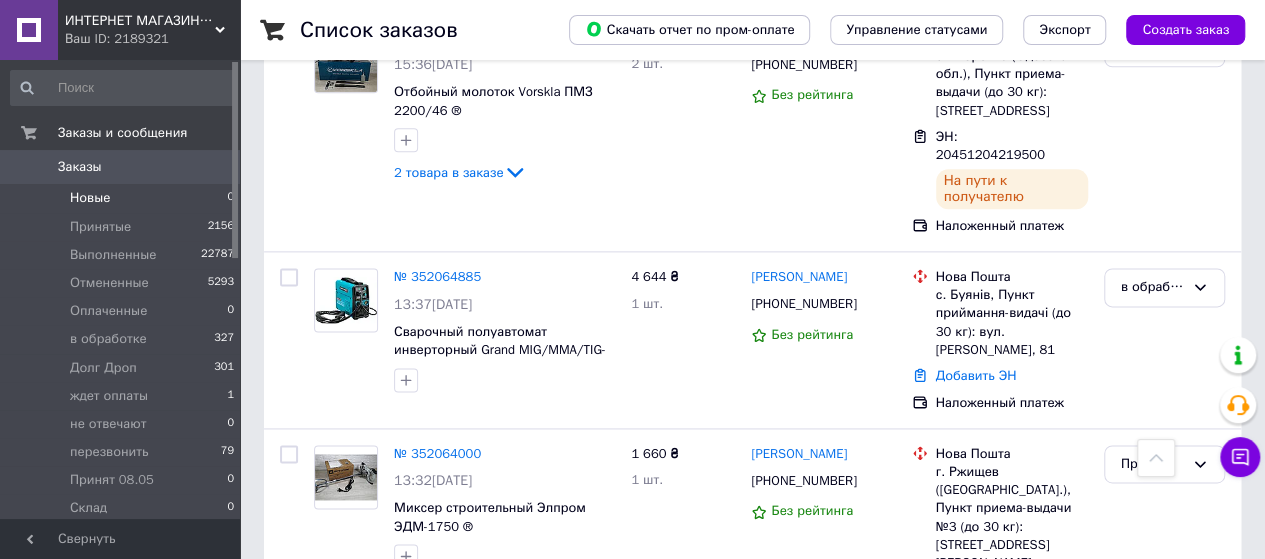 click on "№ 352055669" at bounding box center [437, 728] 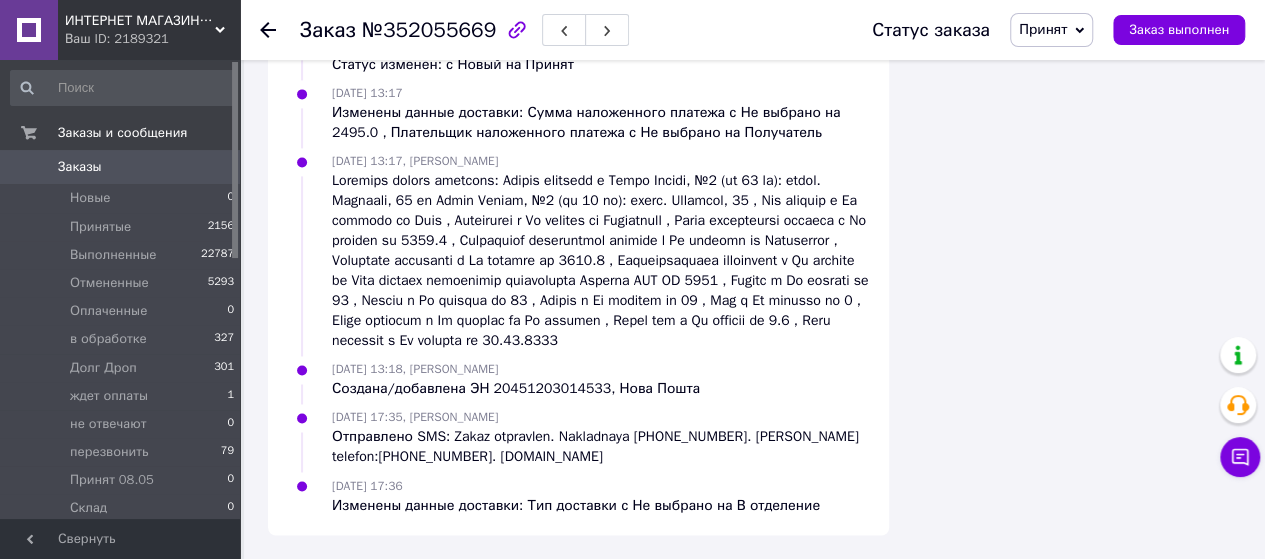 scroll, scrollTop: 1436, scrollLeft: 0, axis: vertical 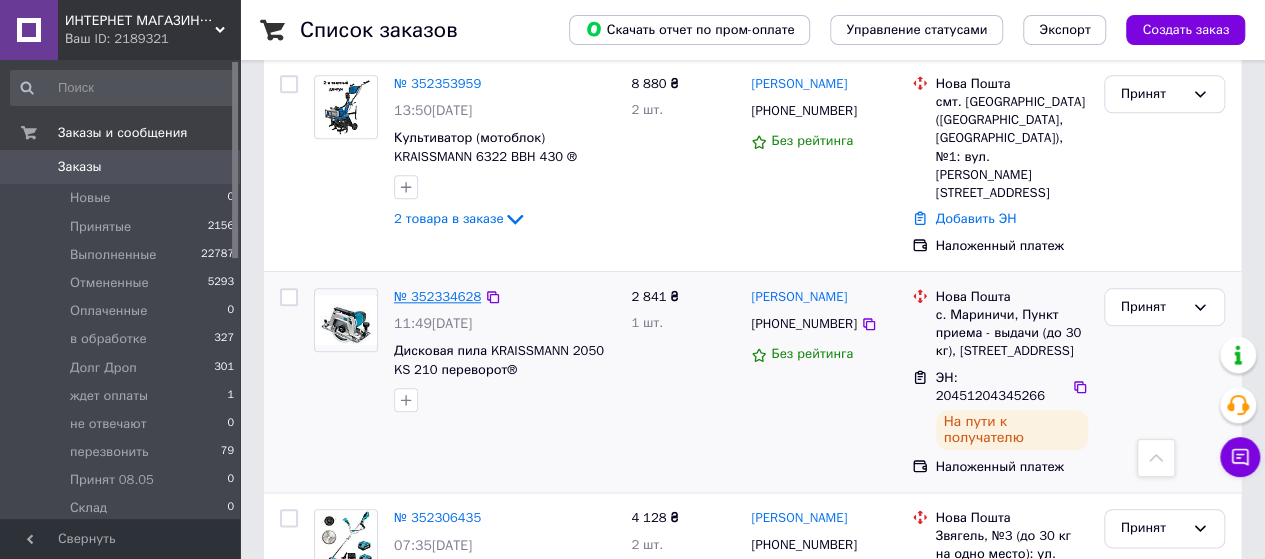 click on "№ 352334628" at bounding box center (437, 296) 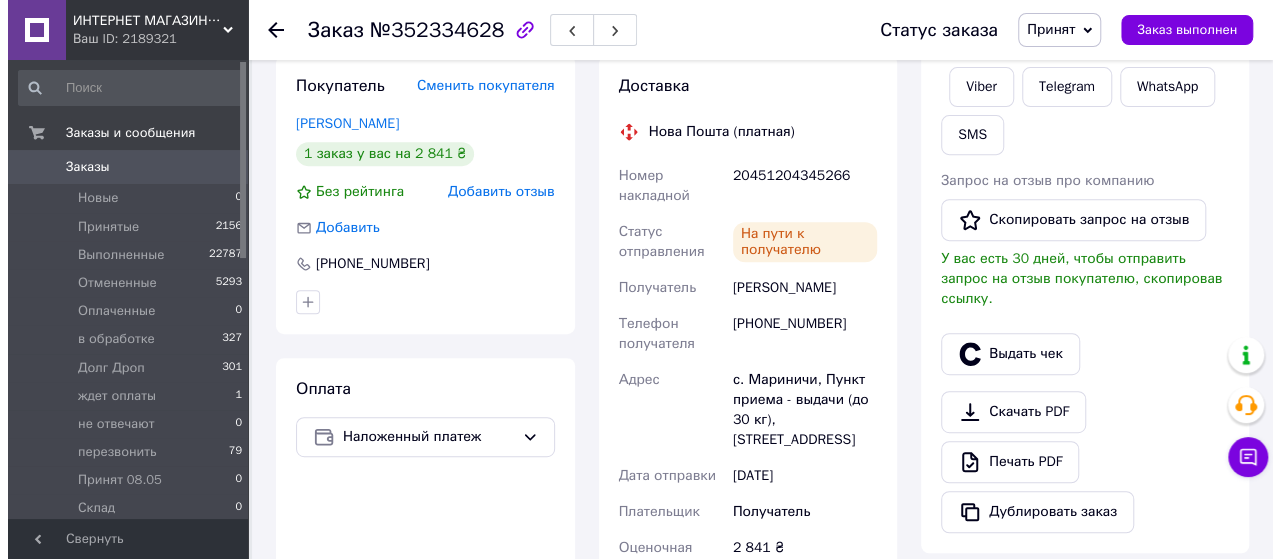 scroll, scrollTop: 262, scrollLeft: 0, axis: vertical 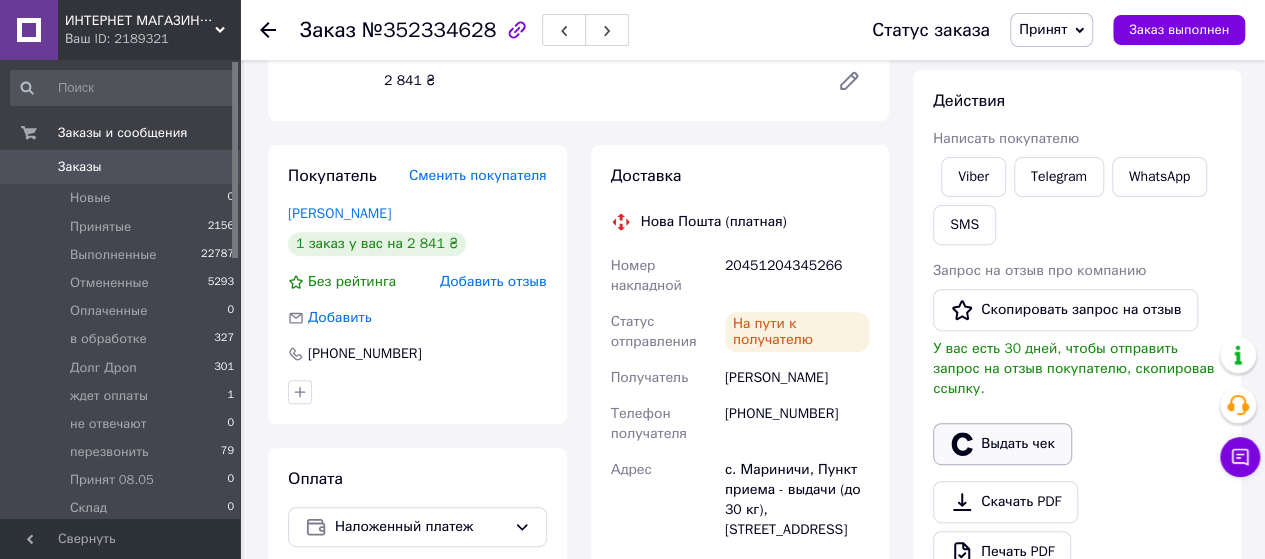 click on "Выдать чек" at bounding box center [1002, 444] 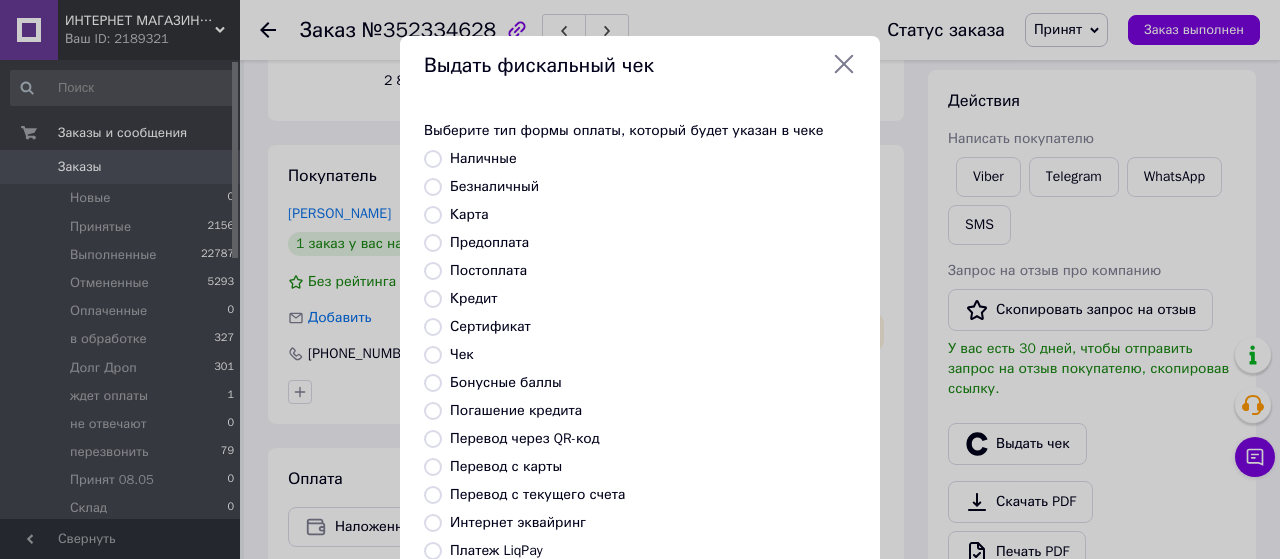 click on "Безналичный" at bounding box center (433, 187) 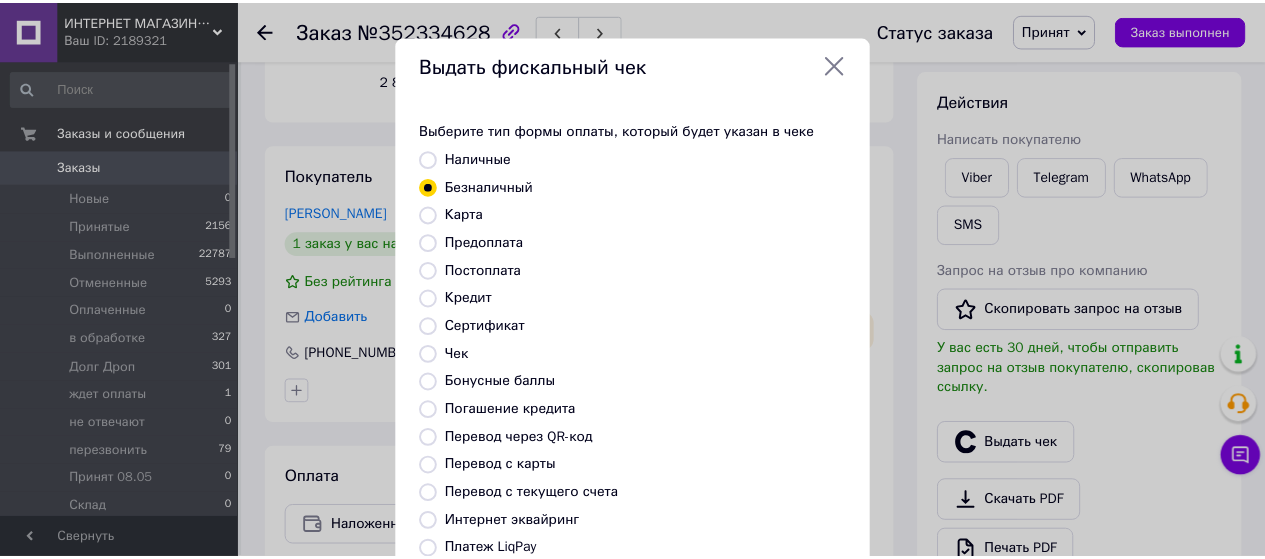 scroll, scrollTop: 298, scrollLeft: 0, axis: vertical 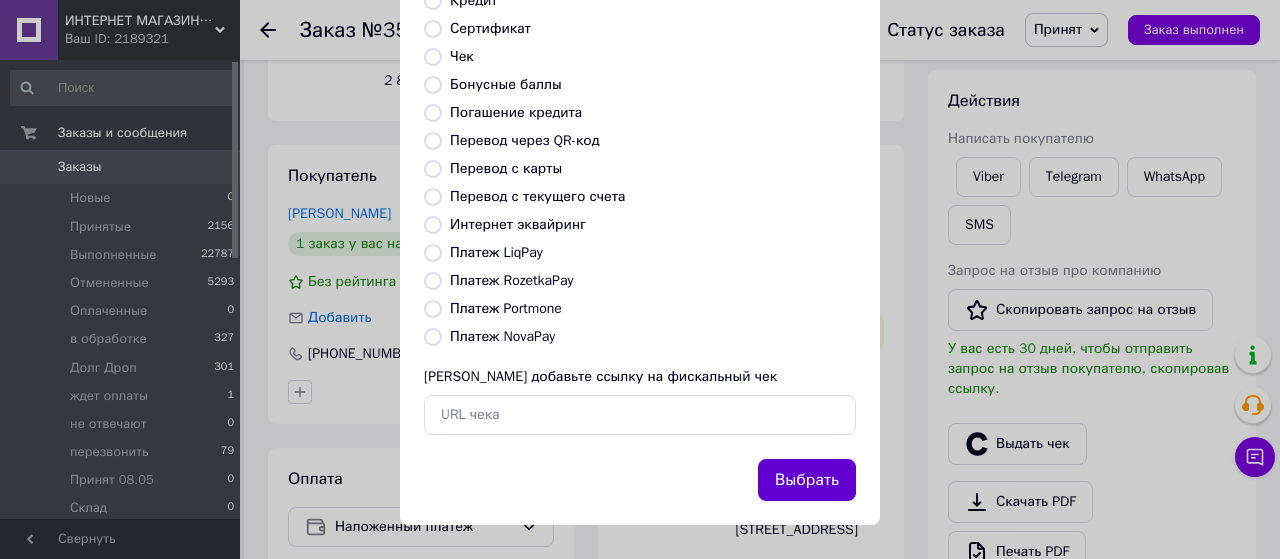click on "Выбрать" at bounding box center [807, 480] 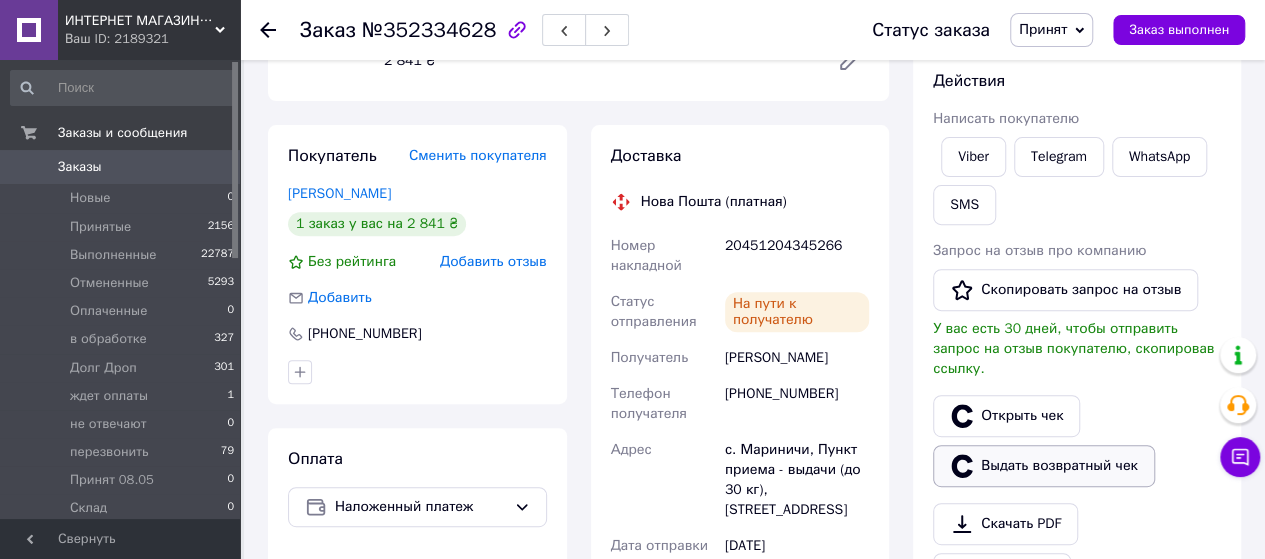 scroll, scrollTop: 262, scrollLeft: 0, axis: vertical 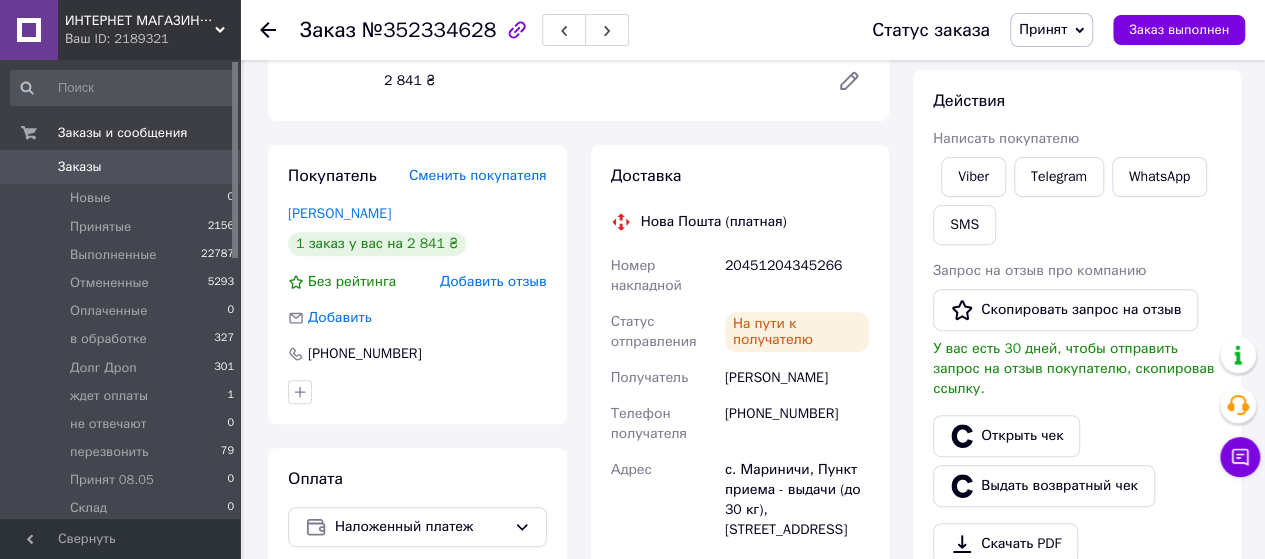 click 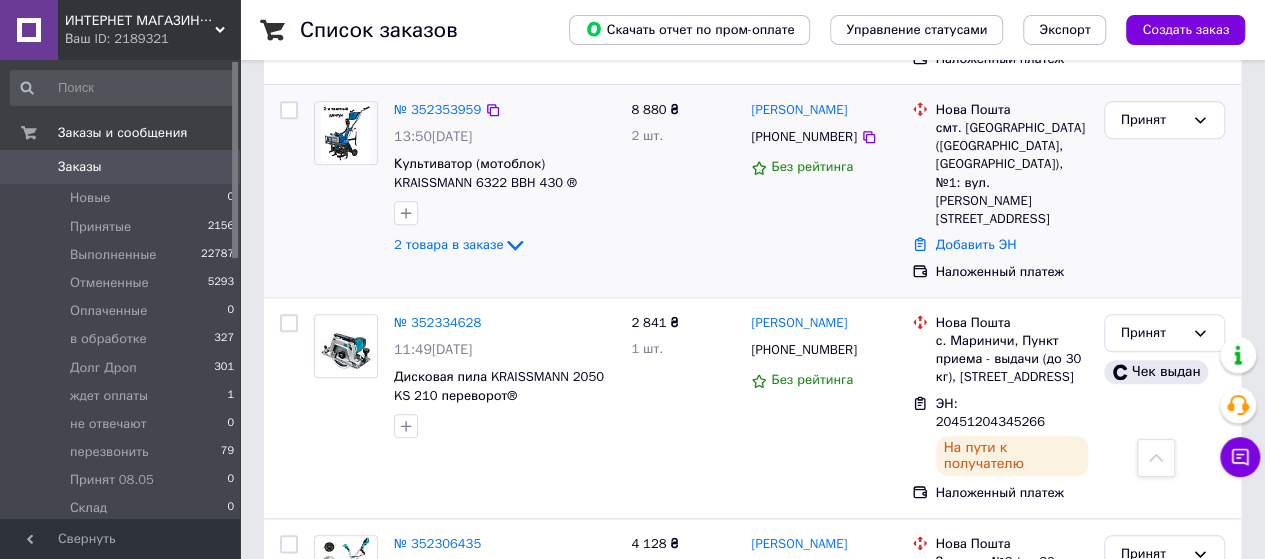 scroll, scrollTop: 1000, scrollLeft: 0, axis: vertical 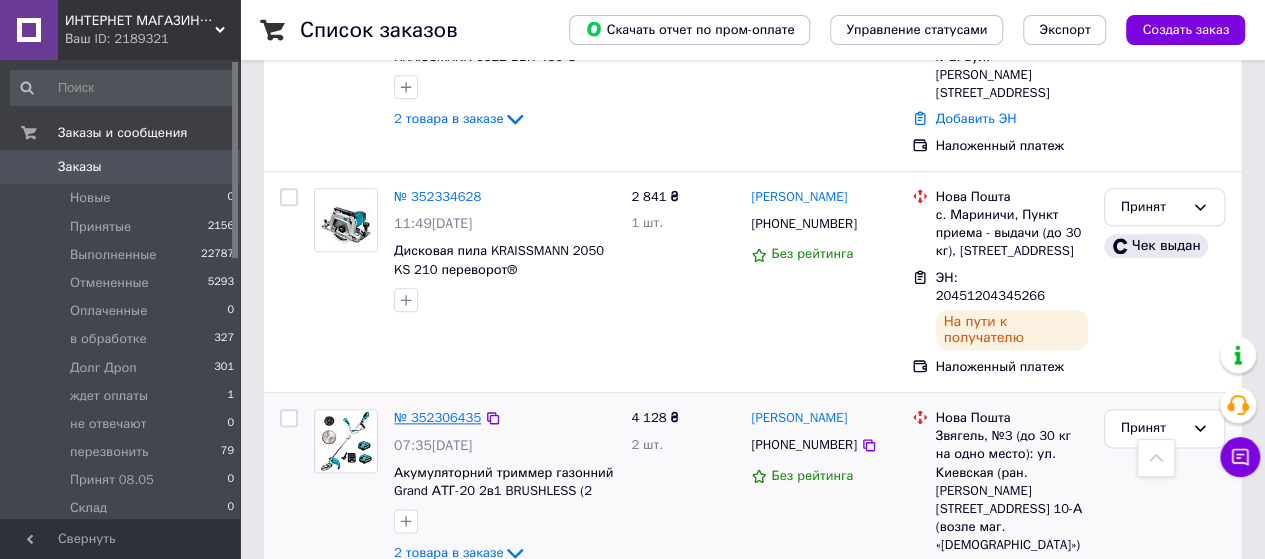 click on "№ 352306435" at bounding box center [437, 417] 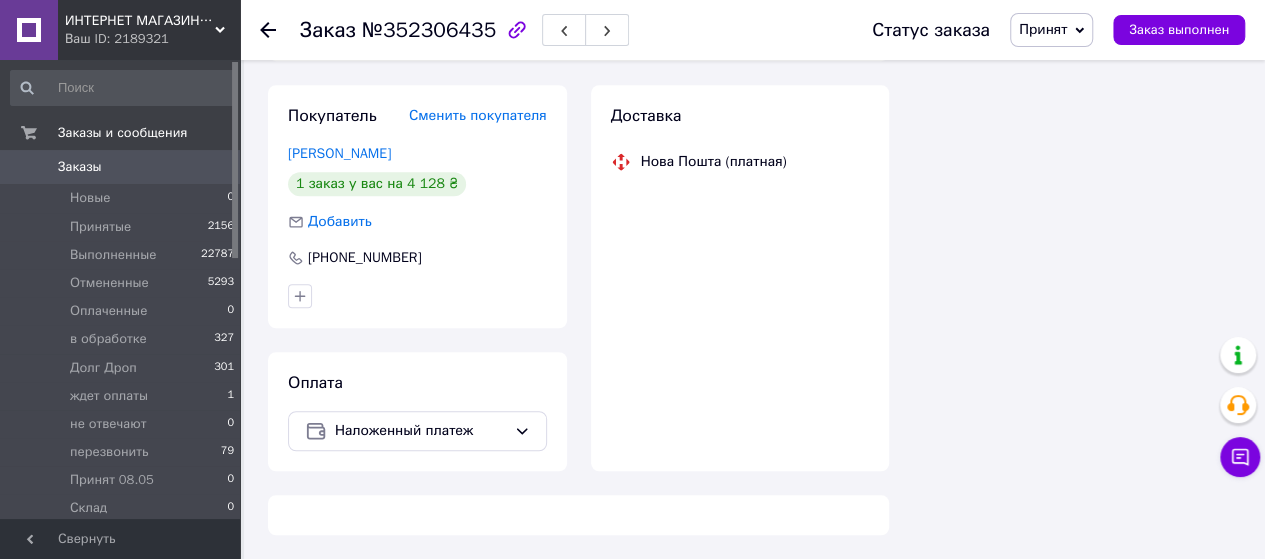 scroll, scrollTop: 1000, scrollLeft: 0, axis: vertical 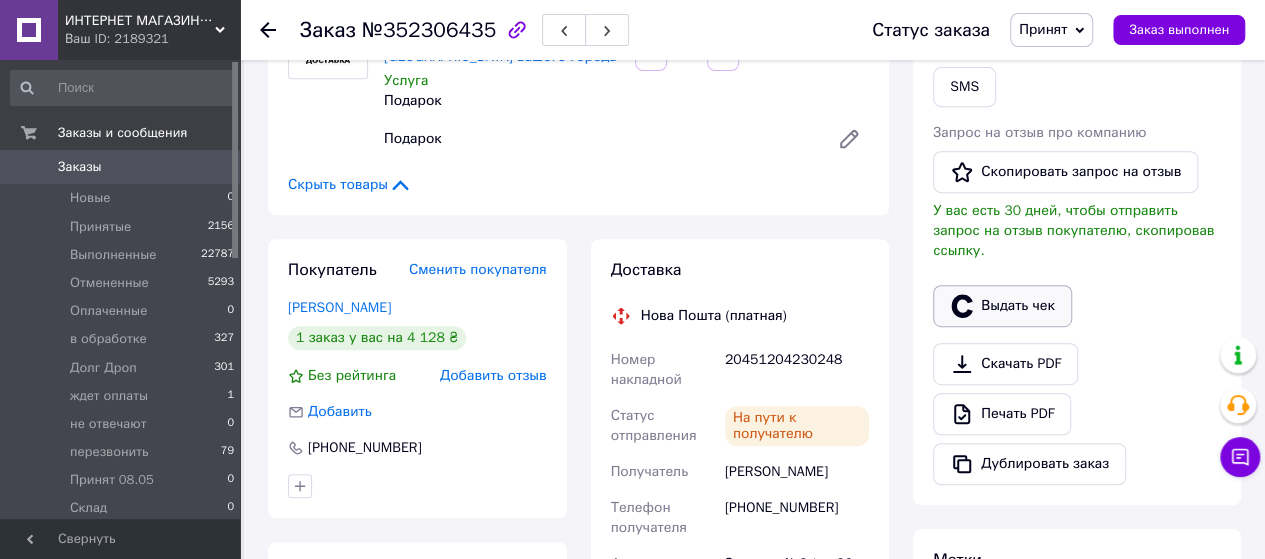 click on "Выдать чек" at bounding box center (1002, 306) 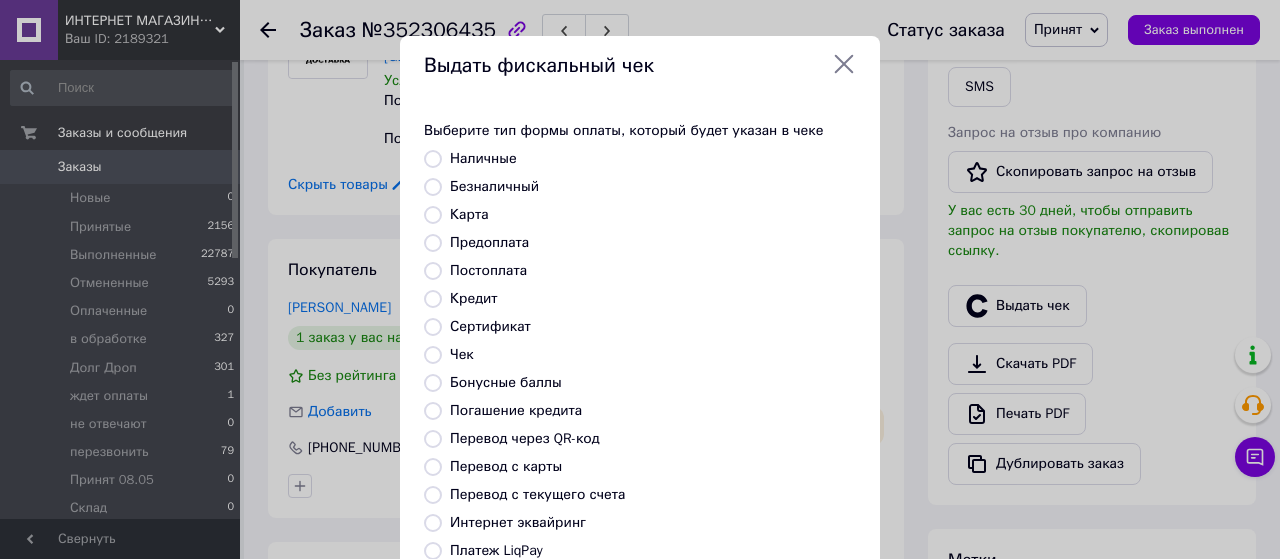 click on "Безналичный" at bounding box center (433, 187) 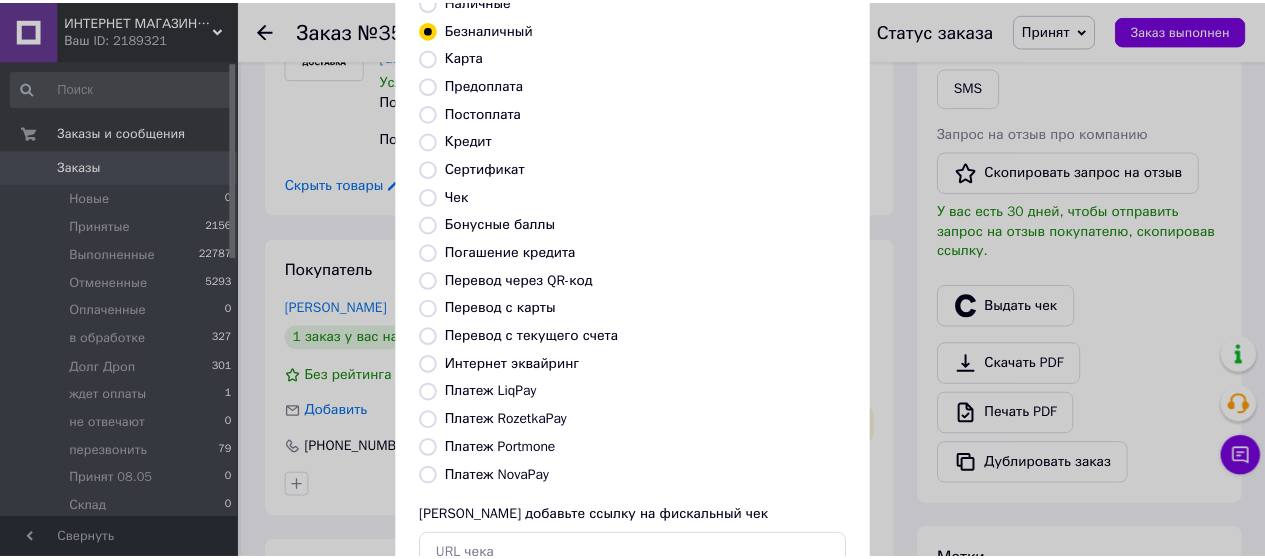scroll, scrollTop: 298, scrollLeft: 0, axis: vertical 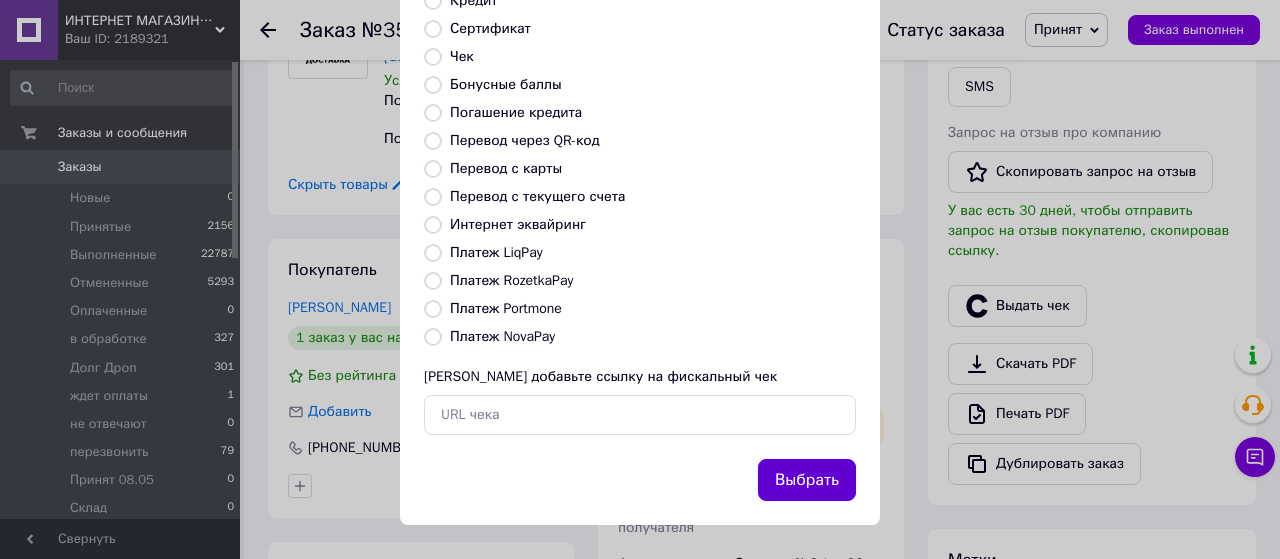 click on "Выбрать" at bounding box center [807, 480] 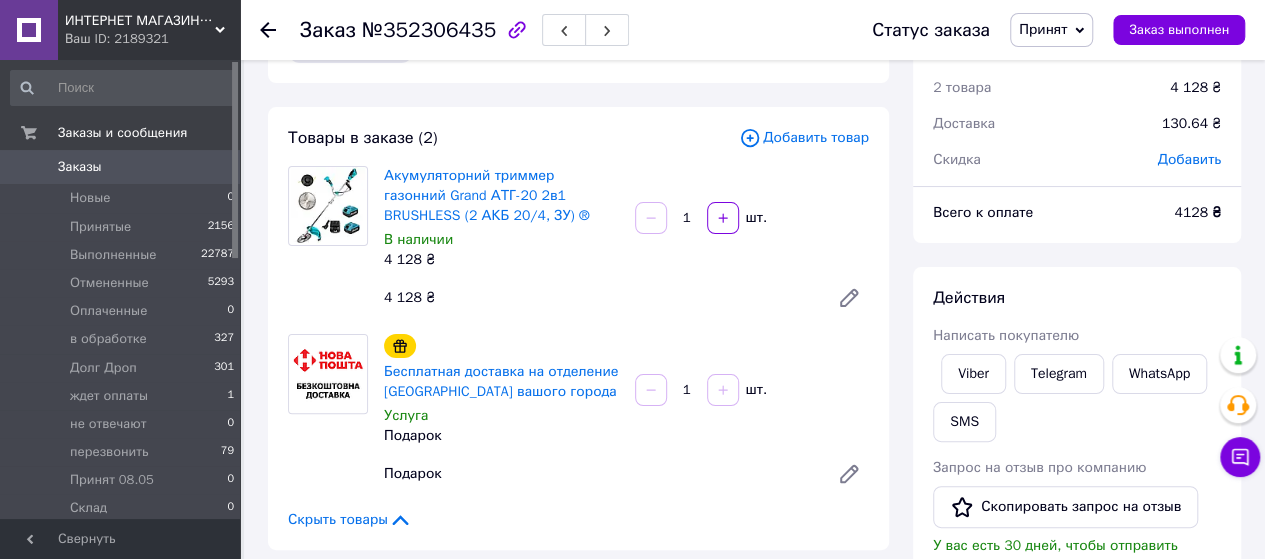scroll, scrollTop: 0, scrollLeft: 0, axis: both 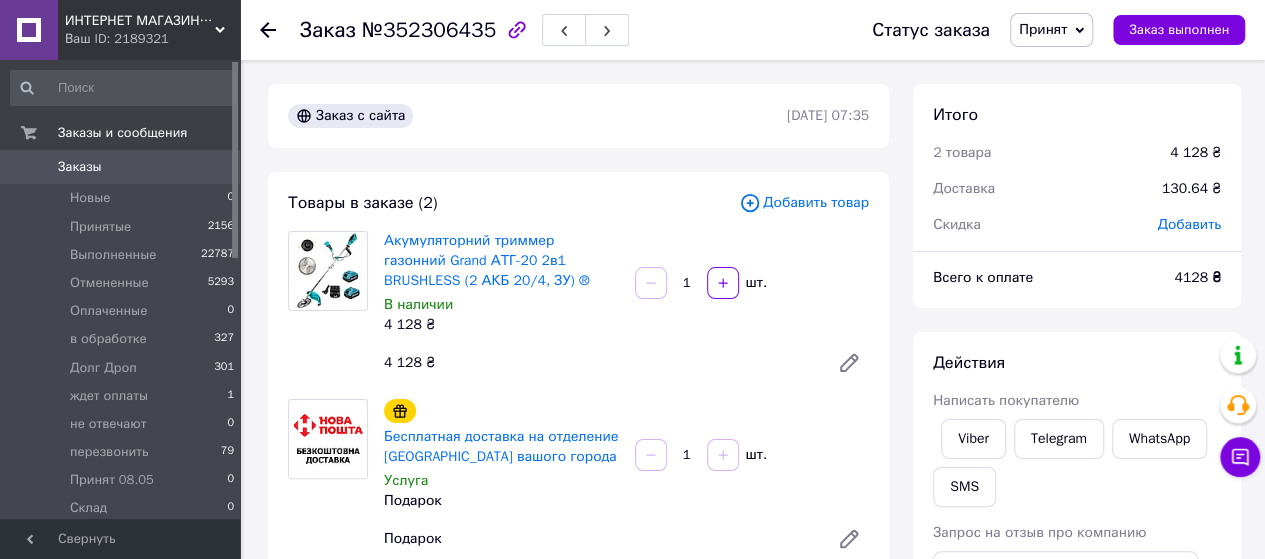 click 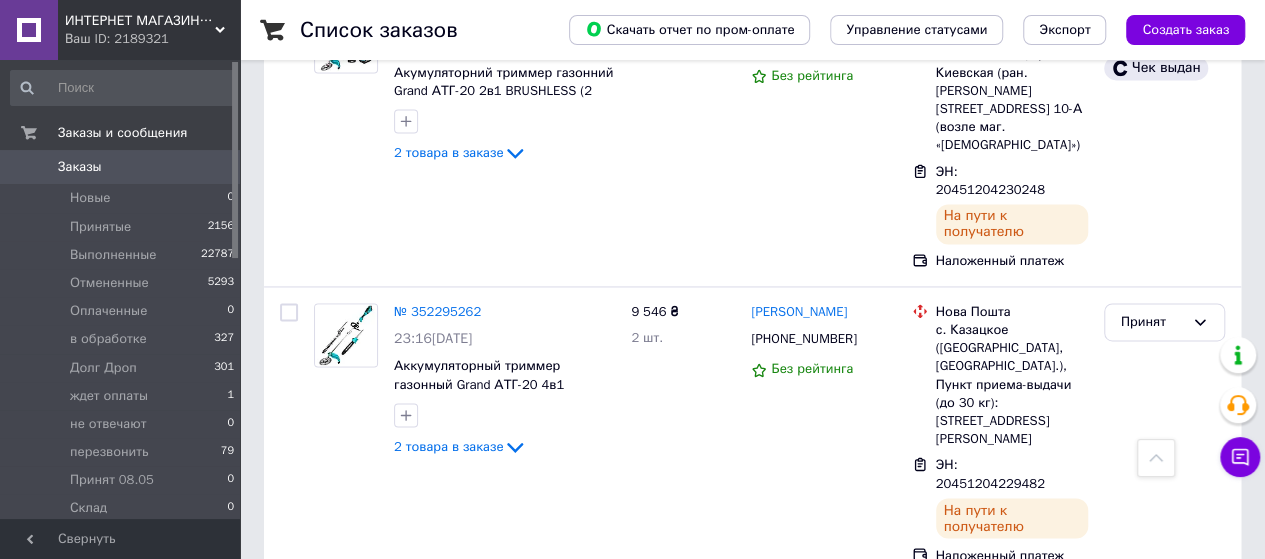 scroll, scrollTop: 1300, scrollLeft: 0, axis: vertical 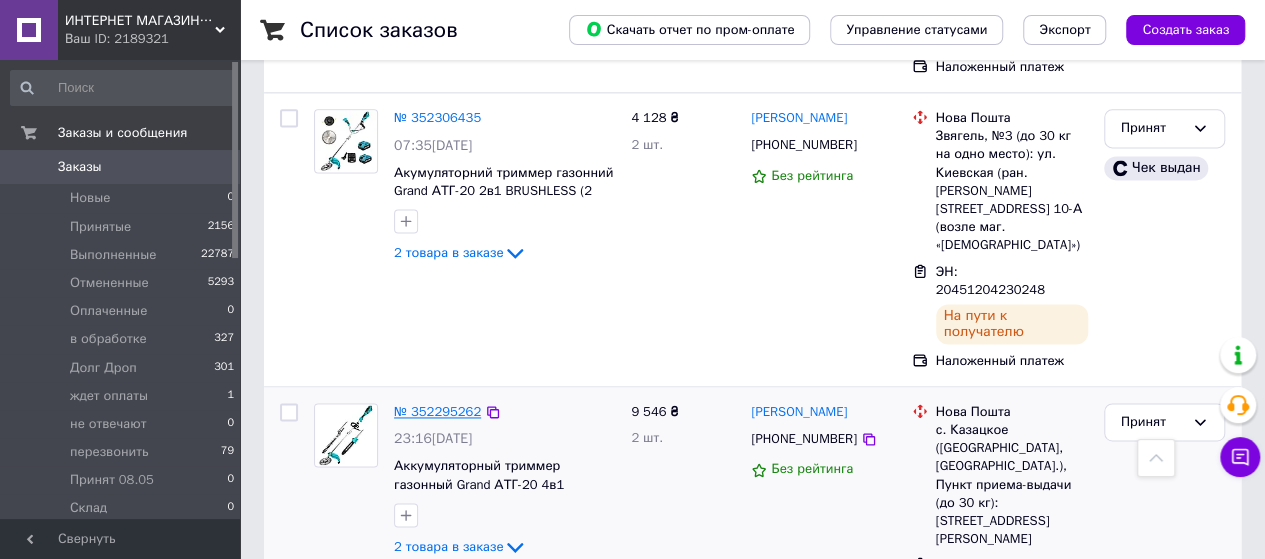 click on "№ 352295262" at bounding box center [437, 411] 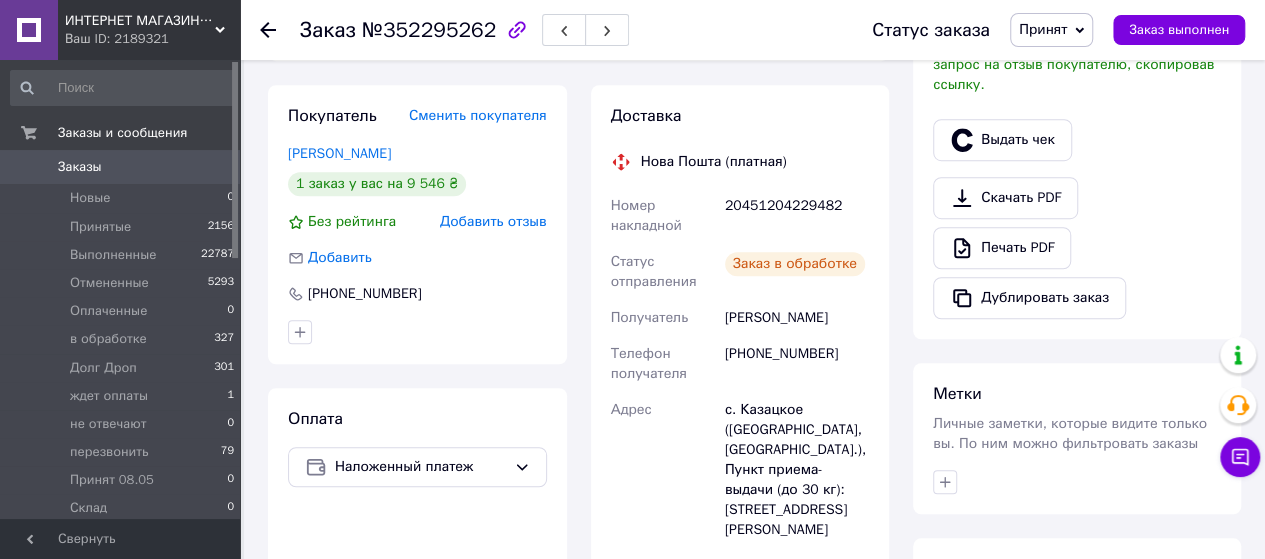 scroll, scrollTop: 1769, scrollLeft: 0, axis: vertical 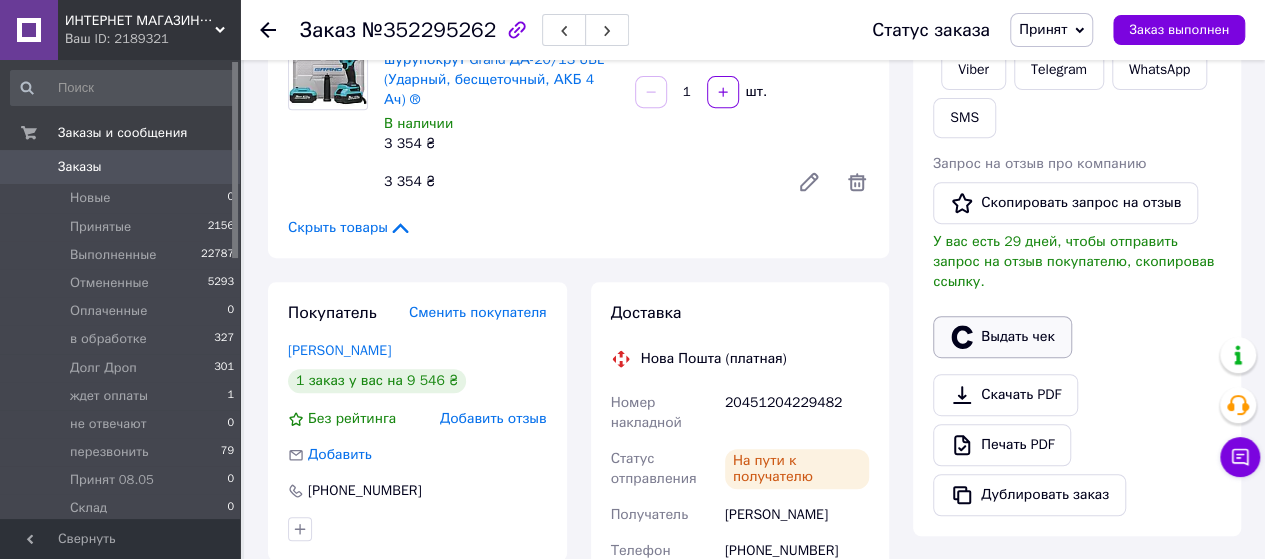 click on "Выдать чек" at bounding box center (1002, 337) 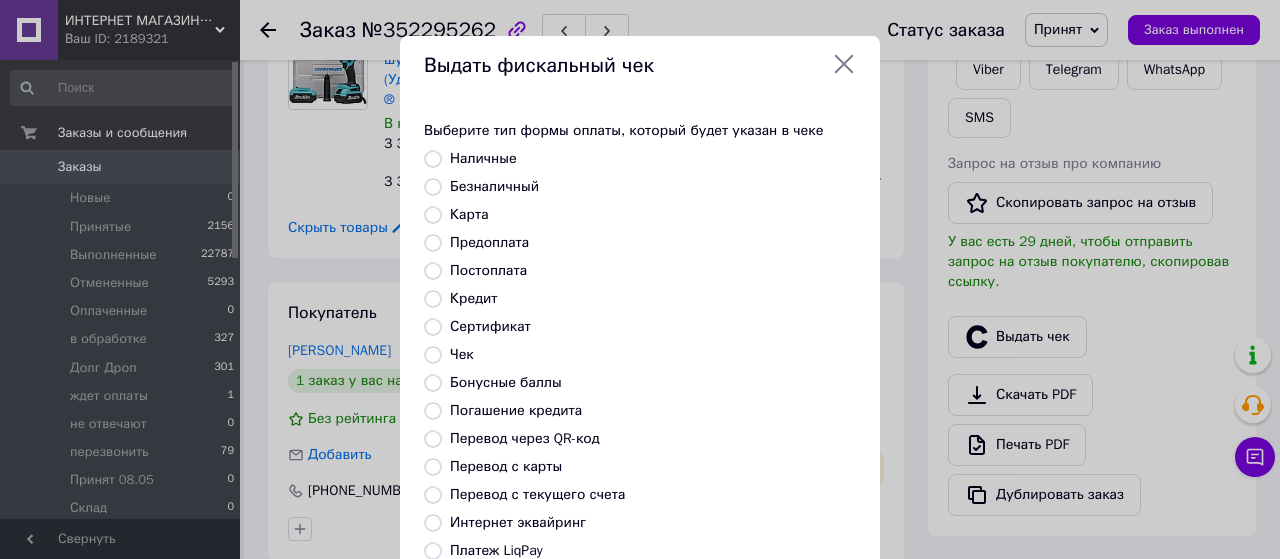 click on "Безналичный" at bounding box center [433, 187] 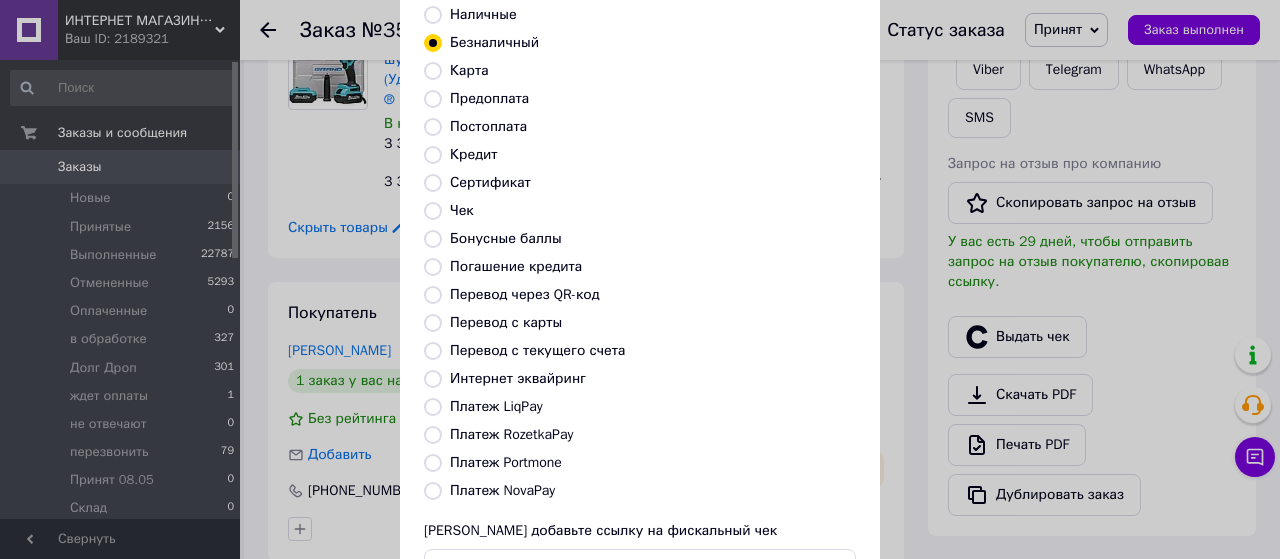 scroll, scrollTop: 298, scrollLeft: 0, axis: vertical 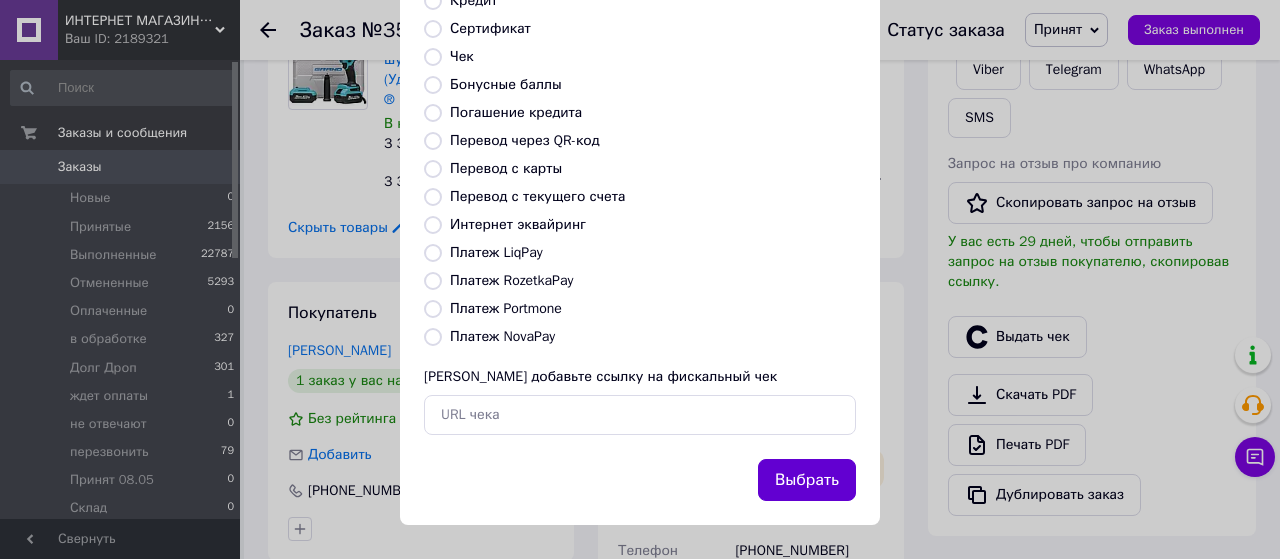 click on "Выбрать" at bounding box center [807, 480] 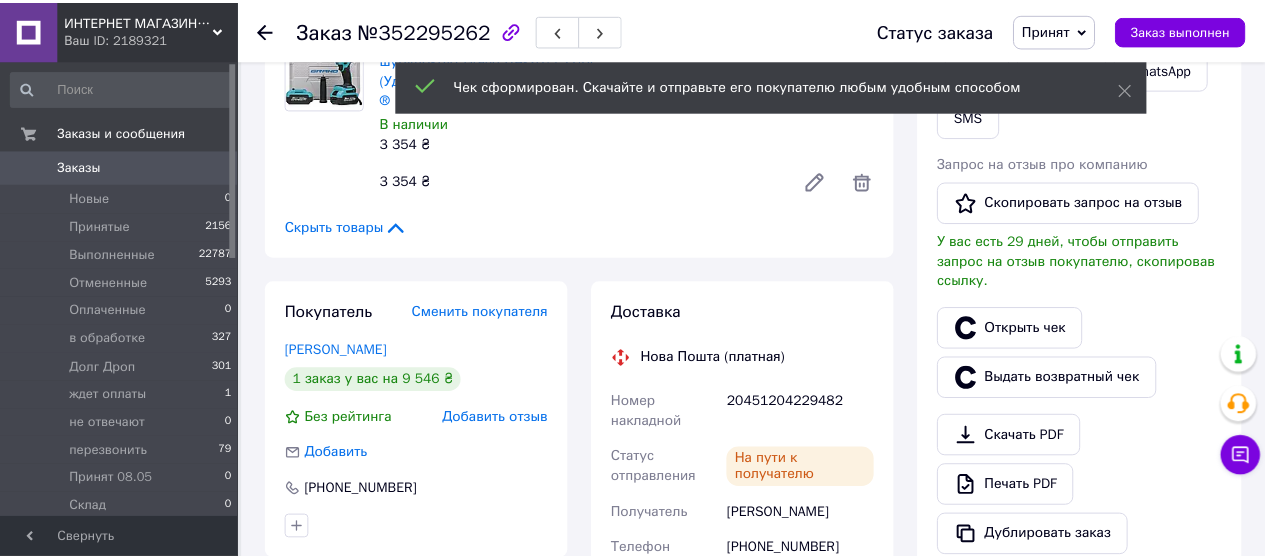 scroll, scrollTop: 389, scrollLeft: 0, axis: vertical 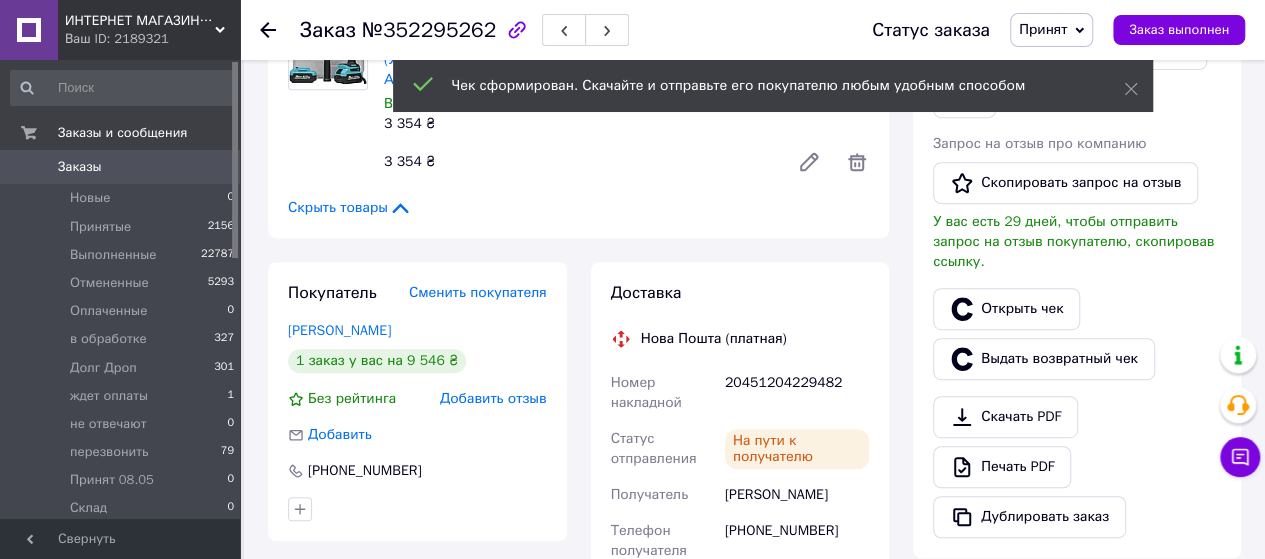 click 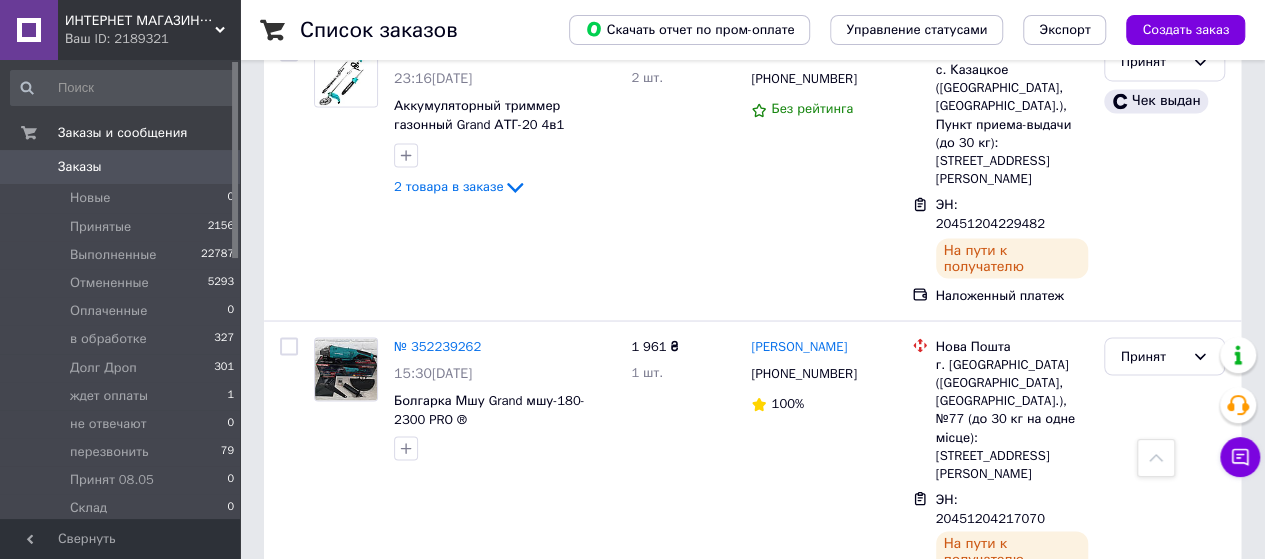 scroll, scrollTop: 1660, scrollLeft: 0, axis: vertical 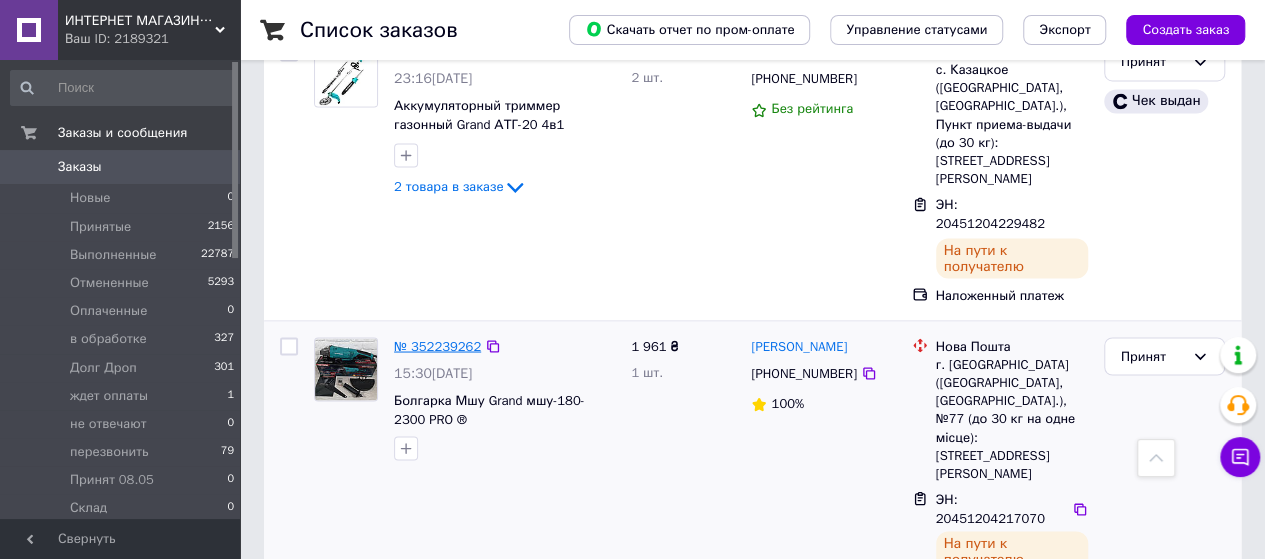 click on "№ 352239262" at bounding box center (437, 345) 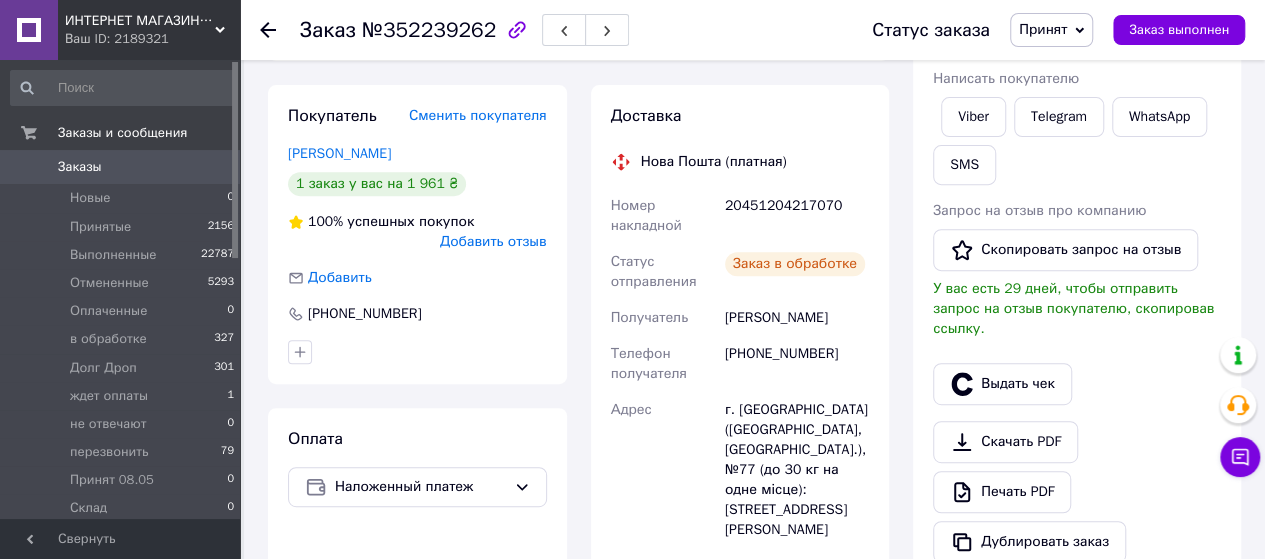 scroll, scrollTop: 1525, scrollLeft: 0, axis: vertical 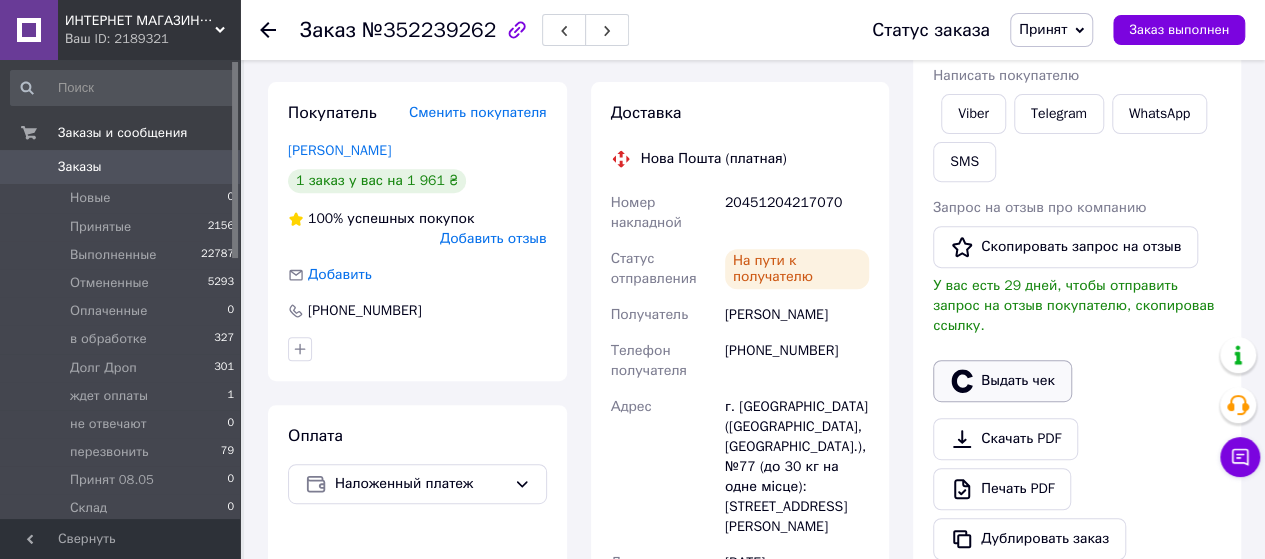 click on "Выдать чек" at bounding box center [1002, 381] 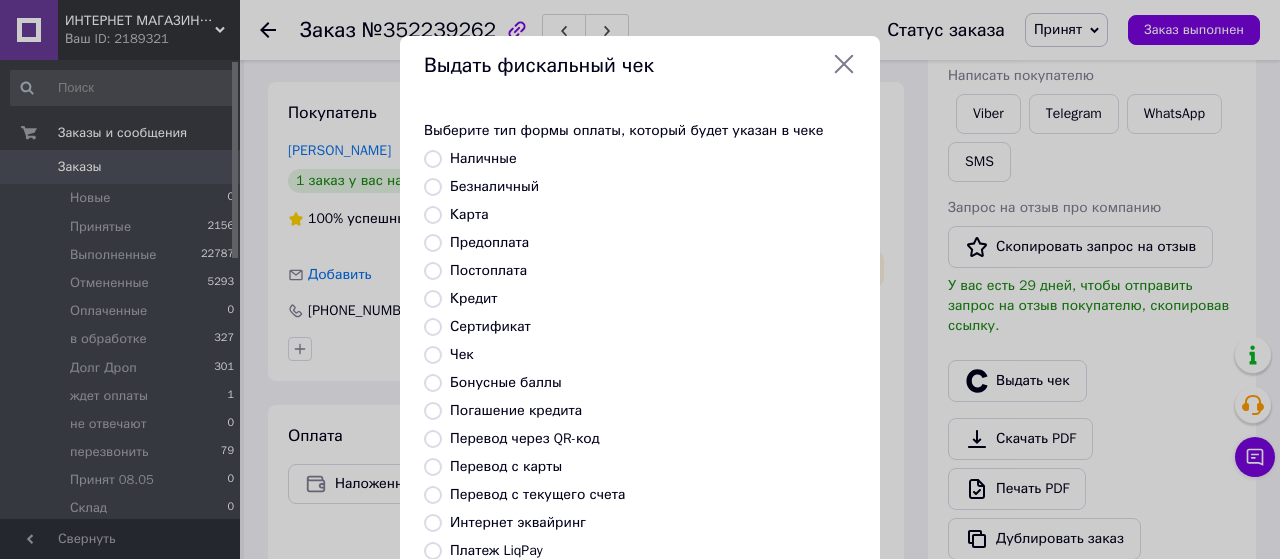 click on "Безналичный" at bounding box center (433, 187) 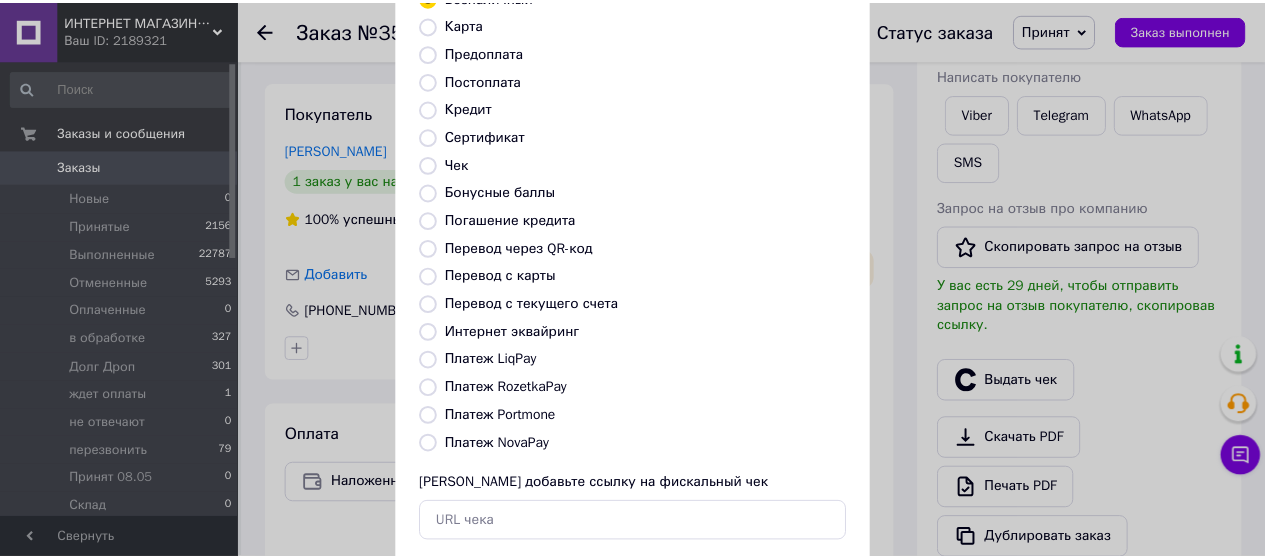 scroll, scrollTop: 298, scrollLeft: 0, axis: vertical 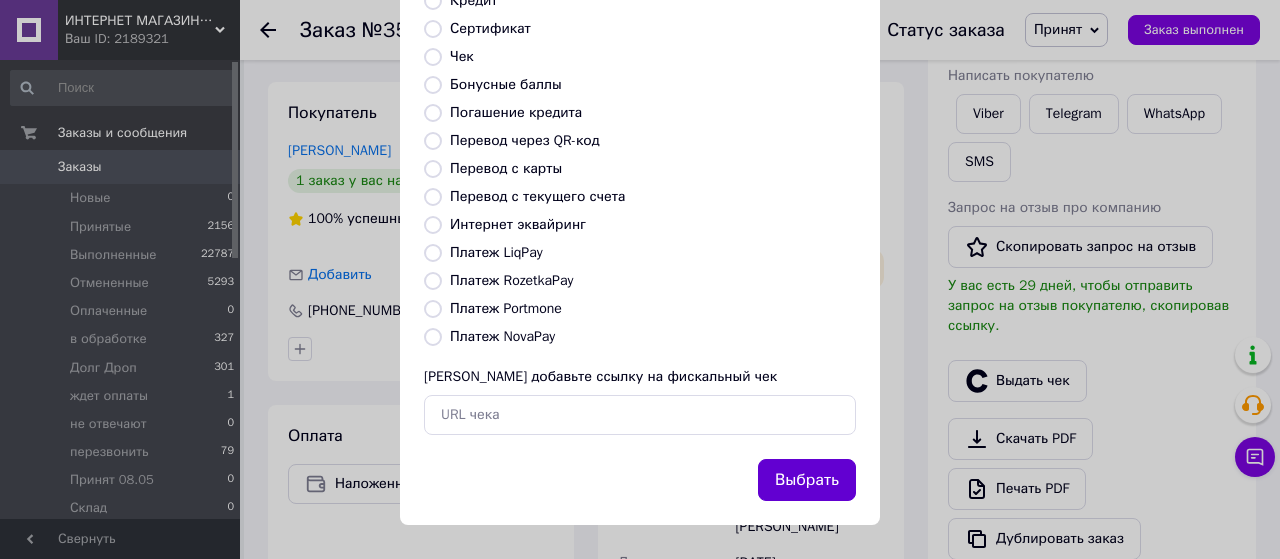 click on "Выбрать" at bounding box center [807, 480] 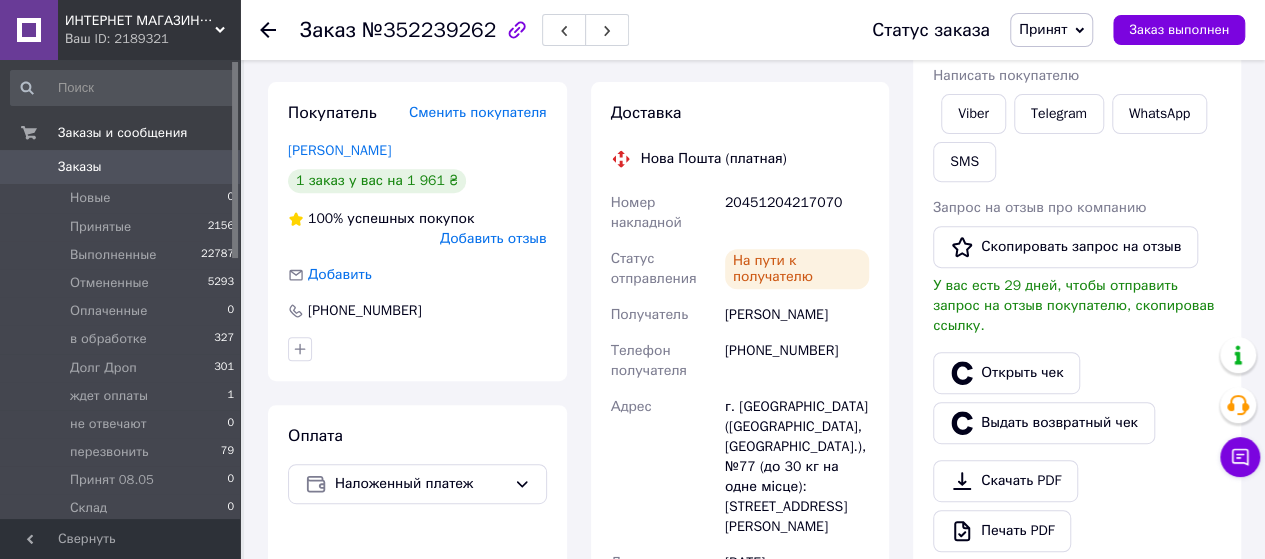 click 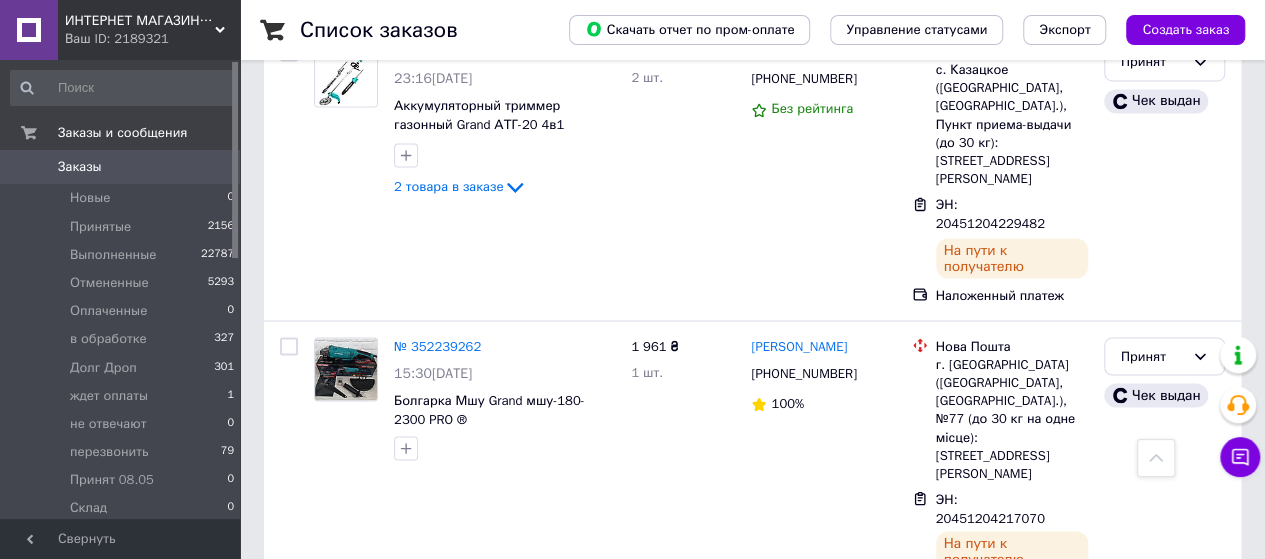 scroll, scrollTop: 1860, scrollLeft: 0, axis: vertical 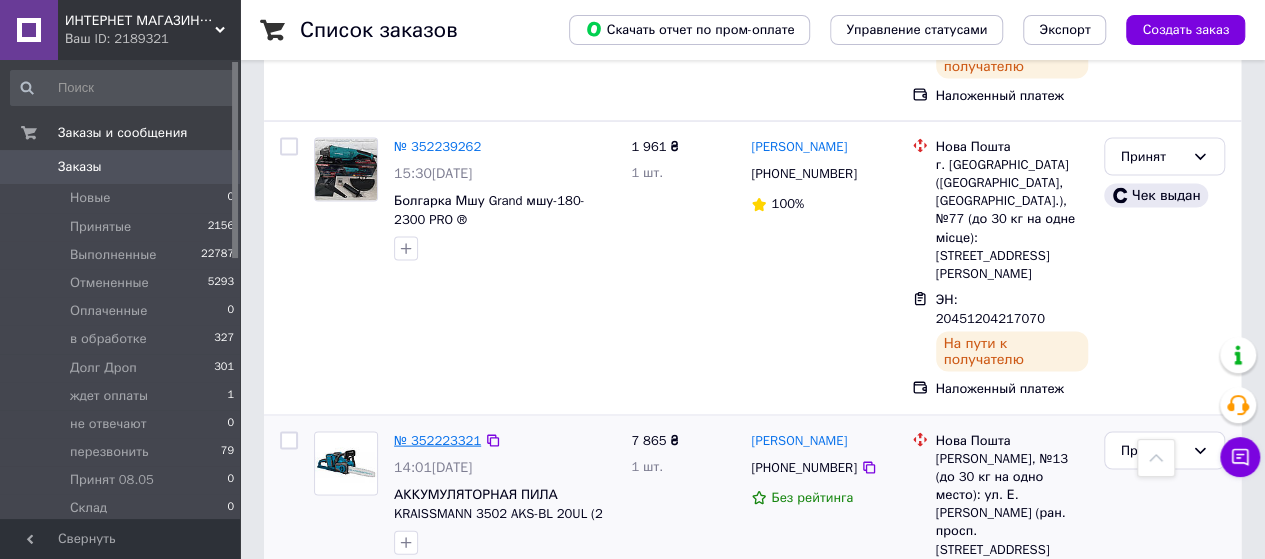 click on "№ 352223321" at bounding box center (437, 439) 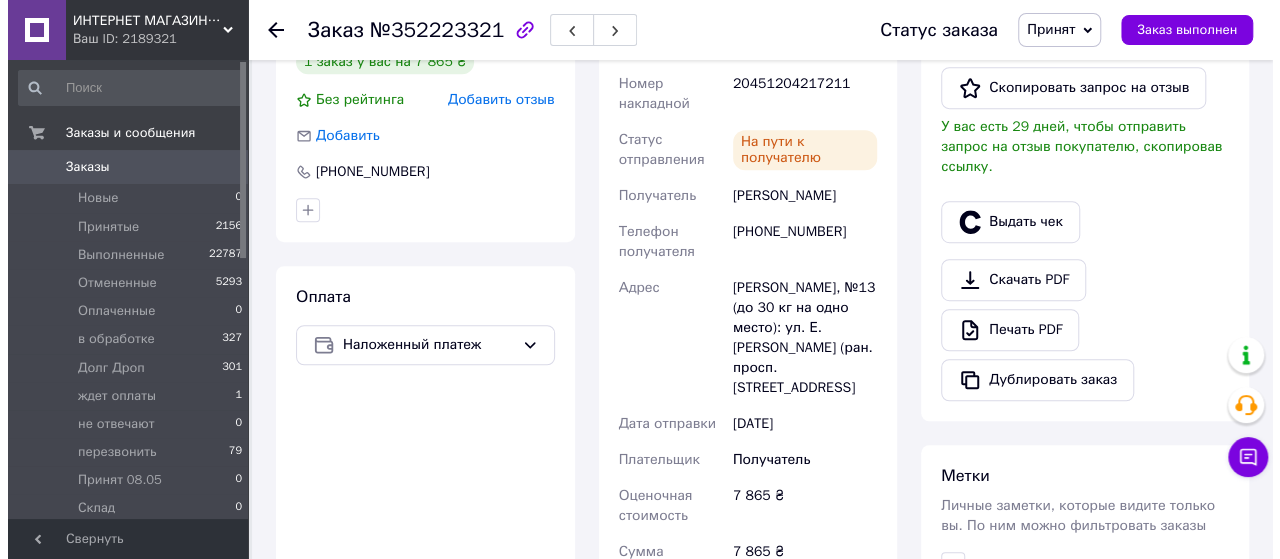 scroll, scrollTop: 437, scrollLeft: 0, axis: vertical 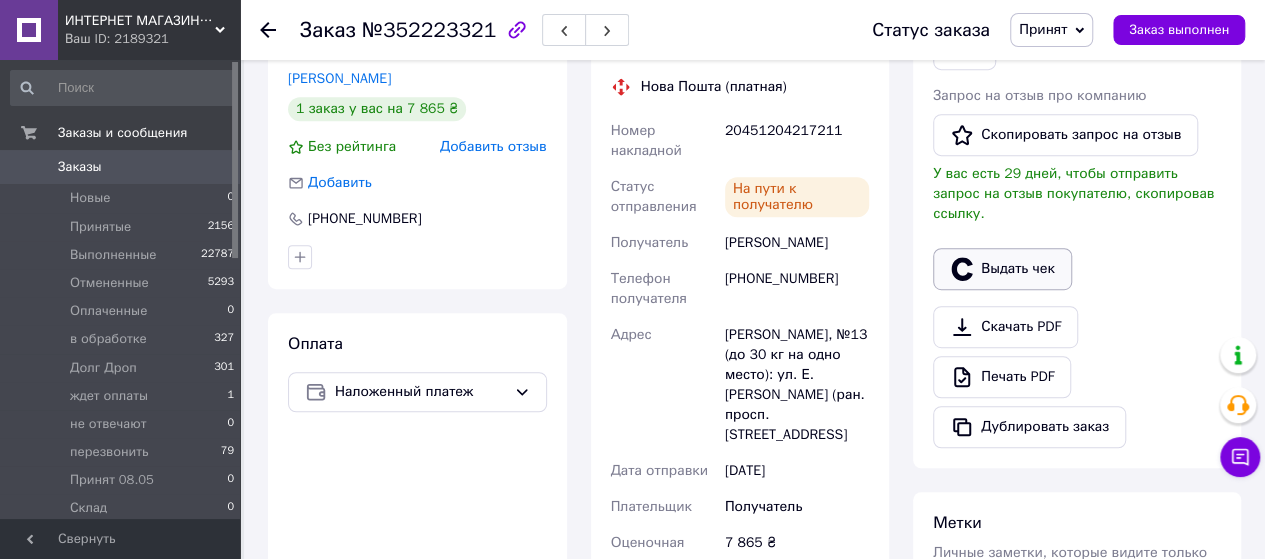 click on "Выдать чек" at bounding box center (1002, 269) 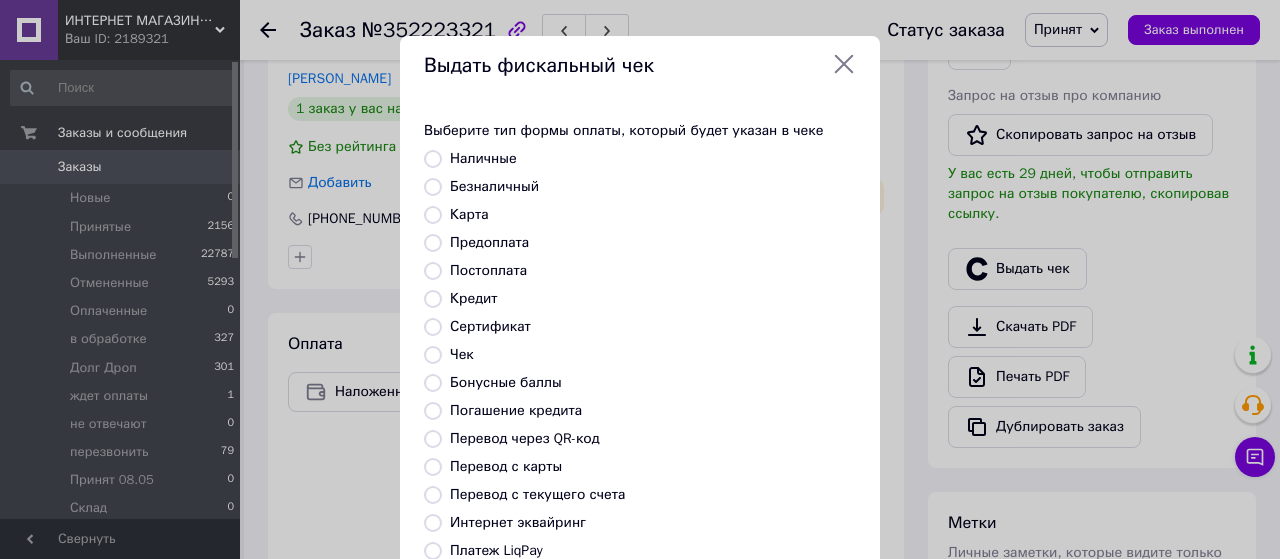 click on "Безналичный" at bounding box center [433, 187] 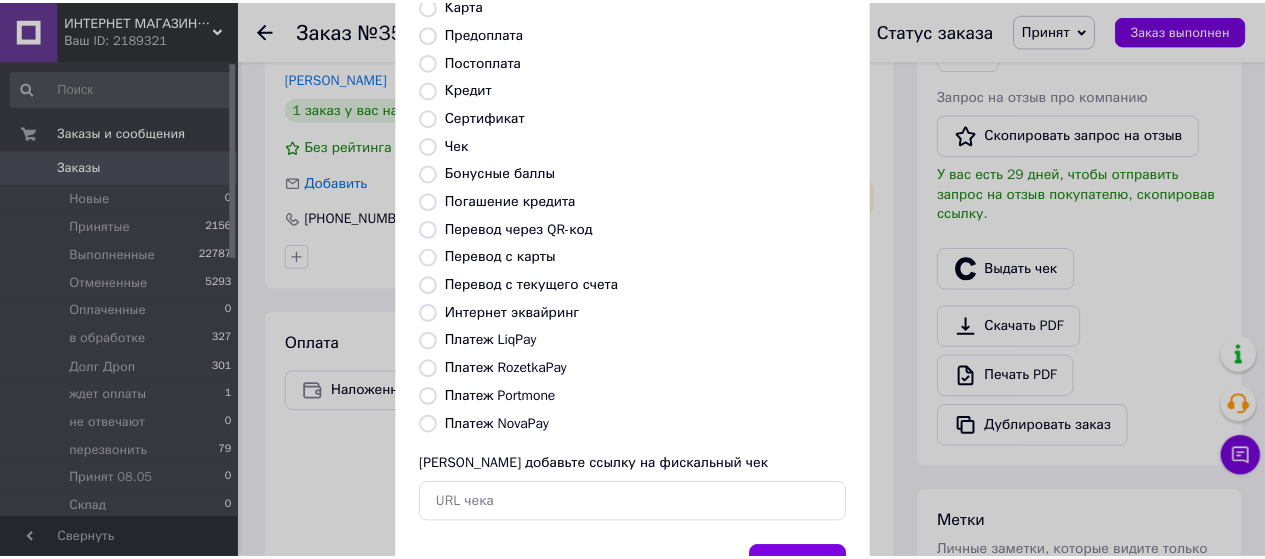 scroll, scrollTop: 298, scrollLeft: 0, axis: vertical 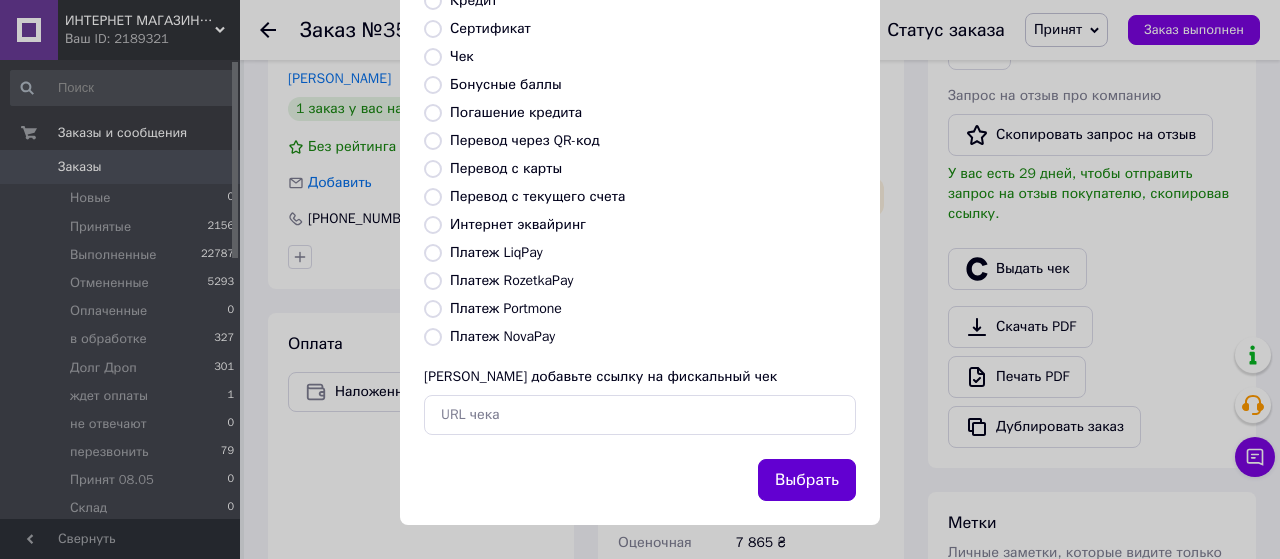 click on "Выбрать" at bounding box center (807, 480) 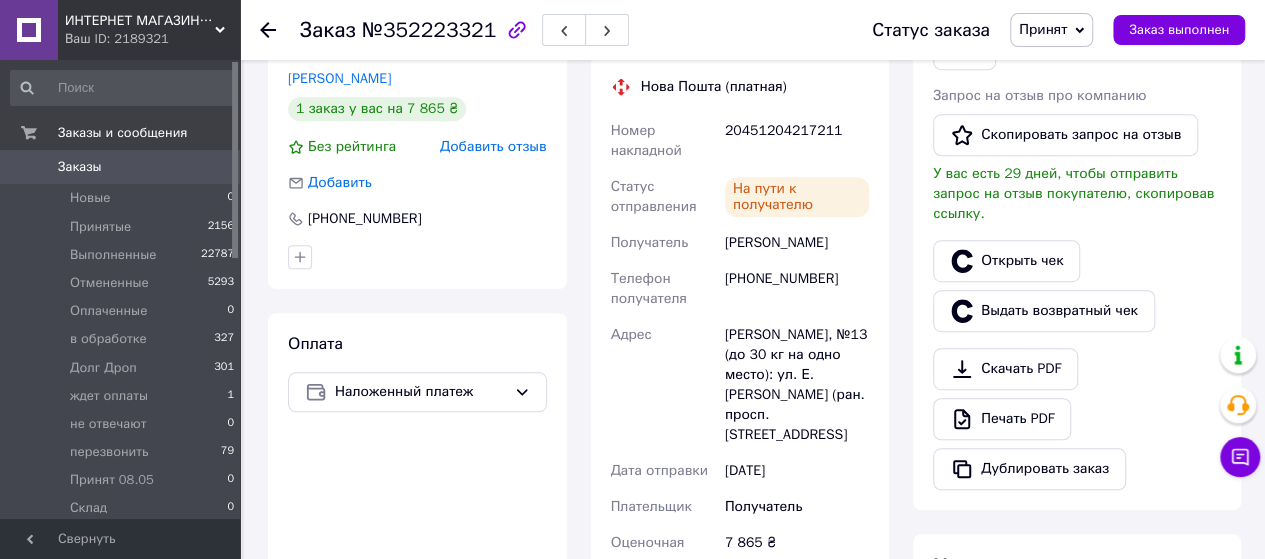 click 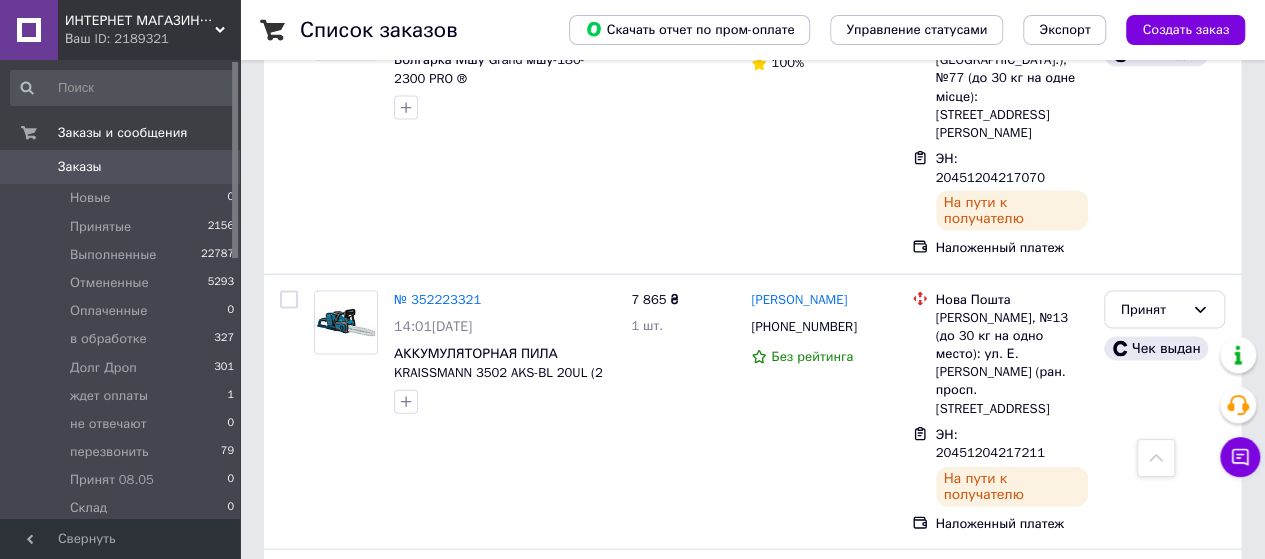 scroll, scrollTop: 2200, scrollLeft: 0, axis: vertical 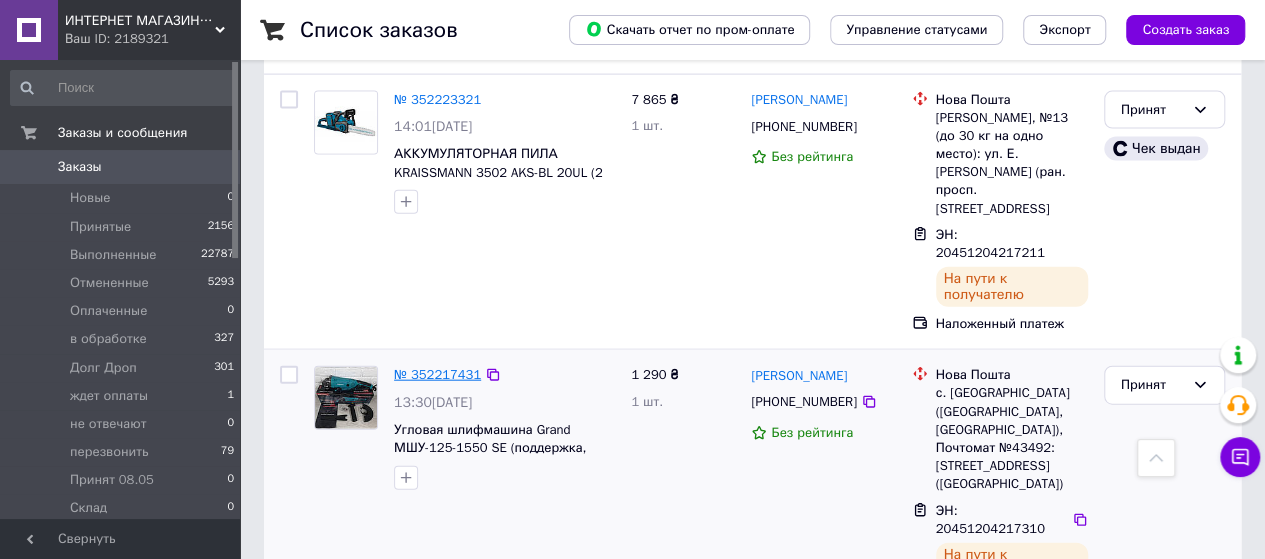 click on "№ 352217431" at bounding box center [437, 374] 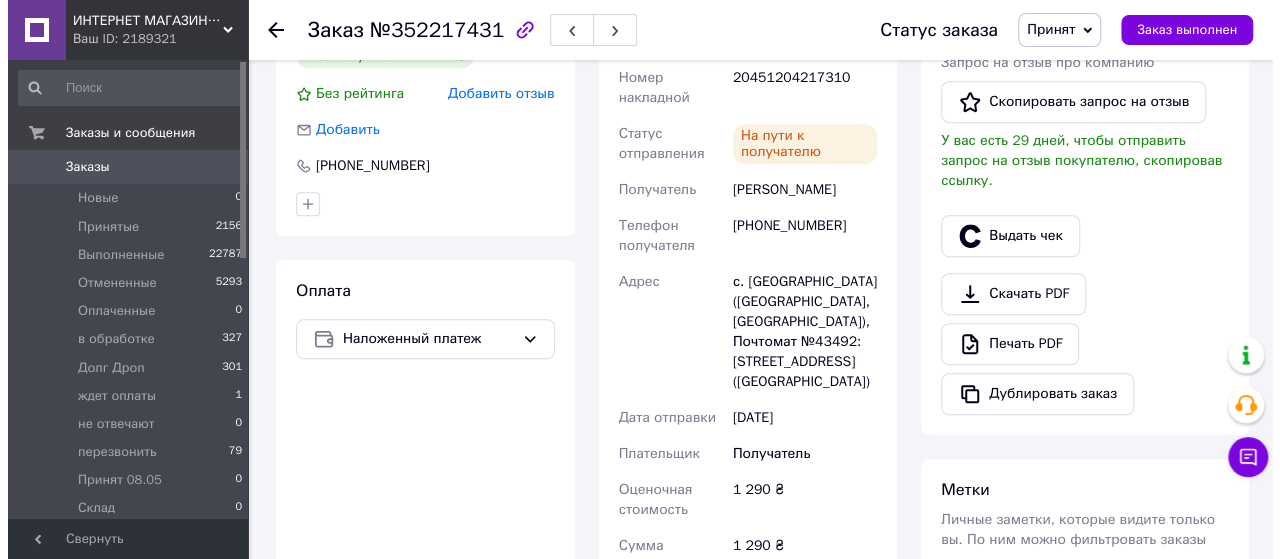 scroll, scrollTop: 457, scrollLeft: 0, axis: vertical 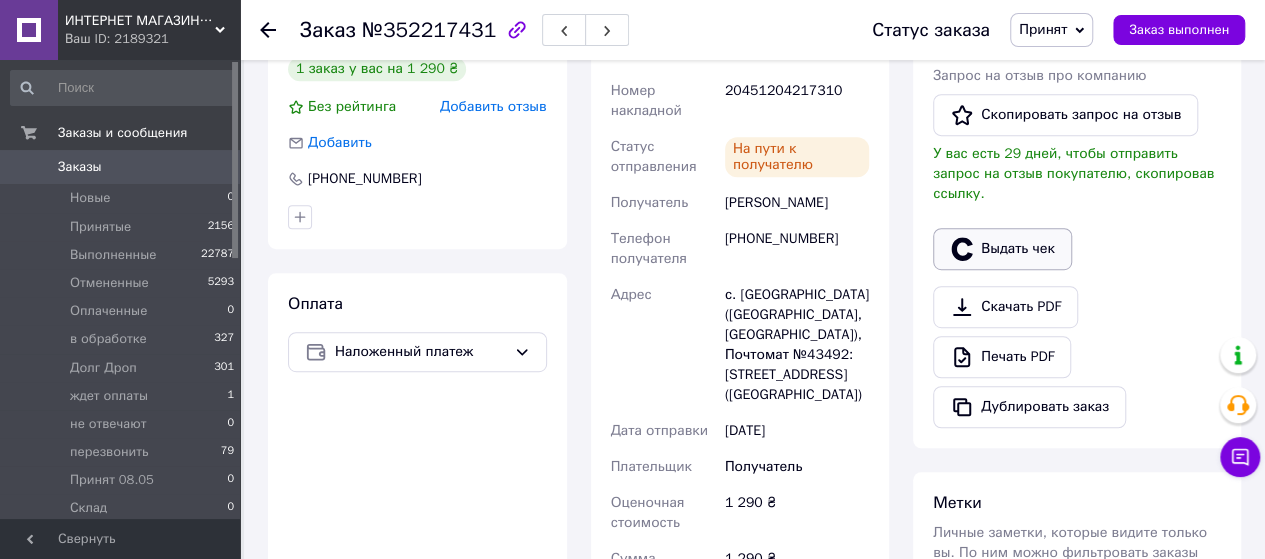 click on "Выдать чек" at bounding box center [1002, 249] 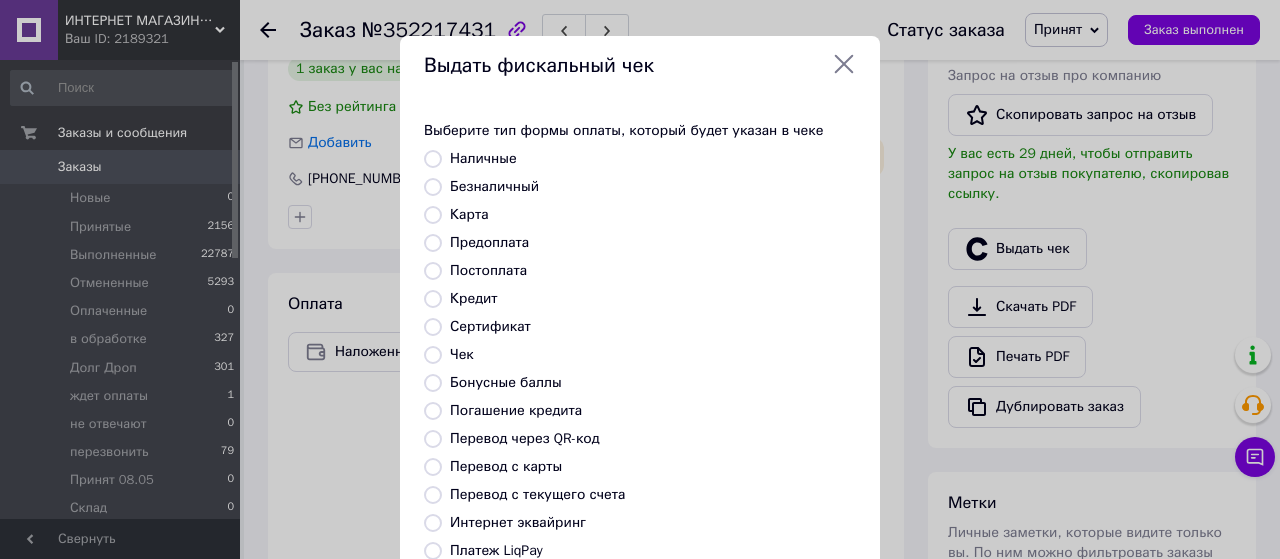 click on "Безналичный" at bounding box center [433, 187] 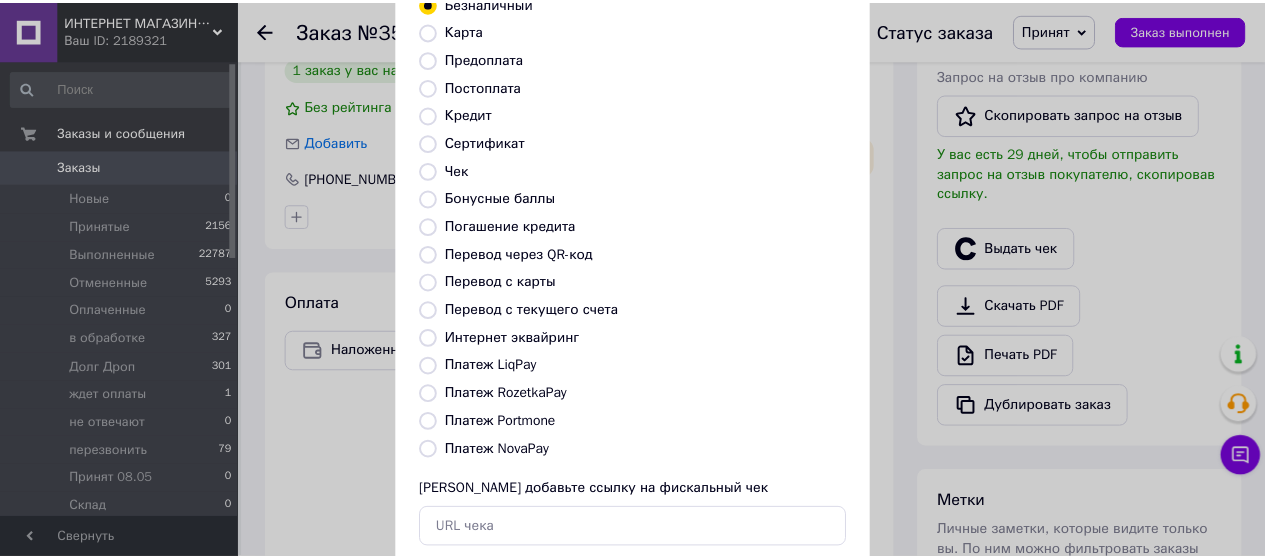 scroll, scrollTop: 298, scrollLeft: 0, axis: vertical 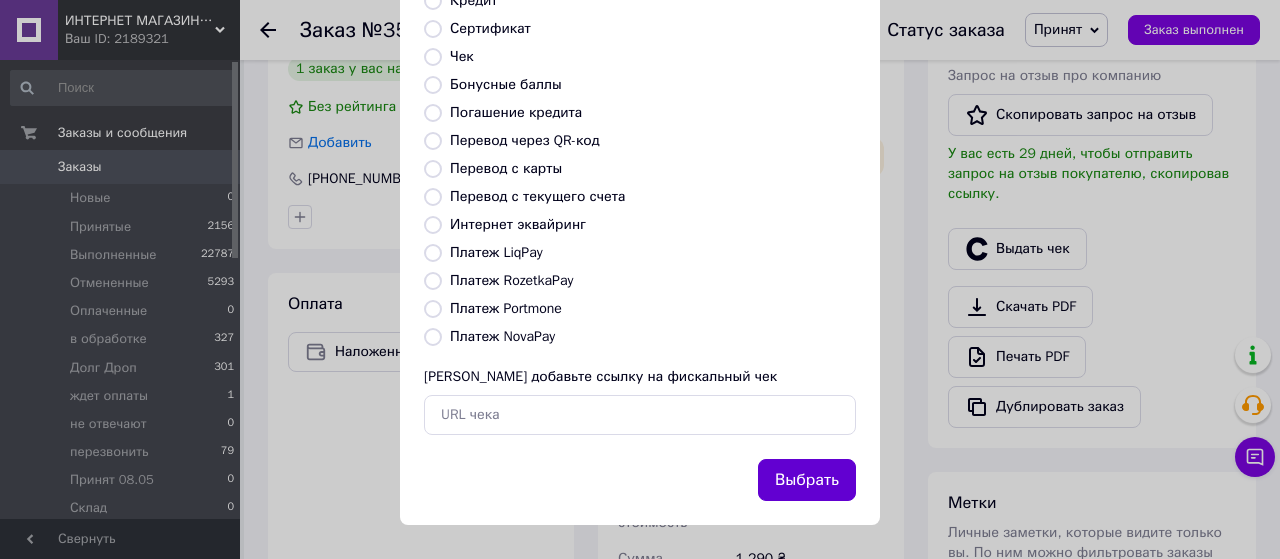 click on "Выбрать" at bounding box center (807, 480) 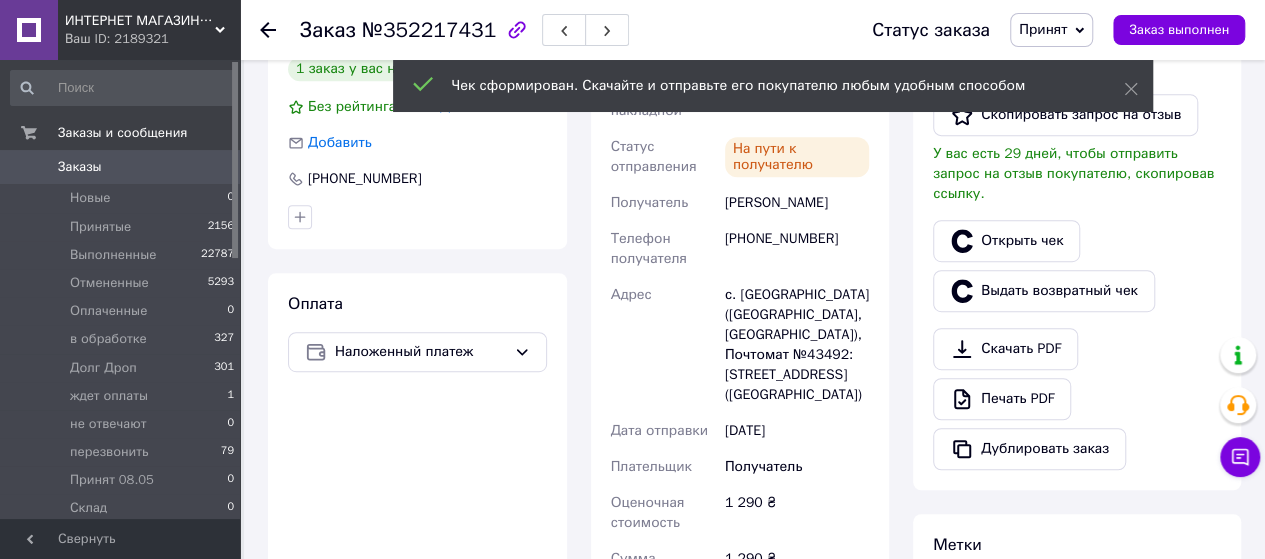 click 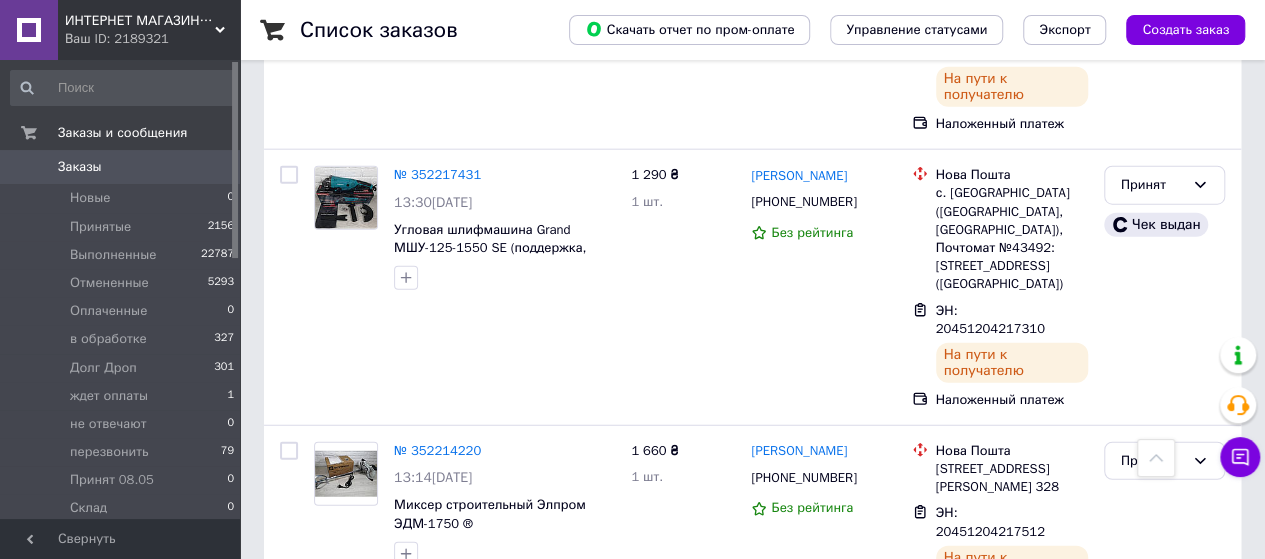 scroll, scrollTop: 2300, scrollLeft: 0, axis: vertical 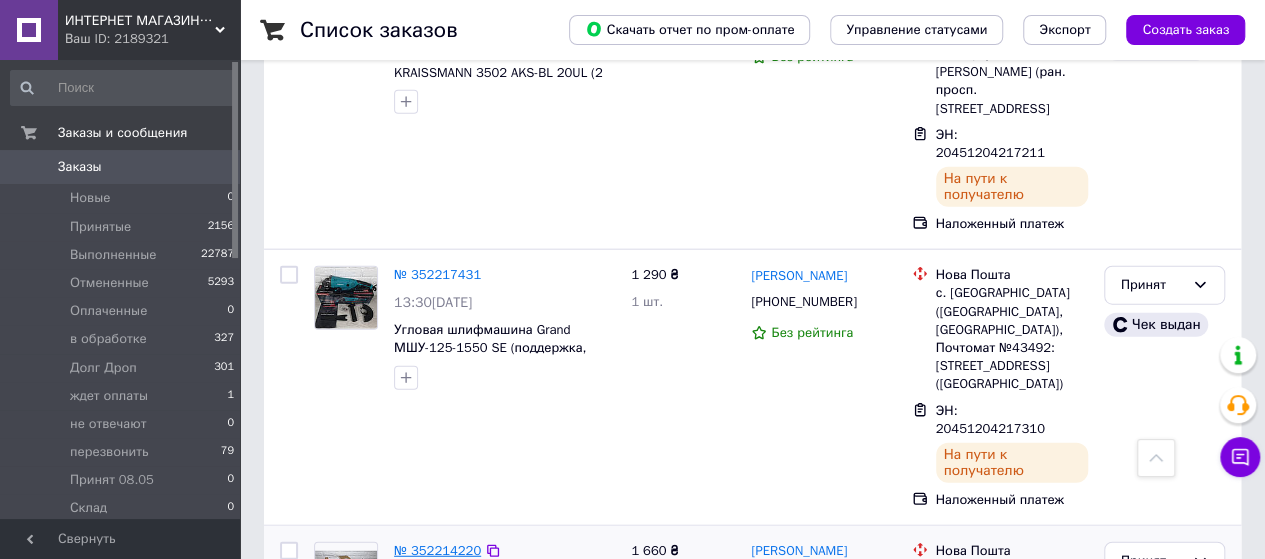 click on "№ 352214220" at bounding box center [437, 550] 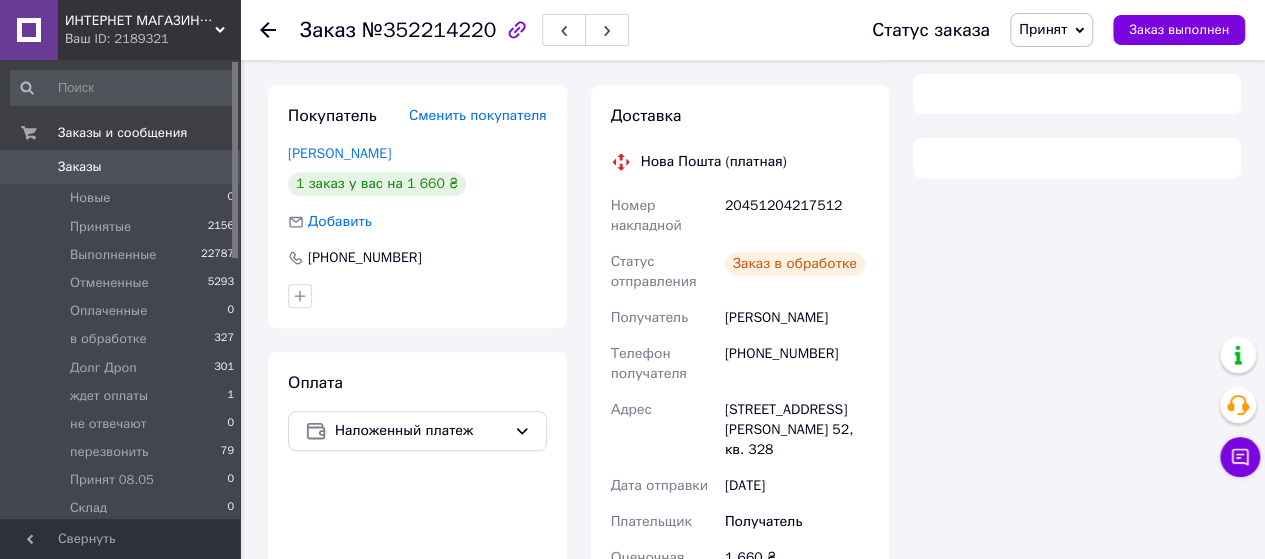 scroll, scrollTop: 1505, scrollLeft: 0, axis: vertical 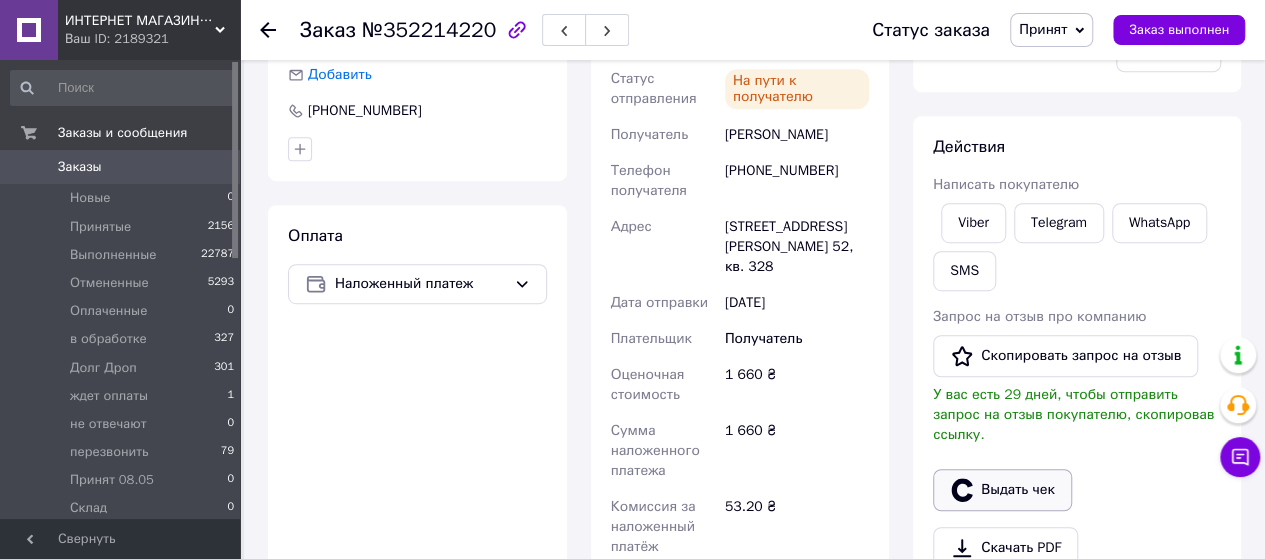 click on "Выдать чек" at bounding box center (1002, 490) 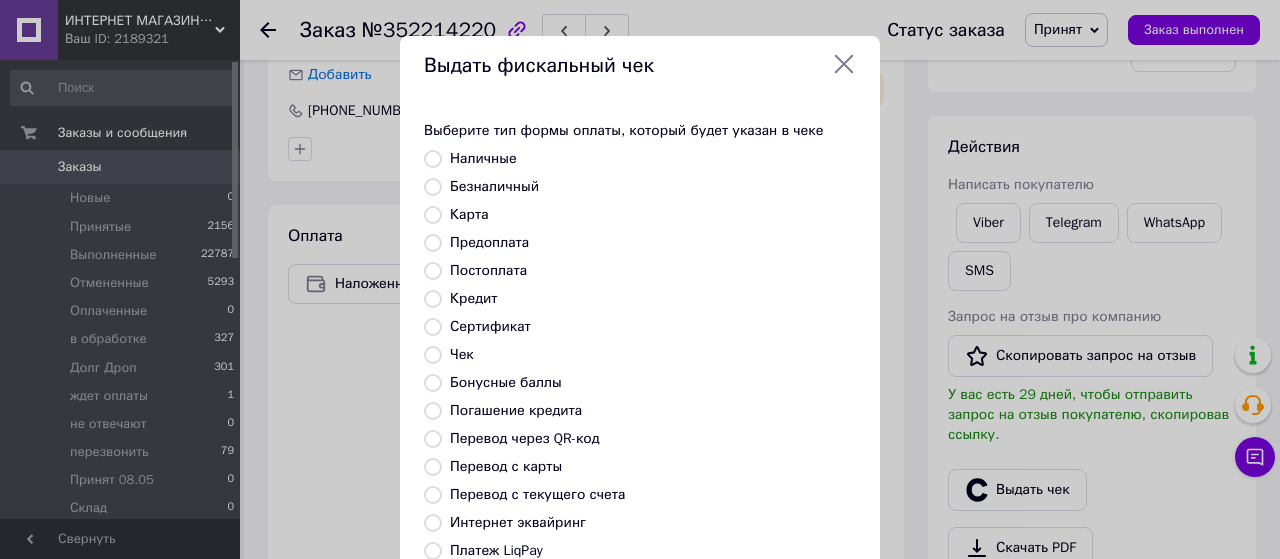 click on "Безналичный" at bounding box center [433, 187] 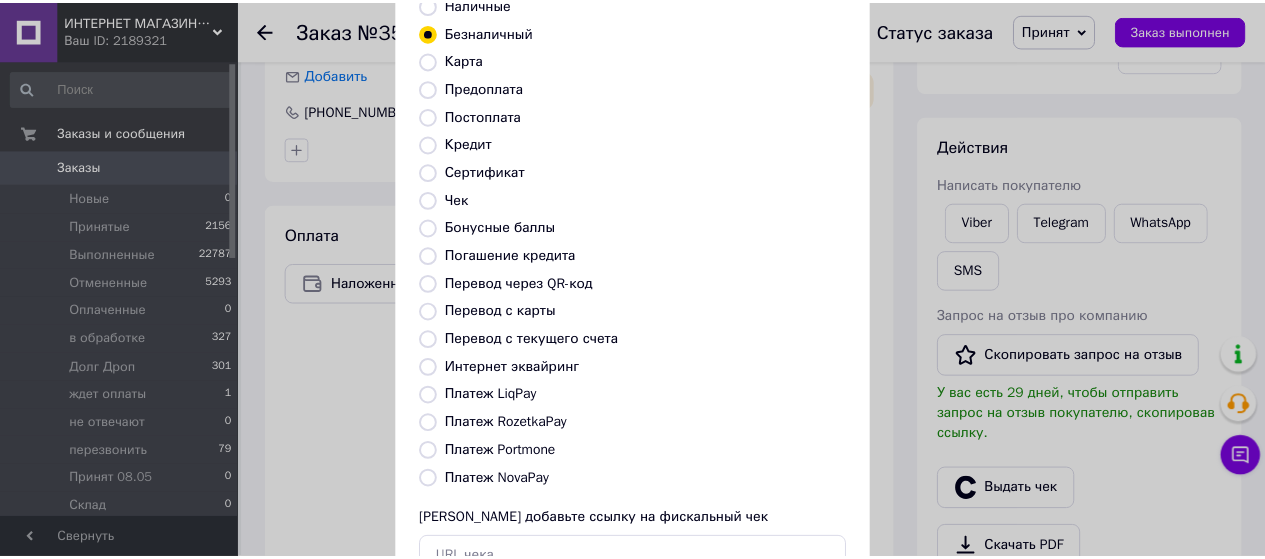 scroll, scrollTop: 298, scrollLeft: 0, axis: vertical 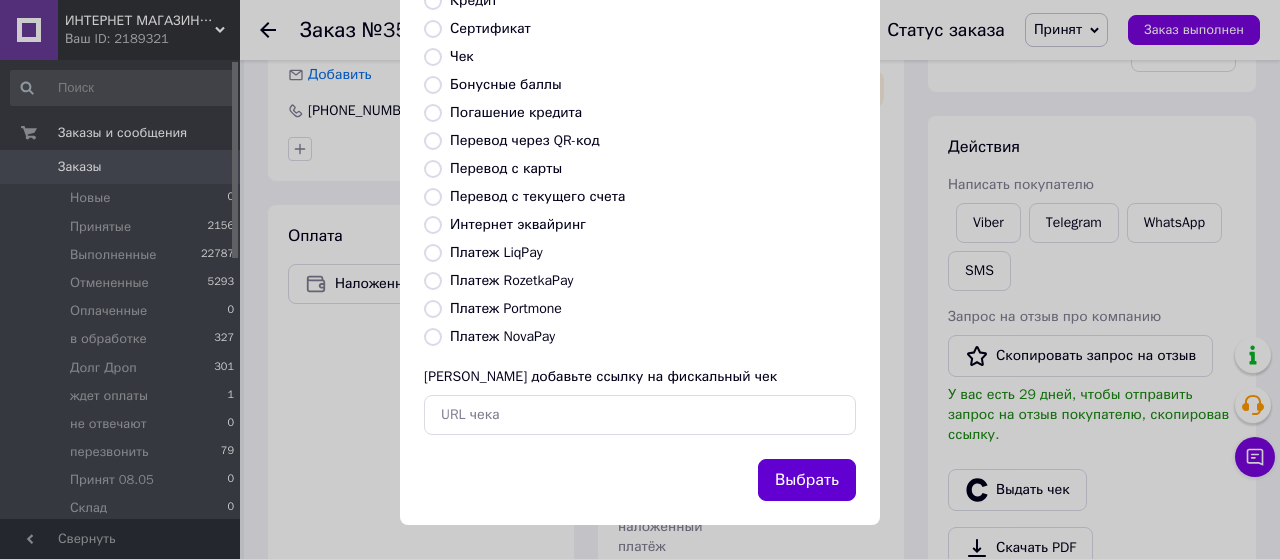 click on "Выбрать" at bounding box center [807, 480] 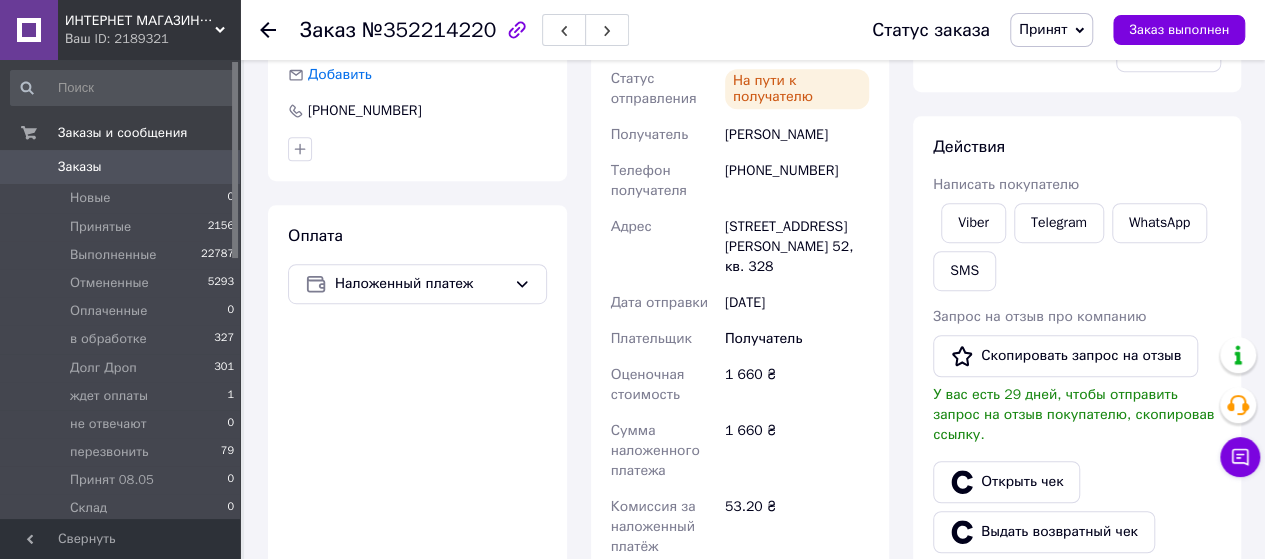 click 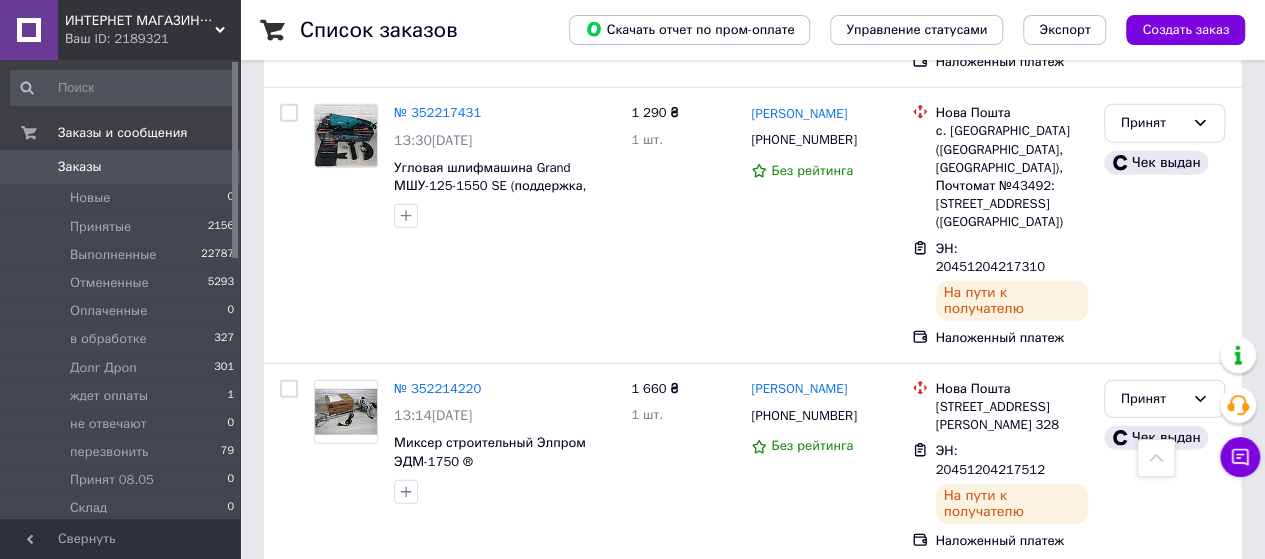 scroll, scrollTop: 2460, scrollLeft: 0, axis: vertical 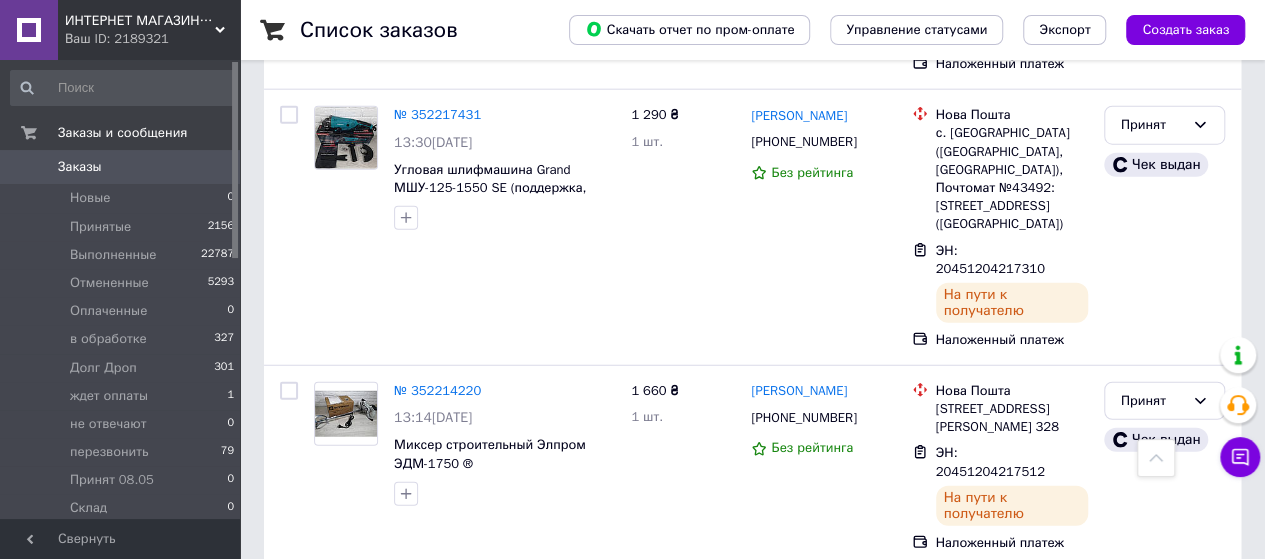 click on "№ 352205577" at bounding box center (437, 593) 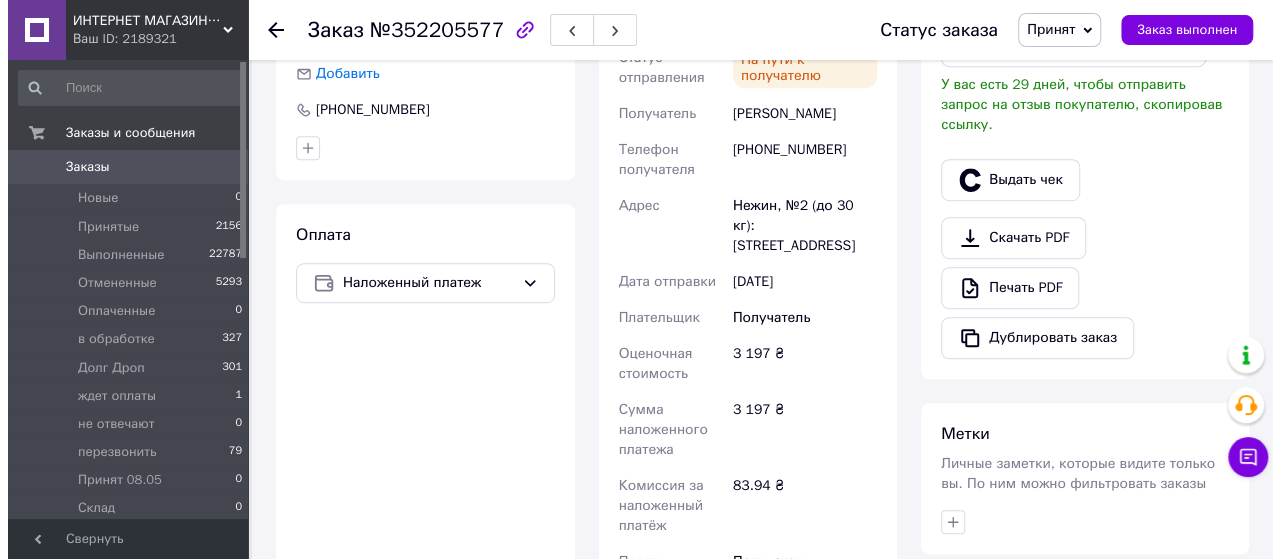 scroll, scrollTop: 416, scrollLeft: 0, axis: vertical 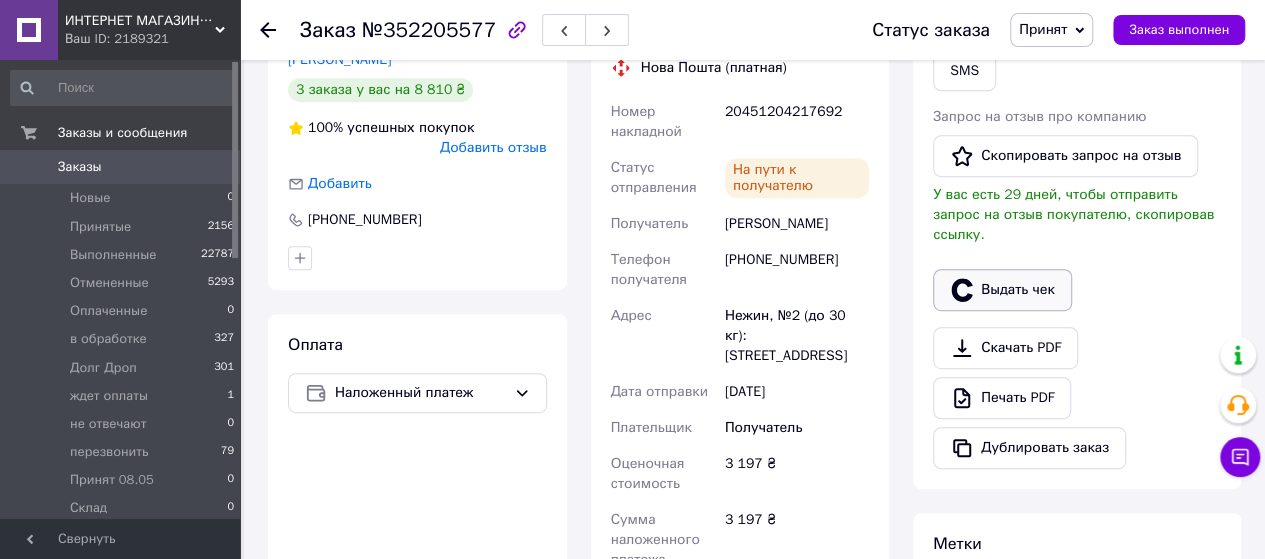 click on "Выдать чек" at bounding box center (1002, 290) 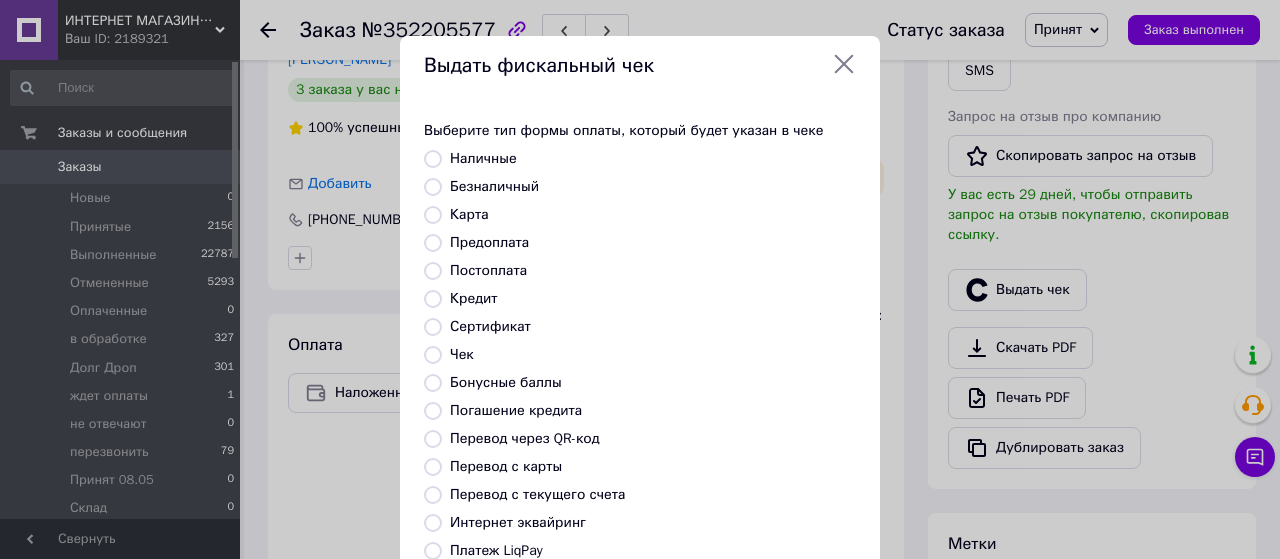 click on "Безналичный" at bounding box center [433, 187] 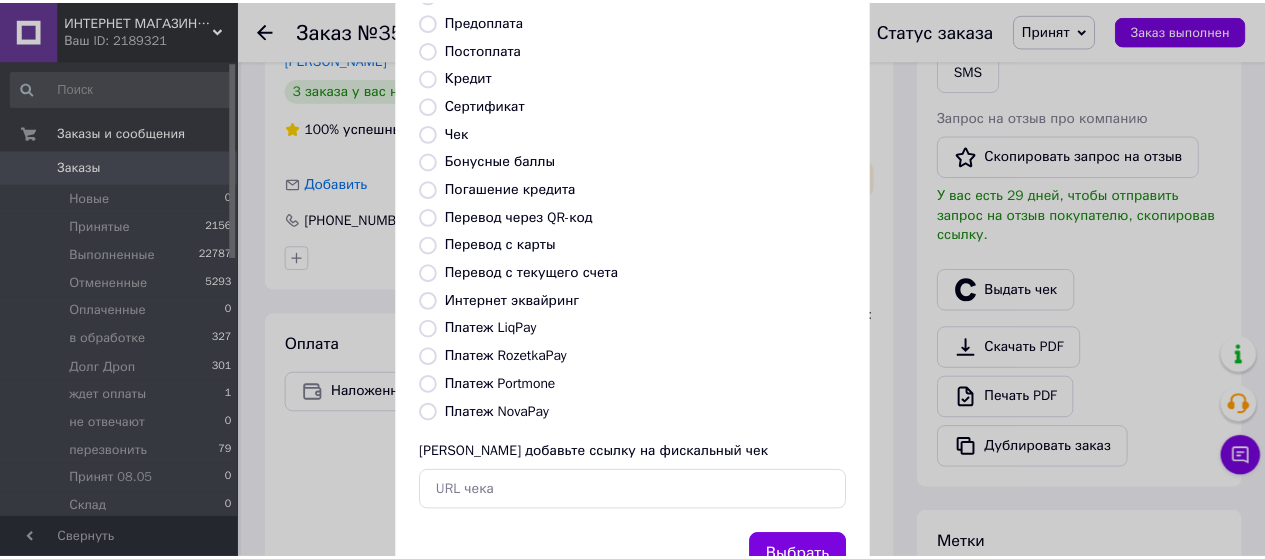 scroll, scrollTop: 298, scrollLeft: 0, axis: vertical 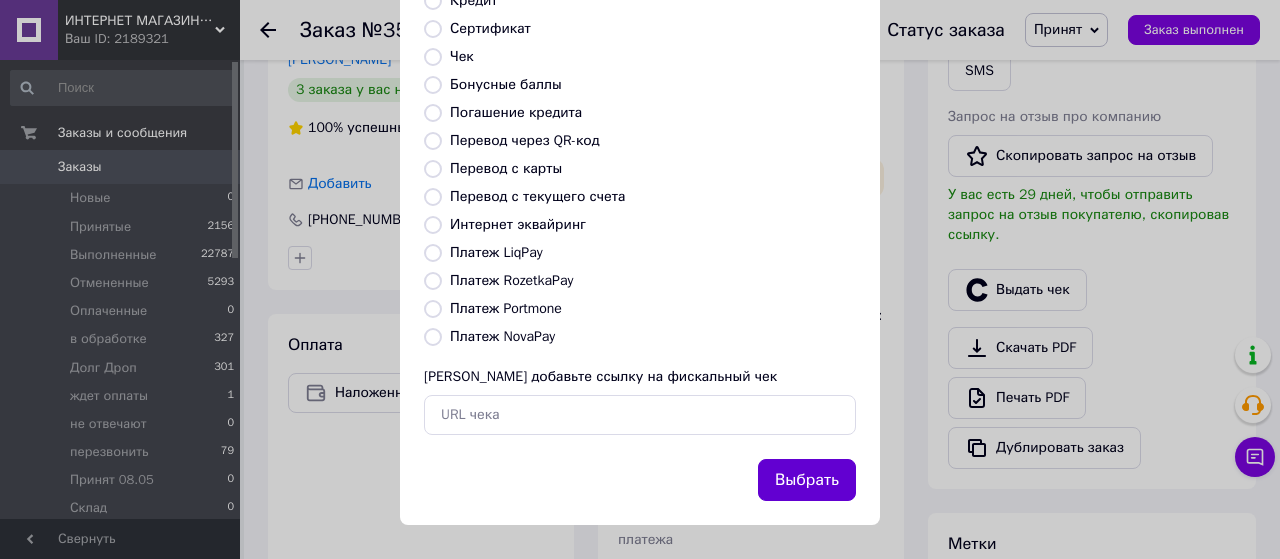 click on "Выбрать" at bounding box center [807, 480] 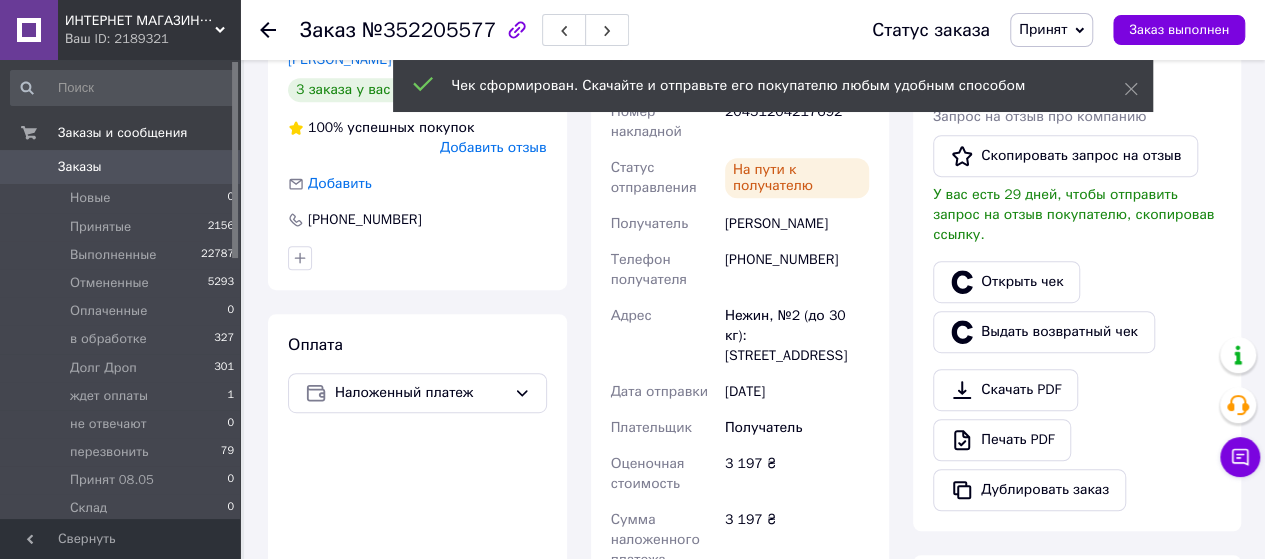 click 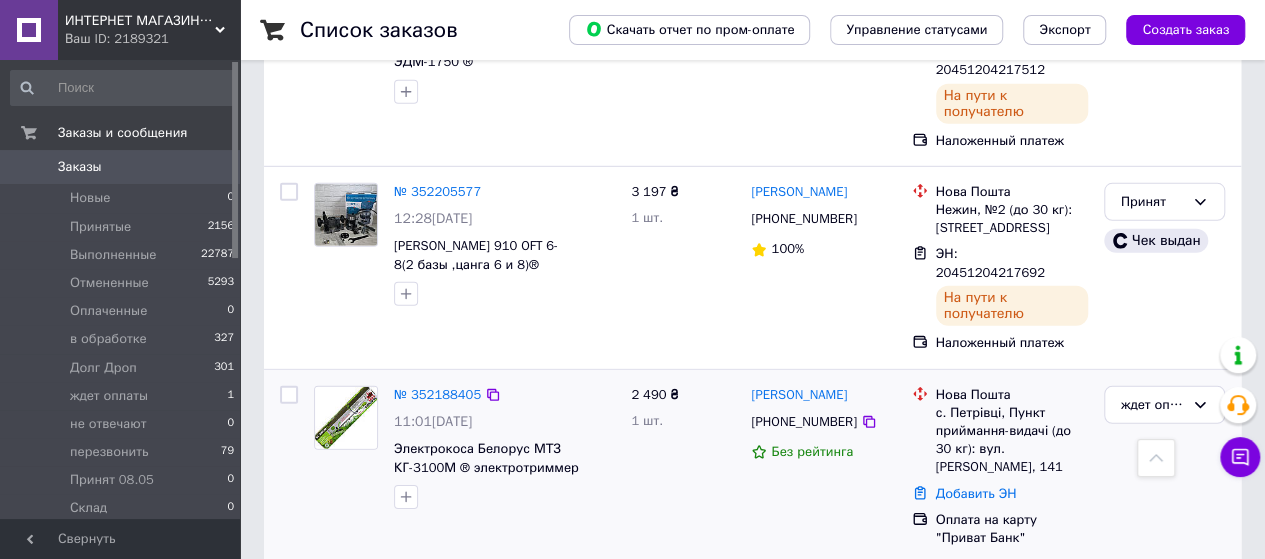scroll, scrollTop: 2960, scrollLeft: 0, axis: vertical 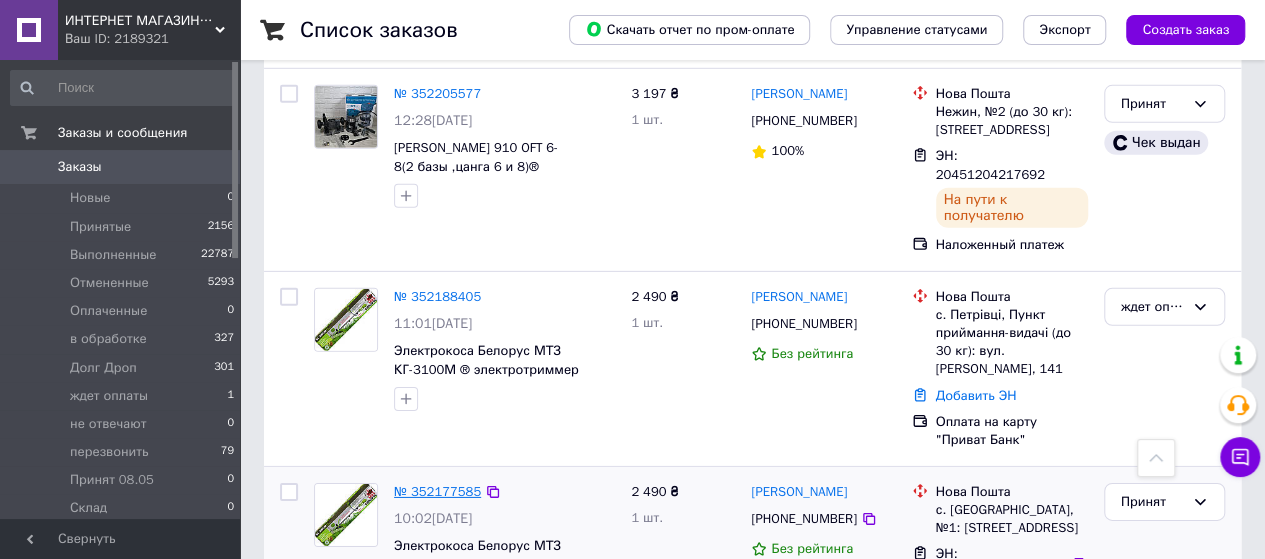 click on "№ 352177585" at bounding box center [437, 491] 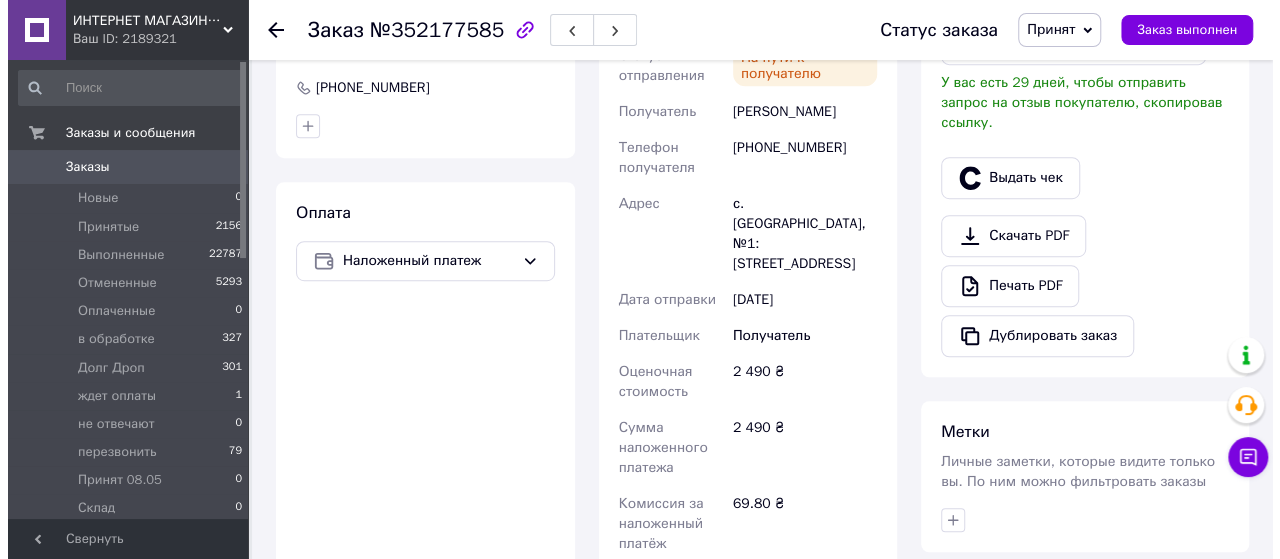 scroll, scrollTop: 496, scrollLeft: 0, axis: vertical 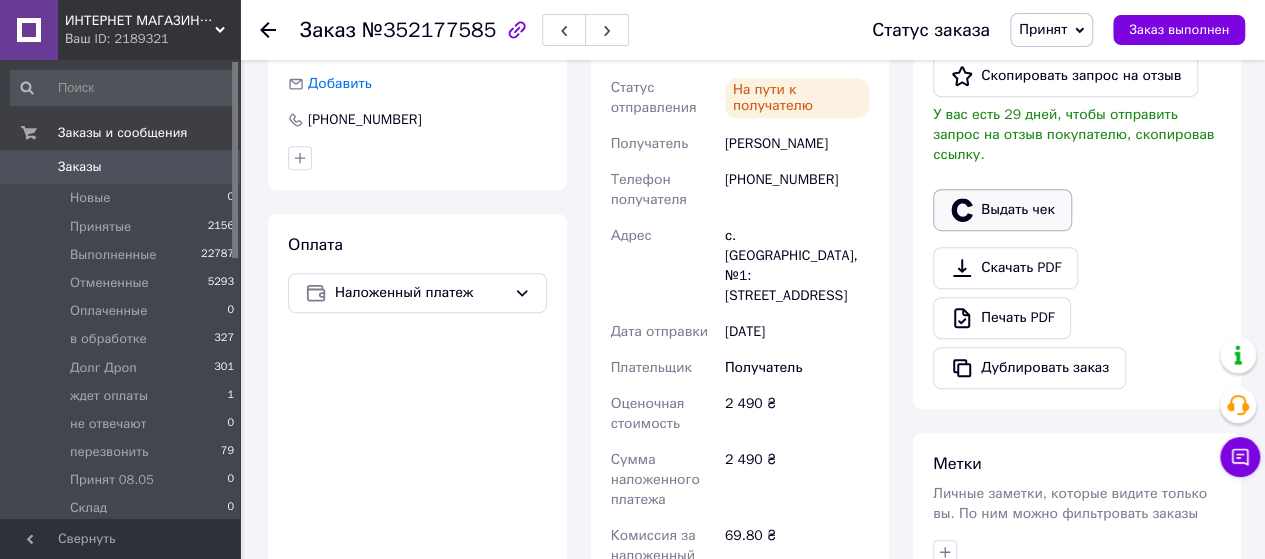 click on "Выдать чек" at bounding box center [1002, 210] 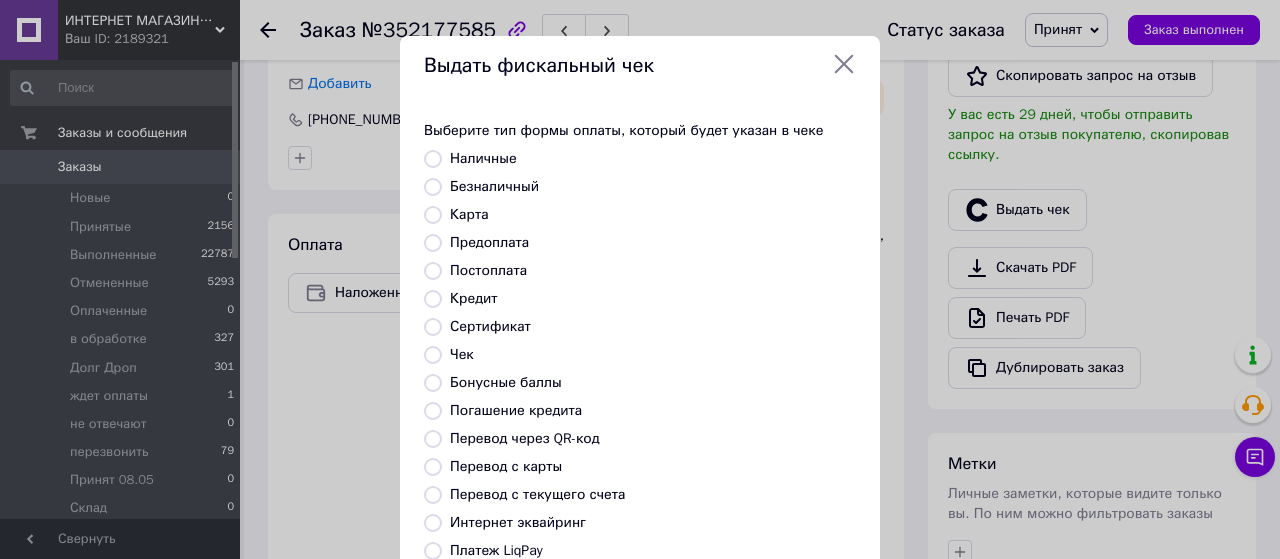 click on "Безналичный" at bounding box center [433, 187] 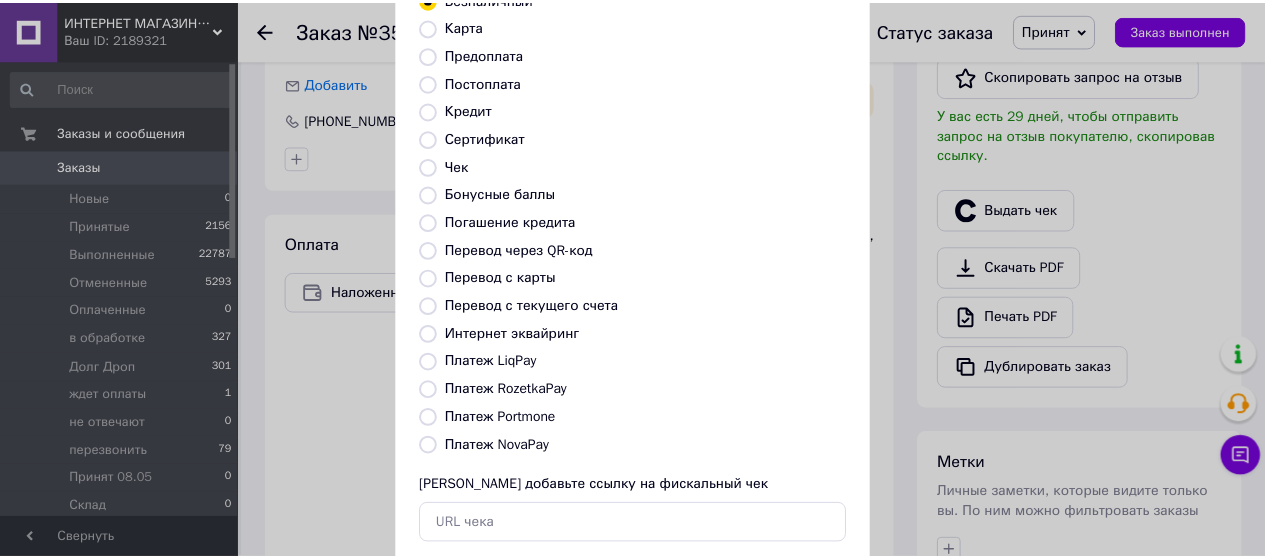 scroll, scrollTop: 298, scrollLeft: 0, axis: vertical 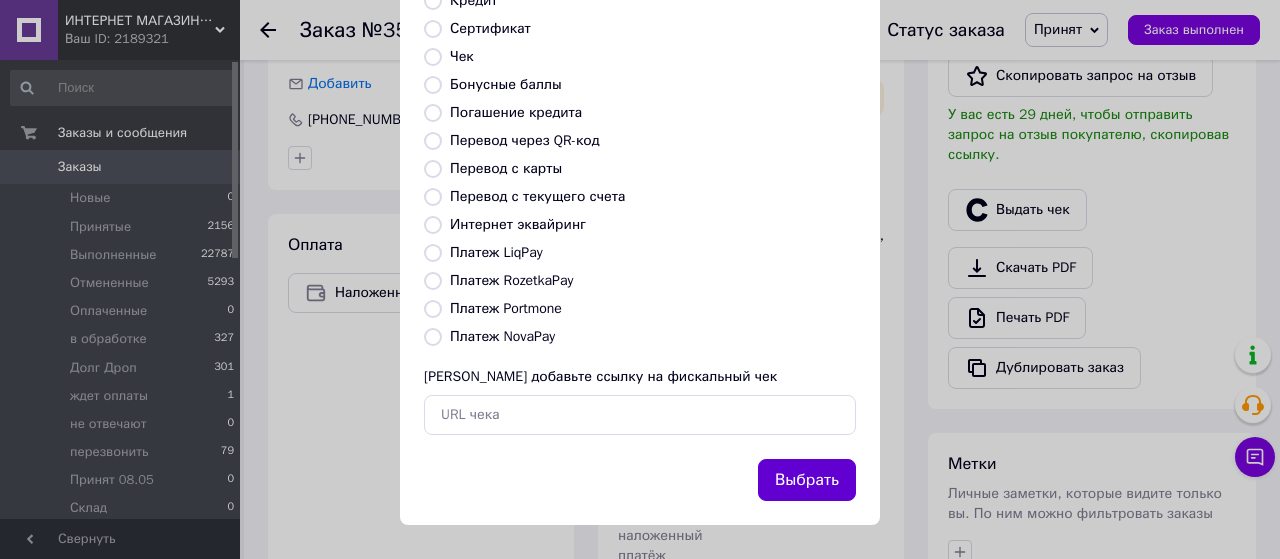 click on "Выбрать" at bounding box center (807, 480) 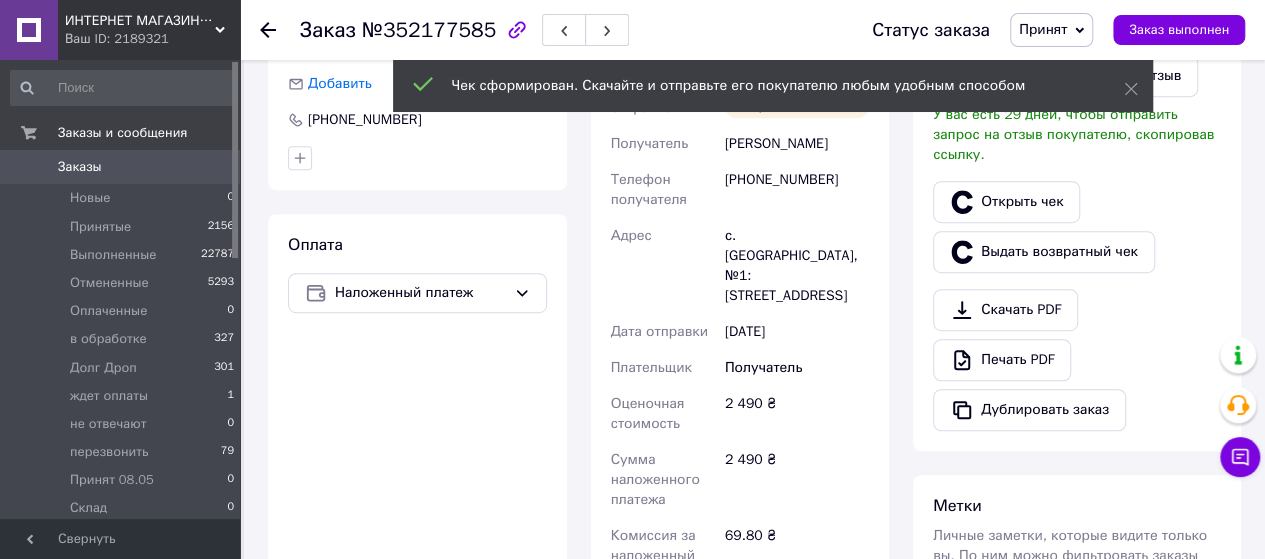 click 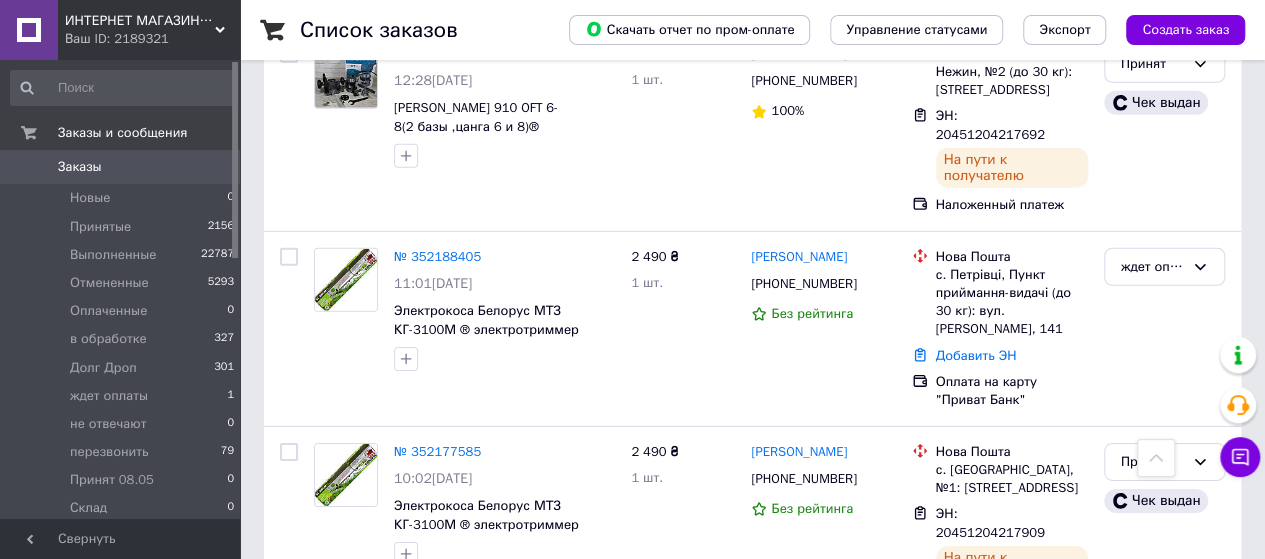 scroll, scrollTop: 3200, scrollLeft: 0, axis: vertical 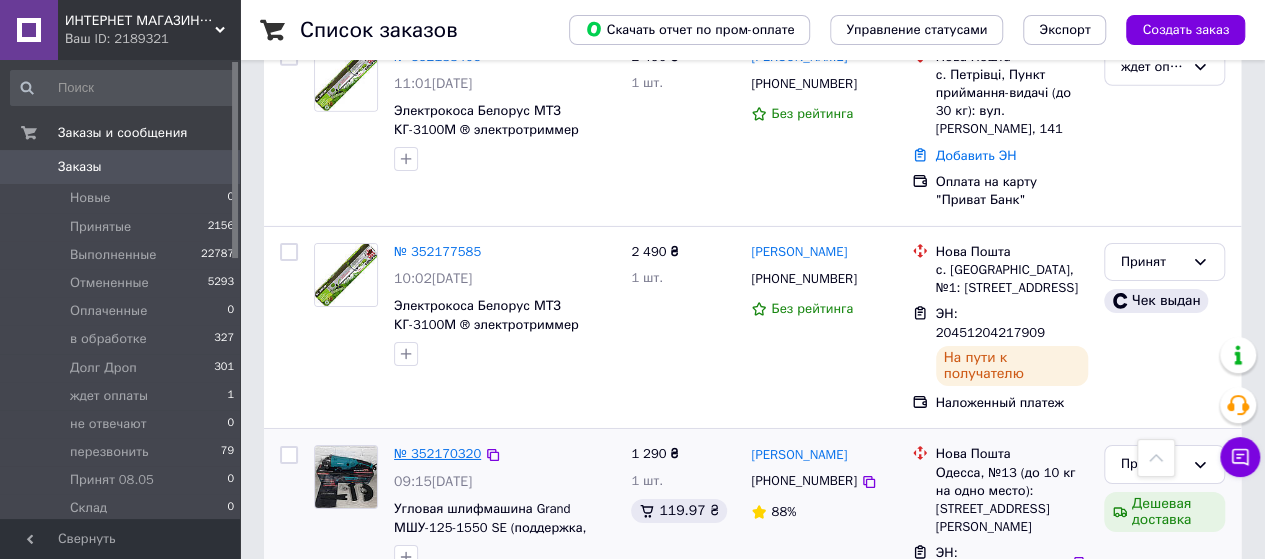 click on "№ 352170320" at bounding box center (437, 453) 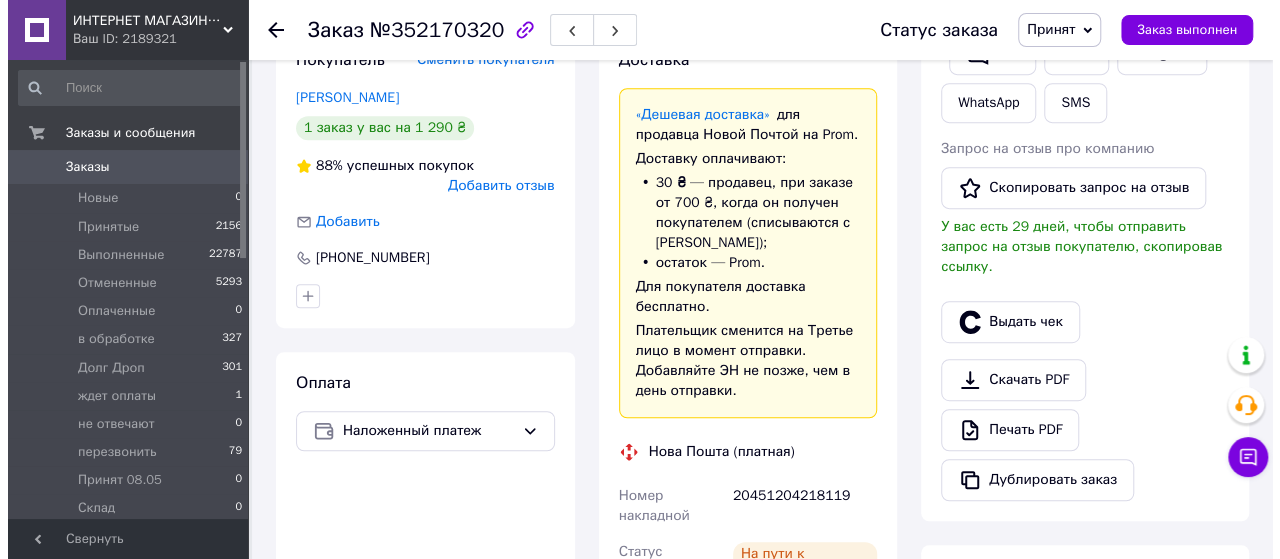 scroll, scrollTop: 410, scrollLeft: 0, axis: vertical 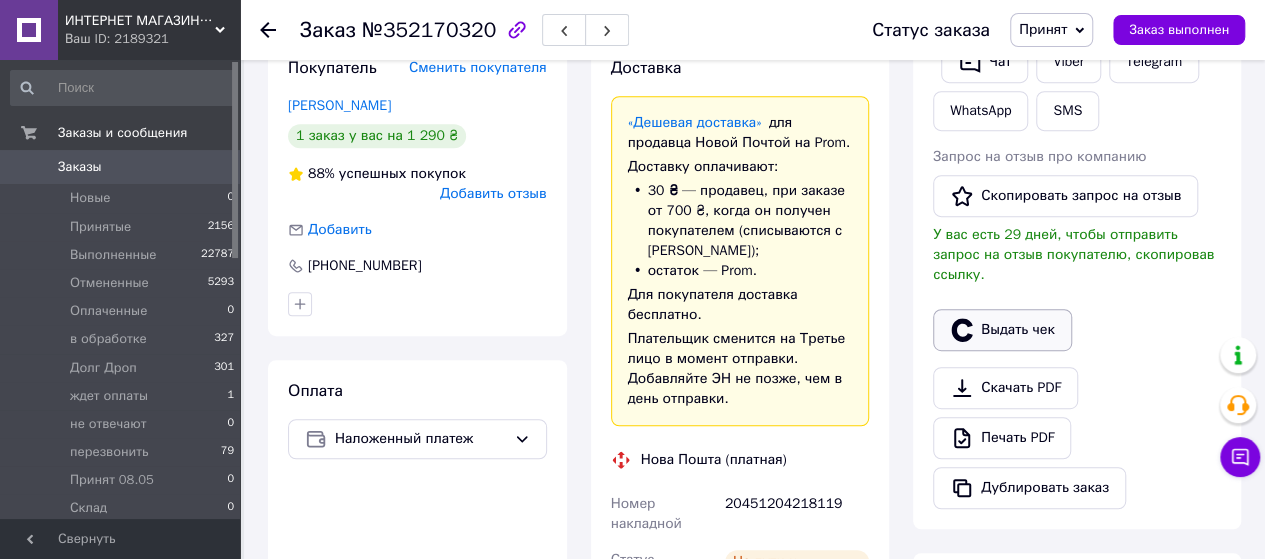 click on "Выдать чек" at bounding box center [1002, 330] 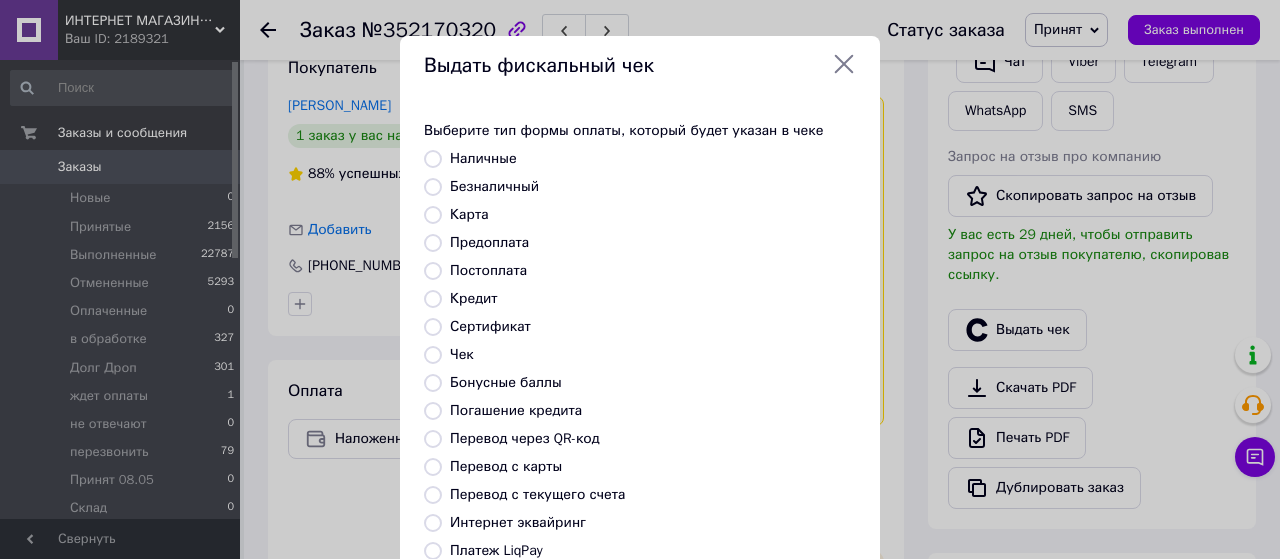 click on "Безналичный" at bounding box center [433, 187] 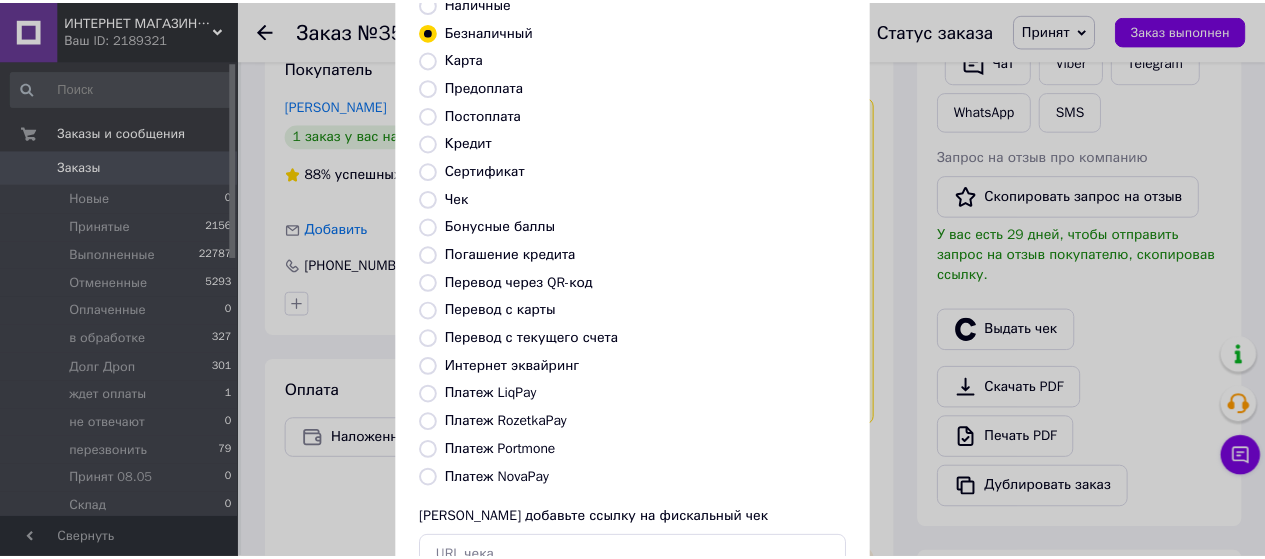 scroll, scrollTop: 298, scrollLeft: 0, axis: vertical 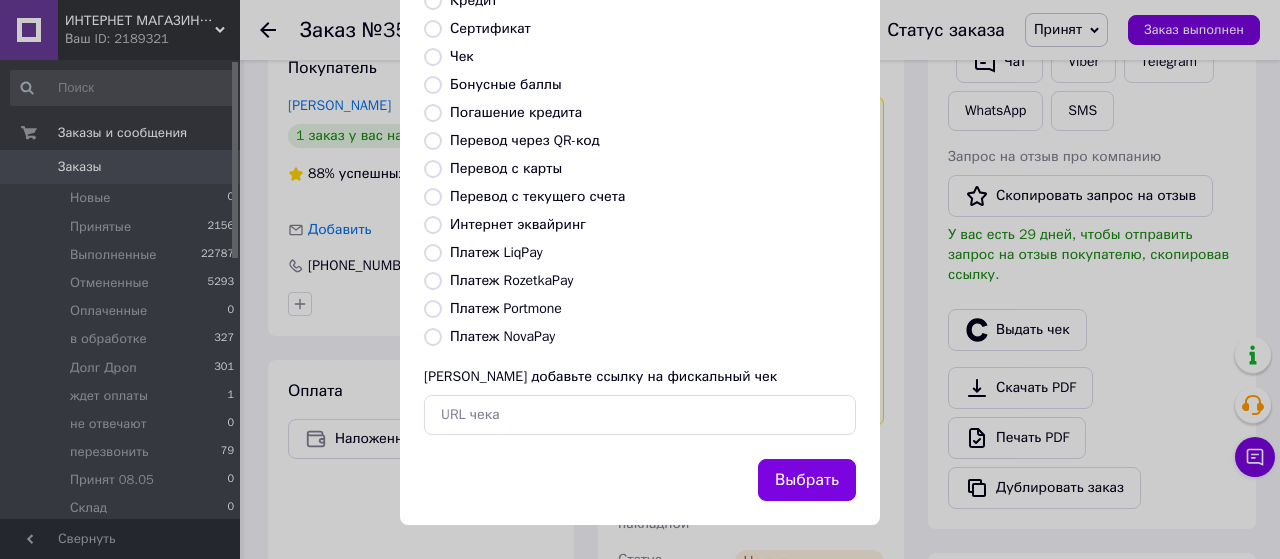 click on "Выбрать" at bounding box center (807, 480) 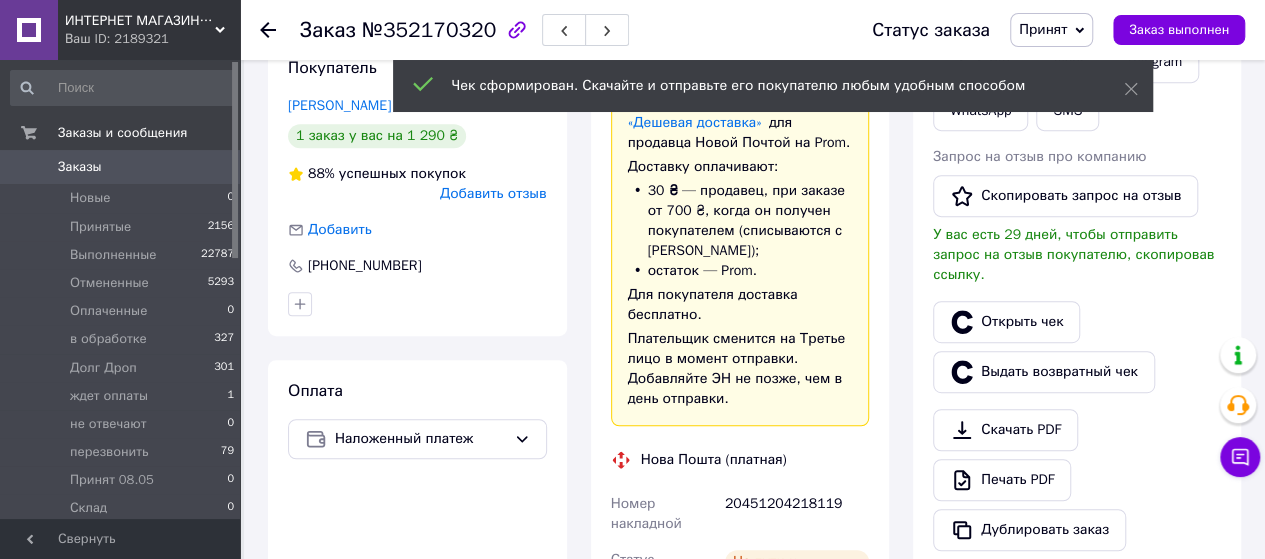 click 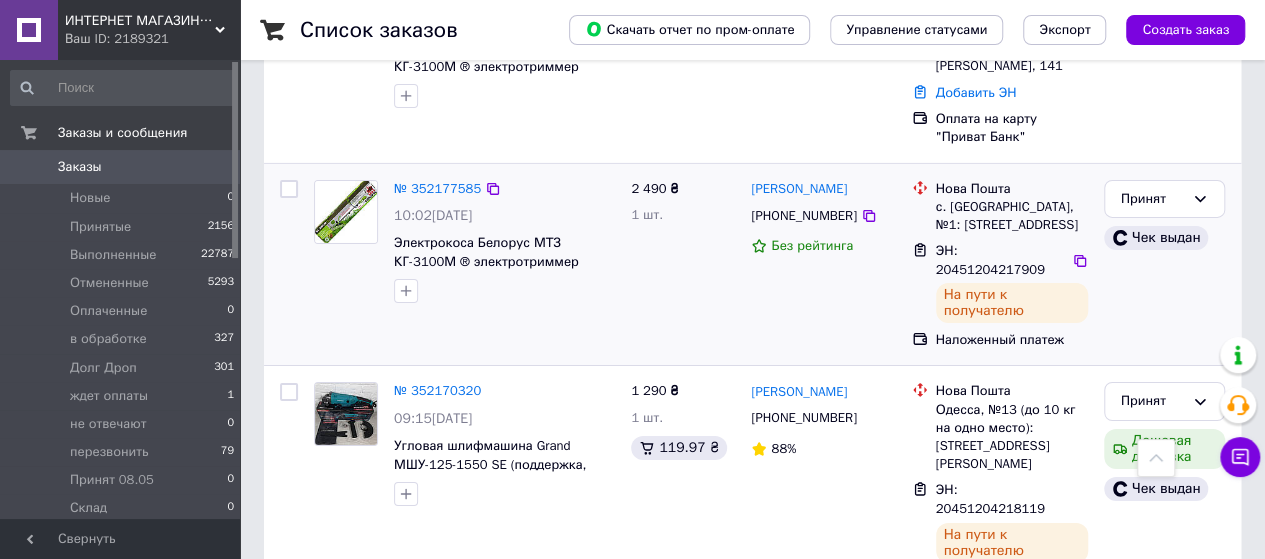 scroll, scrollTop: 3360, scrollLeft: 0, axis: vertical 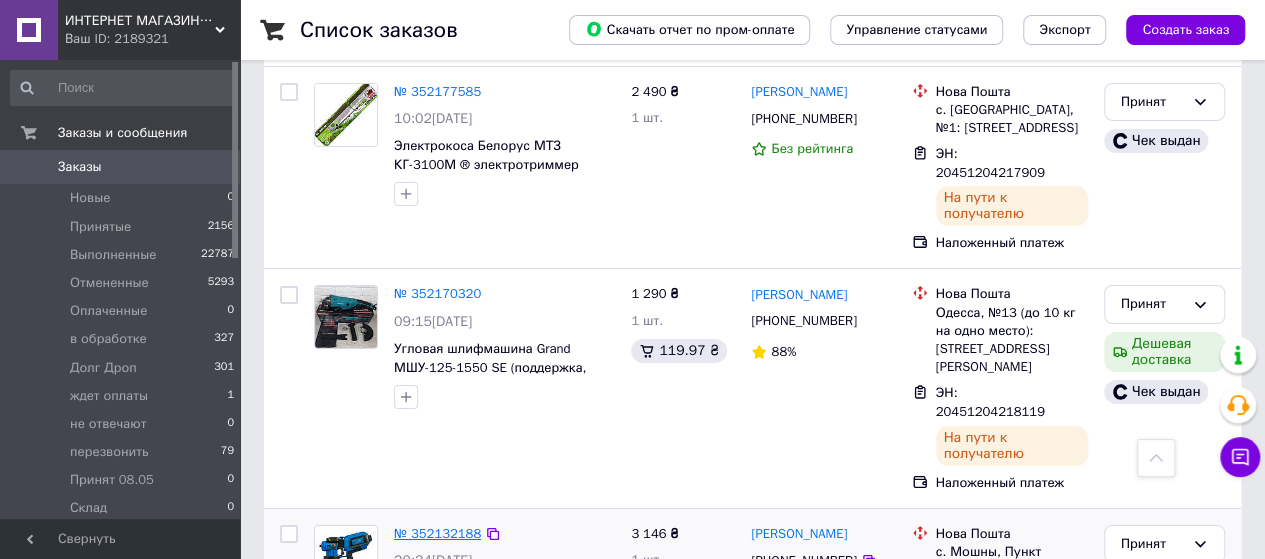 click on "№ 352132188" at bounding box center (437, 533) 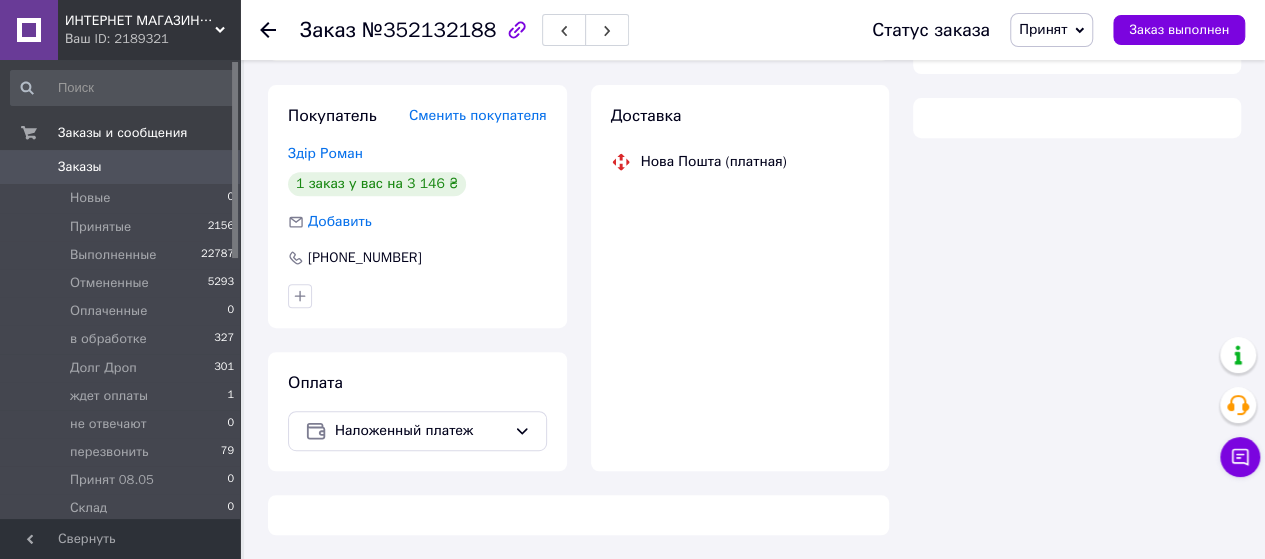 scroll, scrollTop: 1545, scrollLeft: 0, axis: vertical 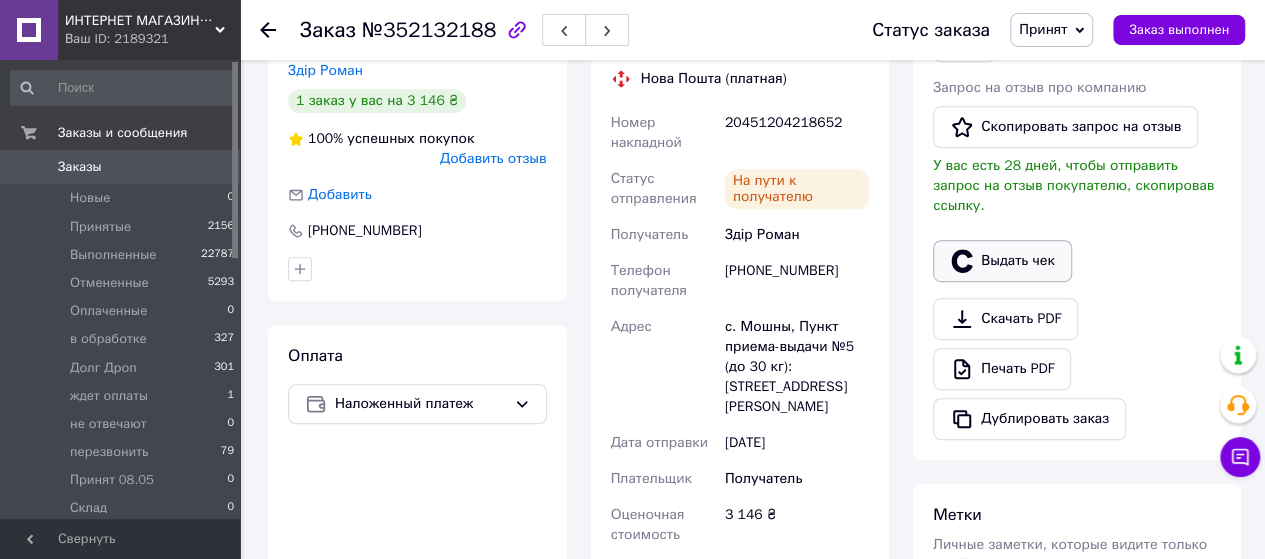 click on "Выдать чек" at bounding box center (1002, 261) 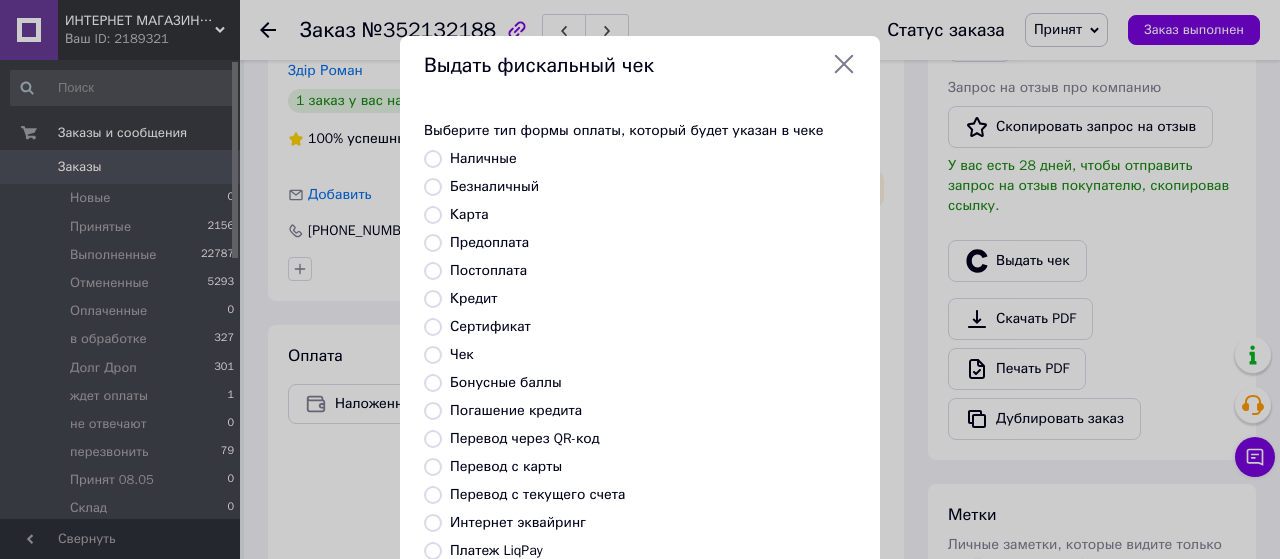click on "Безналичный" at bounding box center (433, 187) 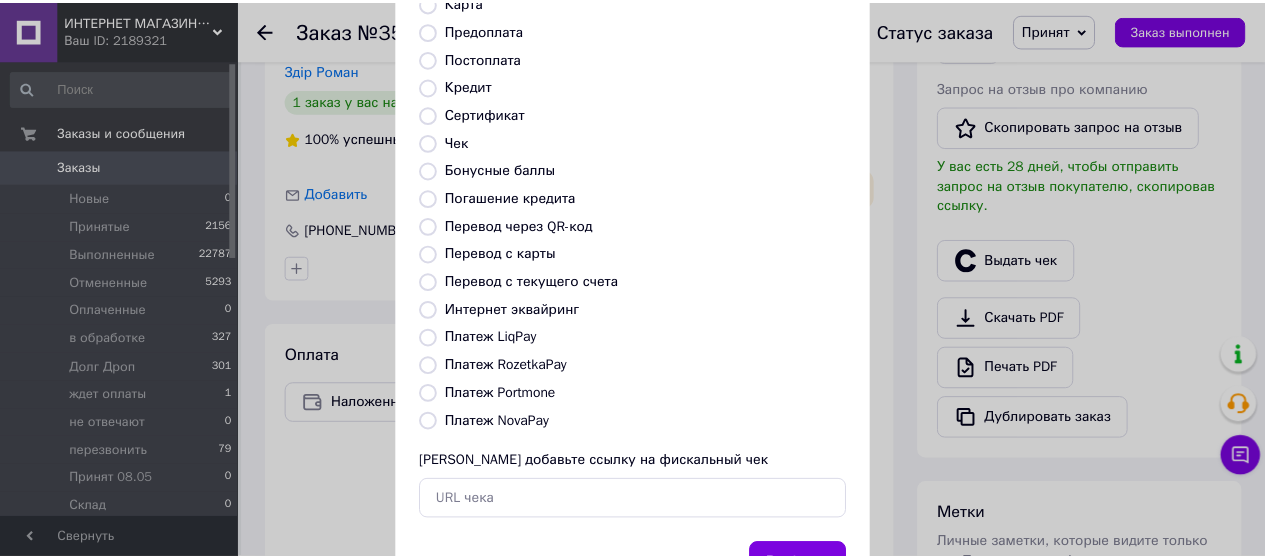 scroll, scrollTop: 298, scrollLeft: 0, axis: vertical 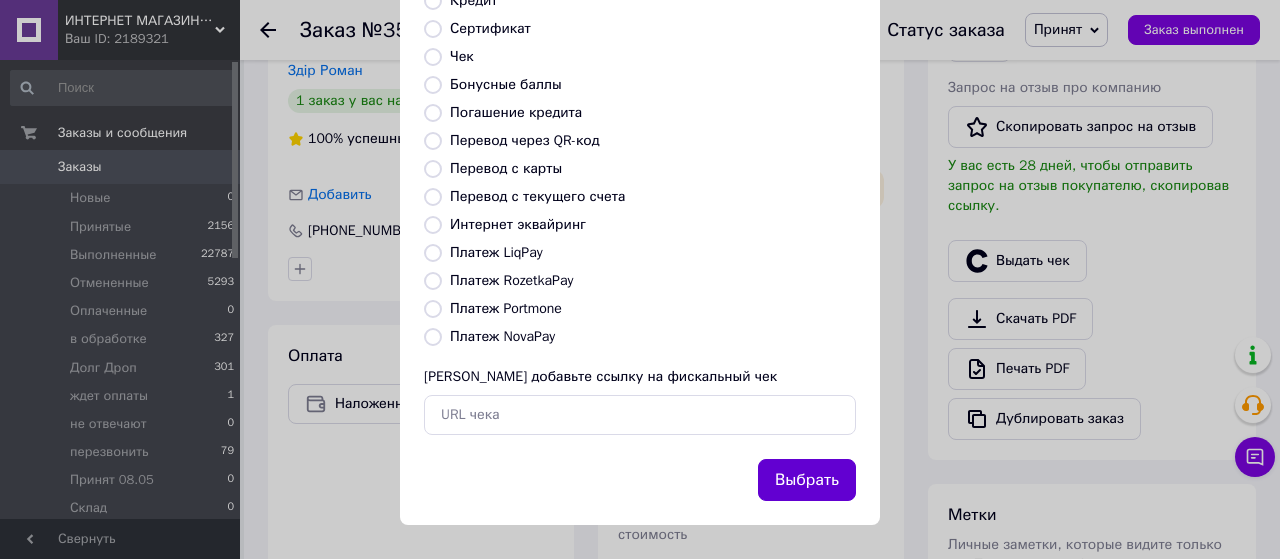 click on "Выбрать" at bounding box center [807, 480] 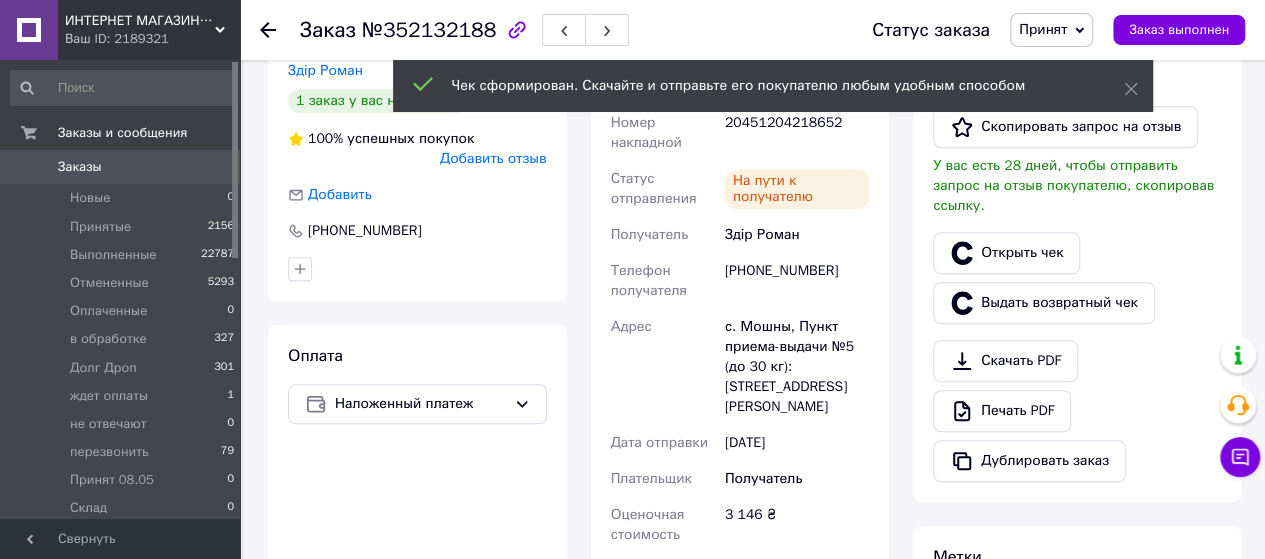 click 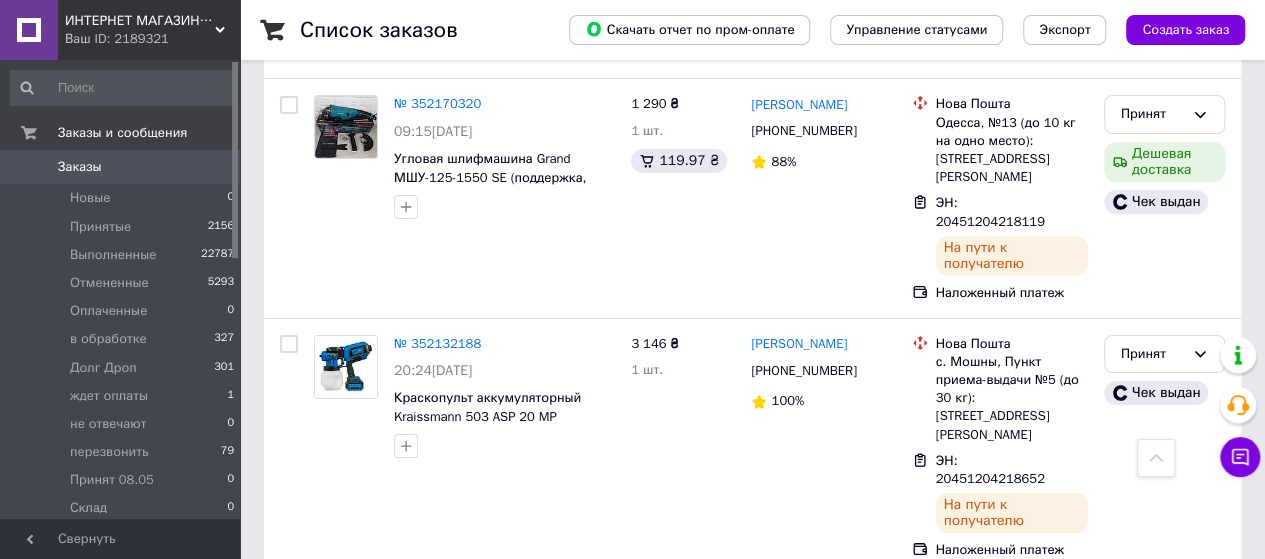 scroll, scrollTop: 3460, scrollLeft: 0, axis: vertical 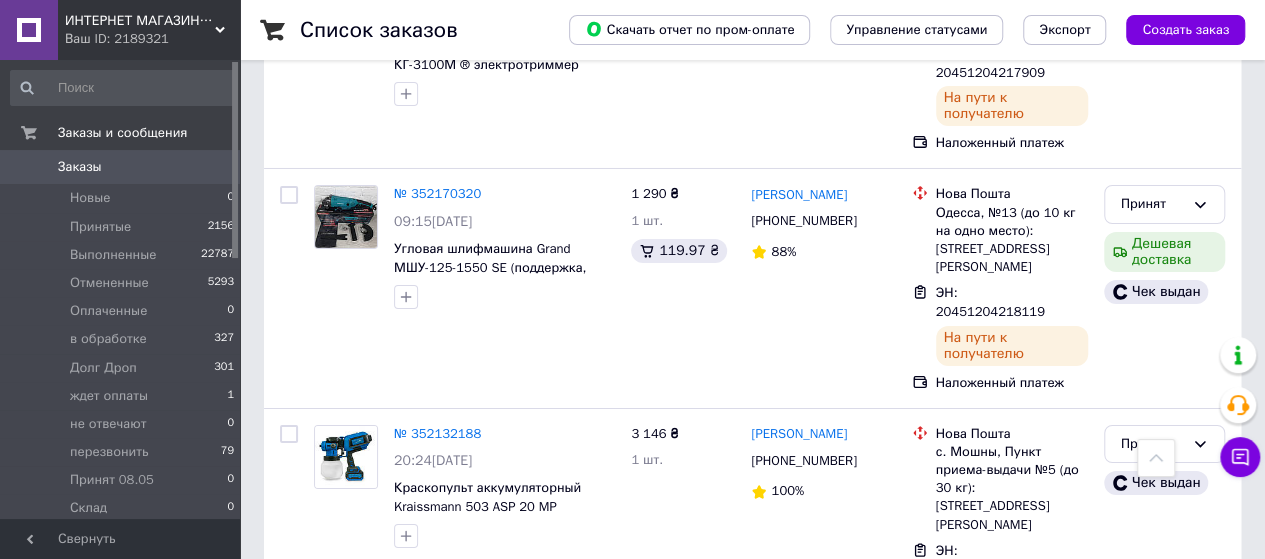 click on "№ 352126456" at bounding box center [437, 690] 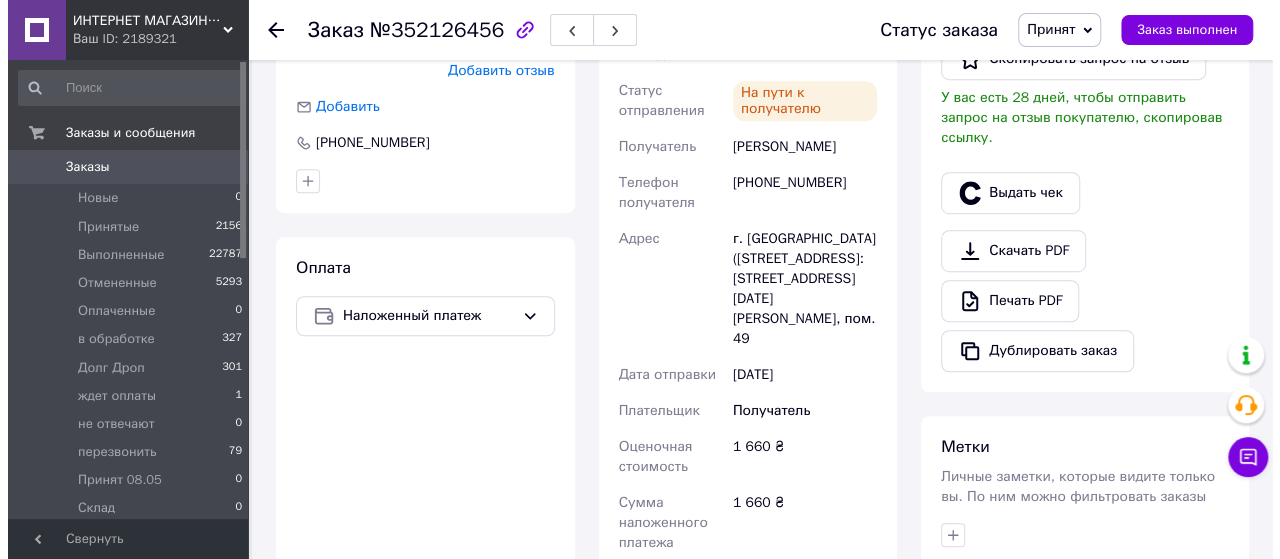 scroll, scrollTop: 397, scrollLeft: 0, axis: vertical 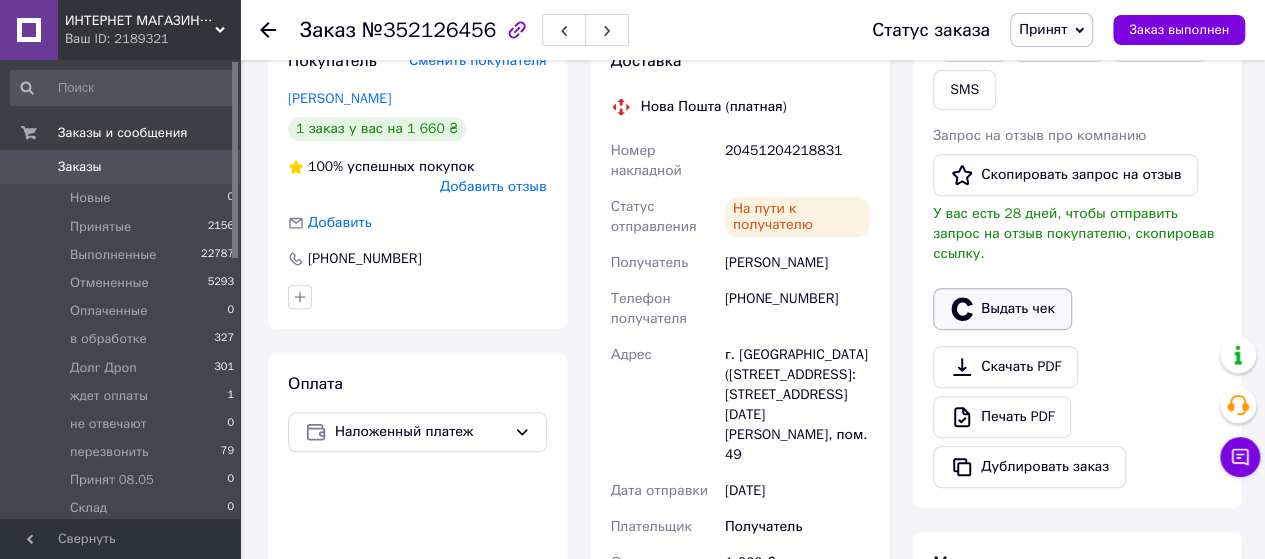 click on "Выдать чек" at bounding box center [1002, 309] 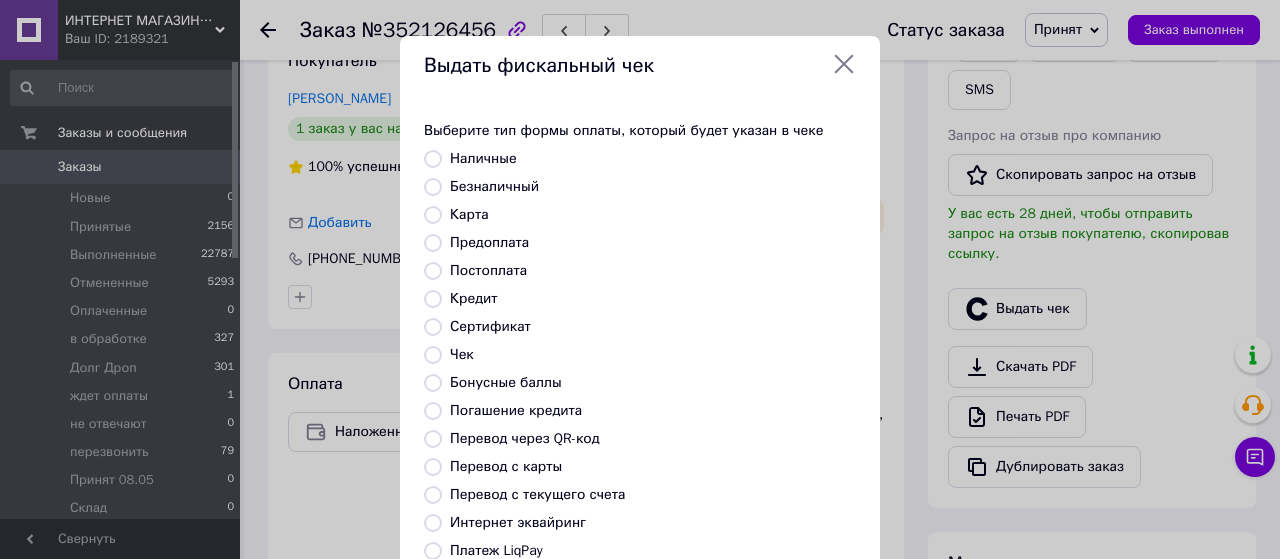 click on "Безналичный" at bounding box center [433, 187] 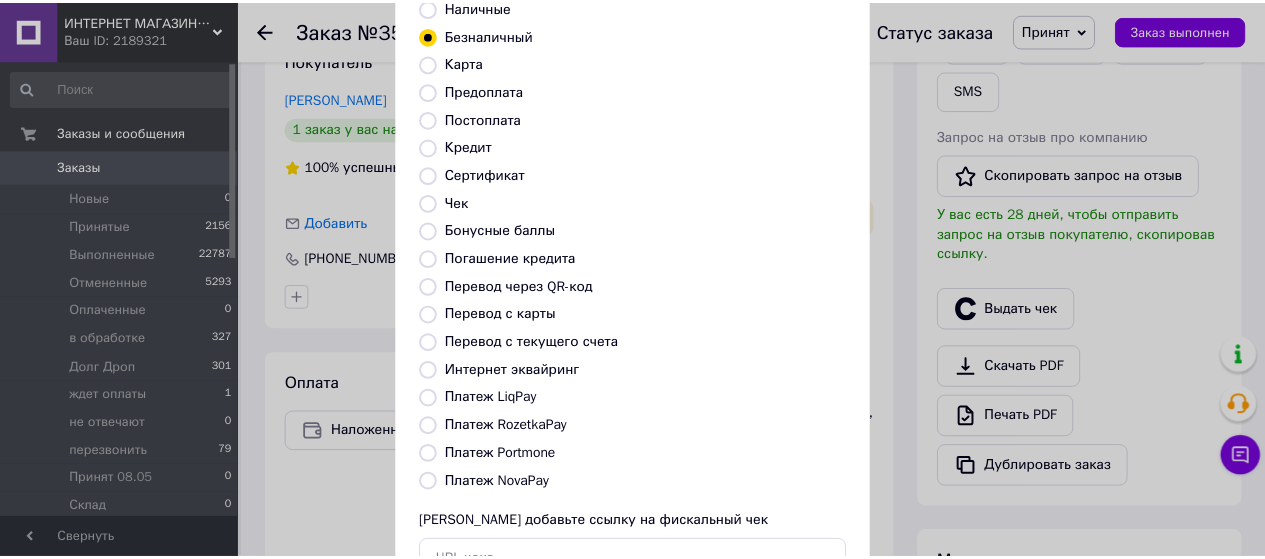 scroll, scrollTop: 298, scrollLeft: 0, axis: vertical 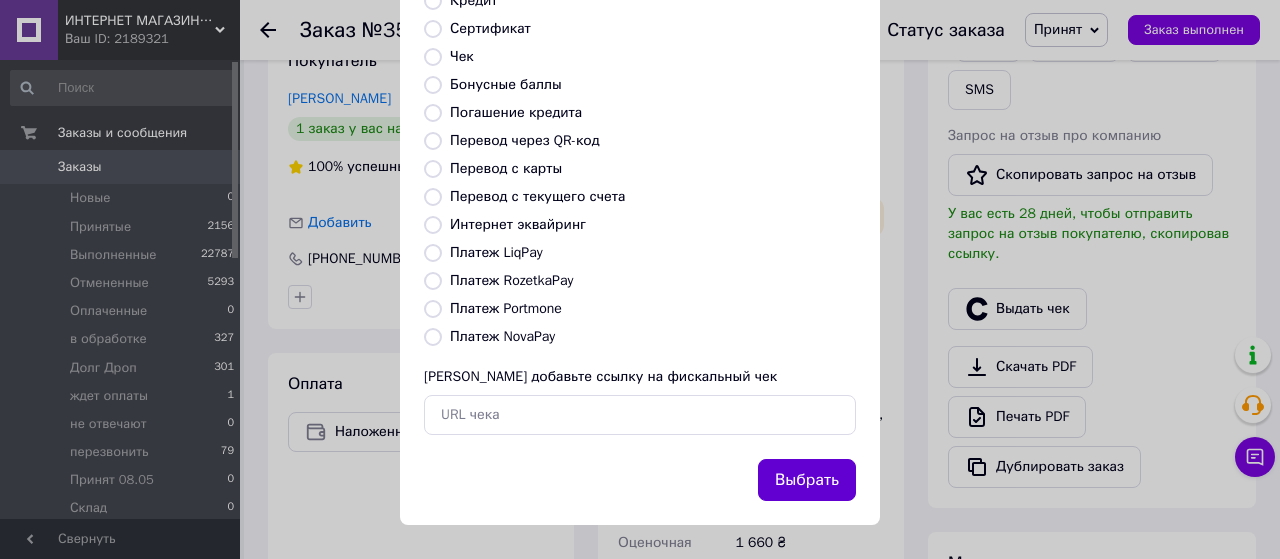 click on "Выбрать" at bounding box center [807, 480] 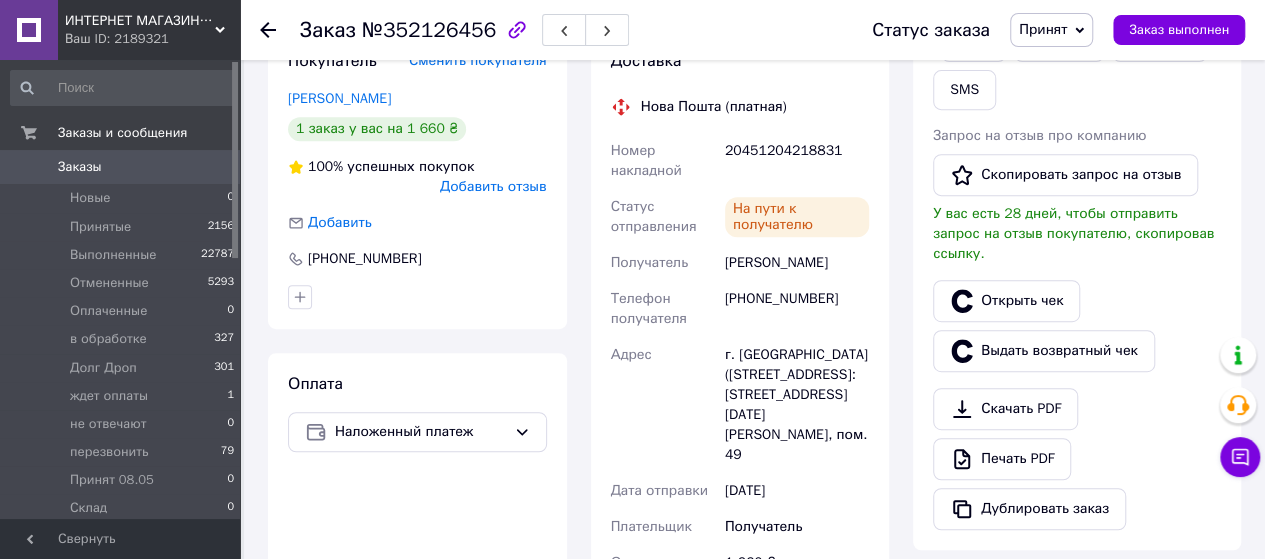click 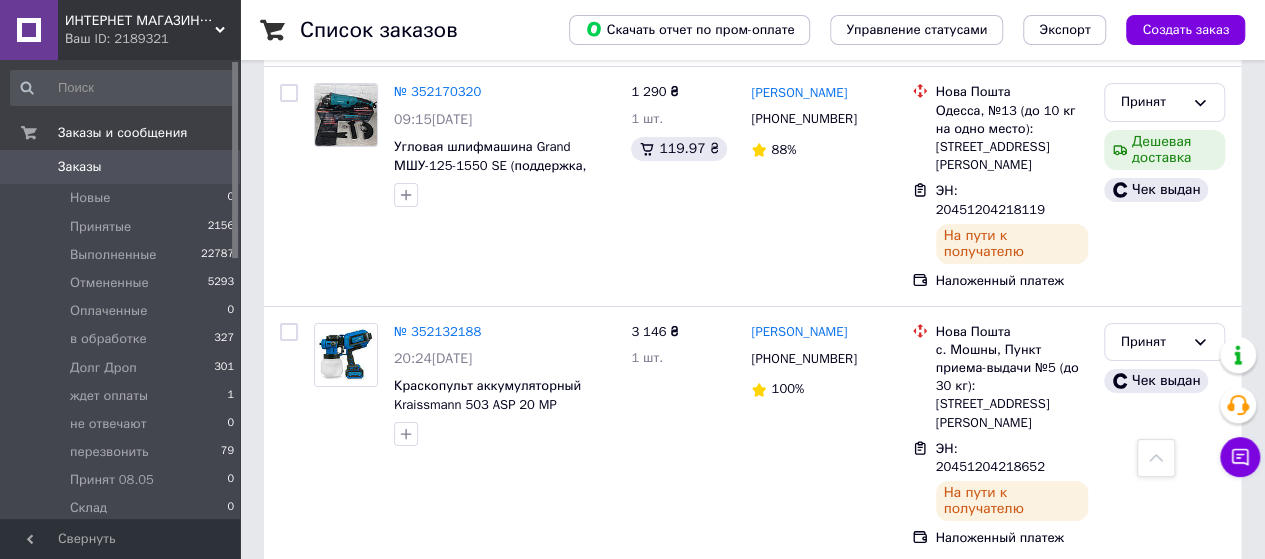 scroll, scrollTop: 3660, scrollLeft: 0, axis: vertical 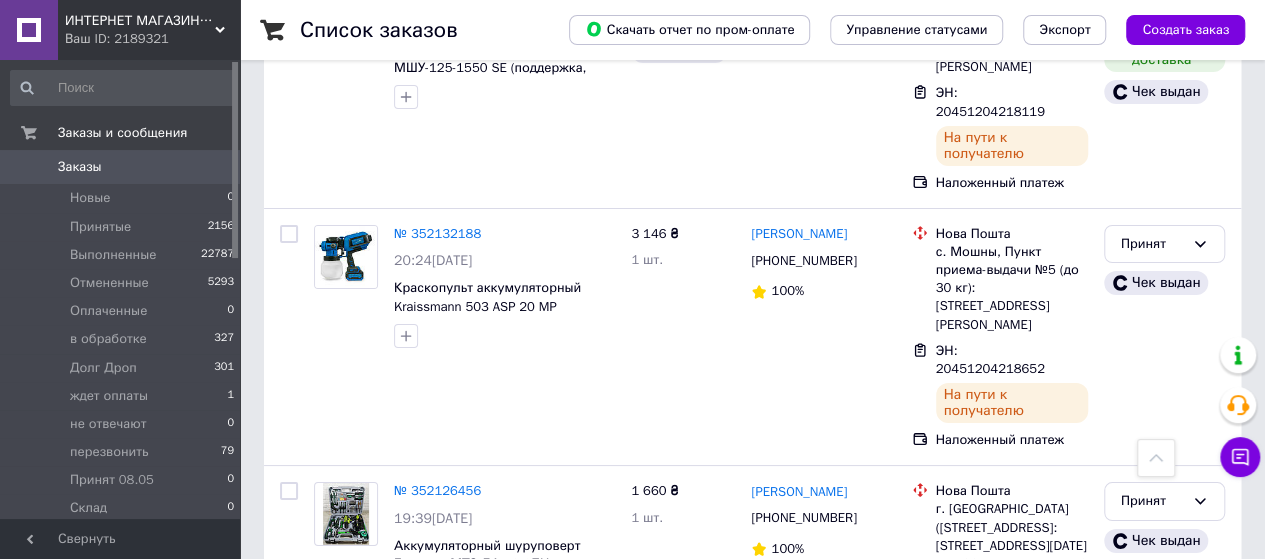 click on "№ 352116715" at bounding box center (437, 729) 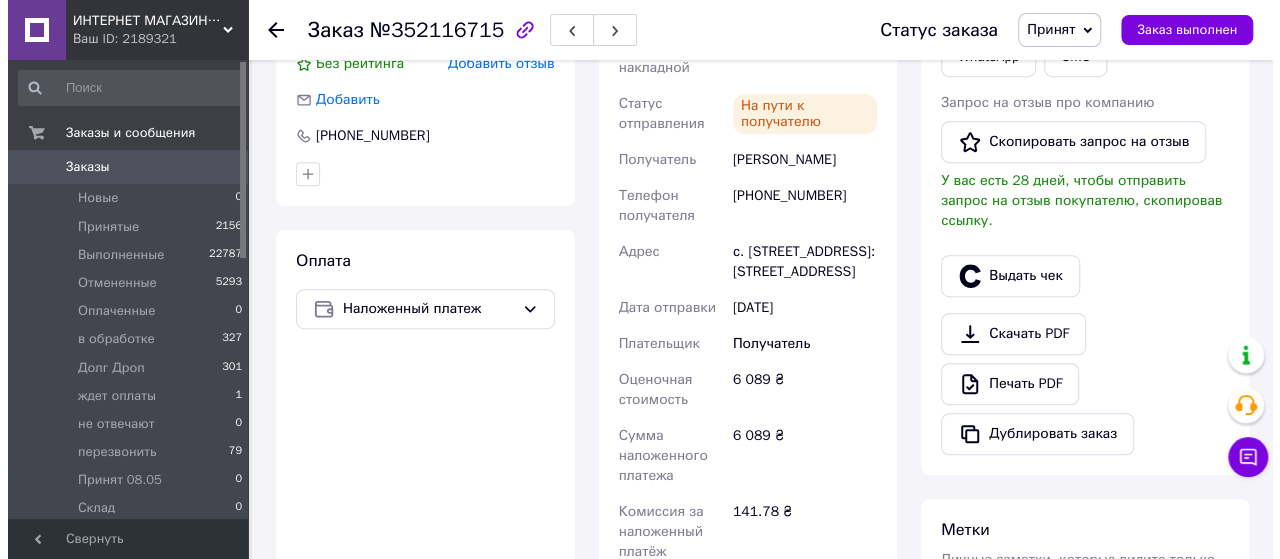 scroll, scrollTop: 381, scrollLeft: 0, axis: vertical 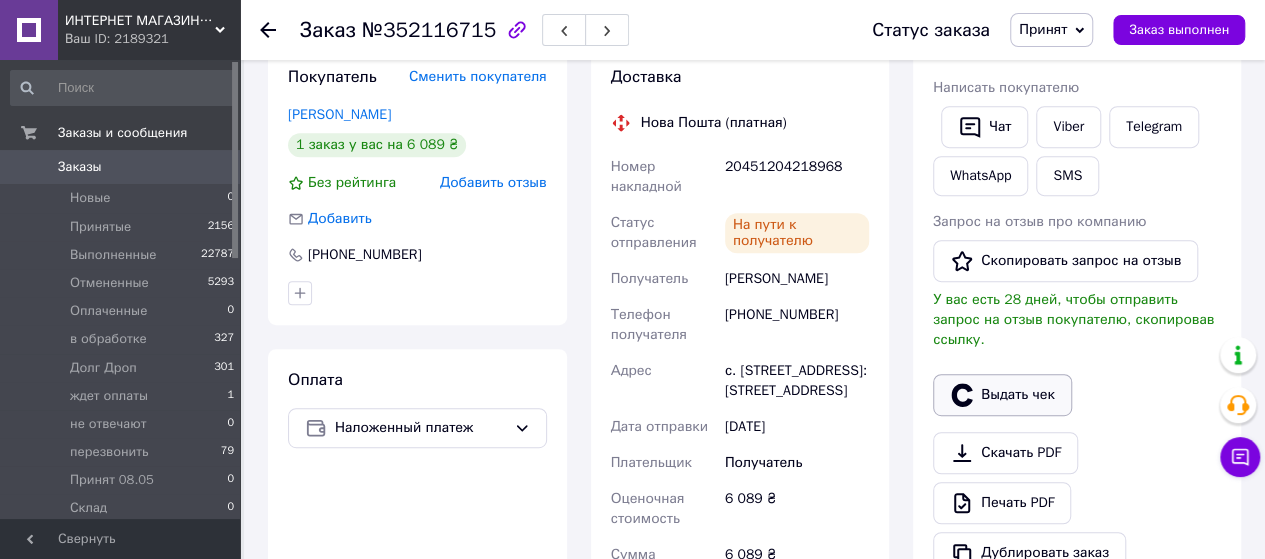 click on "Выдать чек" at bounding box center [1002, 395] 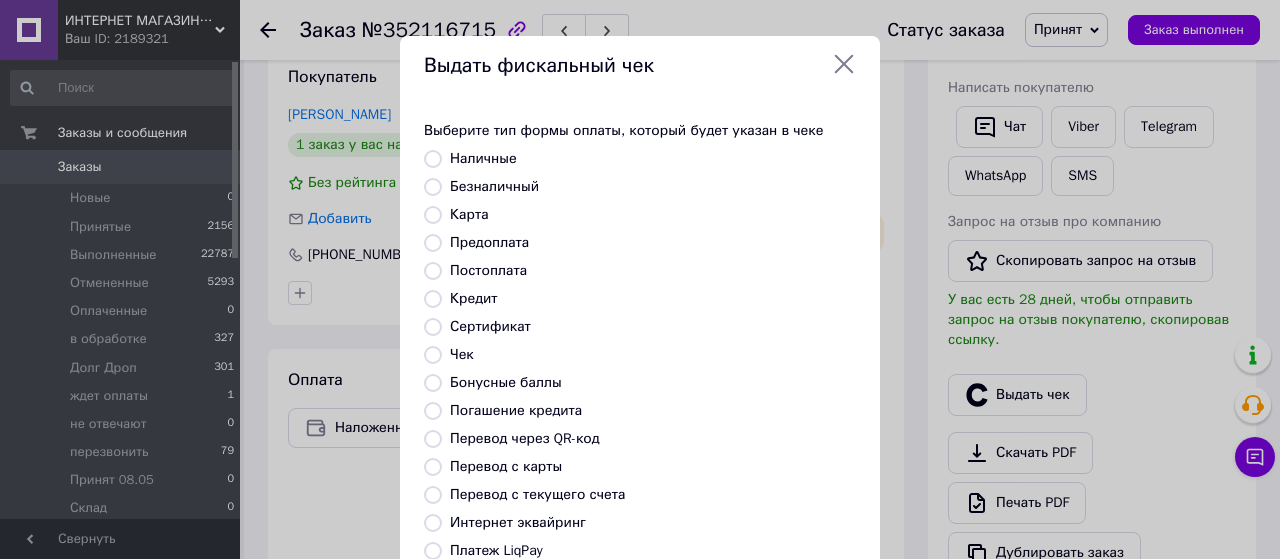 click on "Безналичный" at bounding box center [433, 187] 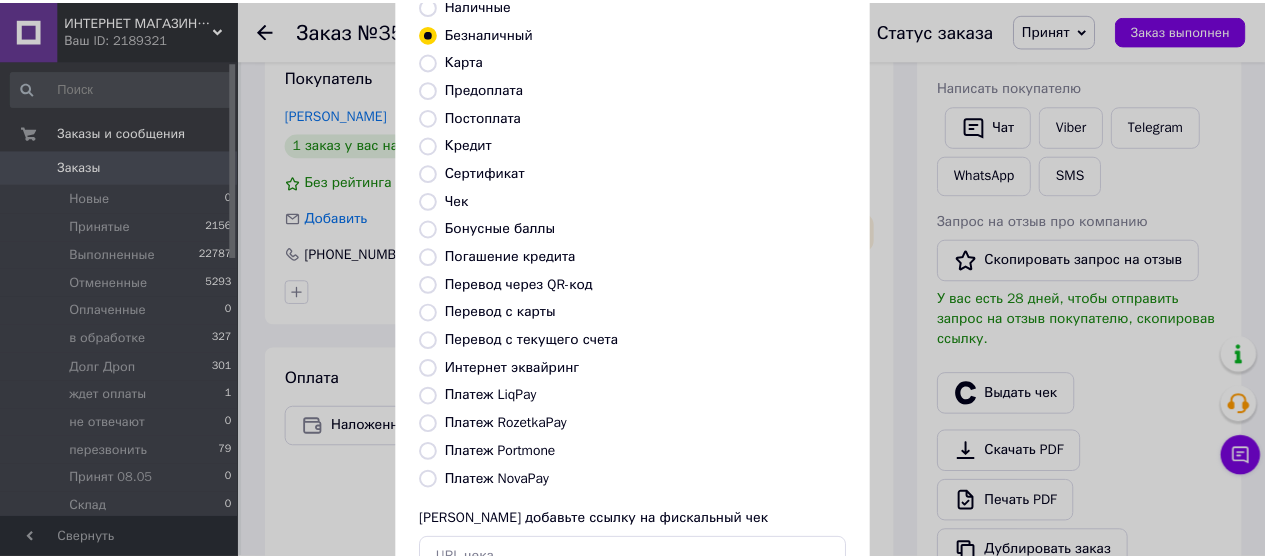 scroll, scrollTop: 298, scrollLeft: 0, axis: vertical 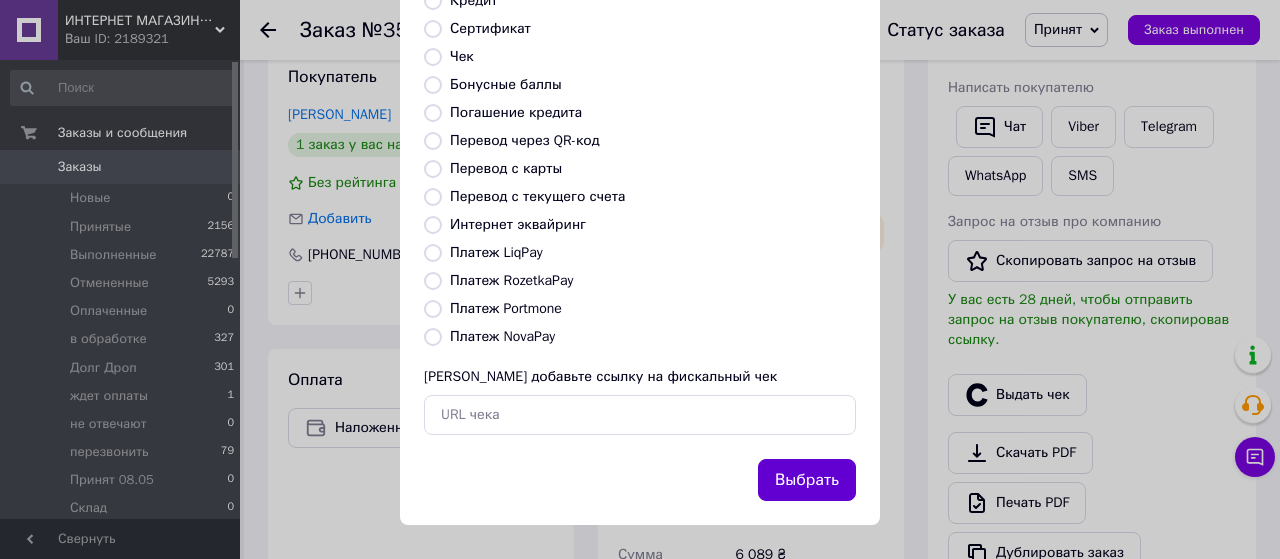 click on "Выбрать" at bounding box center (807, 480) 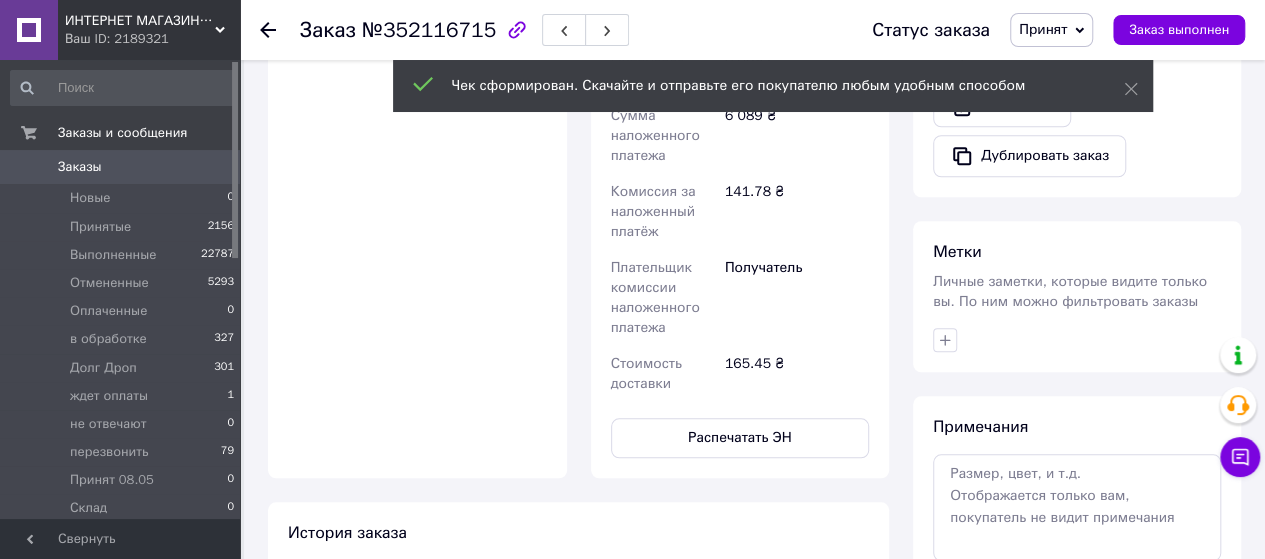 scroll, scrollTop: 981, scrollLeft: 0, axis: vertical 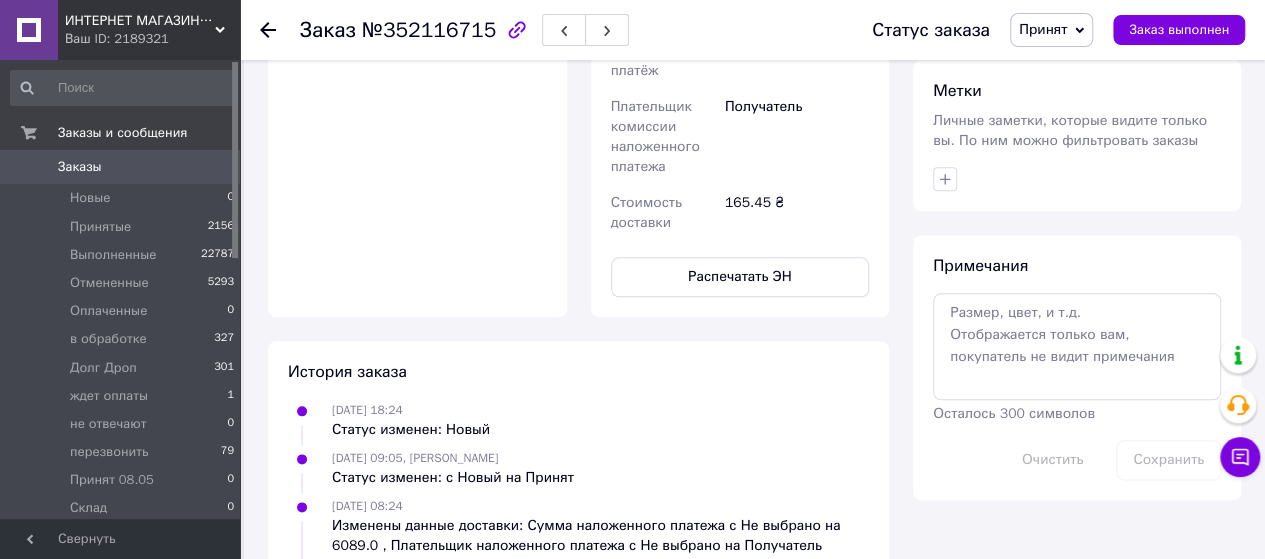 click 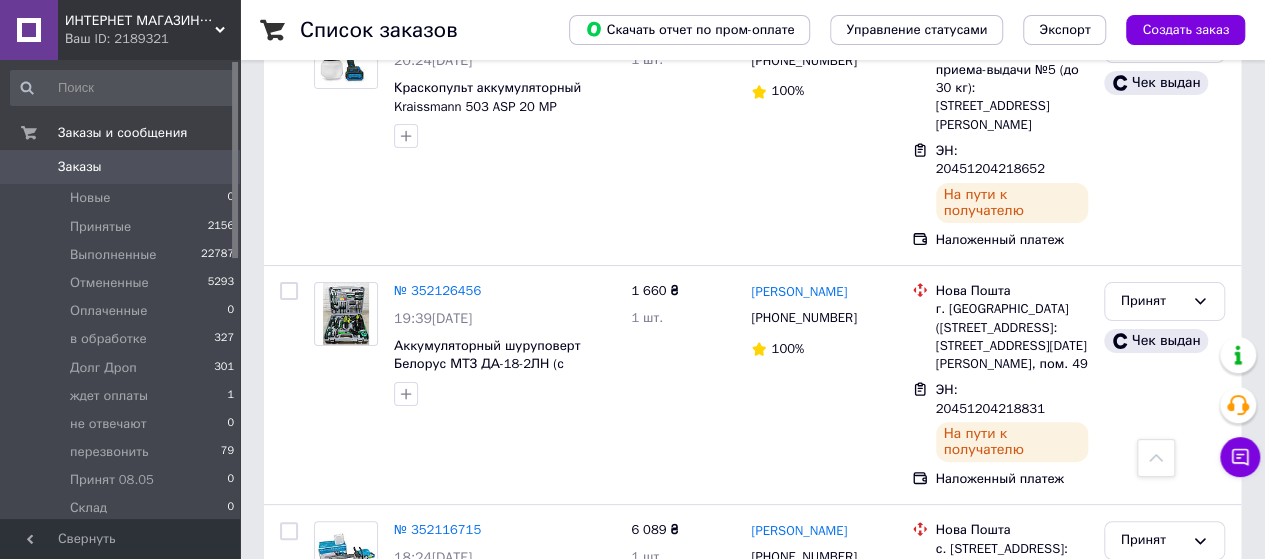 scroll, scrollTop: 3860, scrollLeft: 0, axis: vertical 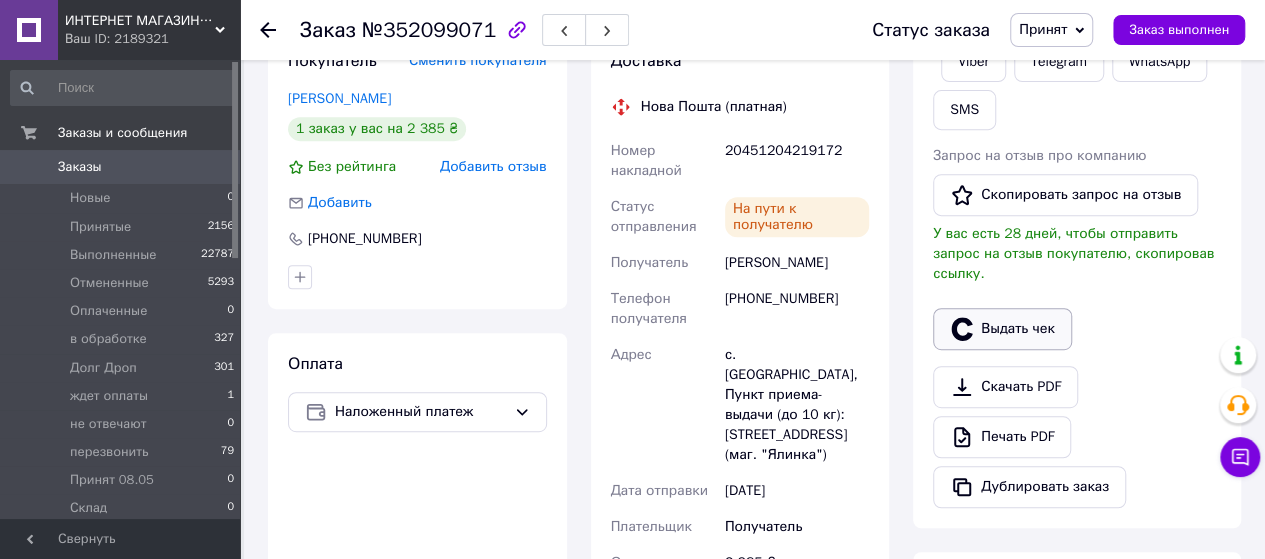 click on "Выдать чек" at bounding box center [1002, 329] 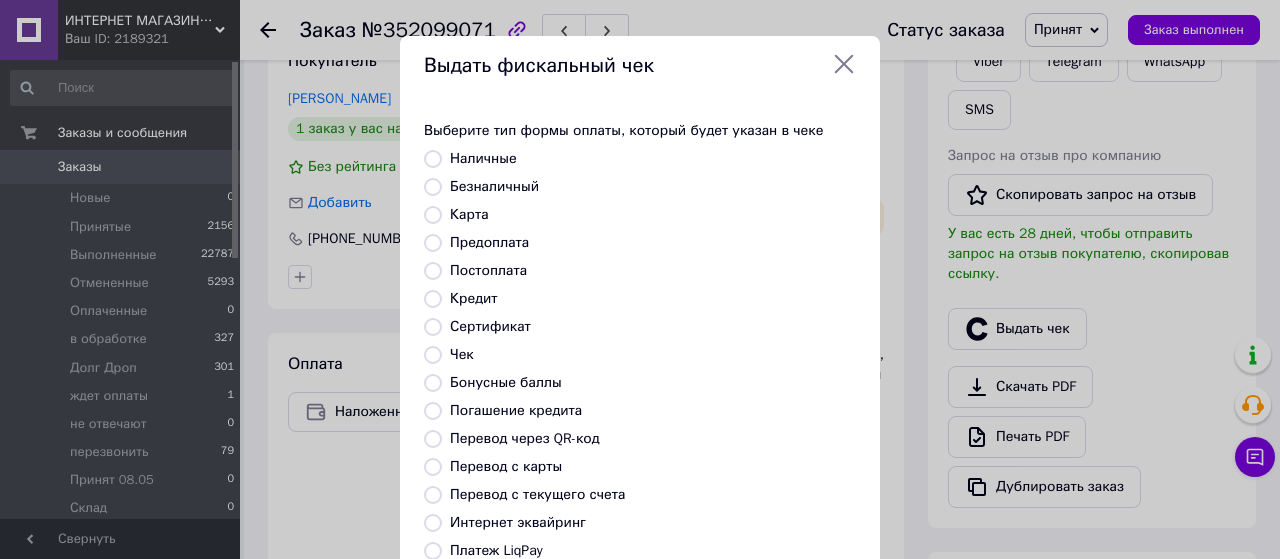 click on "Безналичный" at bounding box center [433, 187] 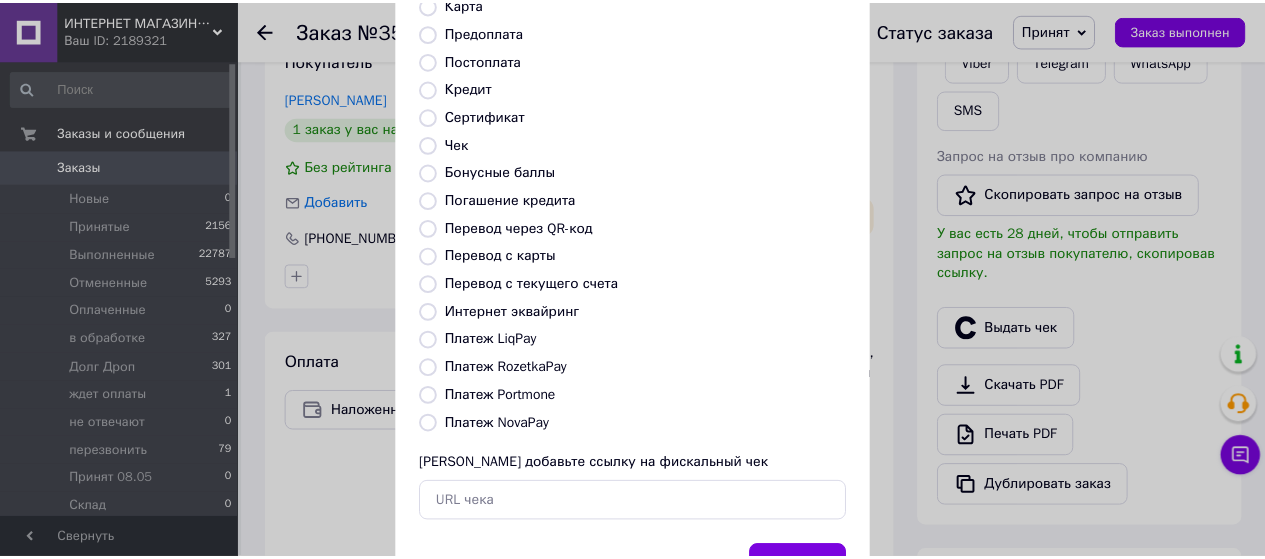 scroll, scrollTop: 298, scrollLeft: 0, axis: vertical 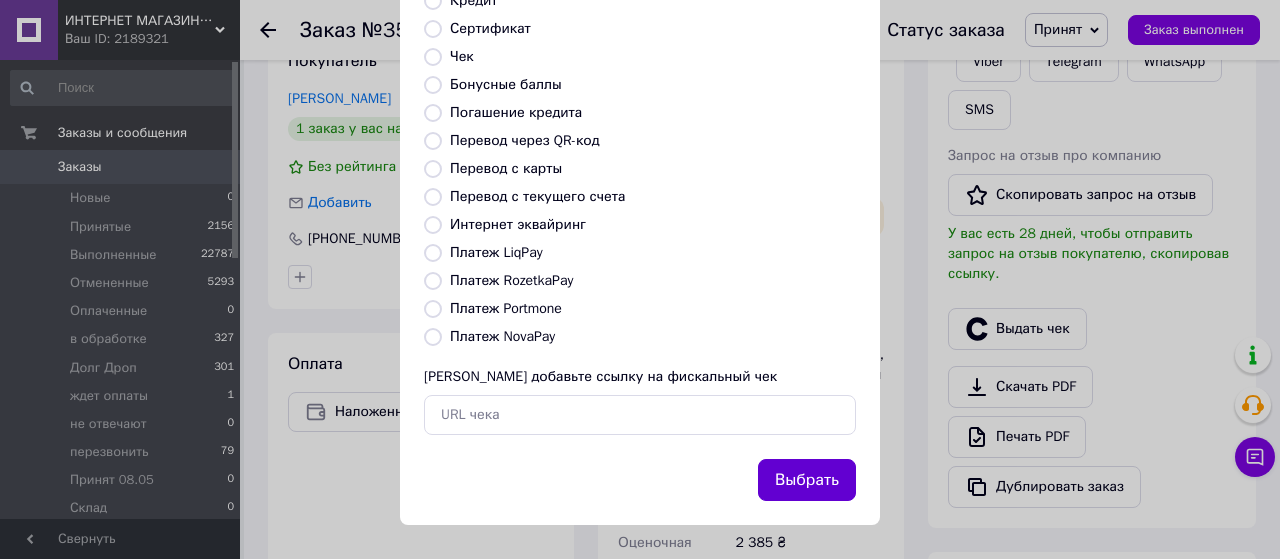 click on "Выбрать" at bounding box center [807, 480] 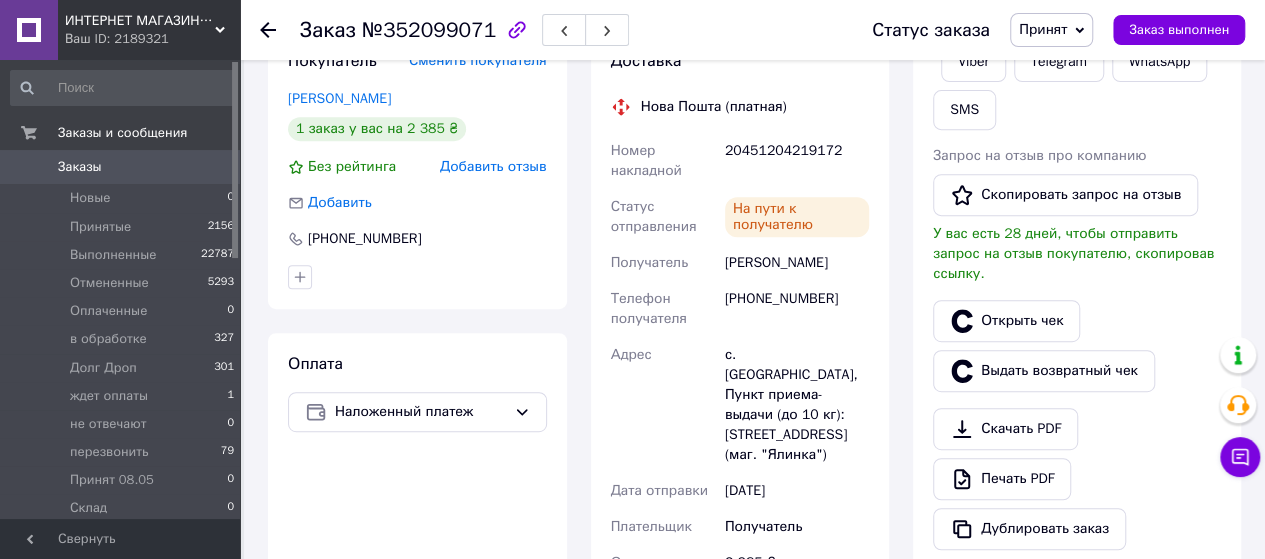 click 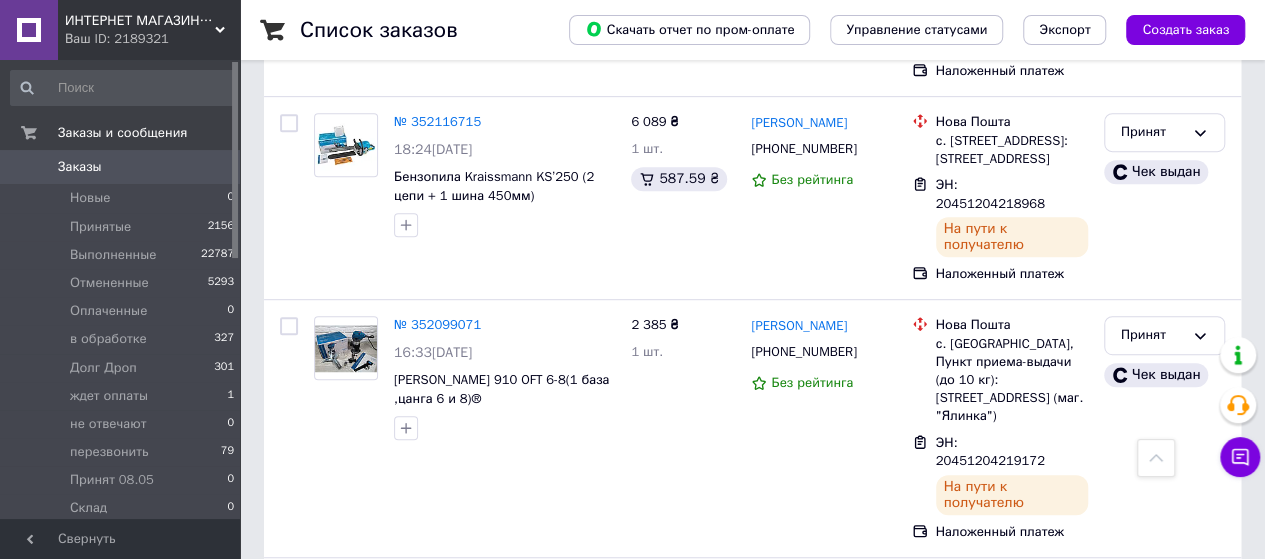 scroll, scrollTop: 4300, scrollLeft: 0, axis: vertical 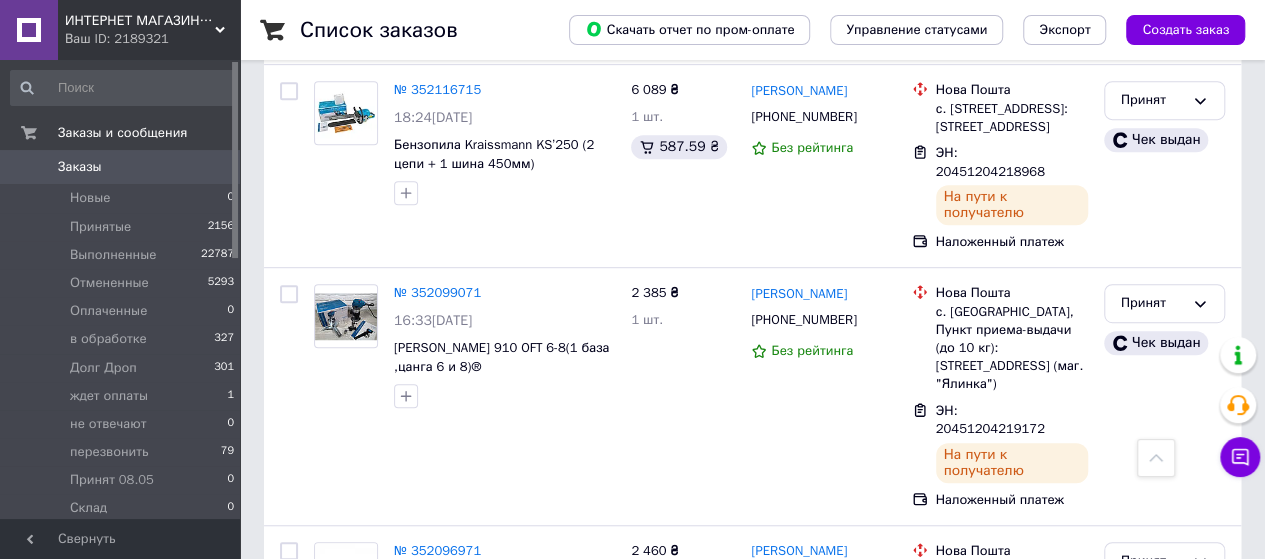 click on "№ 352088611" at bounding box center (437, 737) 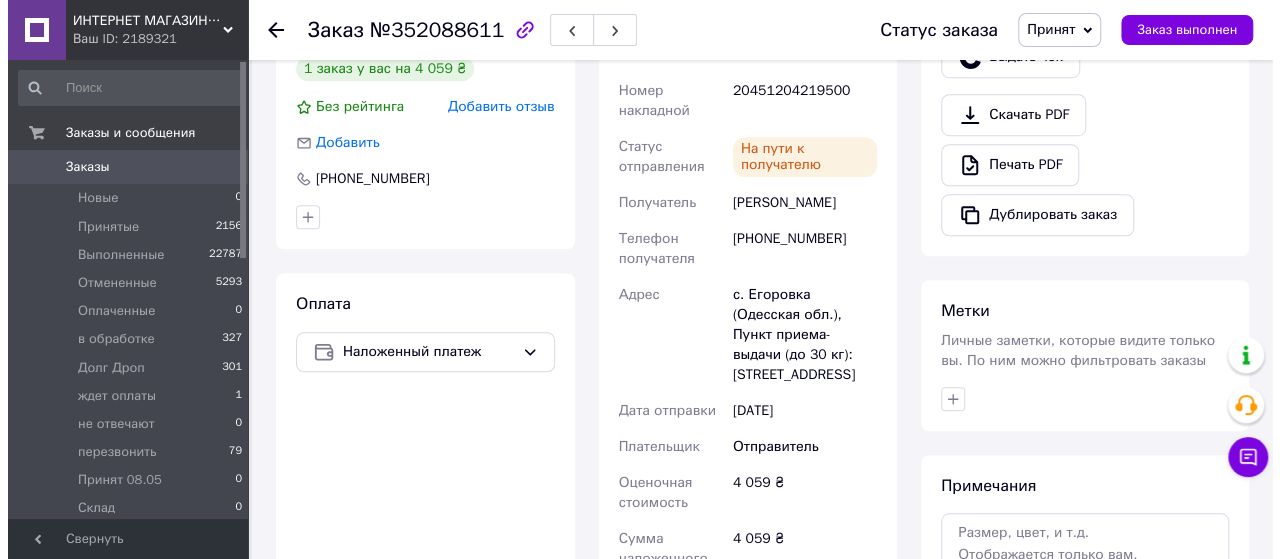 scroll, scrollTop: 349, scrollLeft: 0, axis: vertical 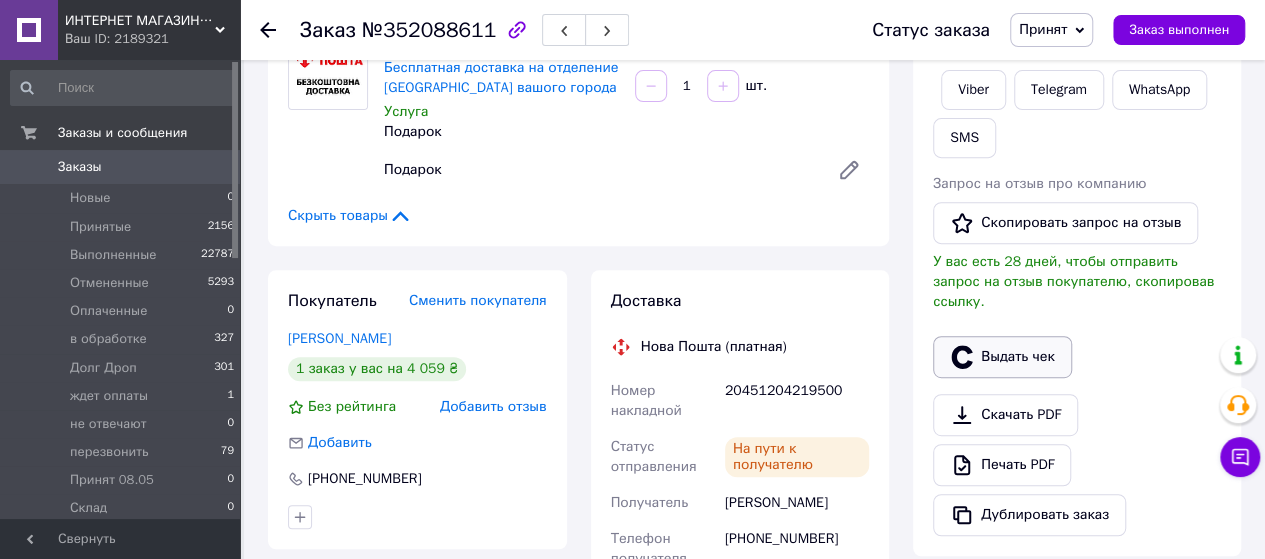 click on "Выдать чек" at bounding box center [1002, 357] 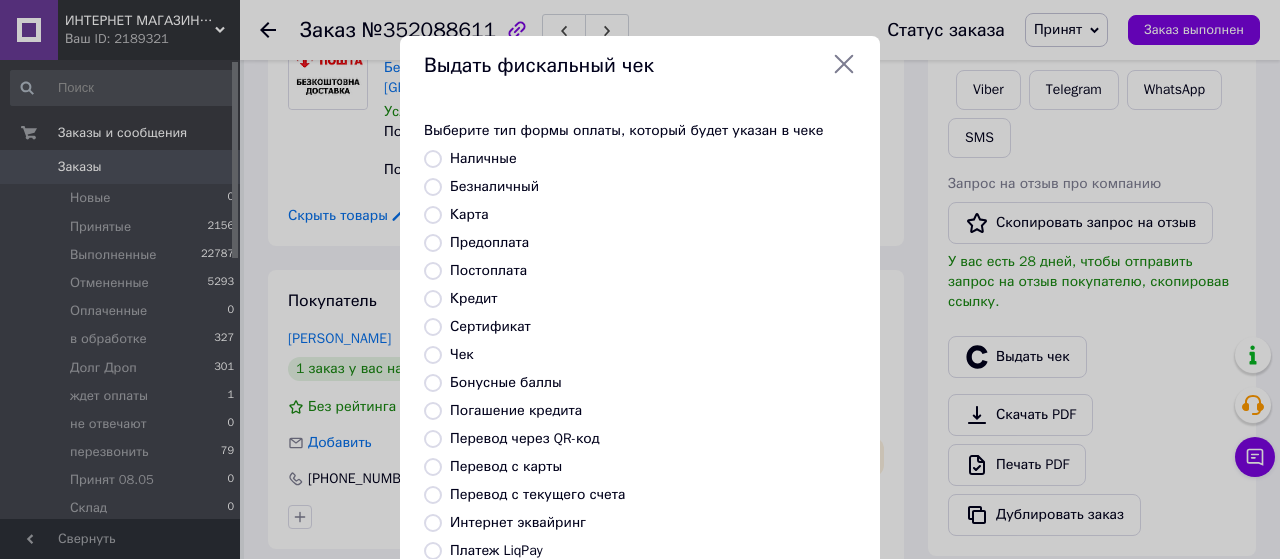 click on "Безналичный" at bounding box center (433, 187) 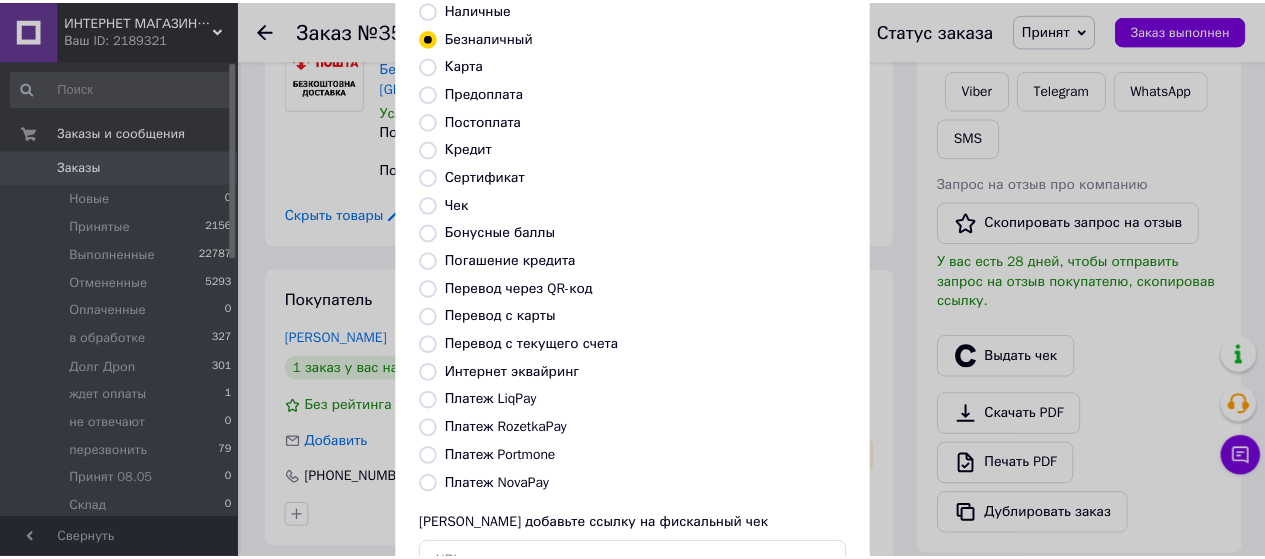 scroll, scrollTop: 298, scrollLeft: 0, axis: vertical 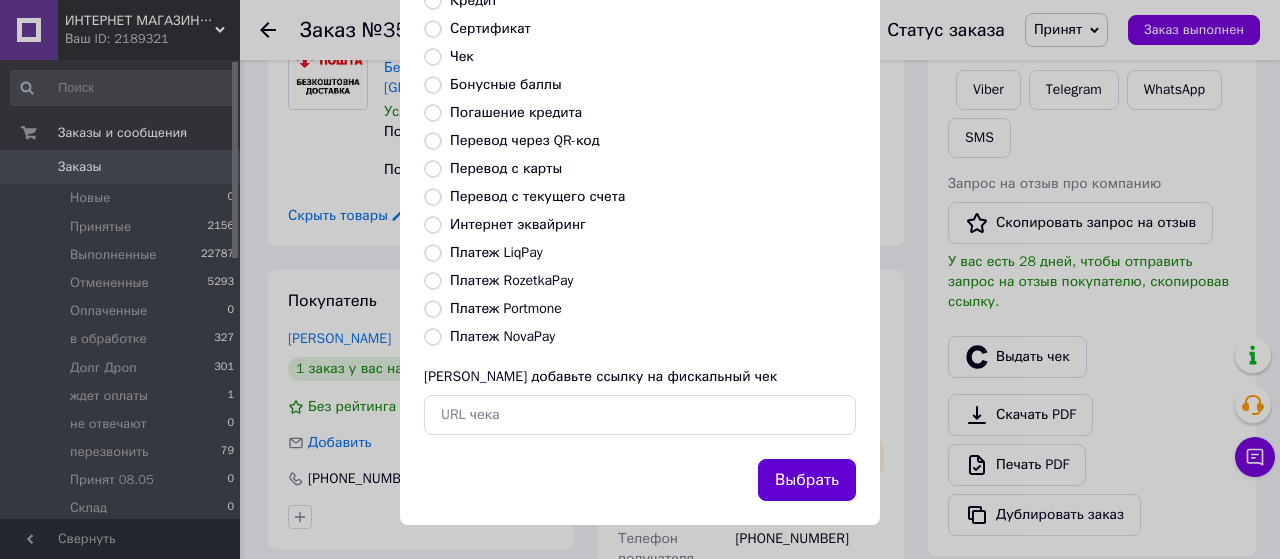 click on "Выбрать" at bounding box center [807, 480] 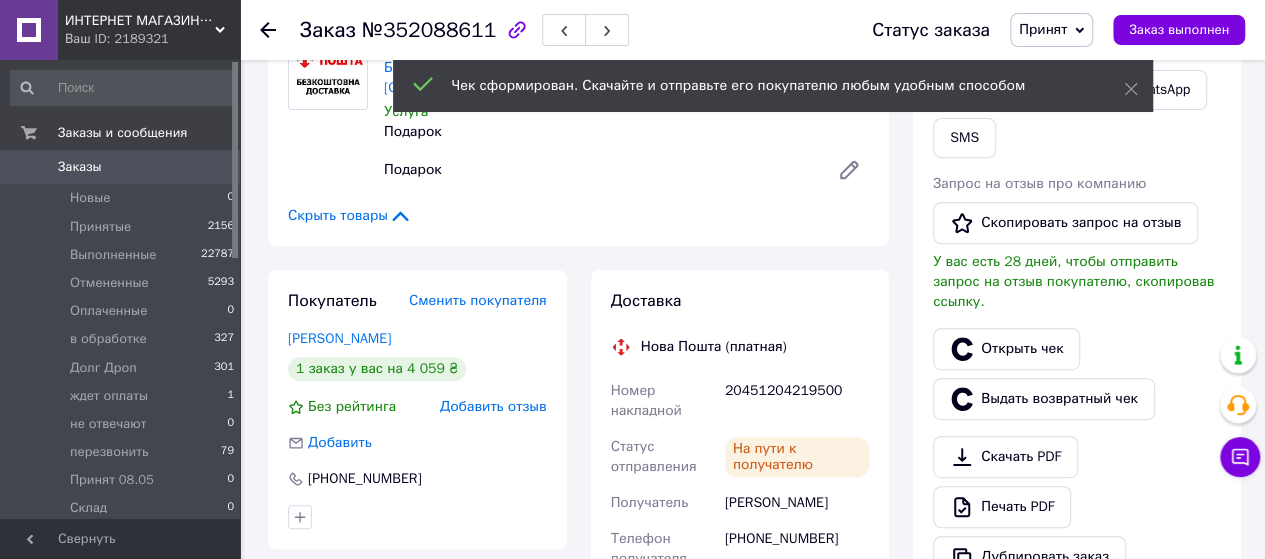 click 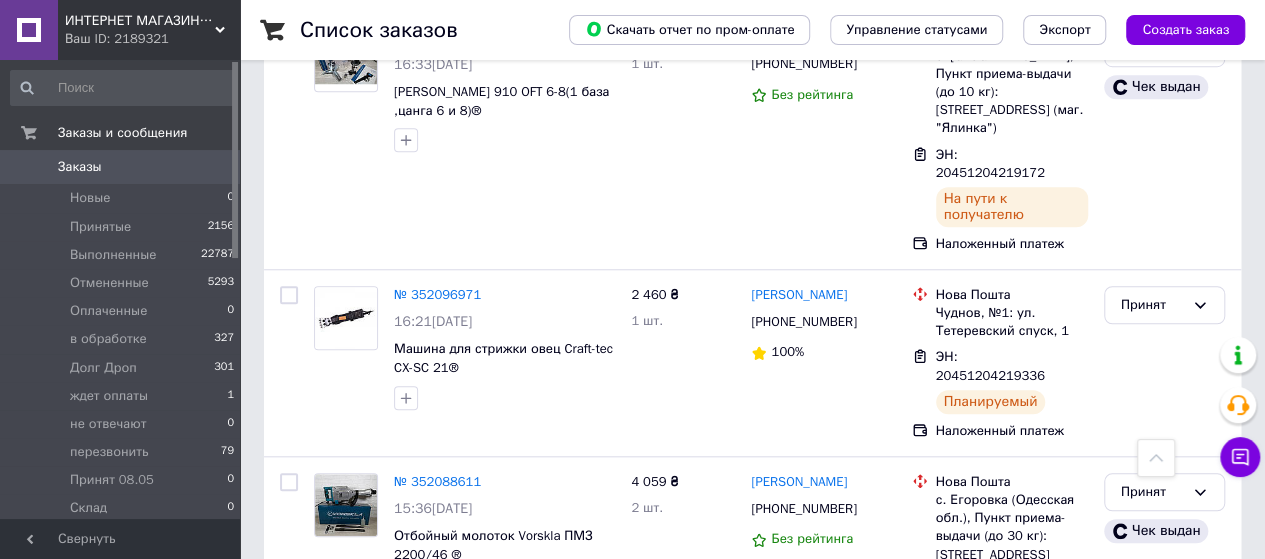 scroll, scrollTop: 4600, scrollLeft: 0, axis: vertical 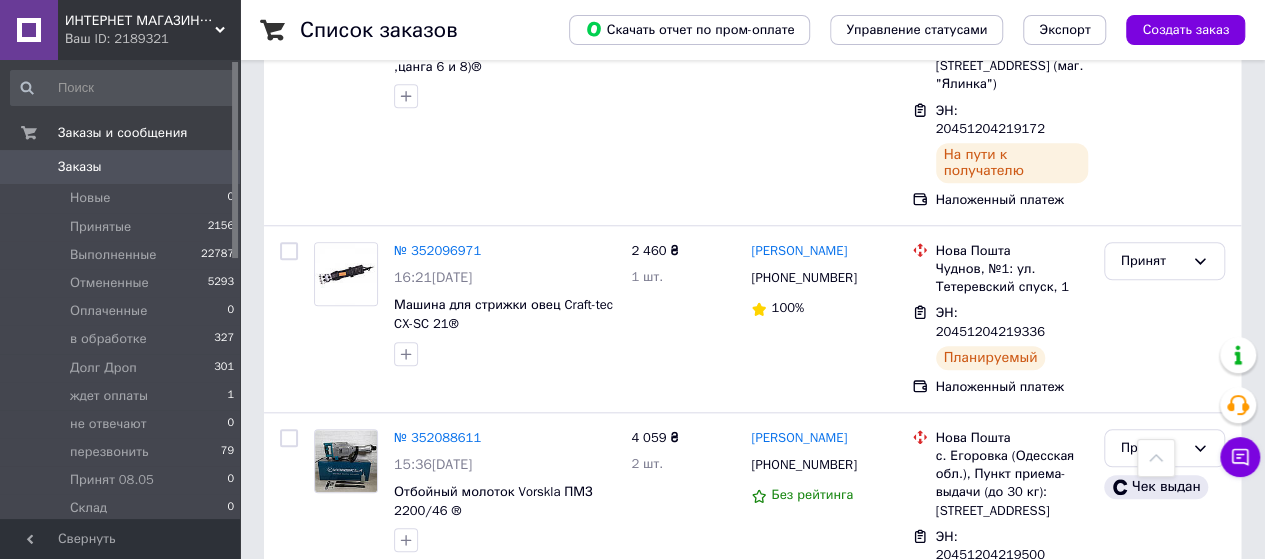 click on "№ 352064000" at bounding box center [437, 853] 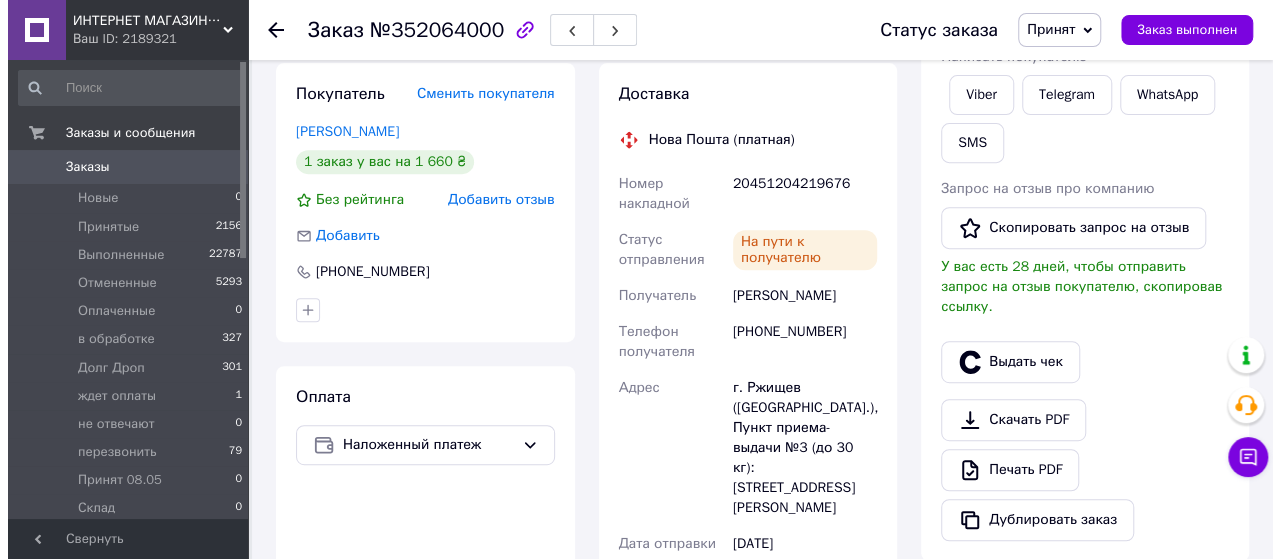 scroll, scrollTop: 177, scrollLeft: 0, axis: vertical 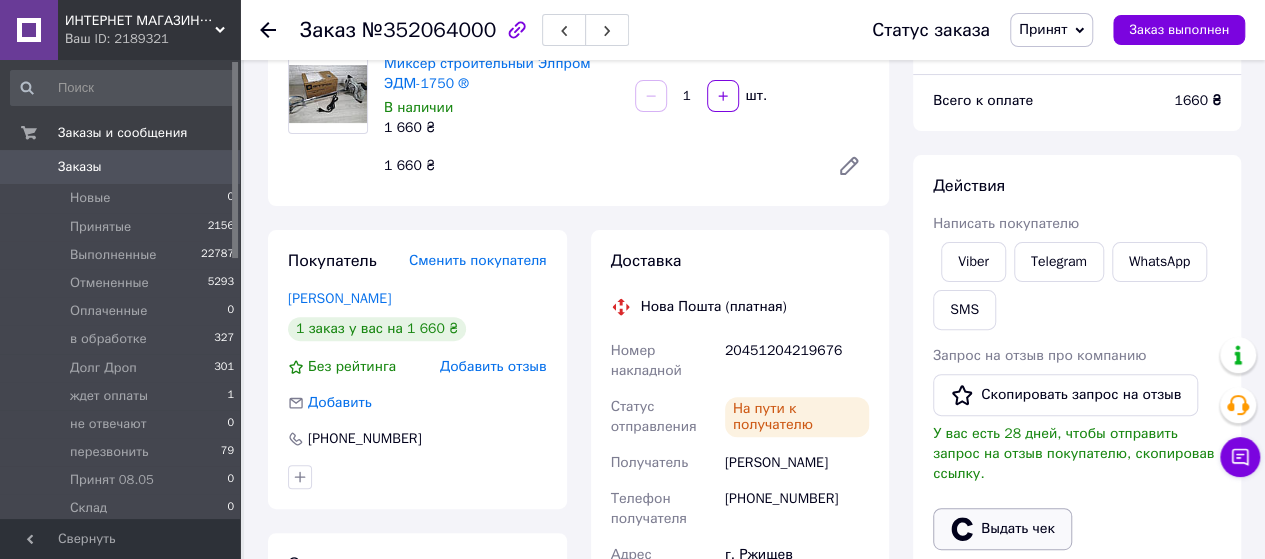 click on "Выдать чек" at bounding box center (1002, 529) 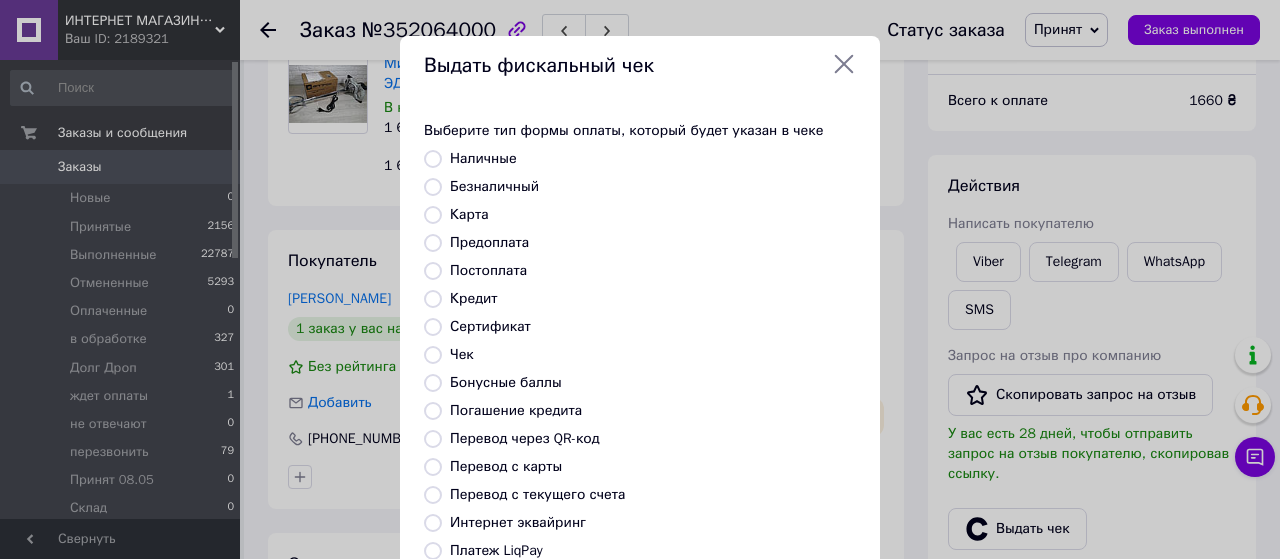 click on "Безналичный" at bounding box center (433, 187) 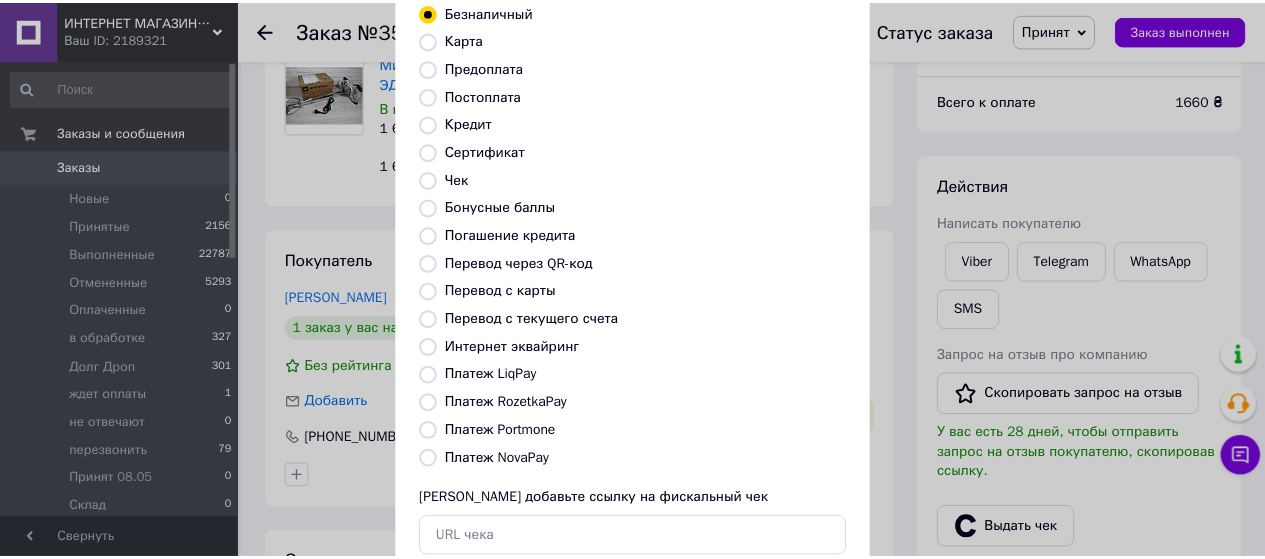 scroll, scrollTop: 298, scrollLeft: 0, axis: vertical 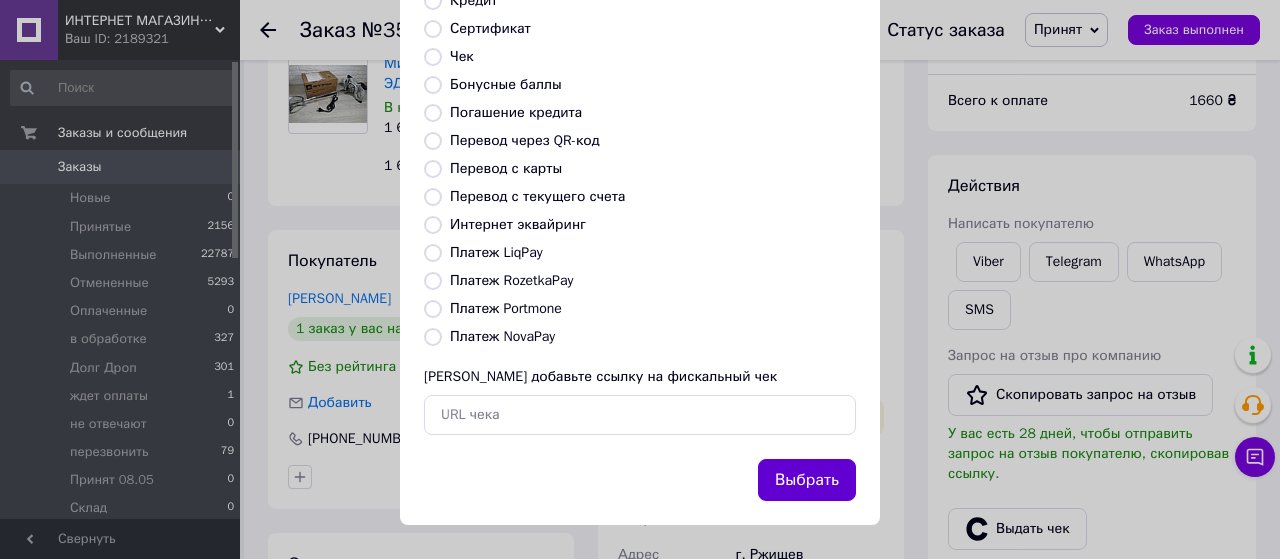 click on "Выбрать" at bounding box center (807, 480) 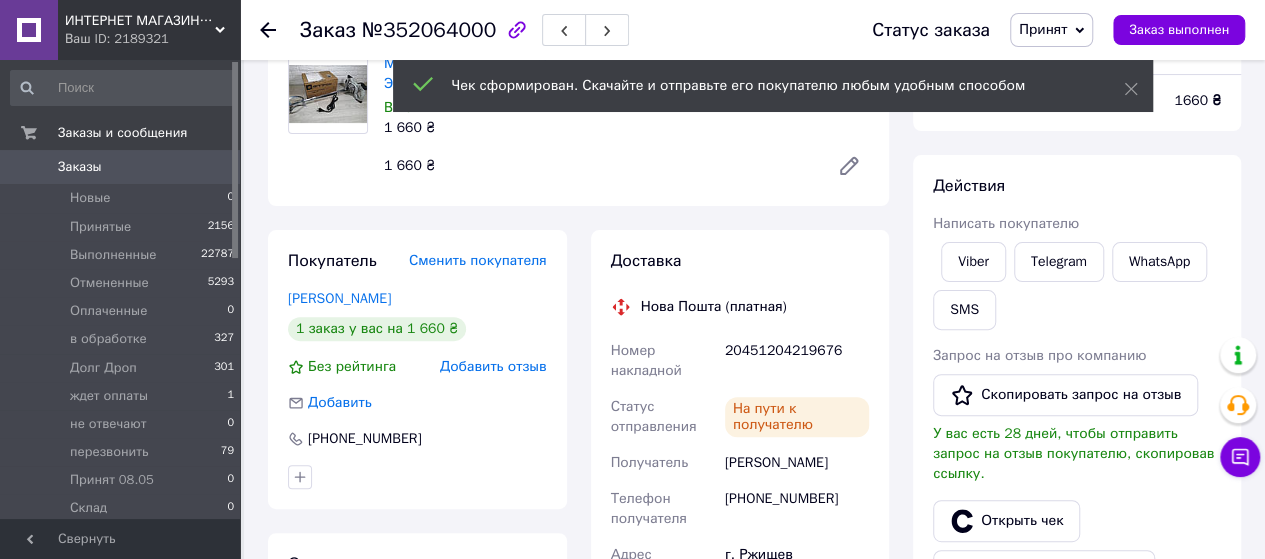 click 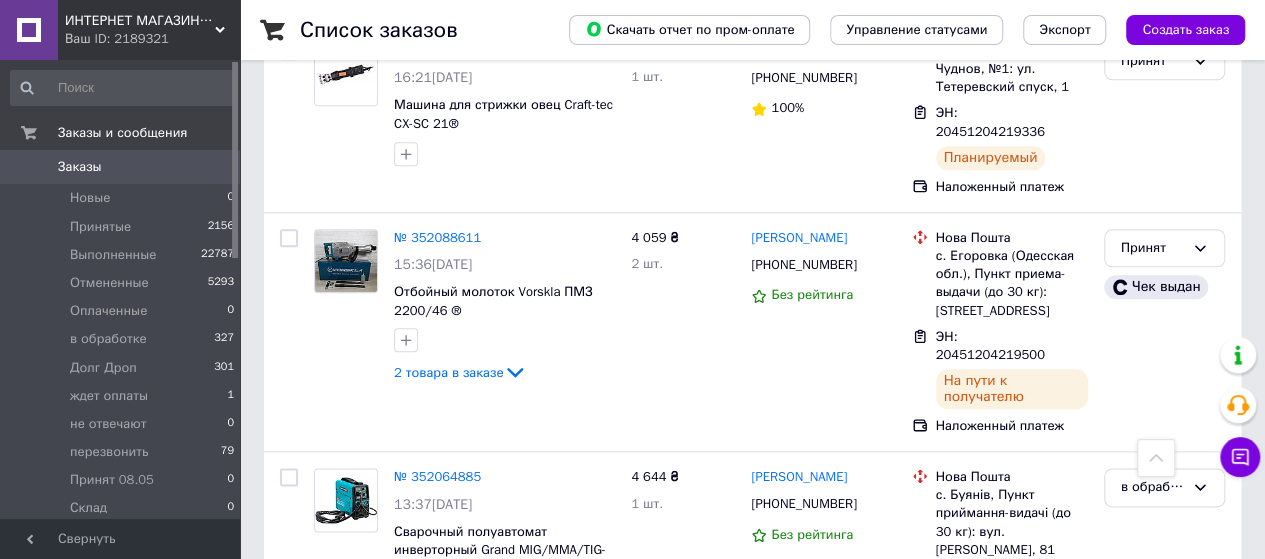 scroll, scrollTop: 5000, scrollLeft: 0, axis: vertical 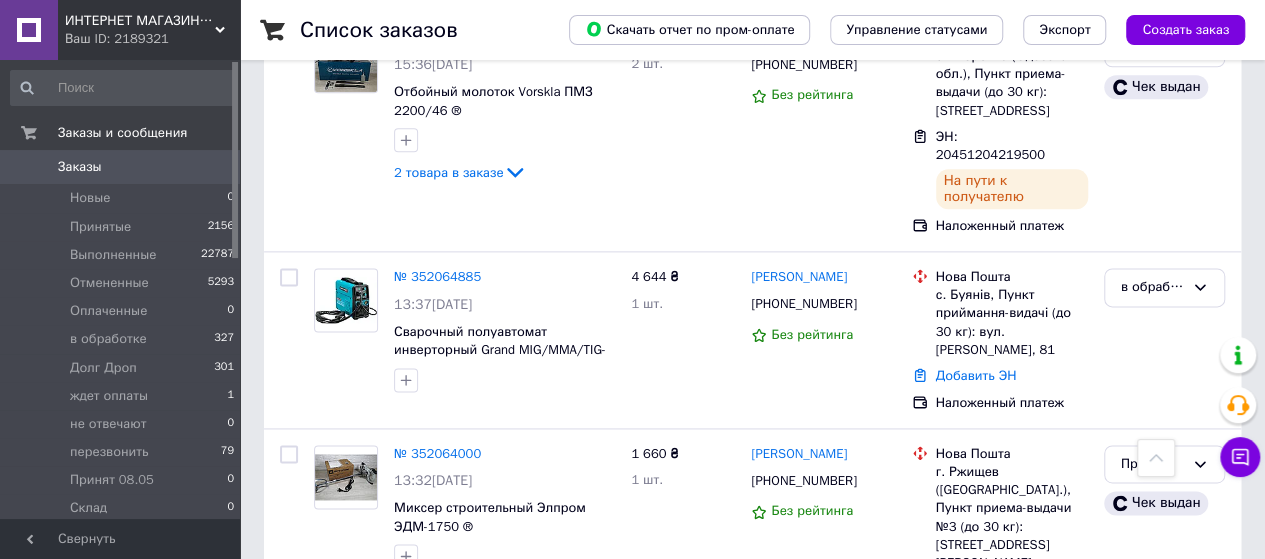 click on "№ 352055669" at bounding box center [437, 728] 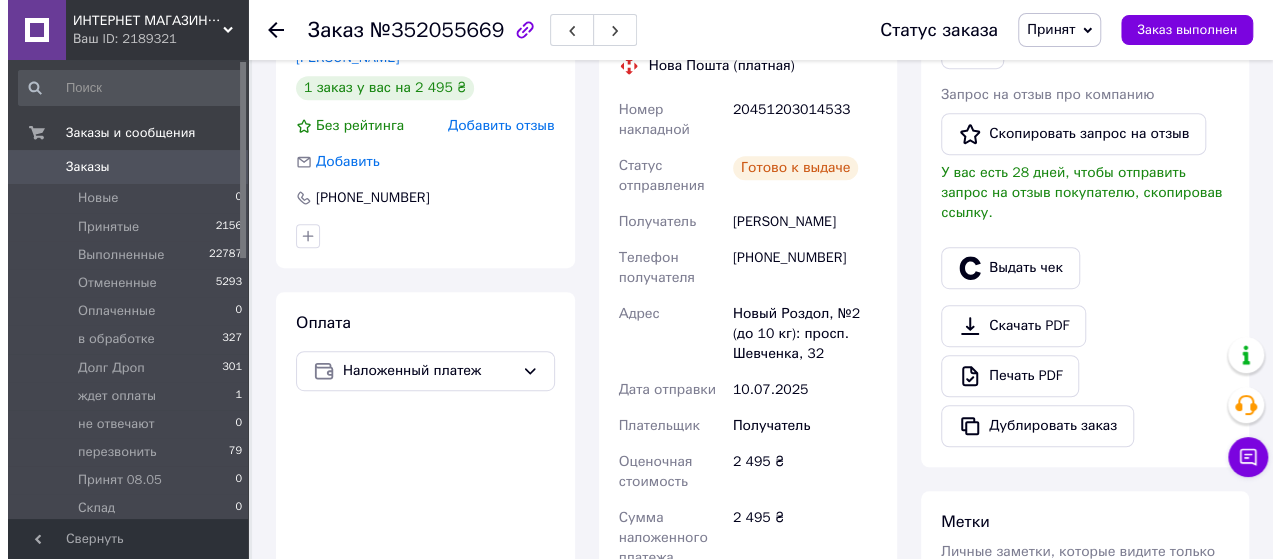 scroll, scrollTop: 436, scrollLeft: 0, axis: vertical 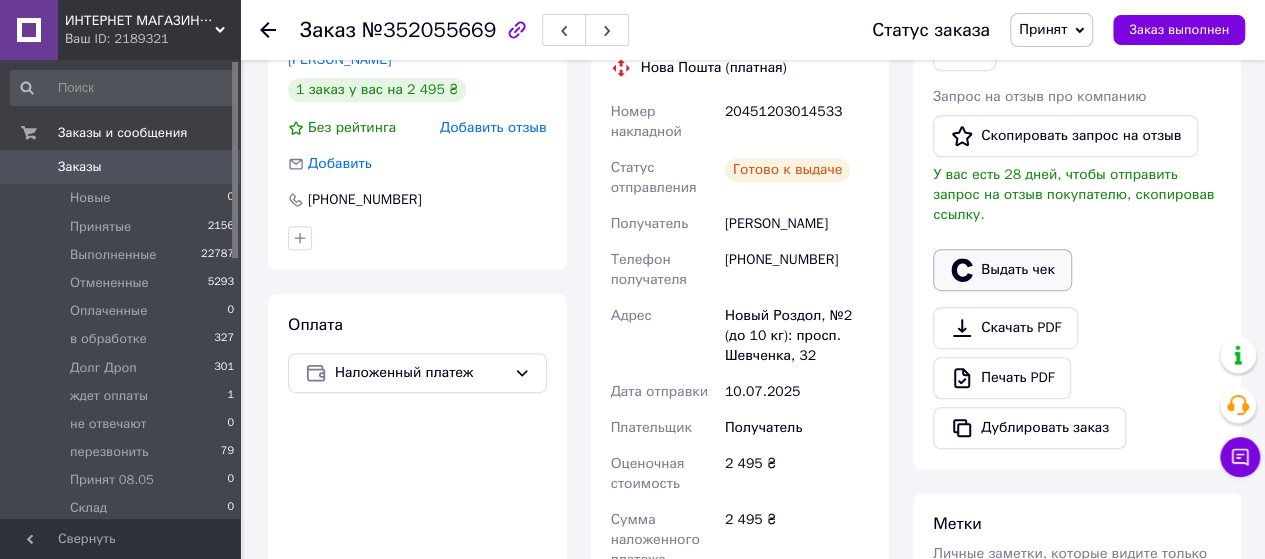 click on "Выдать чек" at bounding box center (1002, 270) 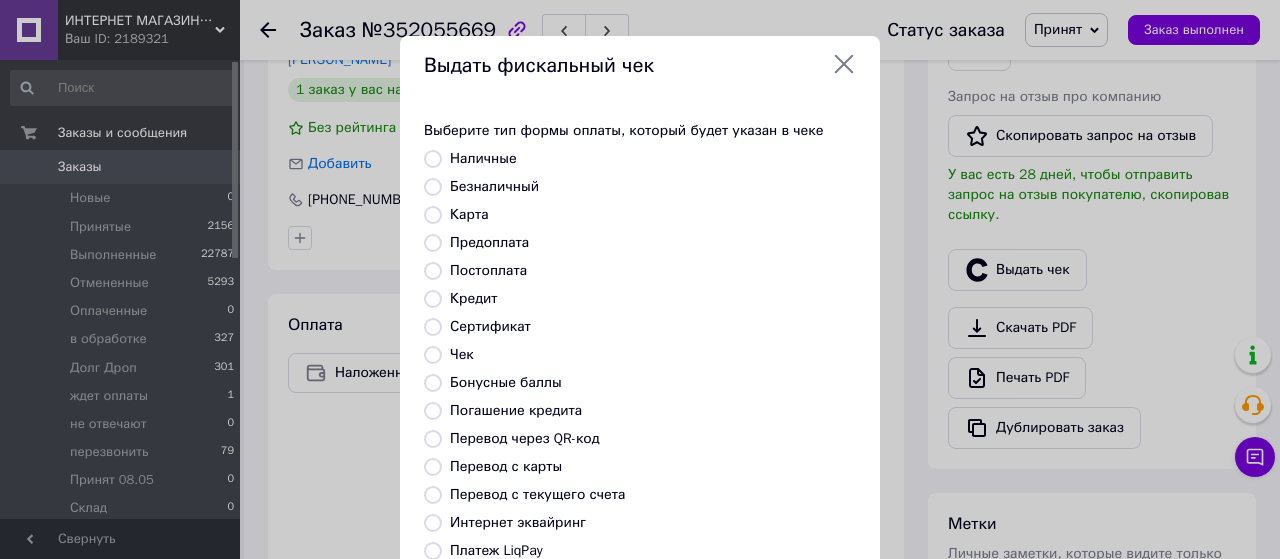 click on "Безналичный" at bounding box center [433, 187] 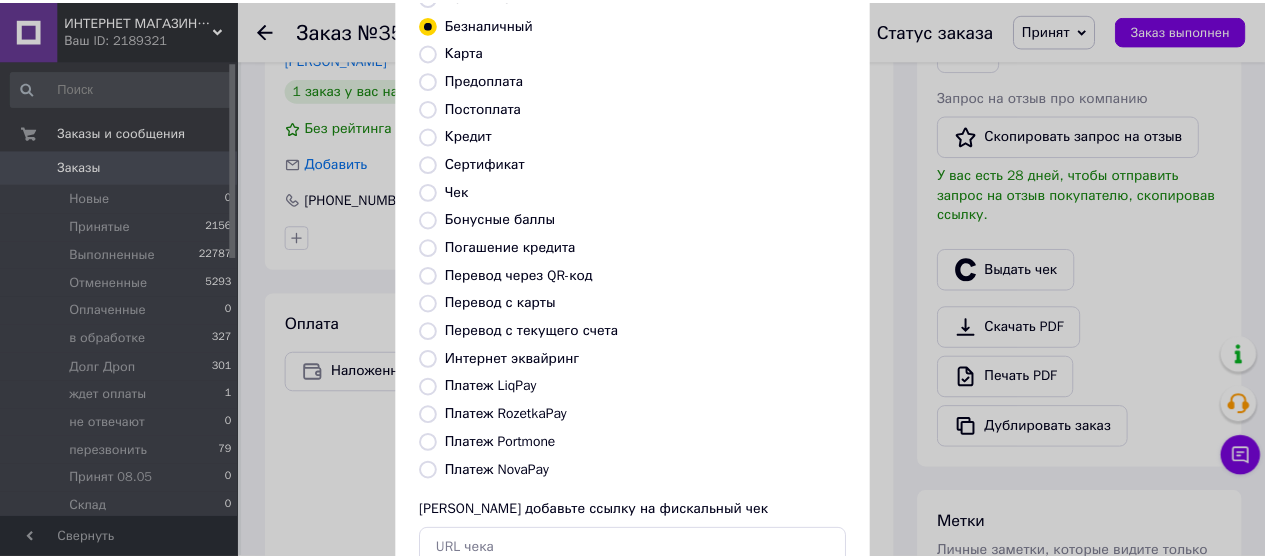 scroll, scrollTop: 298, scrollLeft: 0, axis: vertical 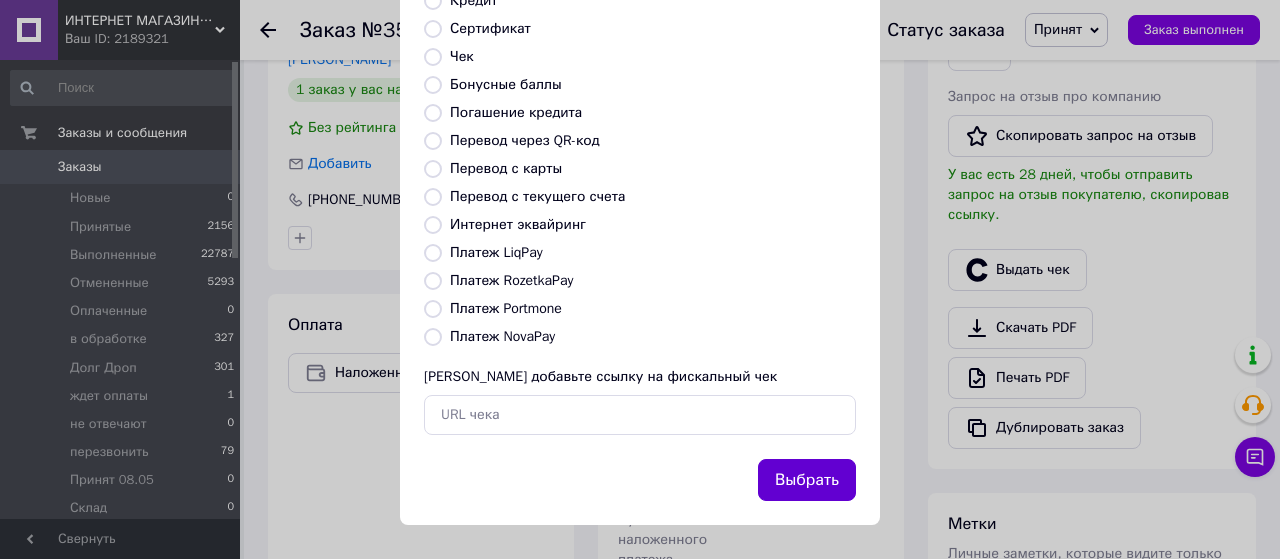 click on "Выбрать" at bounding box center (807, 480) 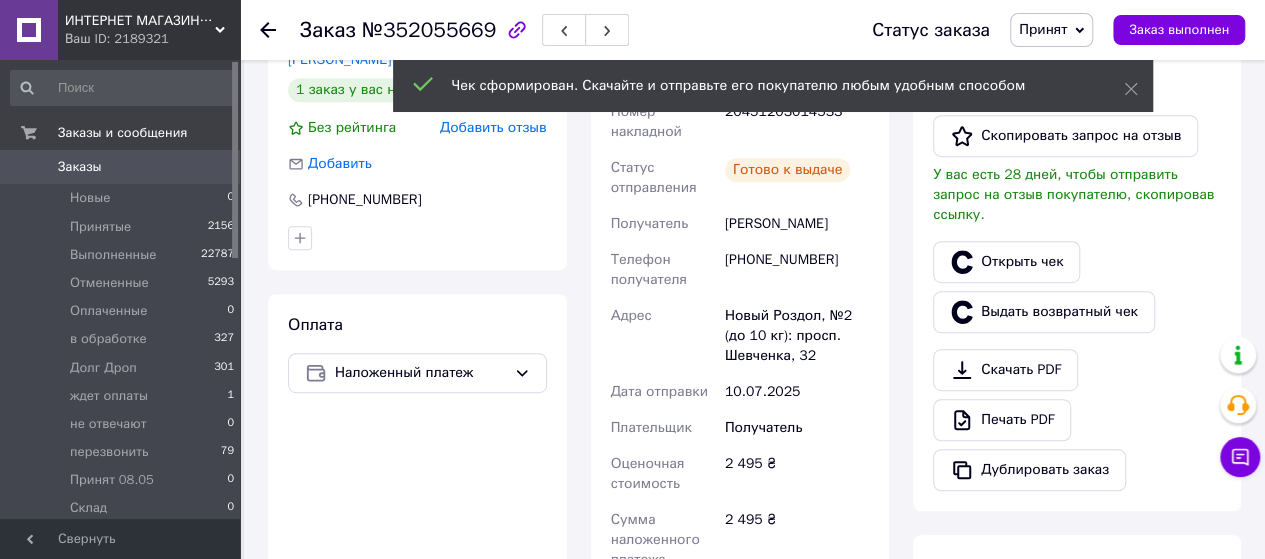 click 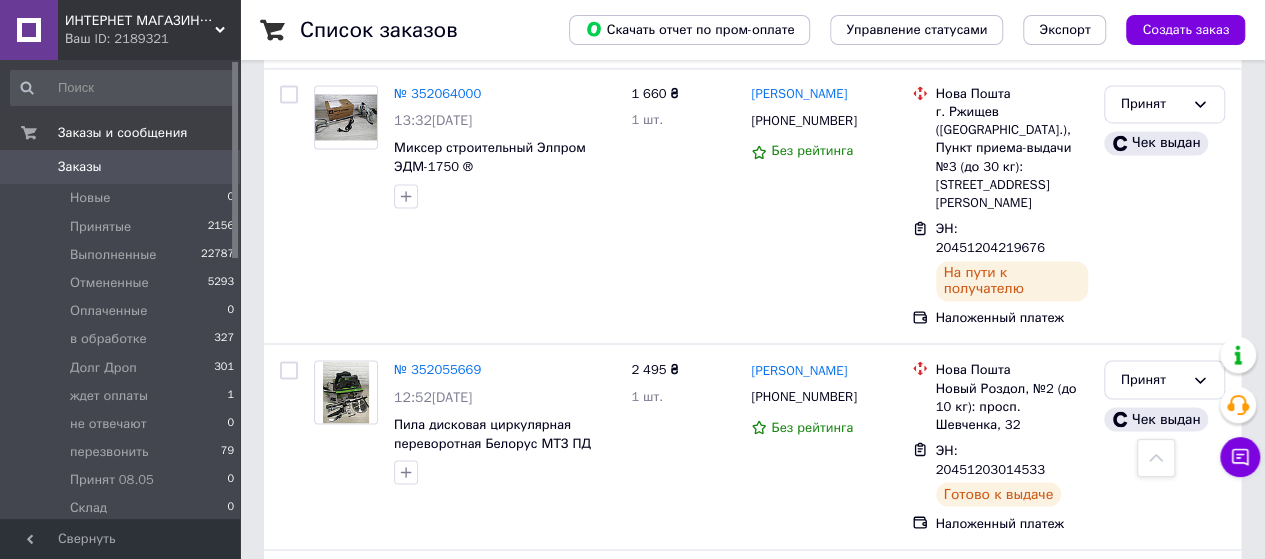 scroll, scrollTop: 5060, scrollLeft: 0, axis: vertical 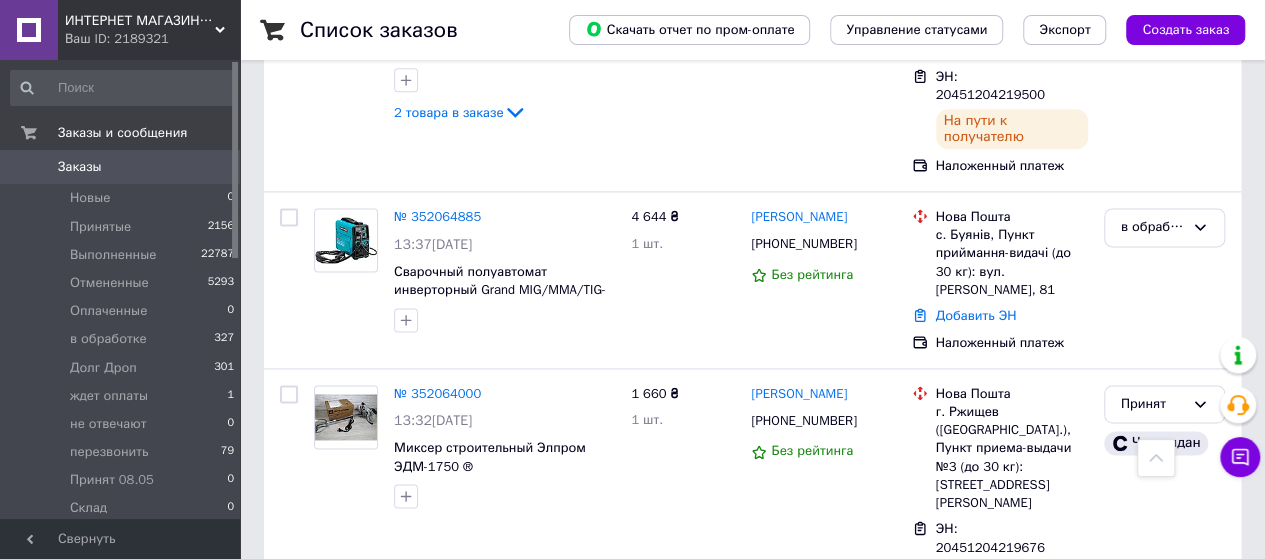 click on "№ 352047987" at bounding box center (437, 874) 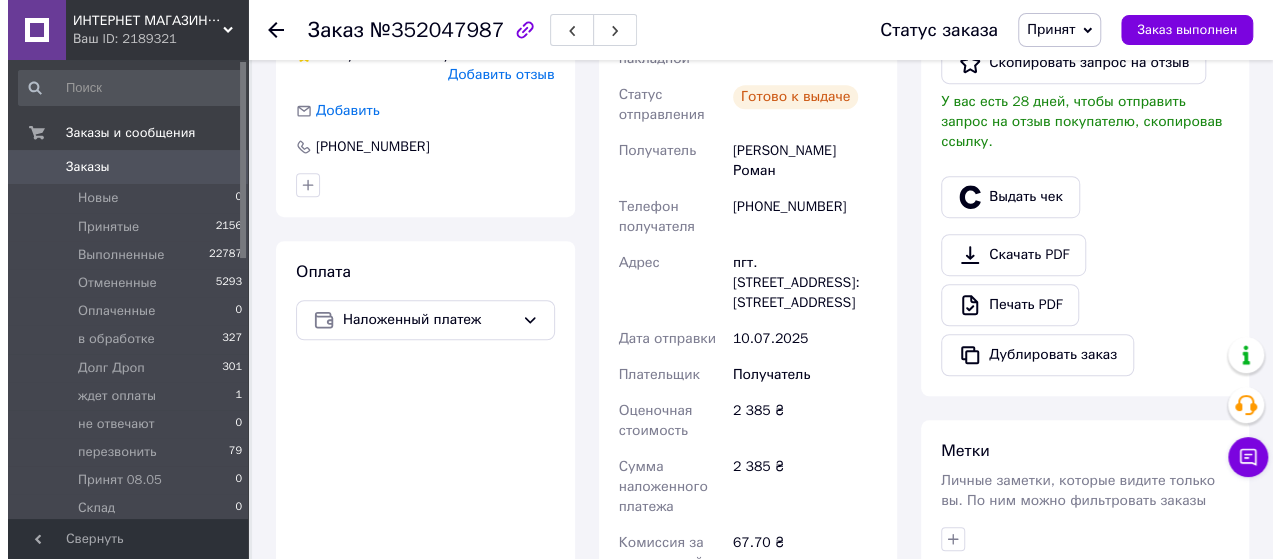 scroll, scrollTop: 396, scrollLeft: 0, axis: vertical 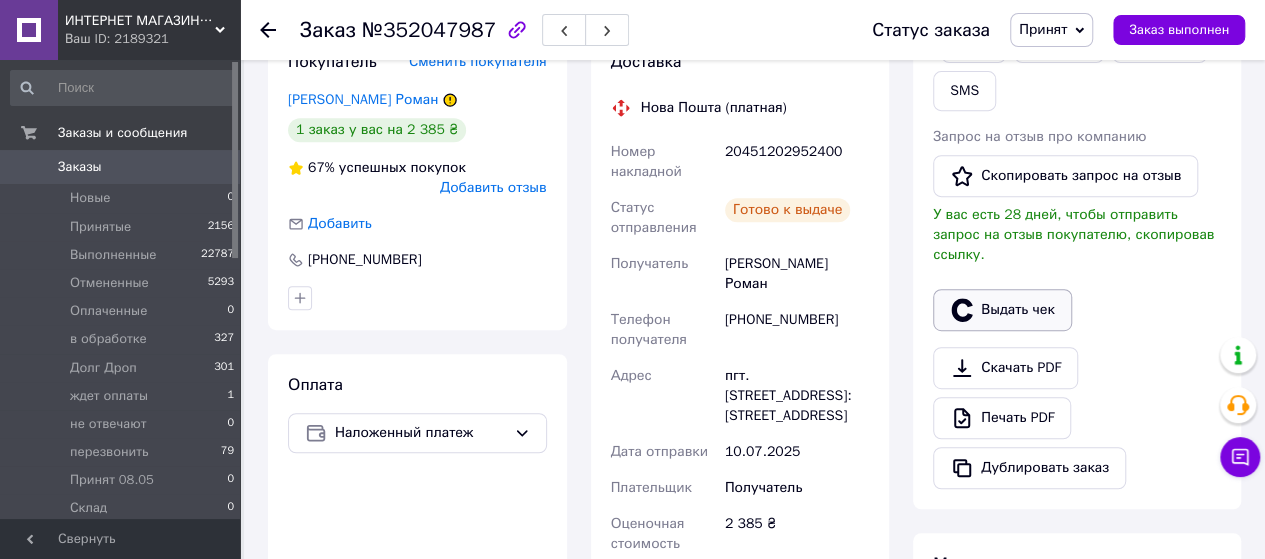 click on "Выдать чек" at bounding box center [1002, 310] 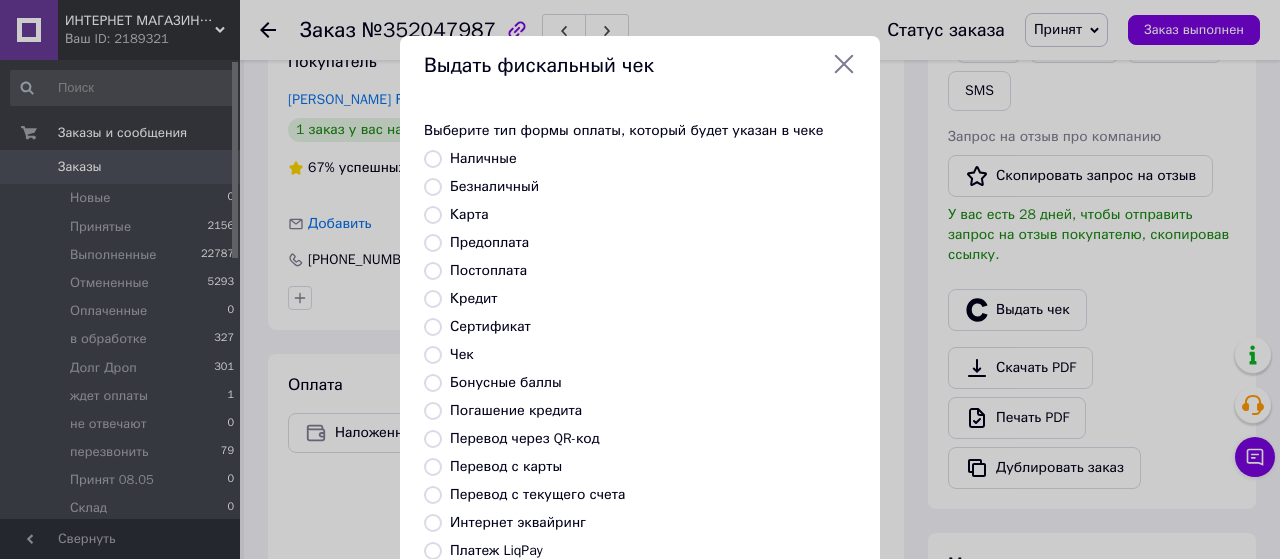 click on "Безналичный" at bounding box center (433, 187) 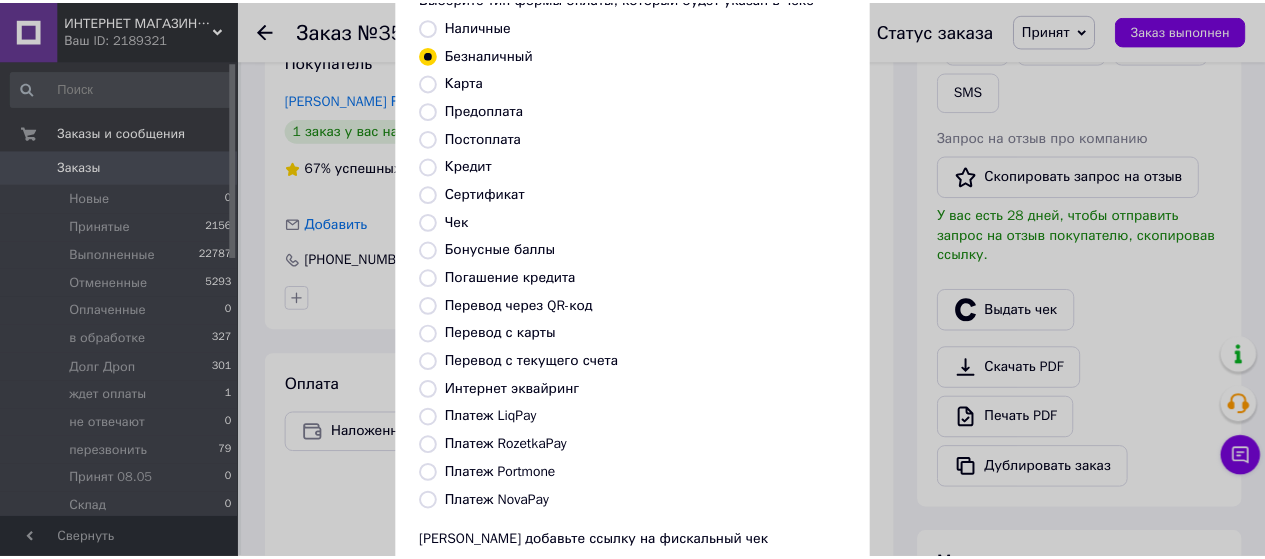 scroll, scrollTop: 298, scrollLeft: 0, axis: vertical 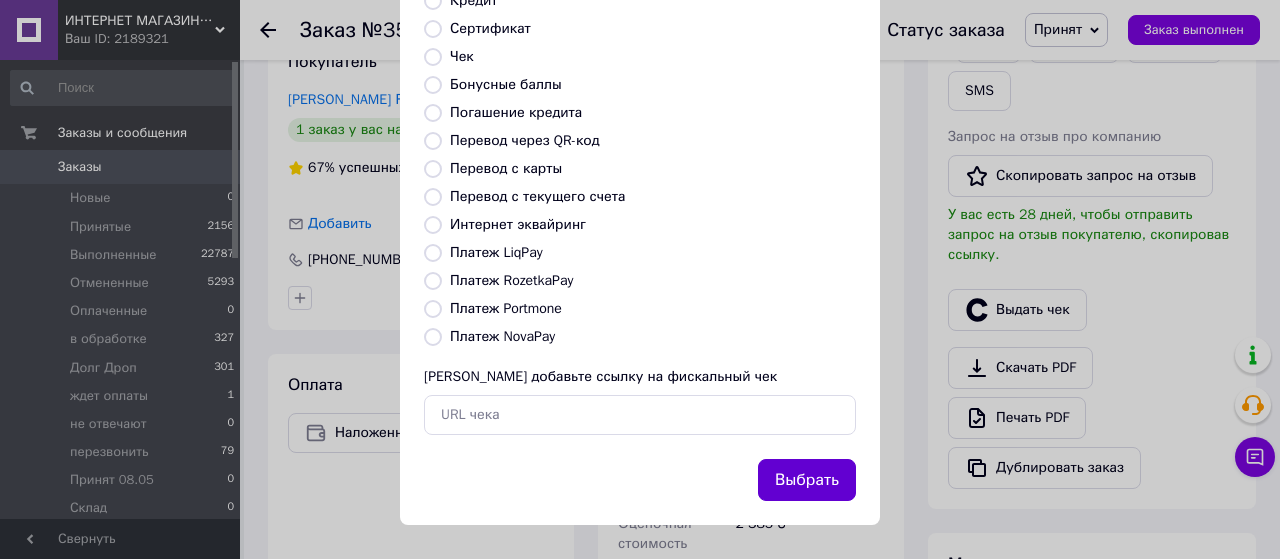 click on "Выбрать" at bounding box center [807, 480] 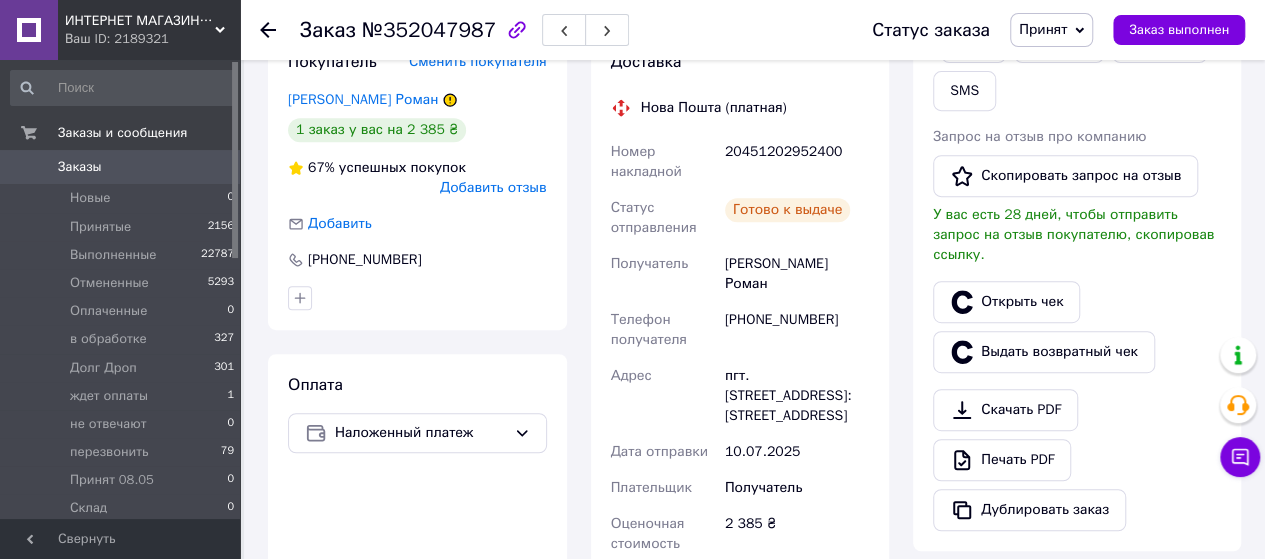 click 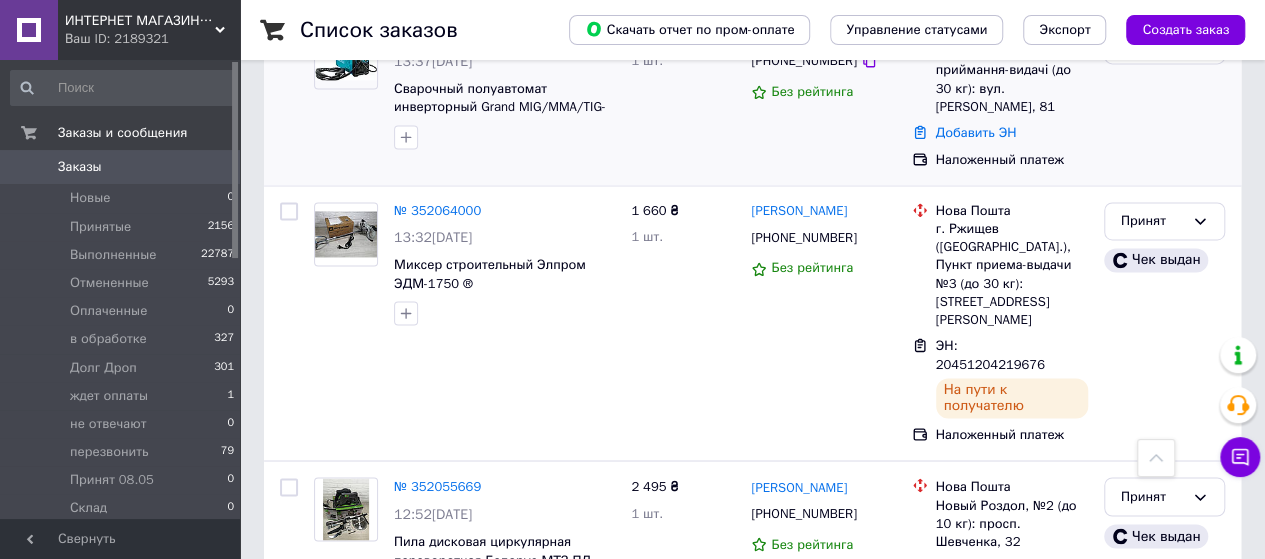 scroll, scrollTop: 5300, scrollLeft: 0, axis: vertical 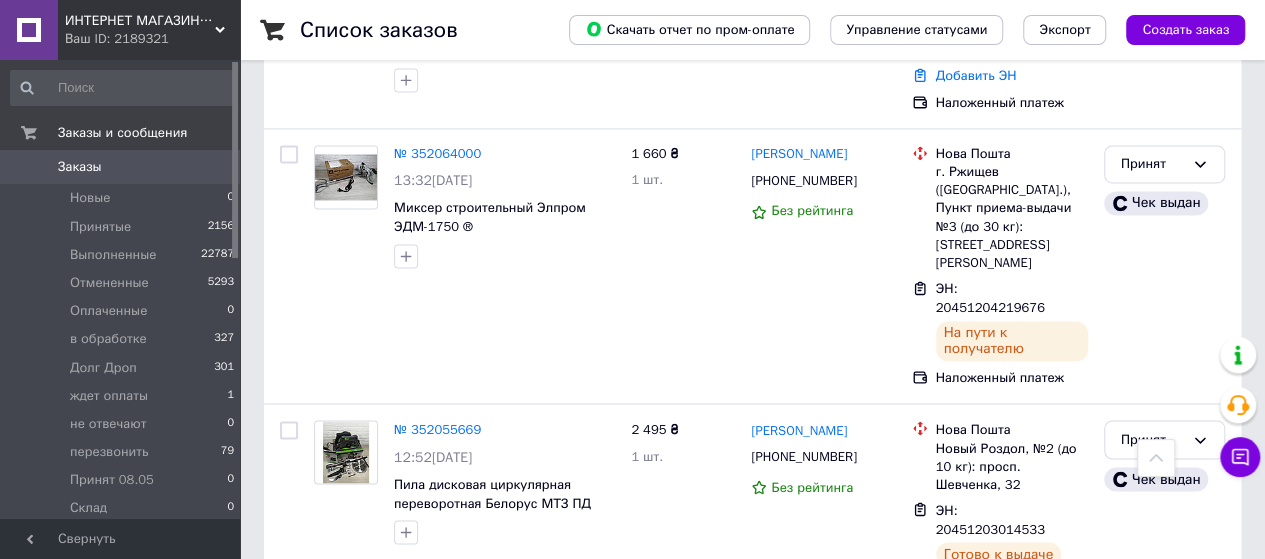 click on "№ 352029936" at bounding box center (437, 820) 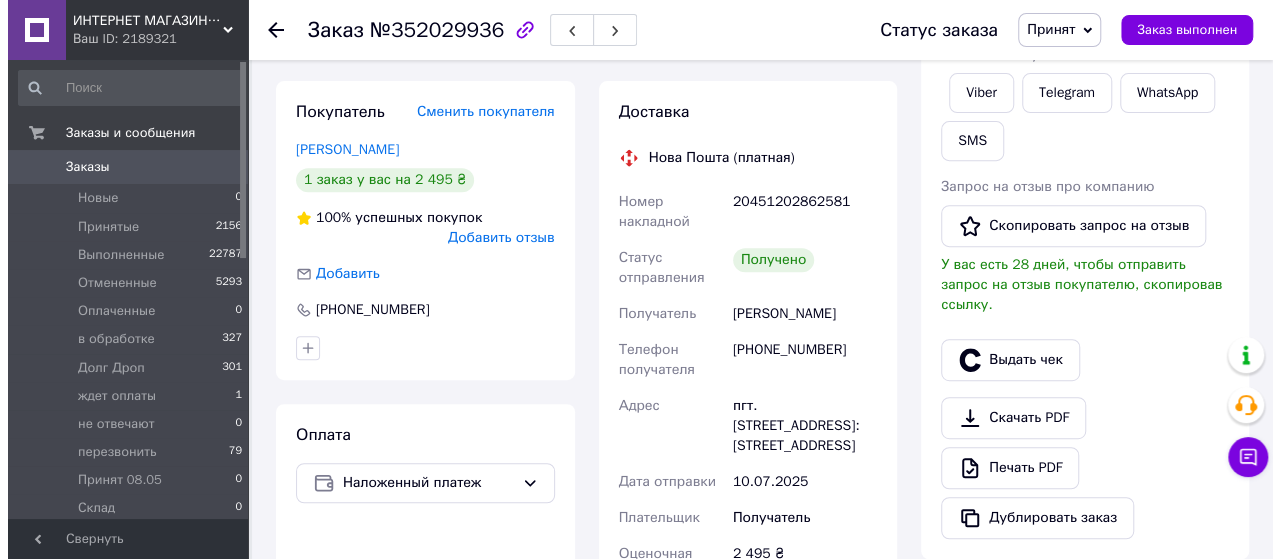 scroll, scrollTop: 336, scrollLeft: 0, axis: vertical 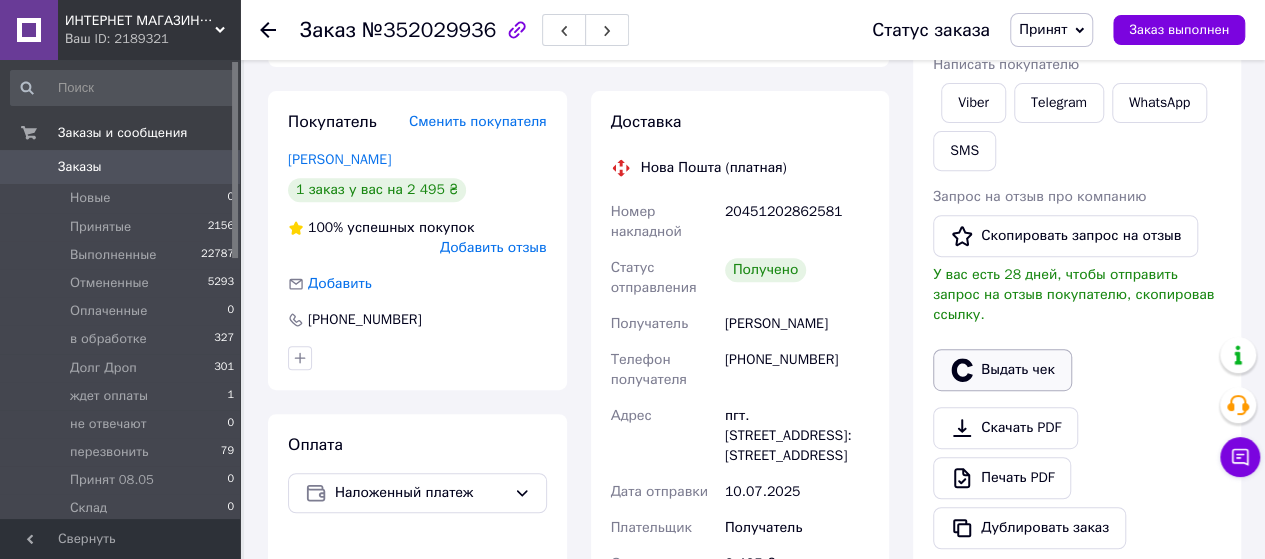 click on "Выдать чек" at bounding box center [1002, 370] 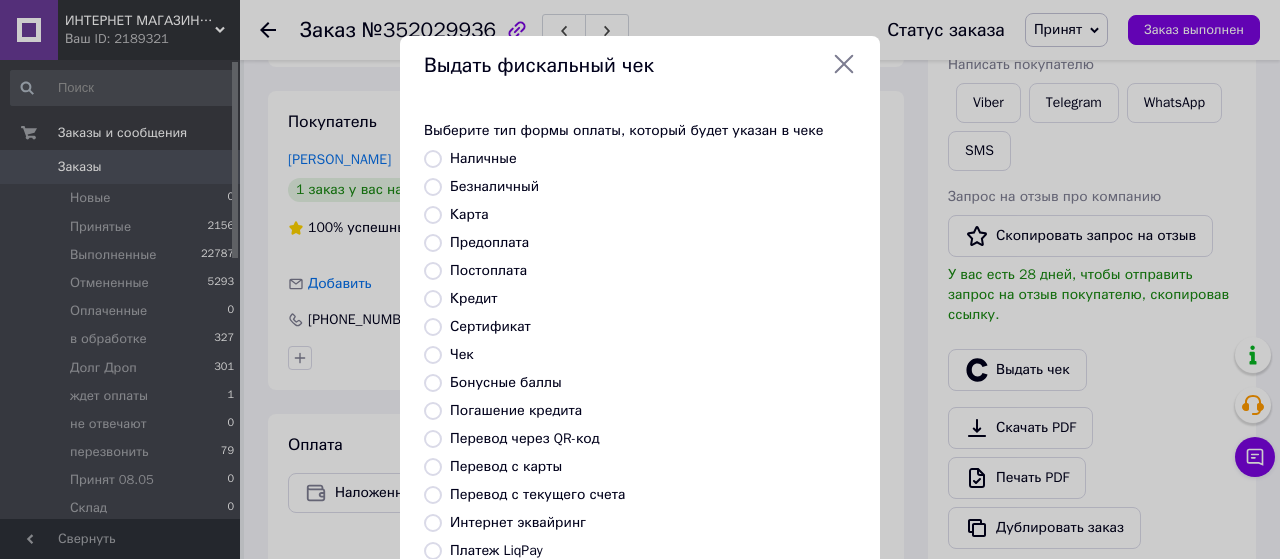 click on "Безналичный" at bounding box center [433, 187] 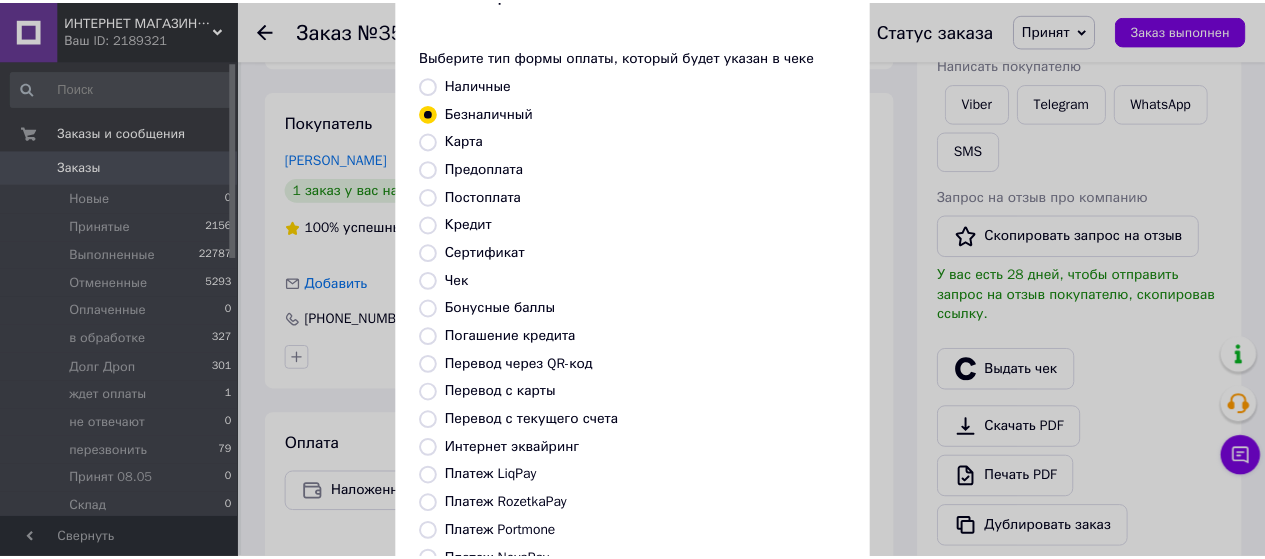 scroll, scrollTop: 298, scrollLeft: 0, axis: vertical 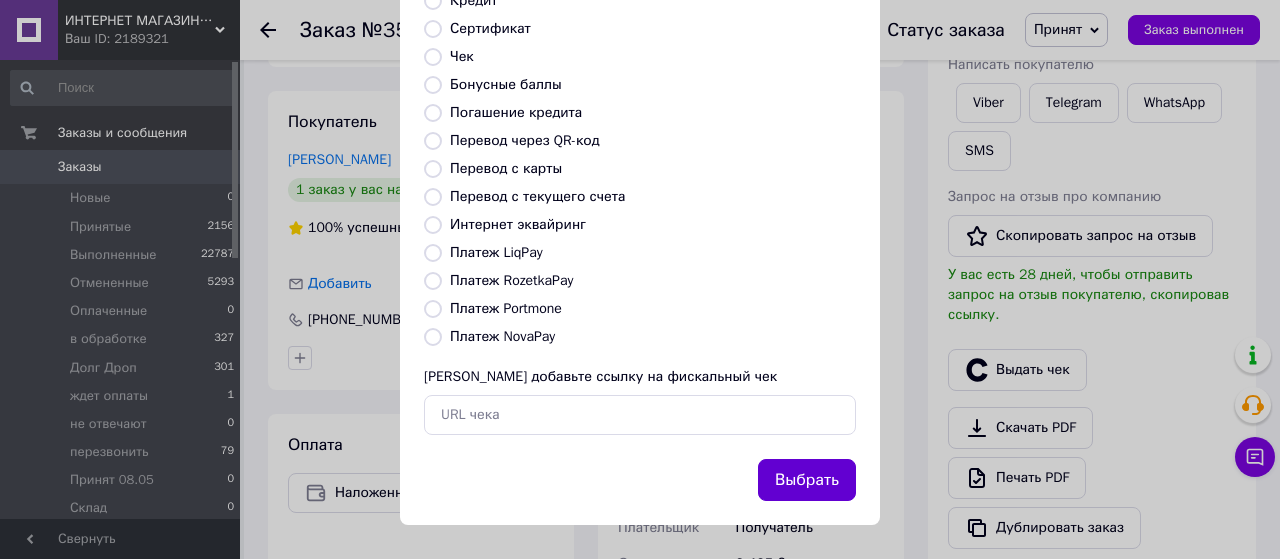 click on "Выбрать" at bounding box center [807, 480] 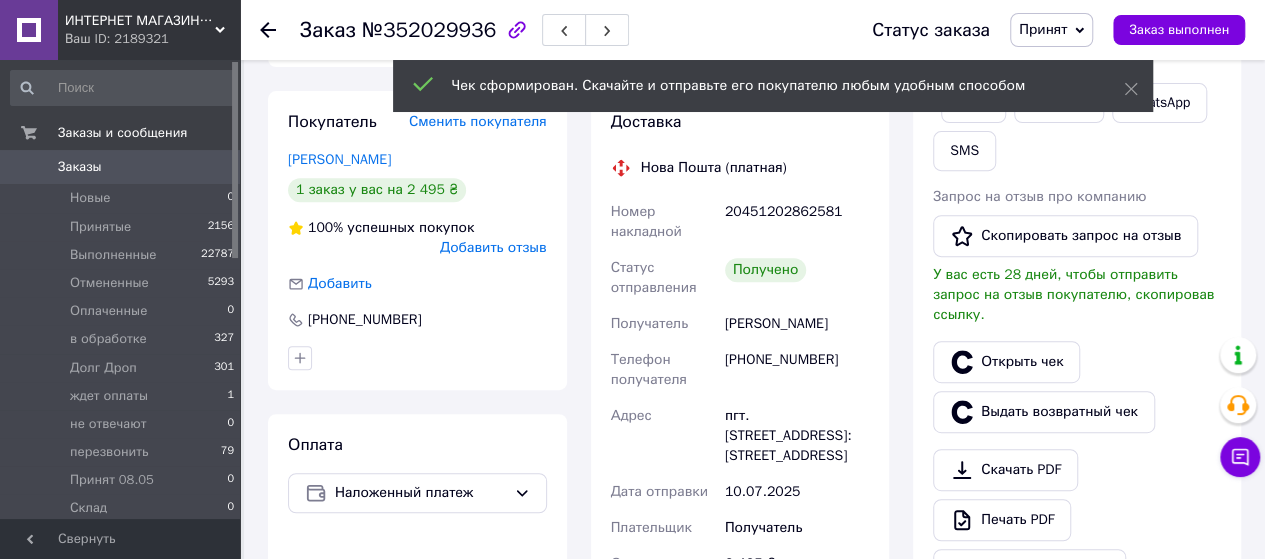 click 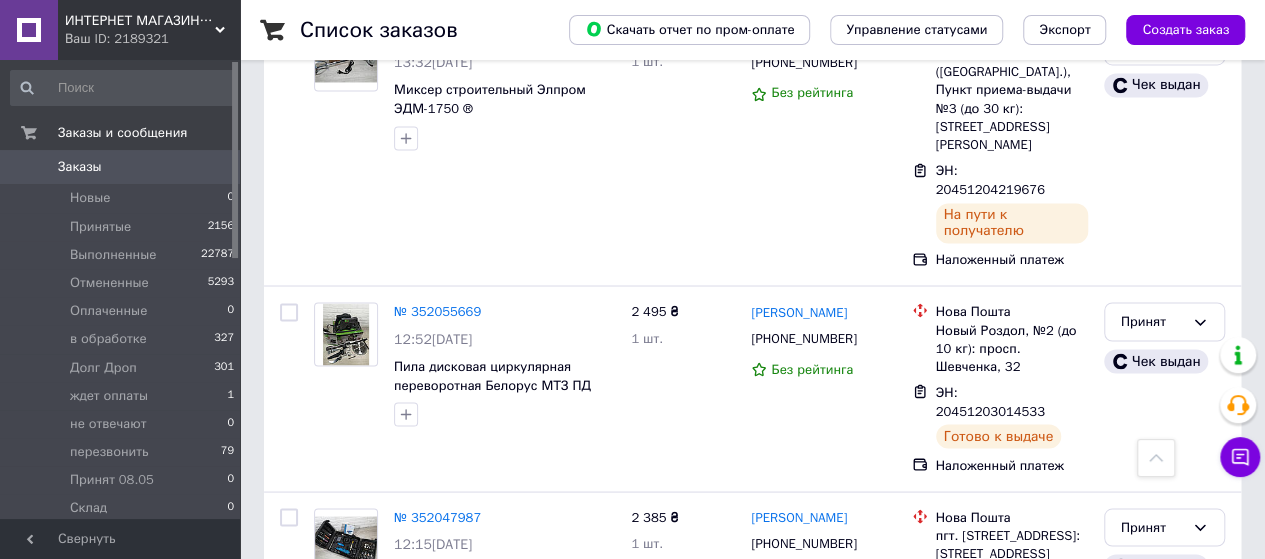 scroll, scrollTop: 5460, scrollLeft: 0, axis: vertical 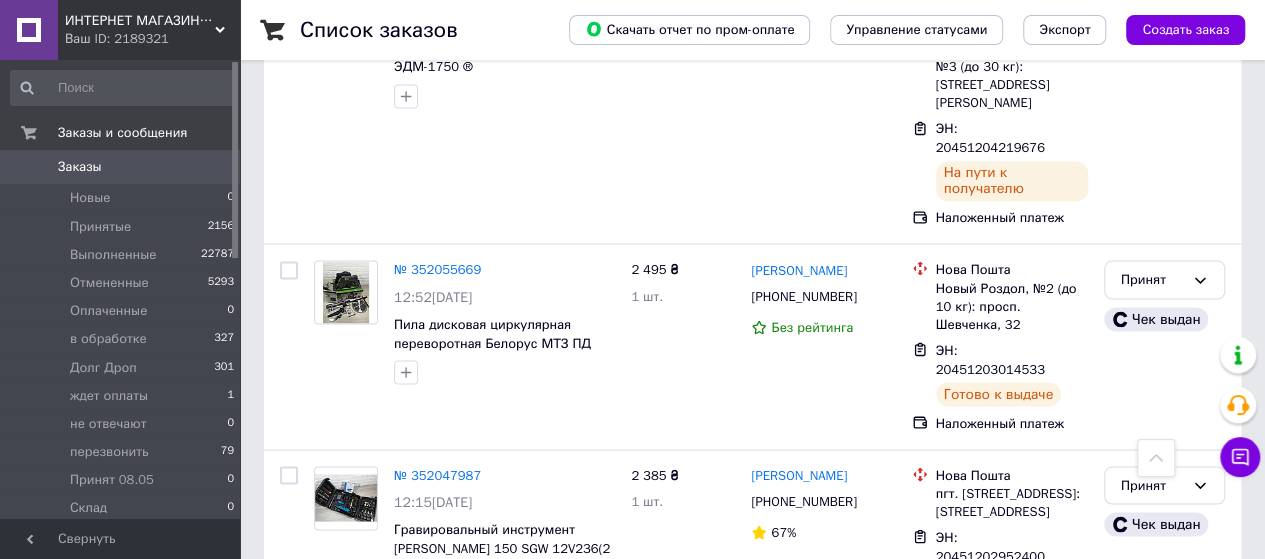 click on "№ 352023614" at bounding box center (437, 847) 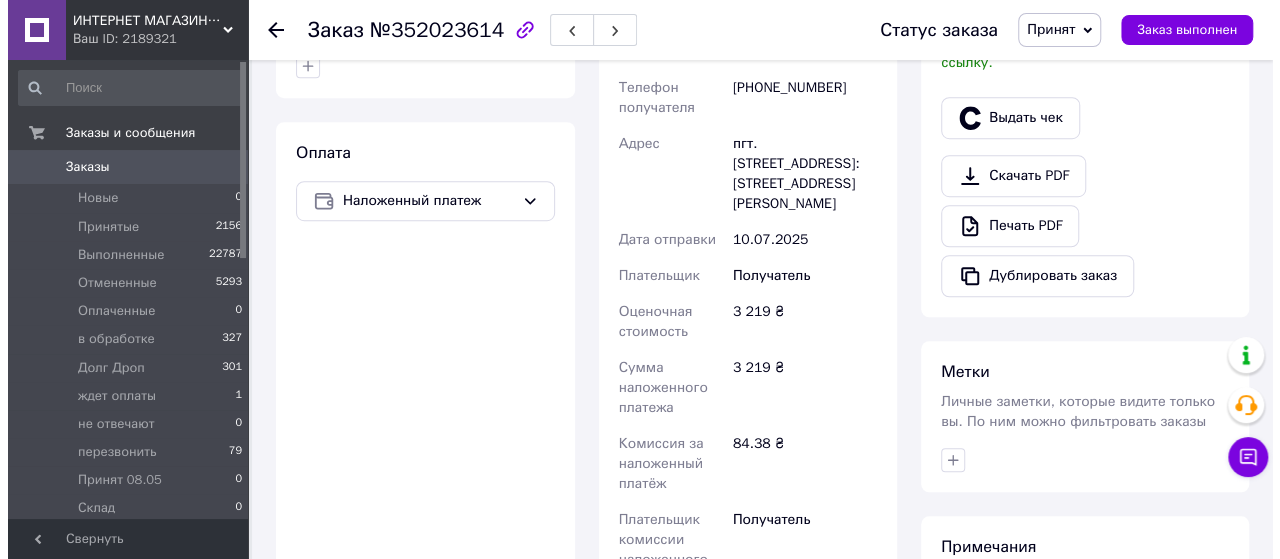 scroll, scrollTop: 536, scrollLeft: 0, axis: vertical 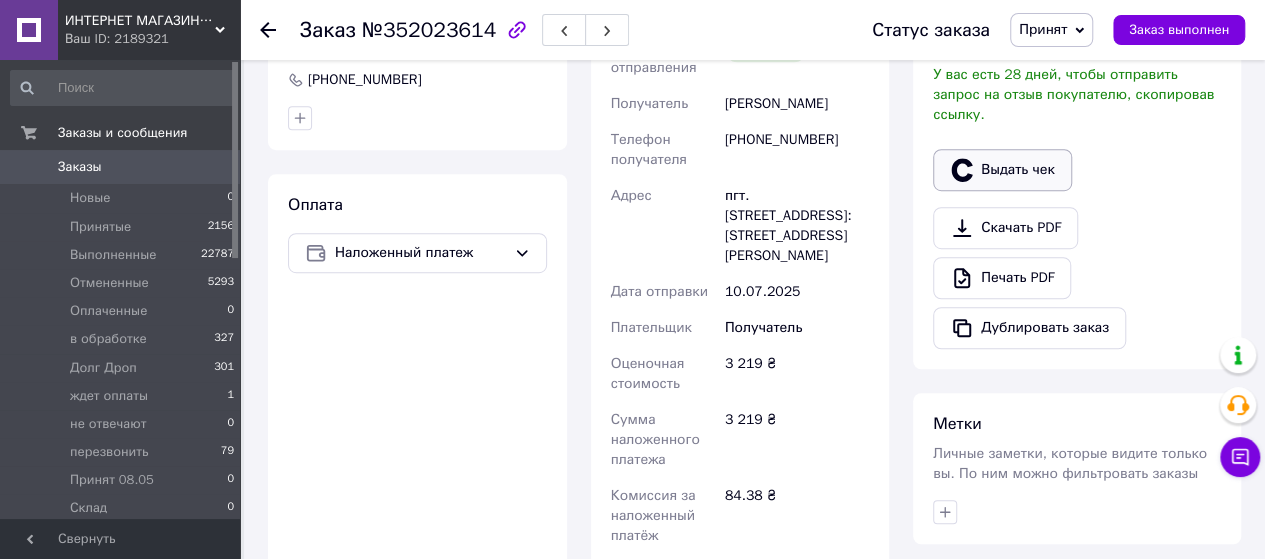 click on "Выдать чек" at bounding box center (1002, 170) 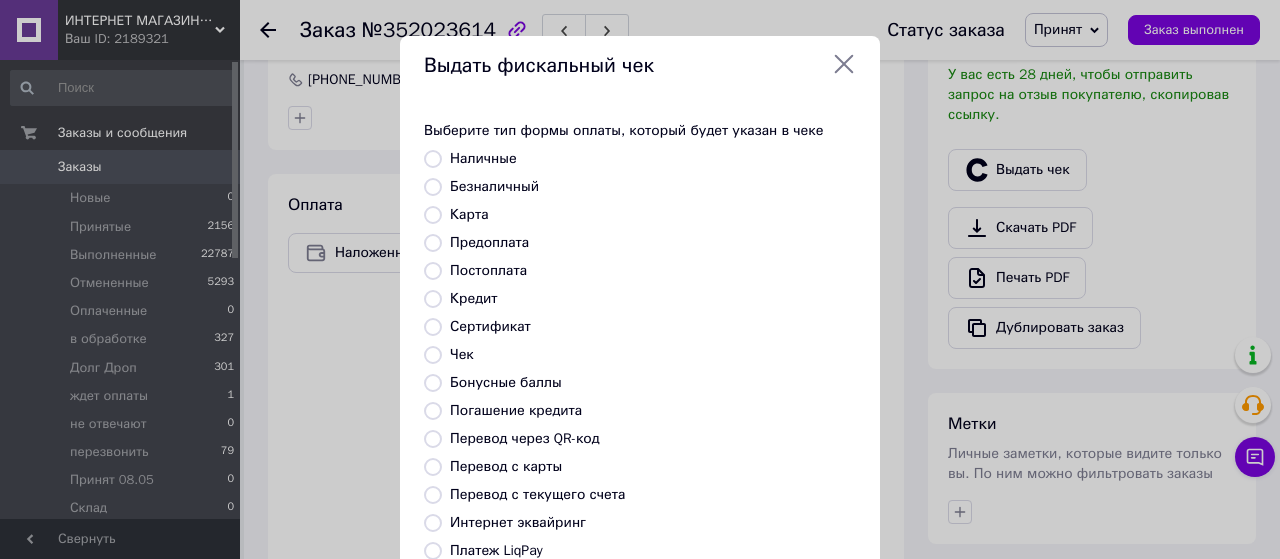 click on "Безналичный" at bounding box center (433, 187) 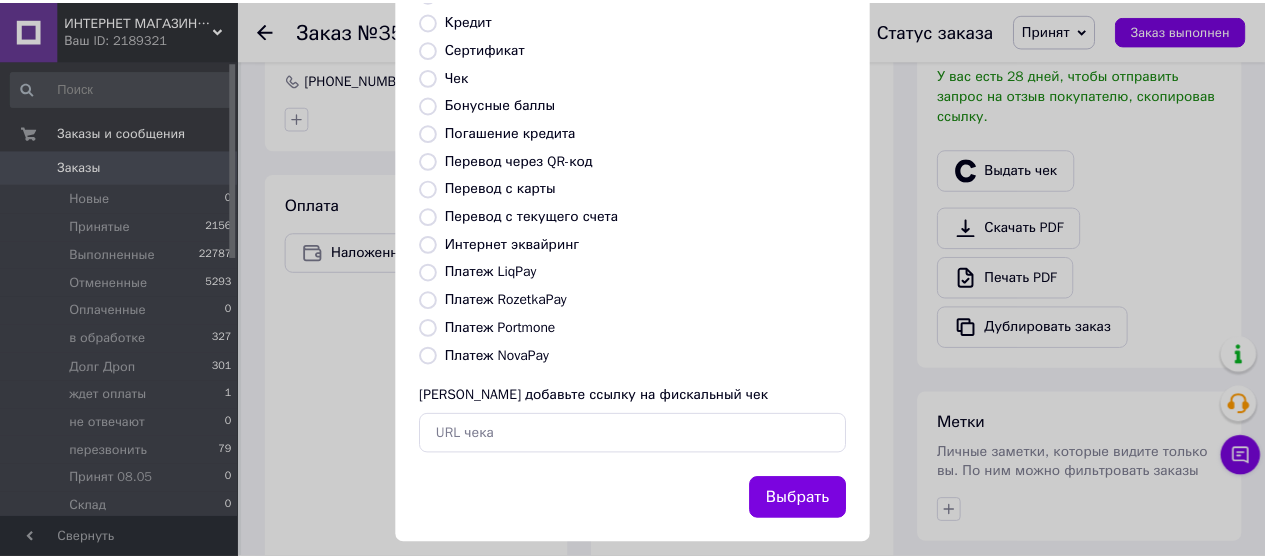 scroll, scrollTop: 298, scrollLeft: 0, axis: vertical 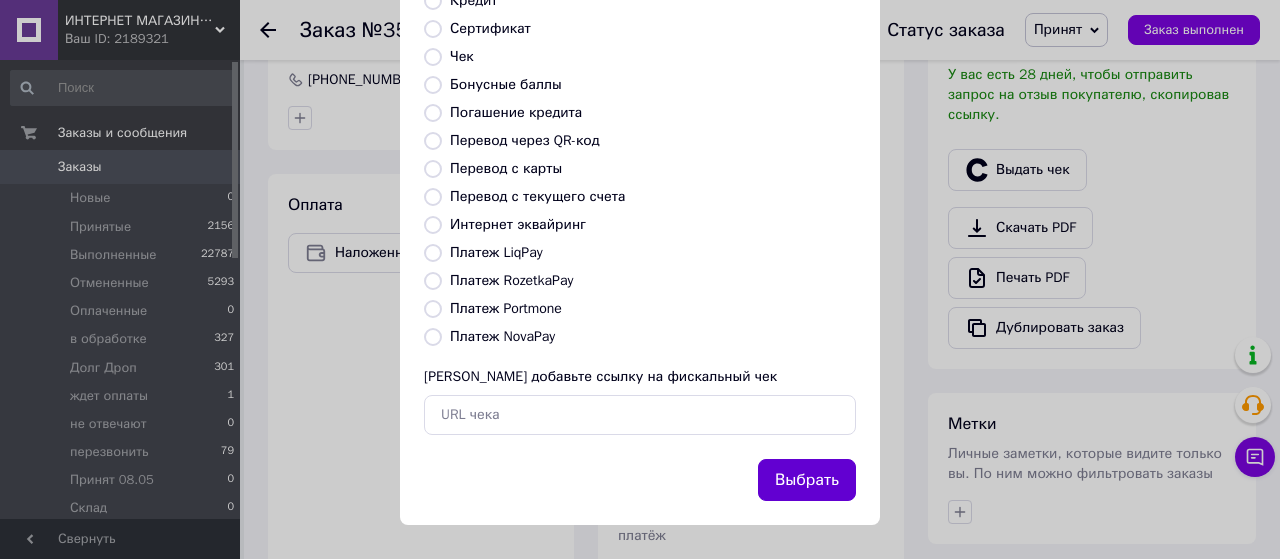 click on "Выбрать" at bounding box center (807, 480) 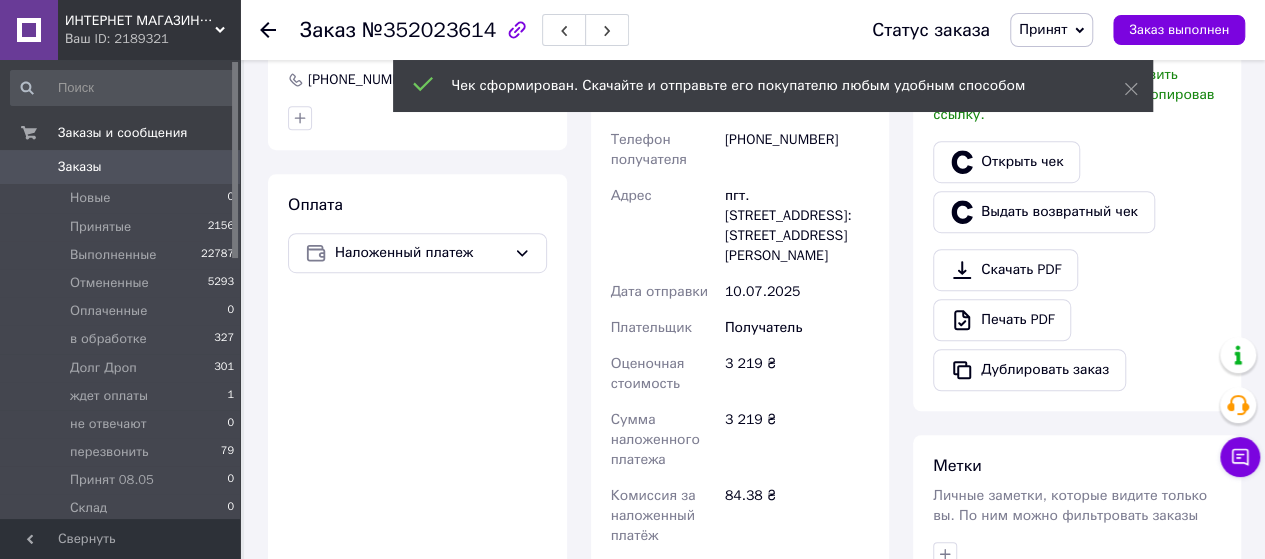 click 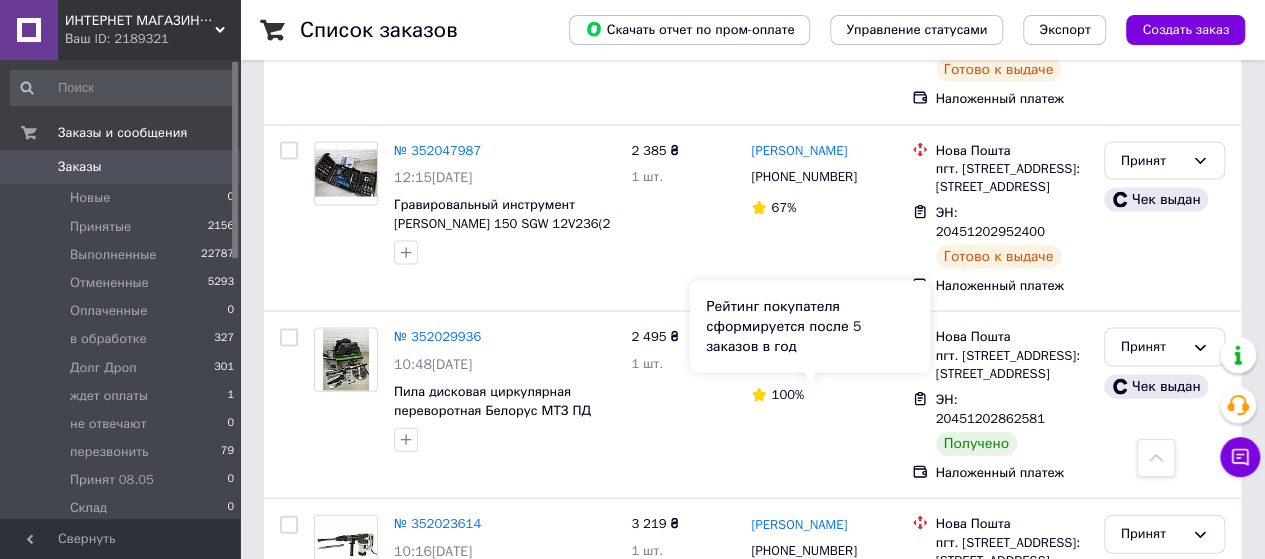 scroll, scrollTop: 5660, scrollLeft: 0, axis: vertical 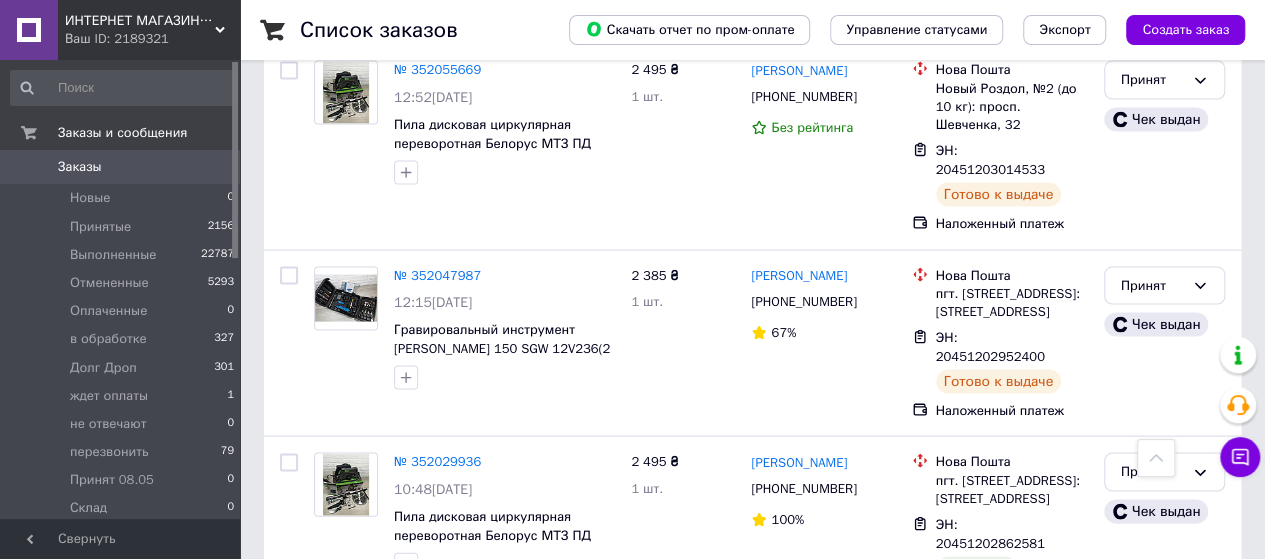 click on "№ 352019184" at bounding box center [437, 852] 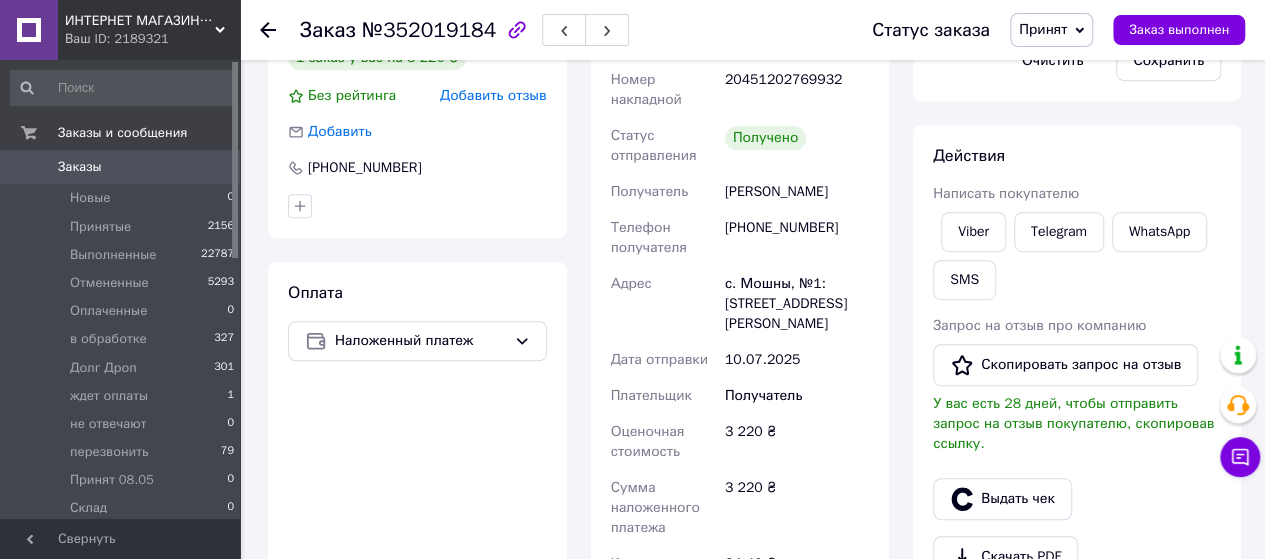 scroll, scrollTop: 500, scrollLeft: 0, axis: vertical 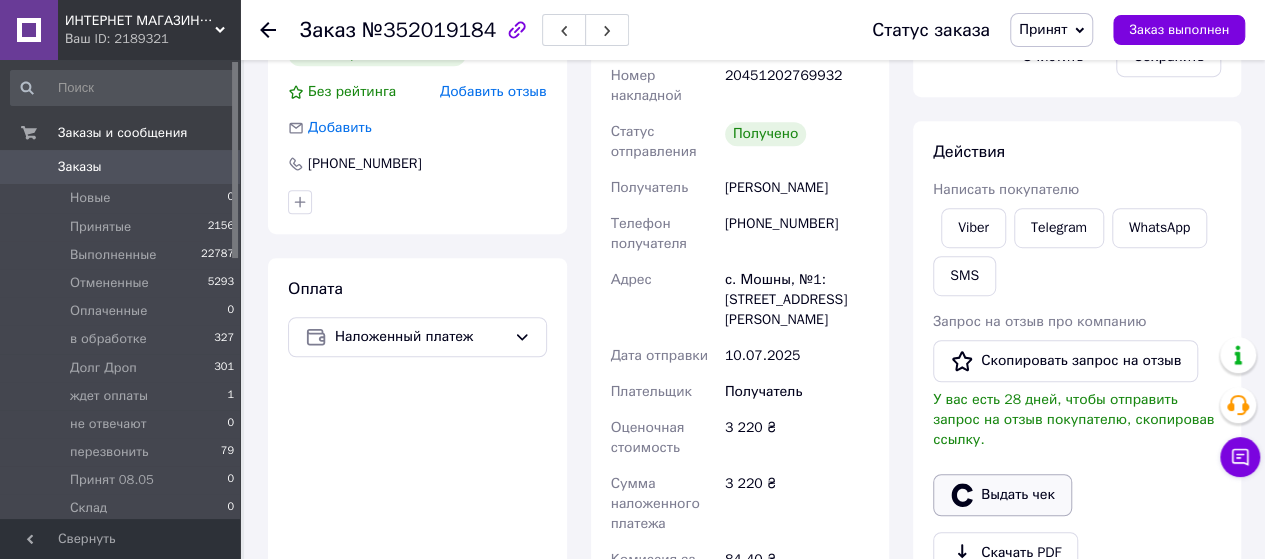 click on "Выдать чек" at bounding box center (1002, 495) 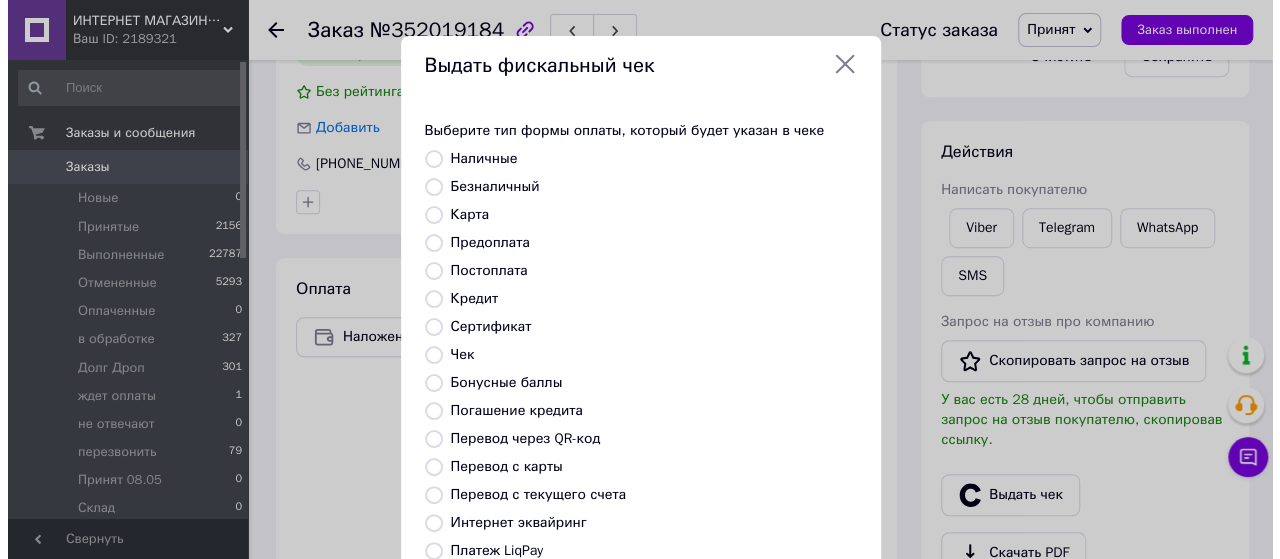 scroll, scrollTop: 480, scrollLeft: 0, axis: vertical 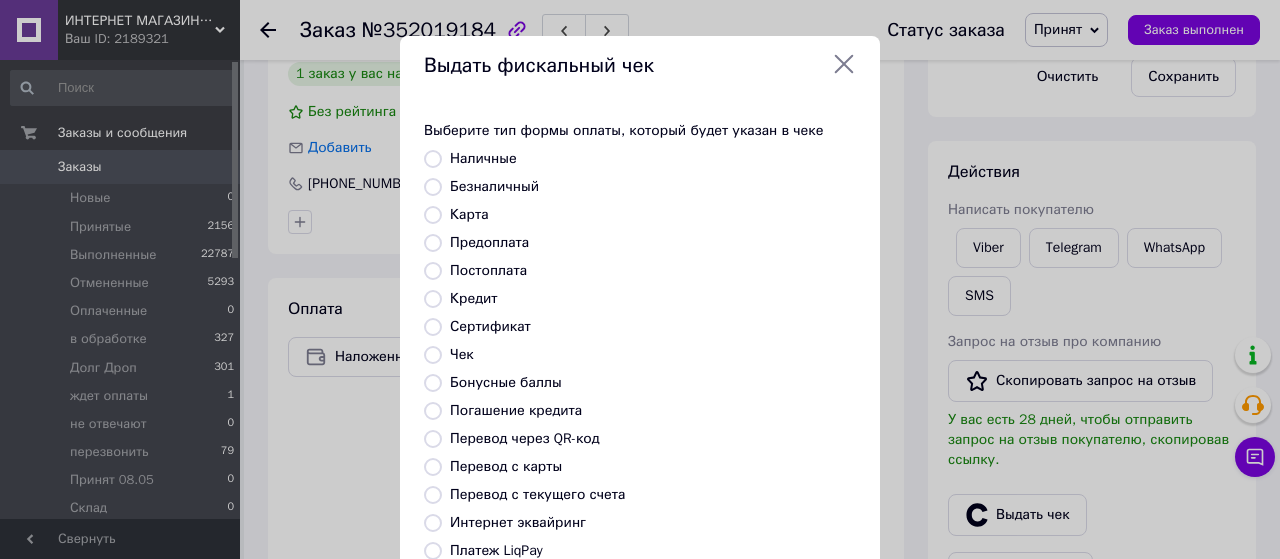 click on "Безналичный" at bounding box center (433, 187) 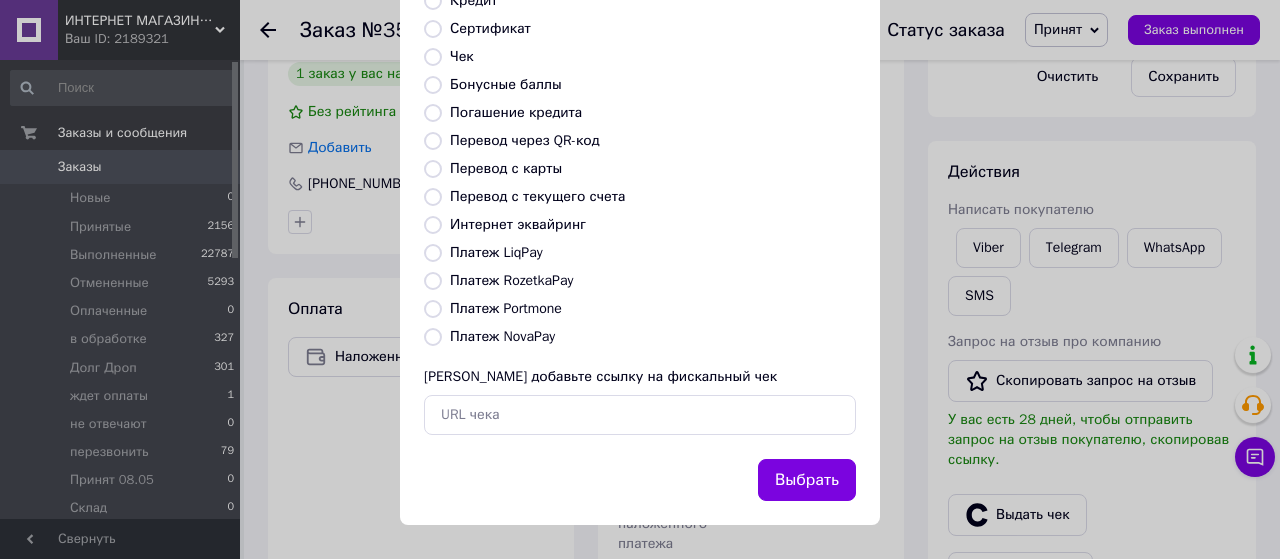 scroll, scrollTop: 298, scrollLeft: 0, axis: vertical 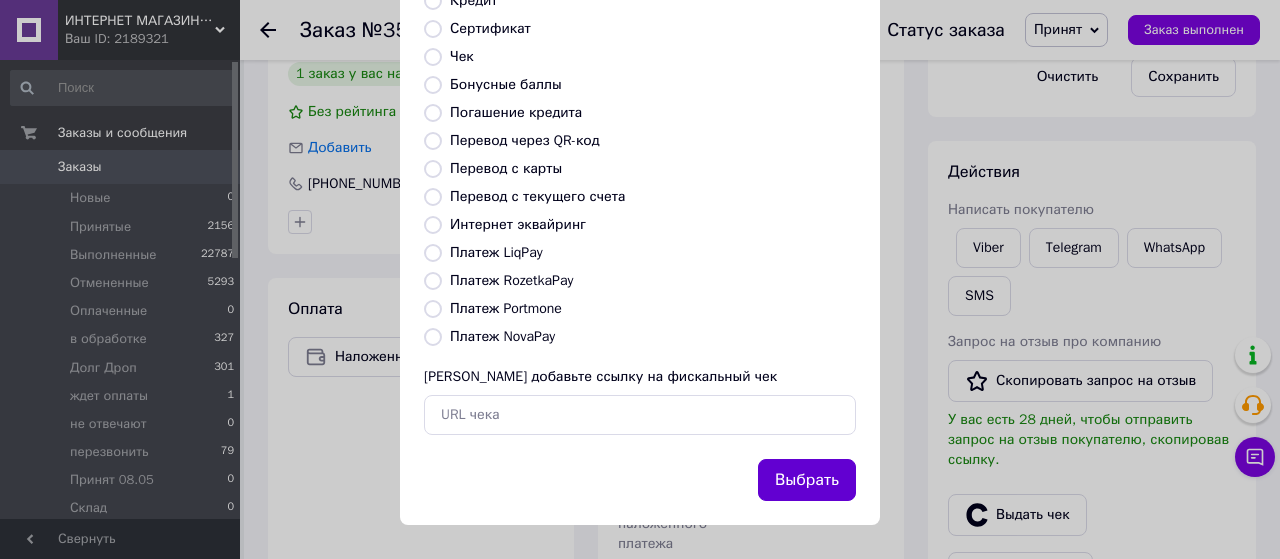 click on "Выбрать" at bounding box center [807, 480] 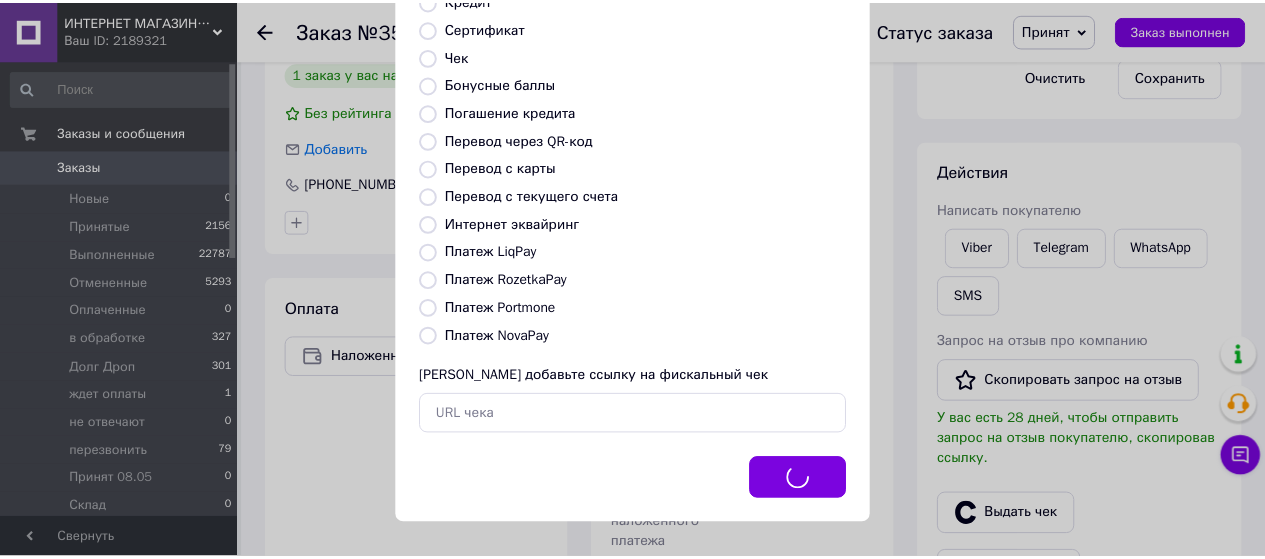 scroll, scrollTop: 500, scrollLeft: 0, axis: vertical 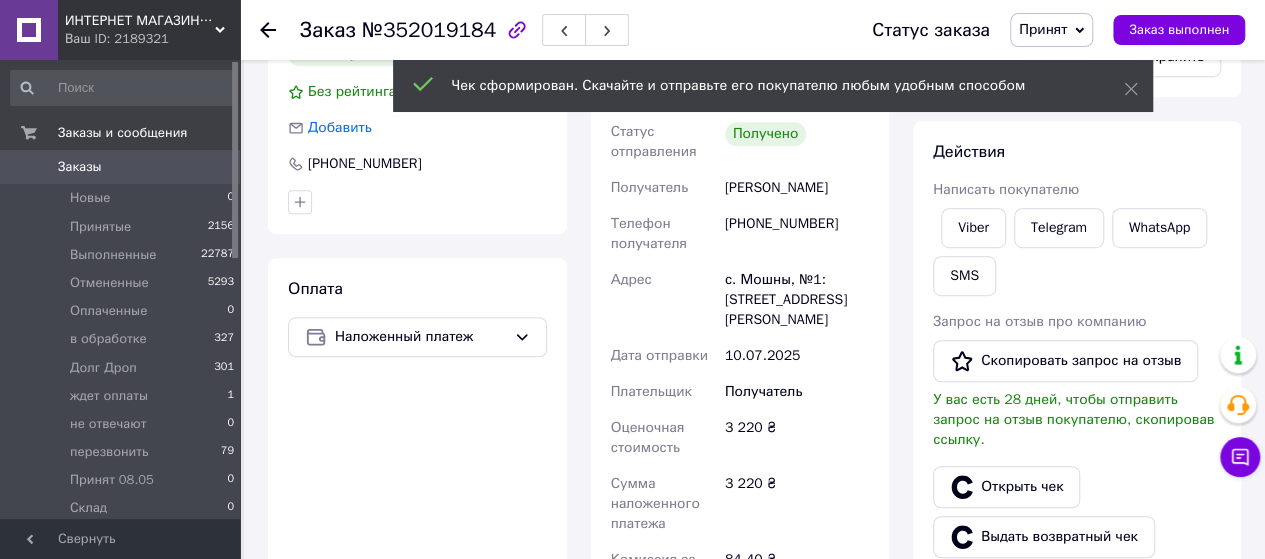 click 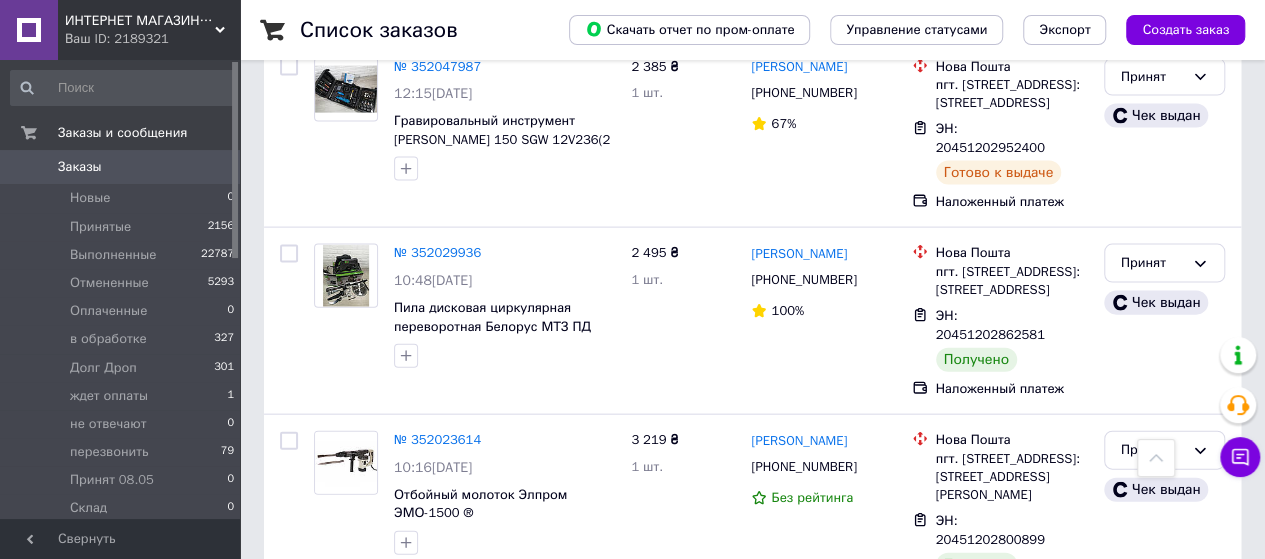 scroll, scrollTop: 5860, scrollLeft: 0, axis: vertical 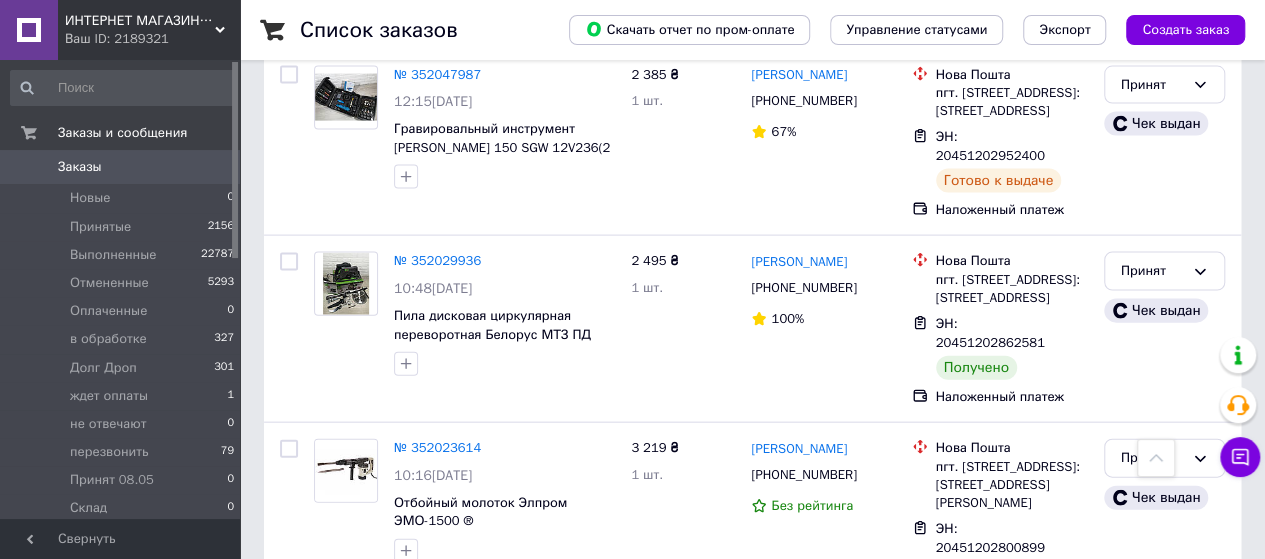 click on "№ 352013202" at bounding box center [437, 858] 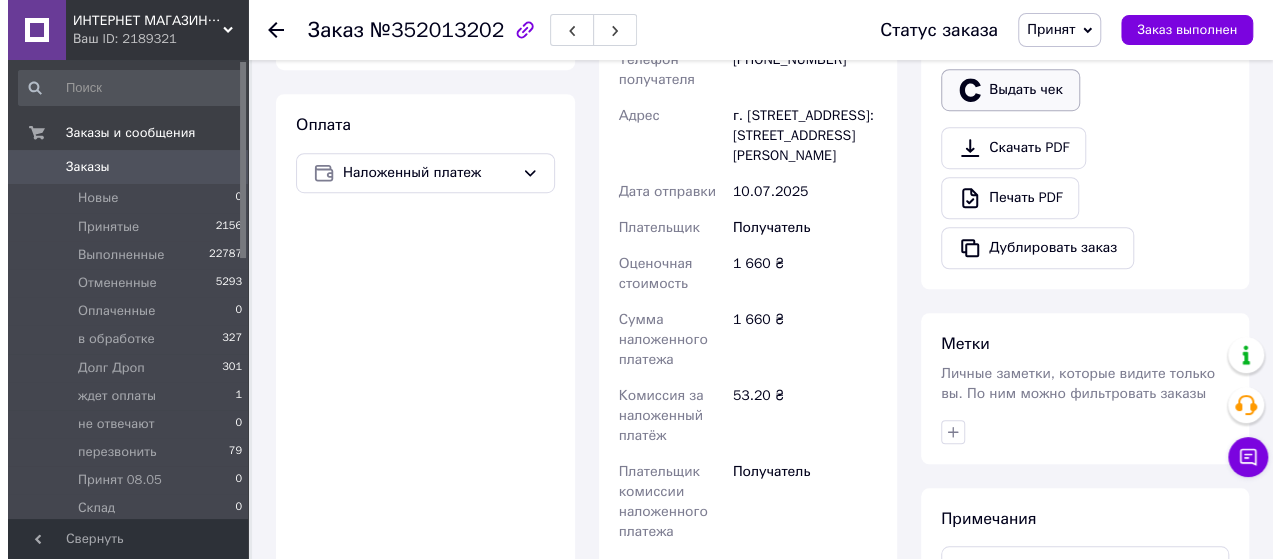 scroll, scrollTop: 516, scrollLeft: 0, axis: vertical 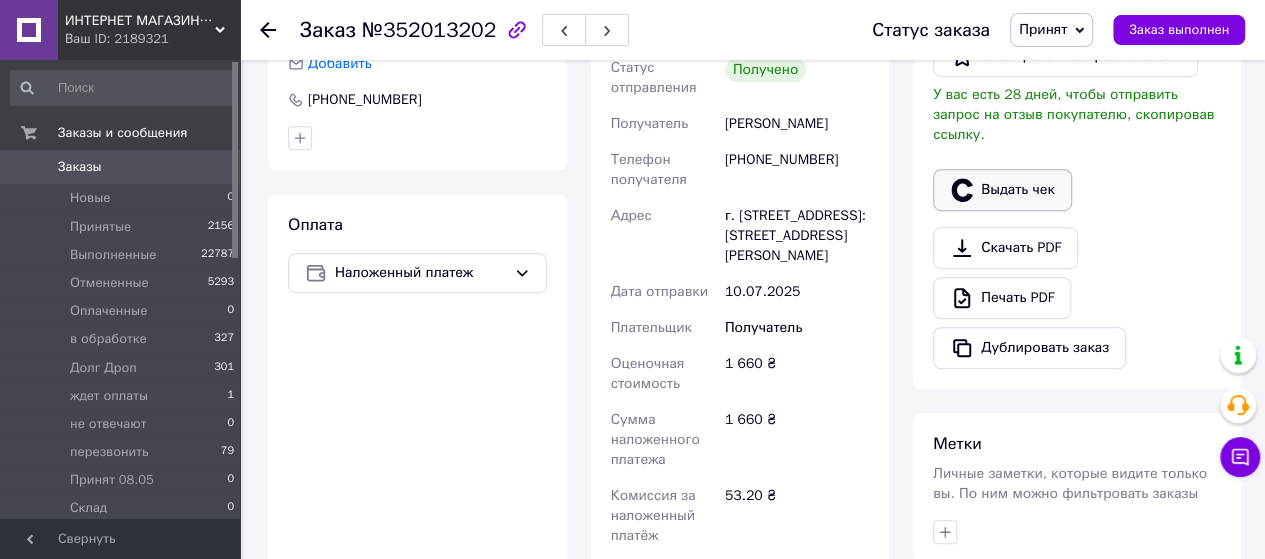 click on "Выдать чек" at bounding box center (1002, 190) 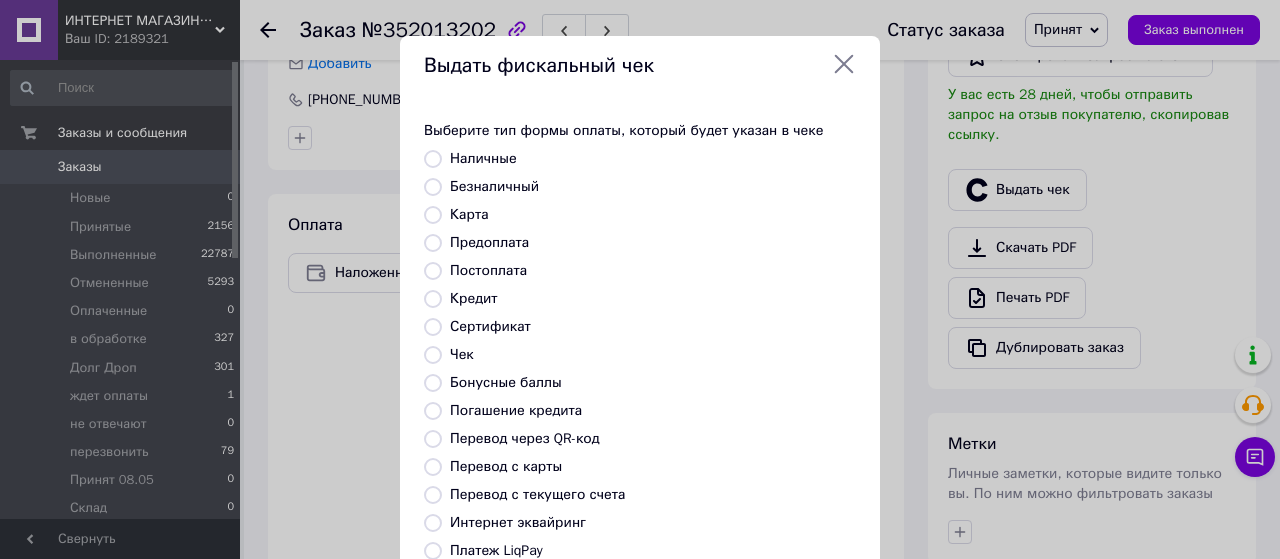 click on "Безналичный" at bounding box center [433, 187] 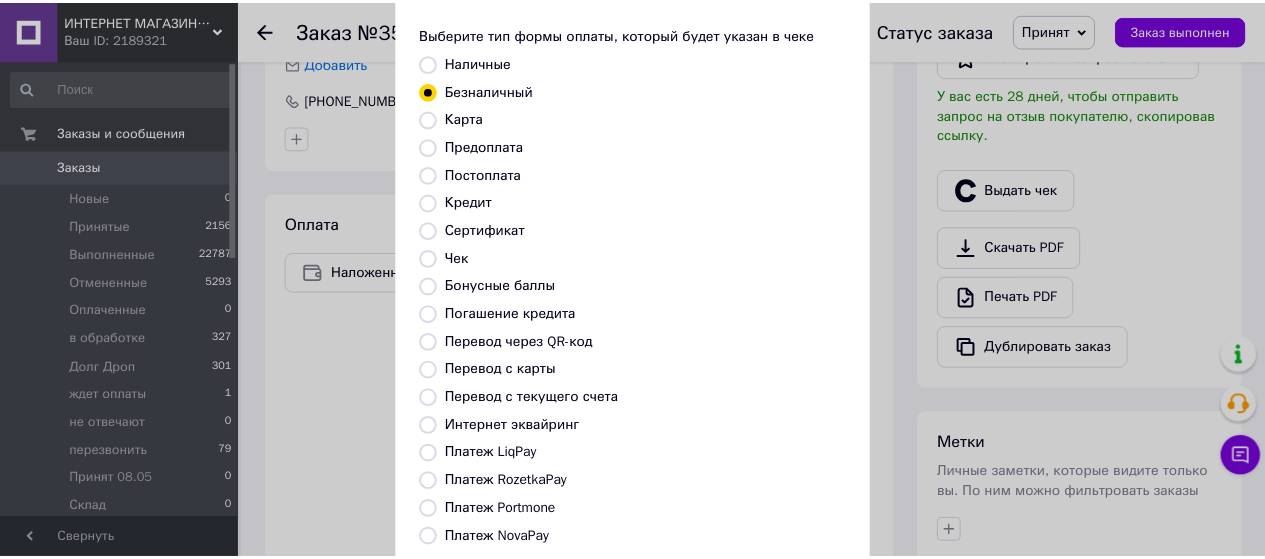 scroll, scrollTop: 298, scrollLeft: 0, axis: vertical 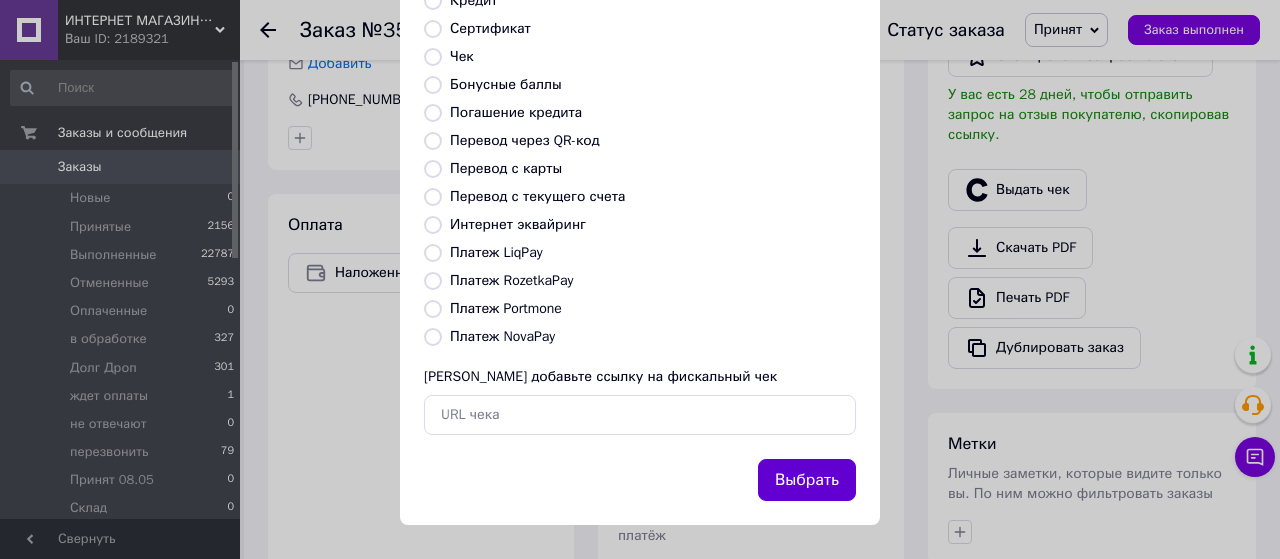 click on "Выбрать" at bounding box center [807, 480] 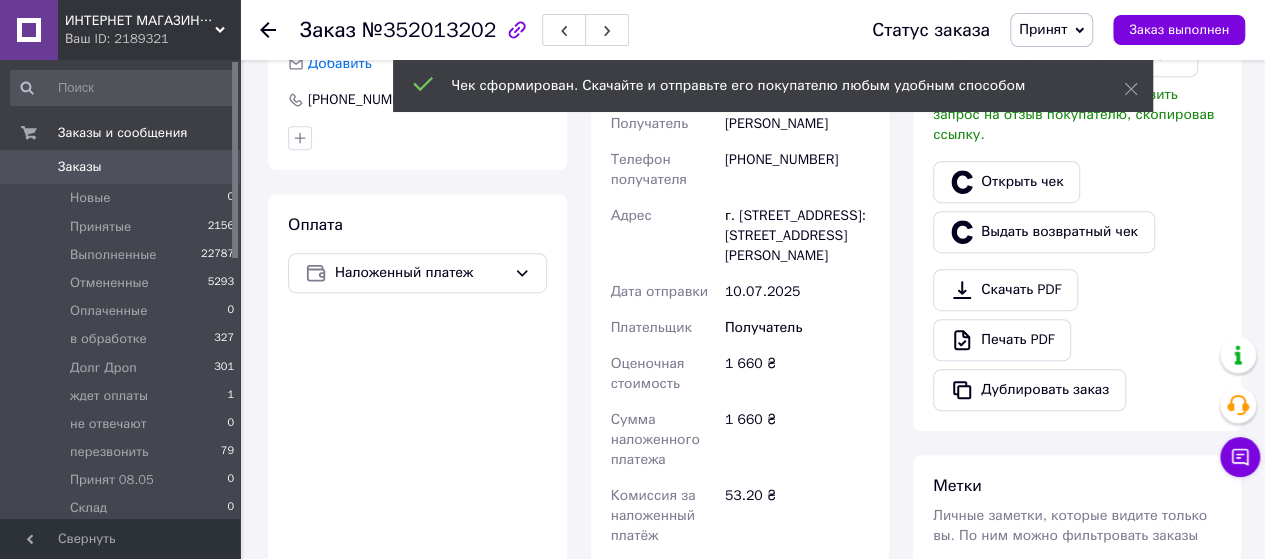 click 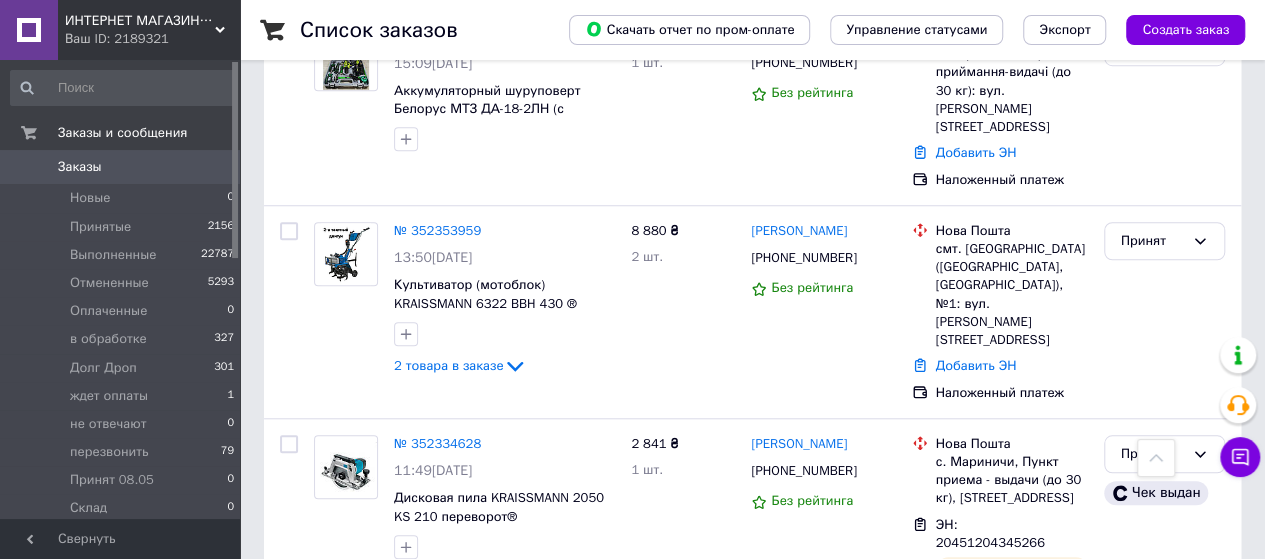 scroll, scrollTop: 760, scrollLeft: 0, axis: vertical 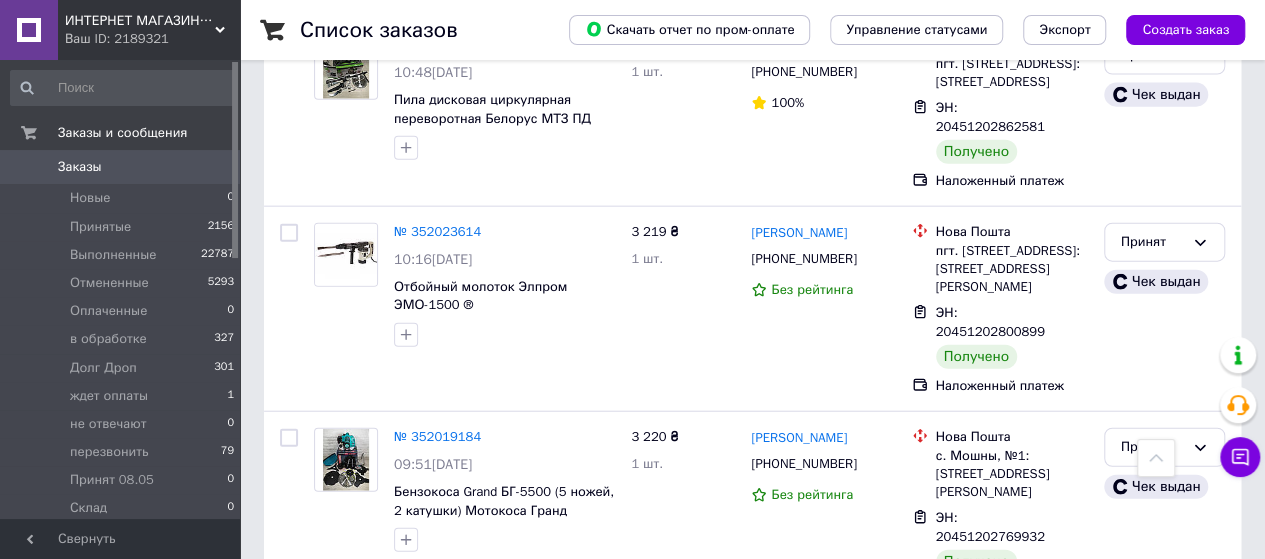 click on "№ 351974652" at bounding box center (437, 847) 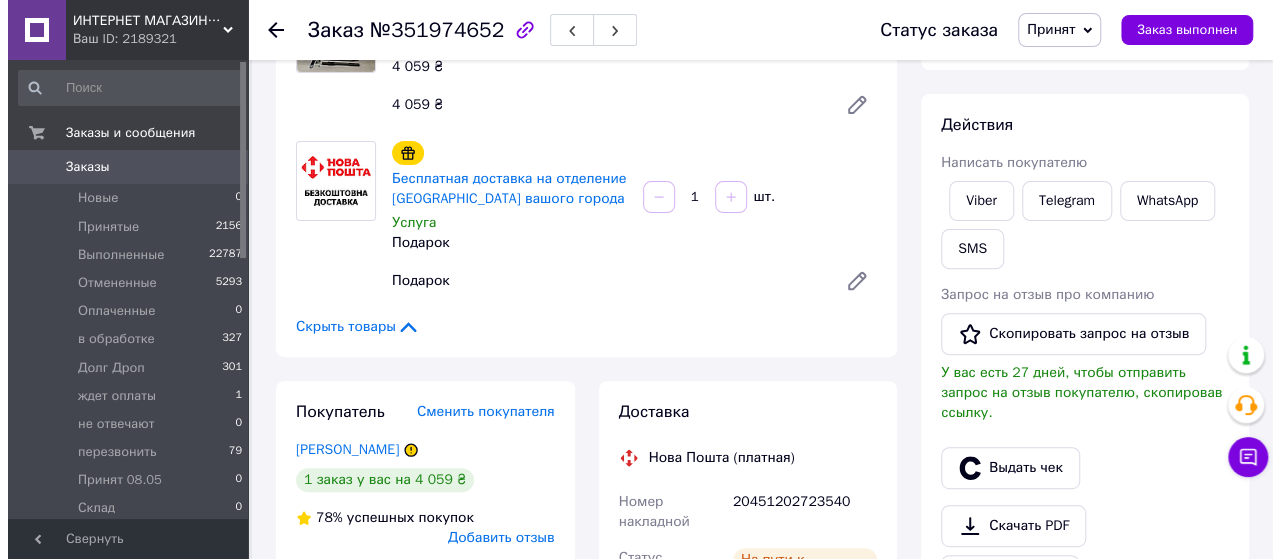 scroll, scrollTop: 349, scrollLeft: 0, axis: vertical 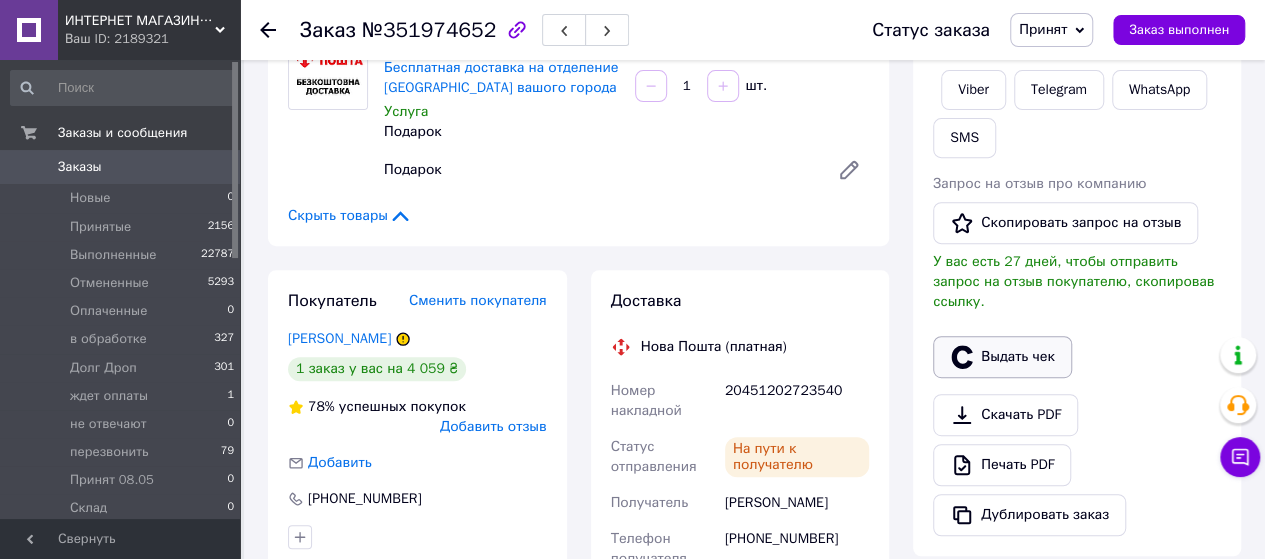 click on "Выдать чек" at bounding box center (1002, 357) 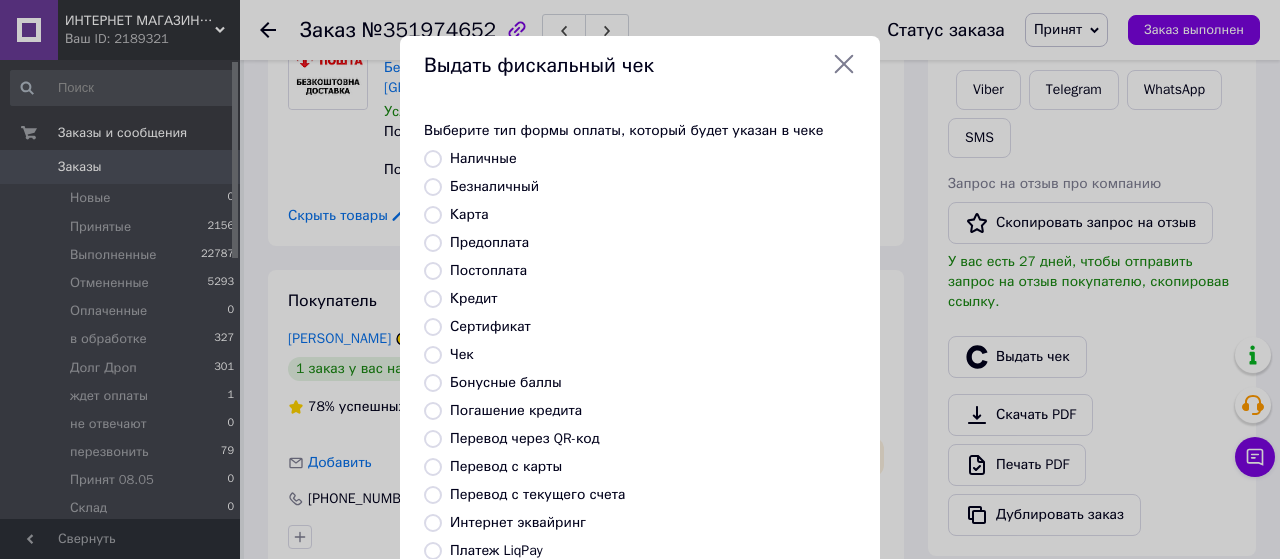 click on "Безналичный" at bounding box center (433, 187) 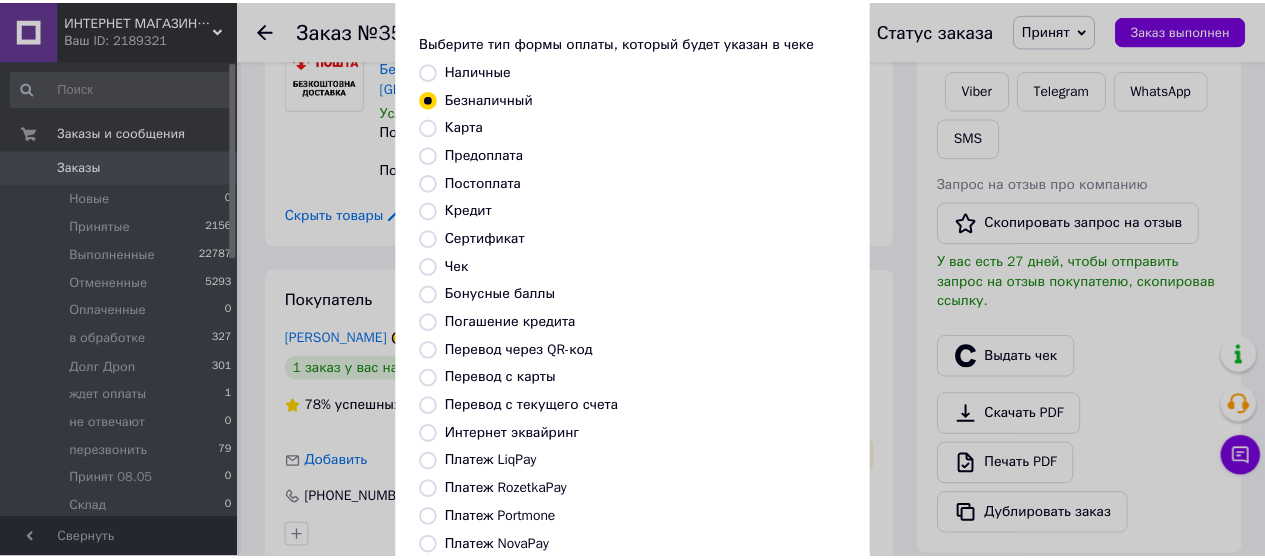 scroll, scrollTop: 298, scrollLeft: 0, axis: vertical 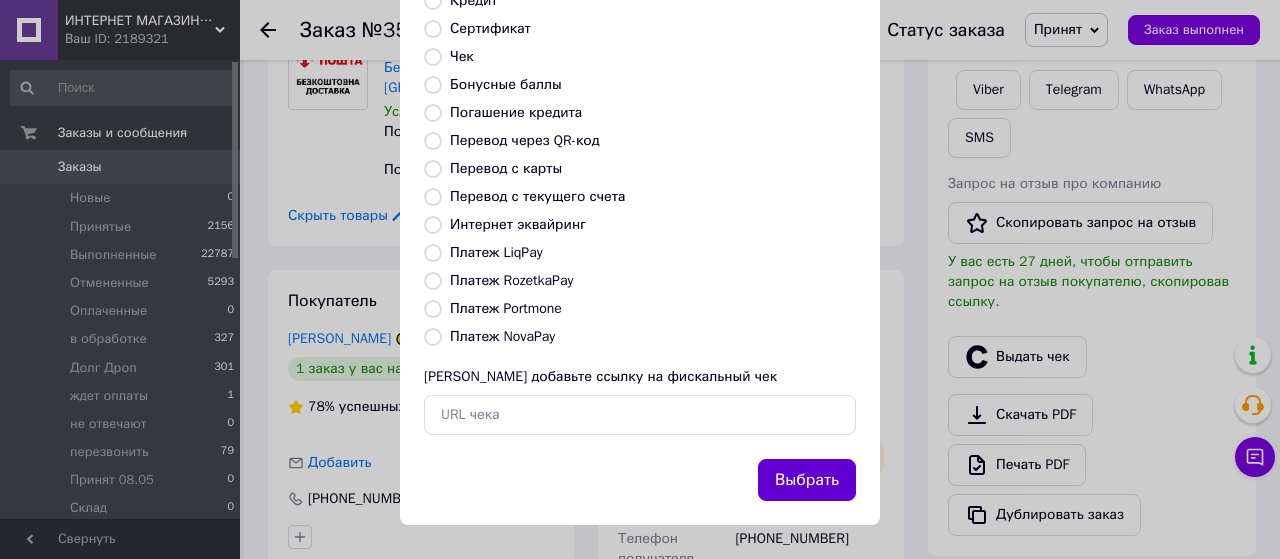 click on "Выбрать" at bounding box center (807, 480) 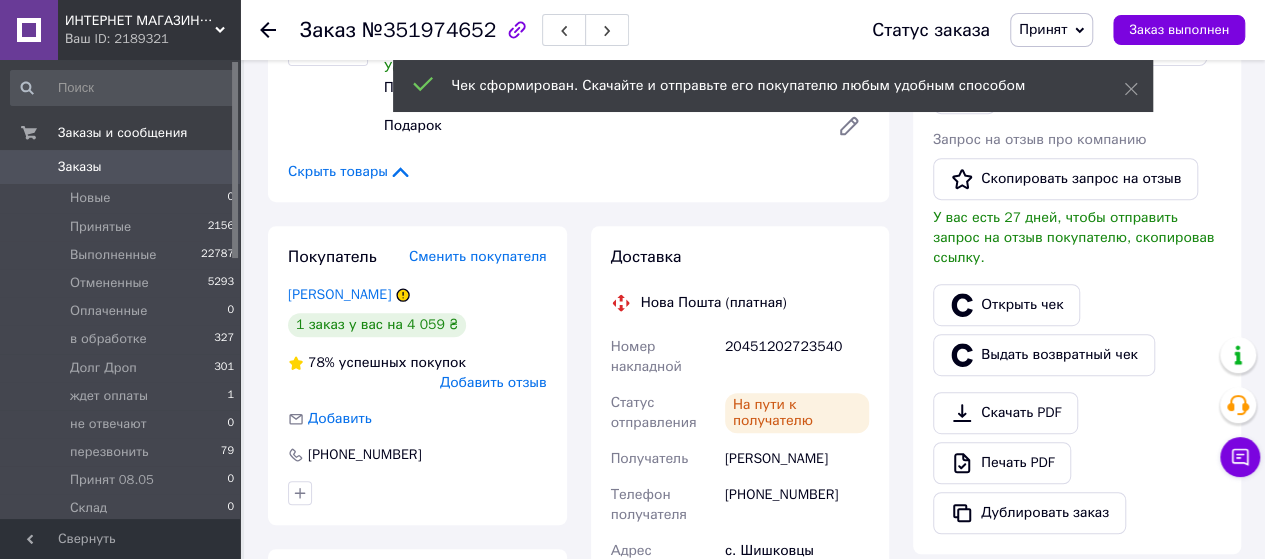 scroll, scrollTop: 400, scrollLeft: 0, axis: vertical 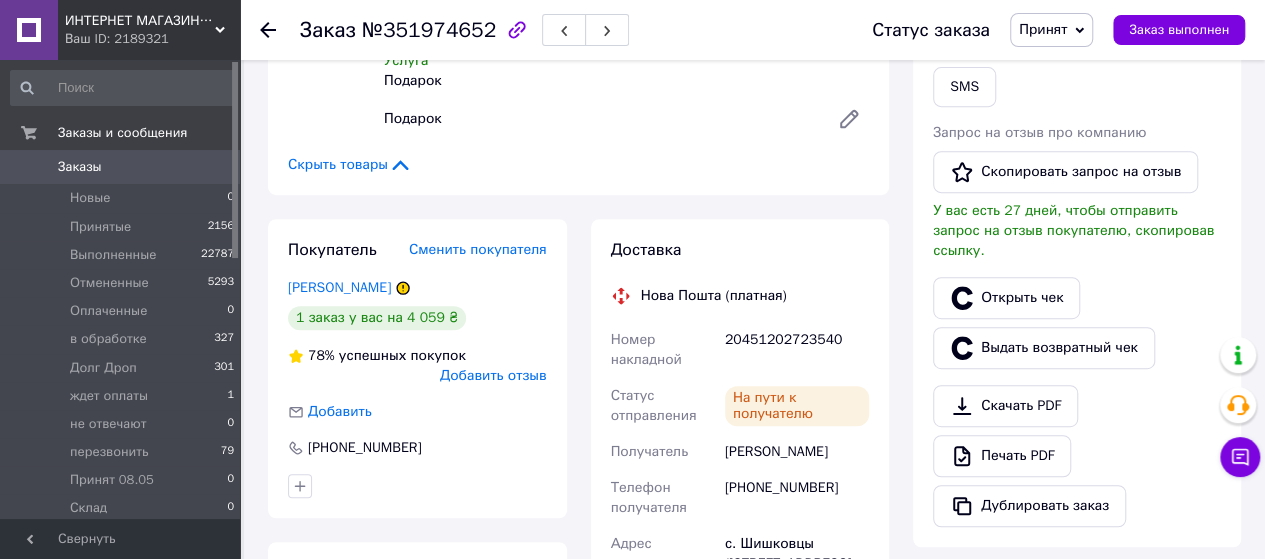click 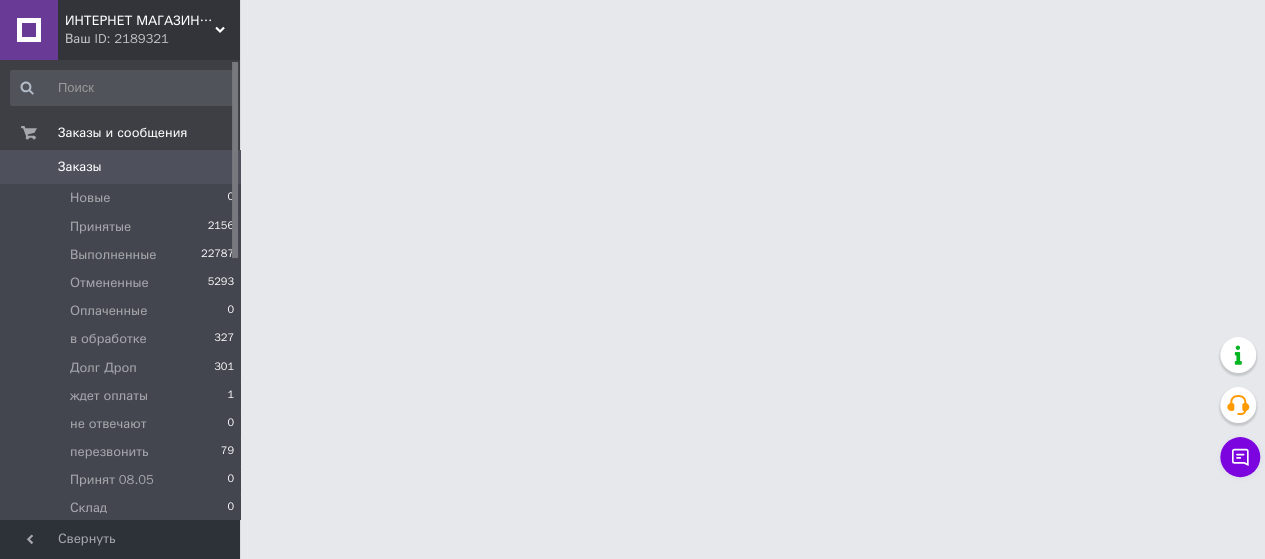 scroll, scrollTop: 0, scrollLeft: 0, axis: both 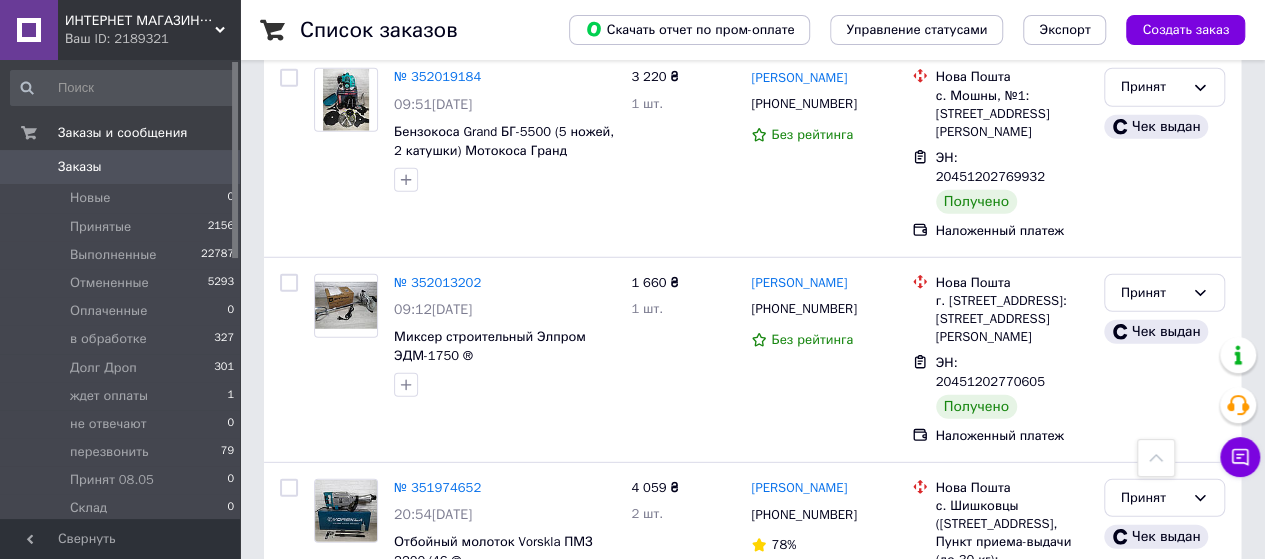 click on "№ 351957118" at bounding box center (437, 882) 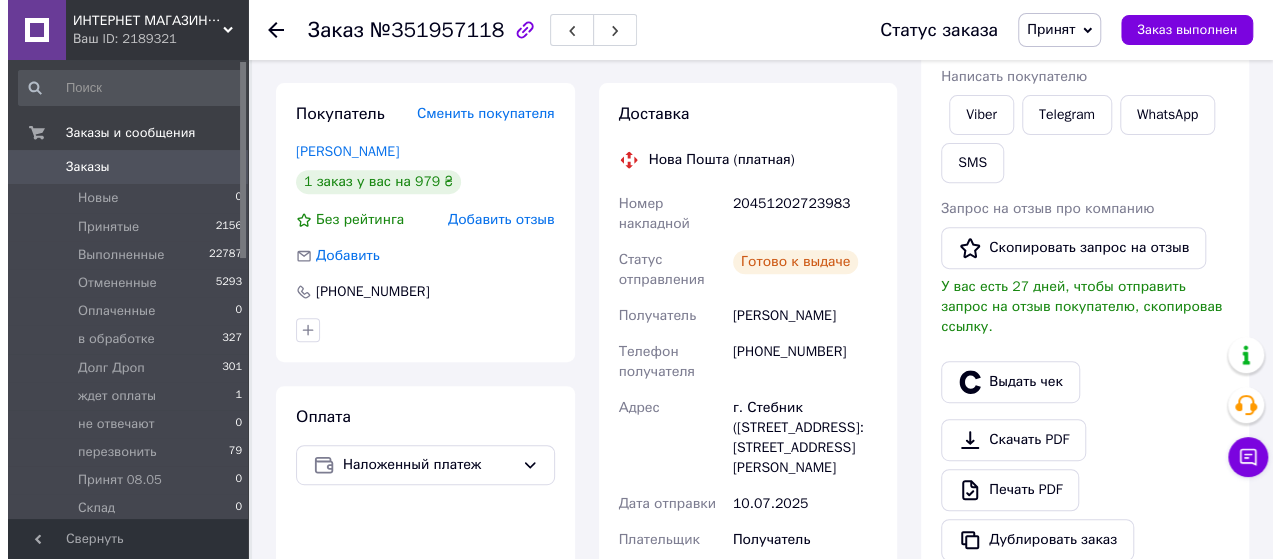 scroll, scrollTop: 316, scrollLeft: 0, axis: vertical 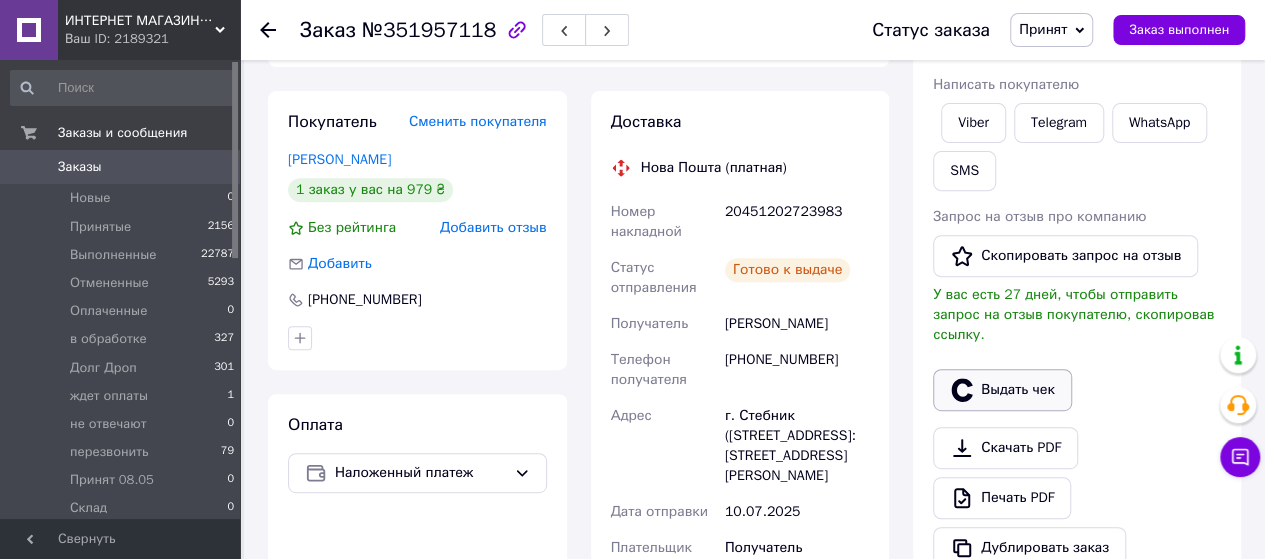 click on "Выдать чек" at bounding box center [1002, 390] 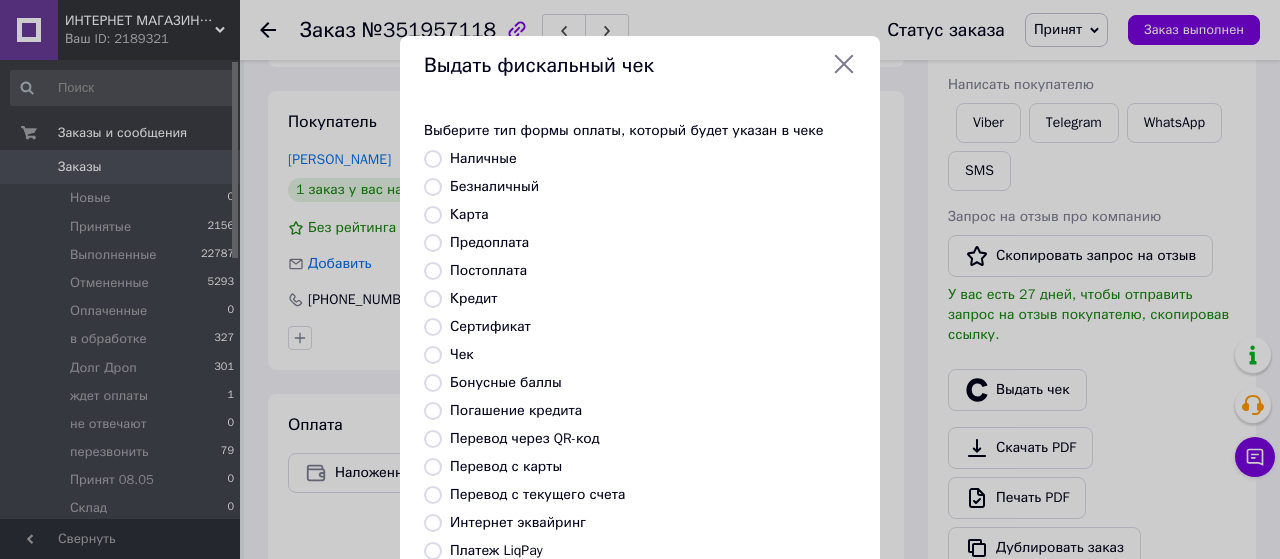 click on "Безналичный" at bounding box center (433, 187) 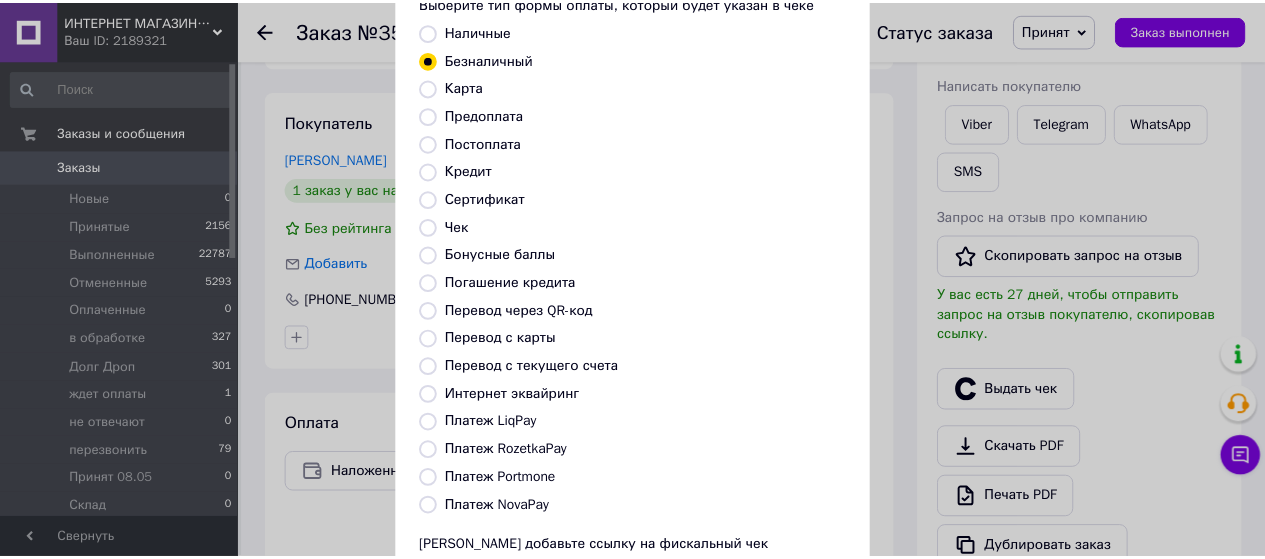 scroll, scrollTop: 298, scrollLeft: 0, axis: vertical 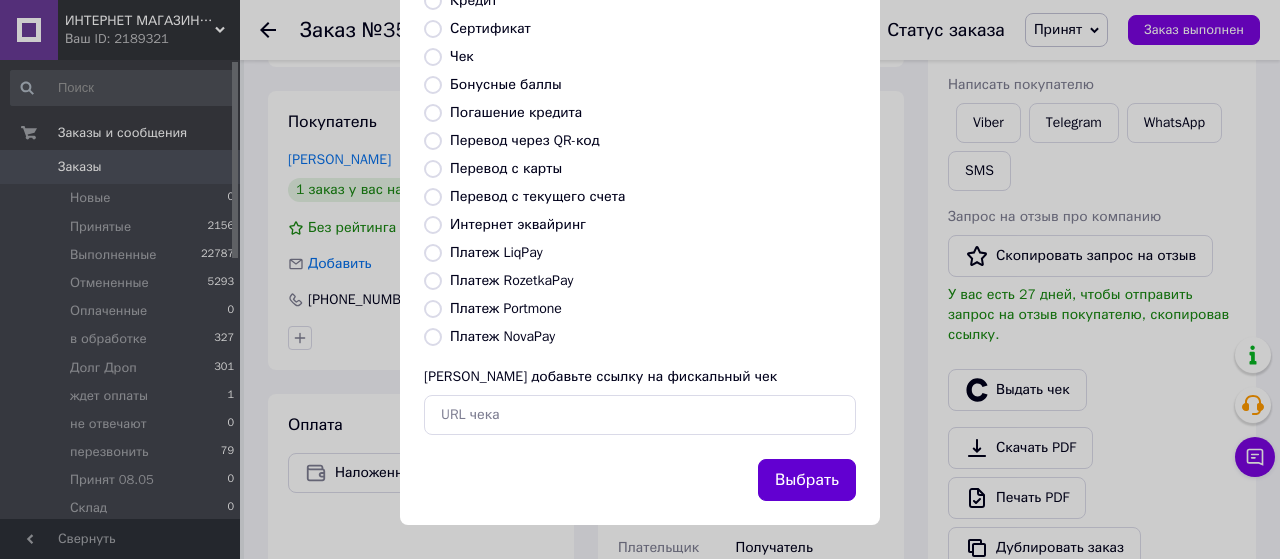click on "Выбрать" at bounding box center (807, 480) 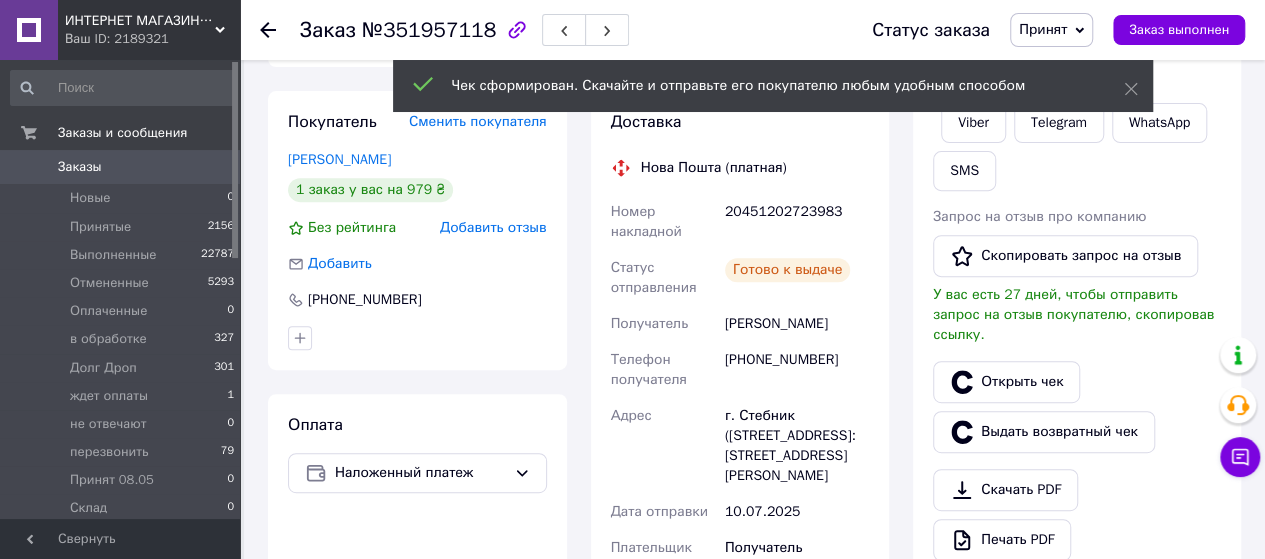 click 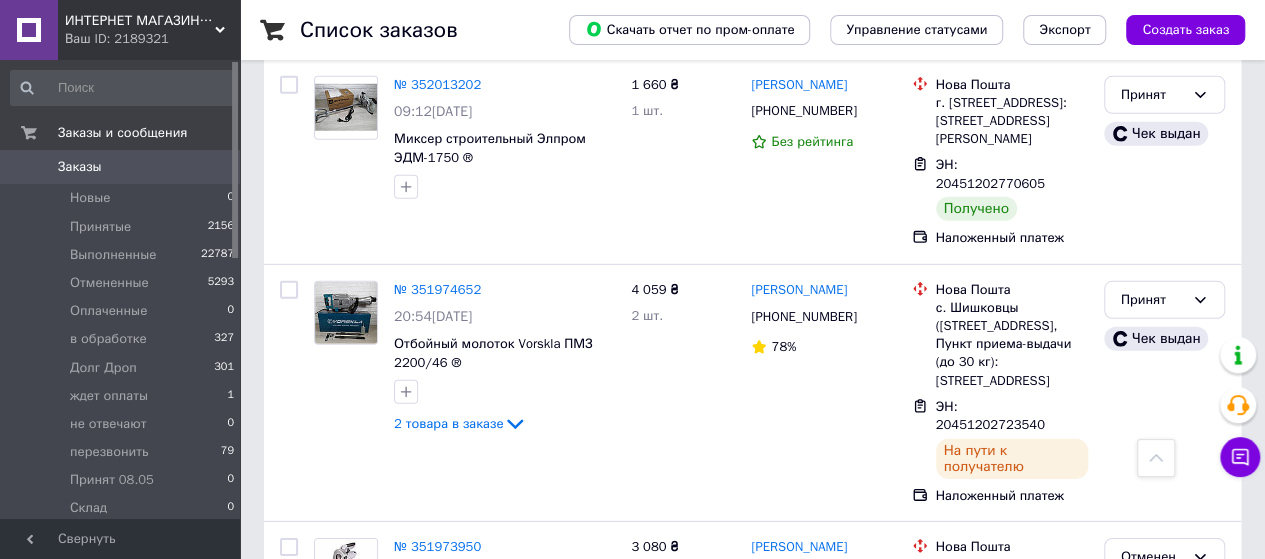 scroll, scrollTop: 6761, scrollLeft: 0, axis: vertical 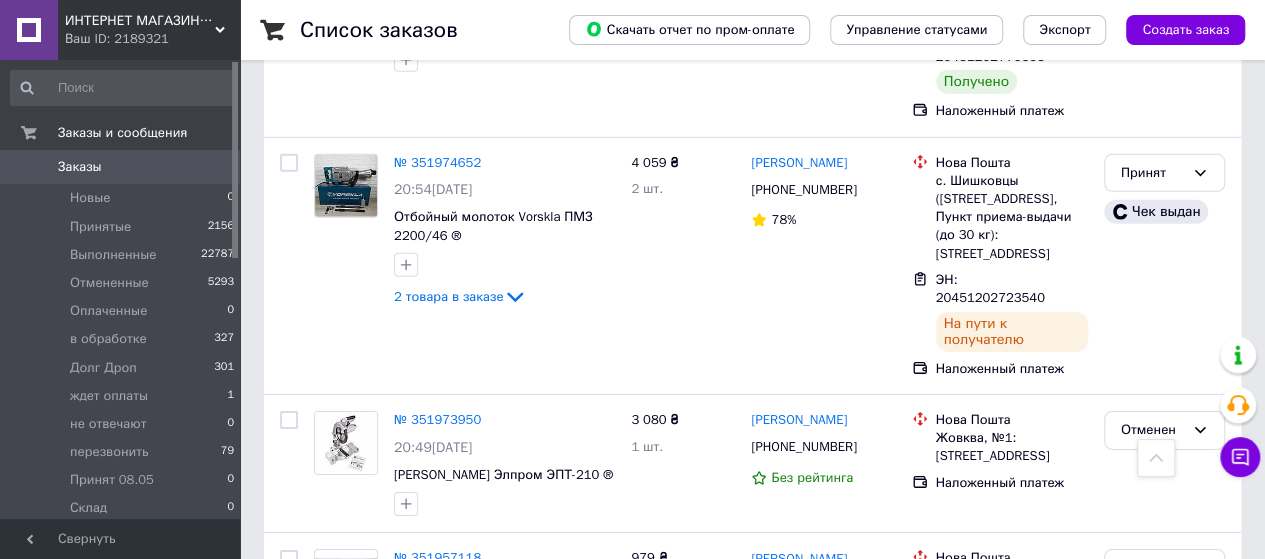 click on "№ 351952710" at bounding box center (437, 781) 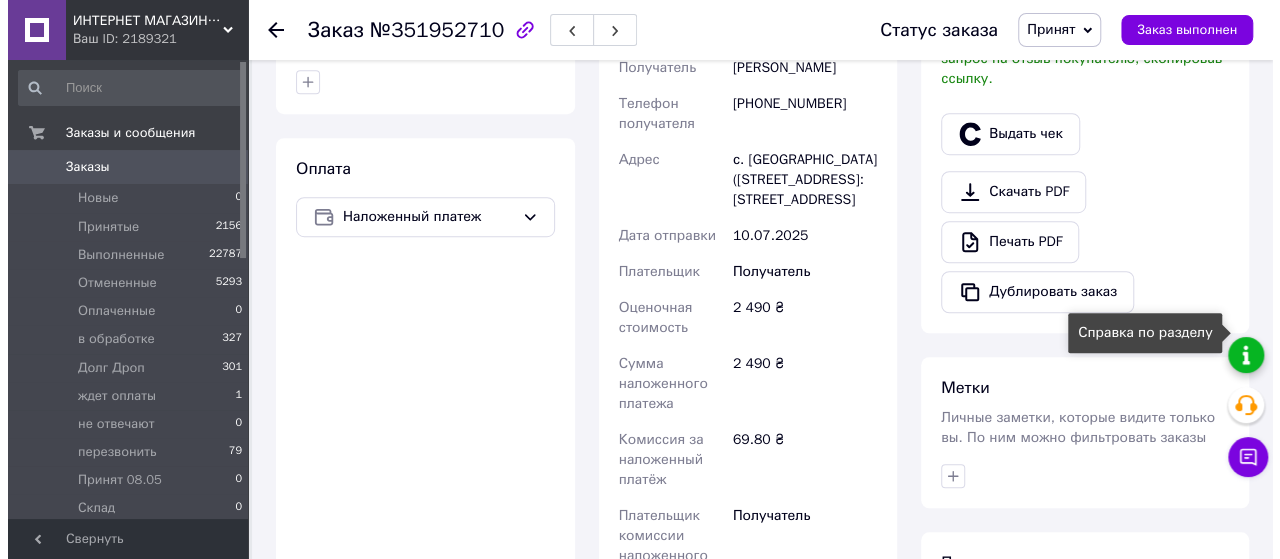 scroll, scrollTop: 536, scrollLeft: 0, axis: vertical 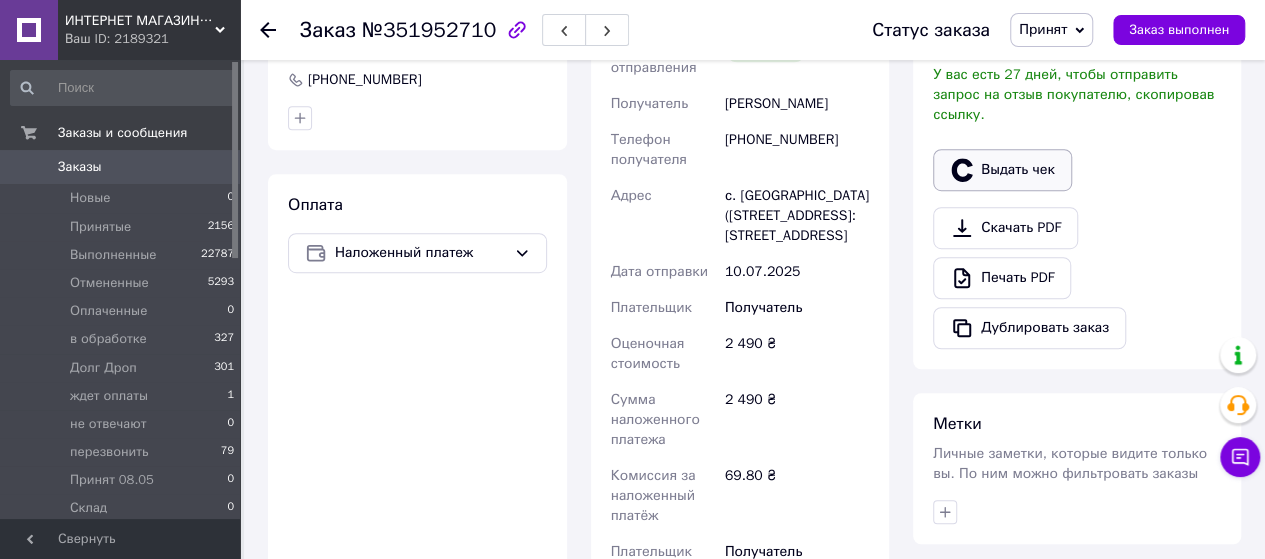 click on "Выдать чек" at bounding box center [1002, 170] 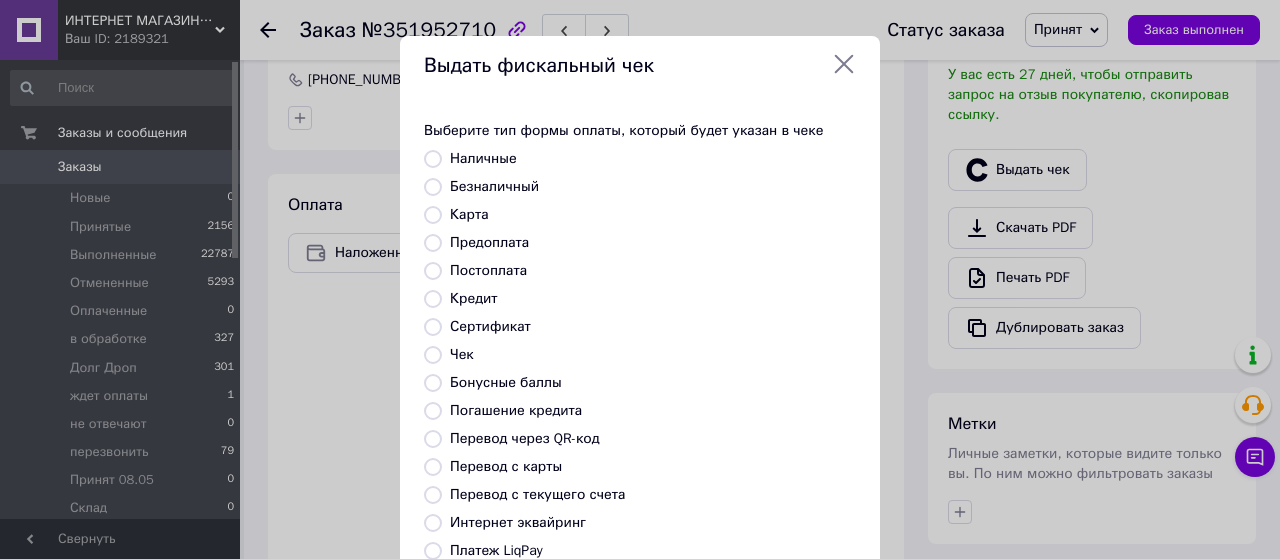 click on "Безналичный" at bounding box center (433, 187) 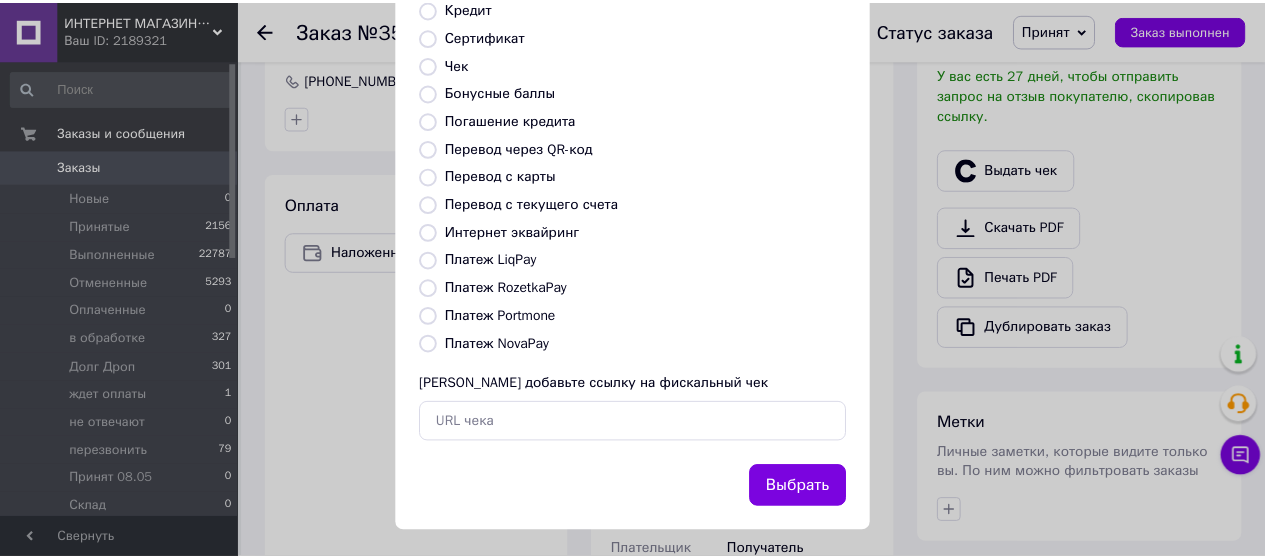 scroll, scrollTop: 298, scrollLeft: 0, axis: vertical 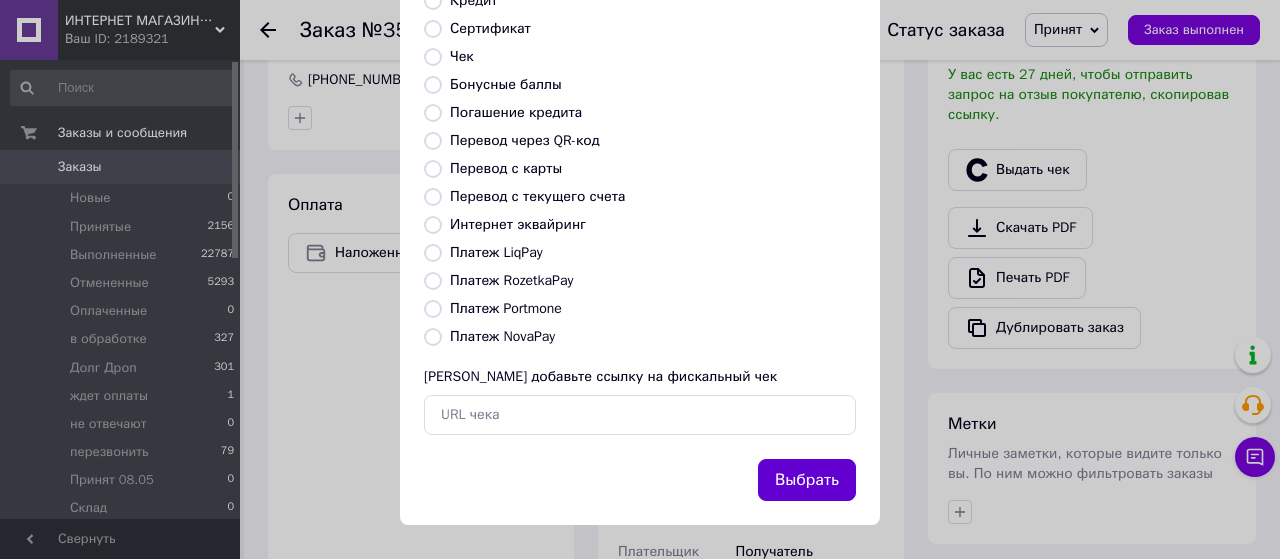 click on "Выбрать" at bounding box center (807, 480) 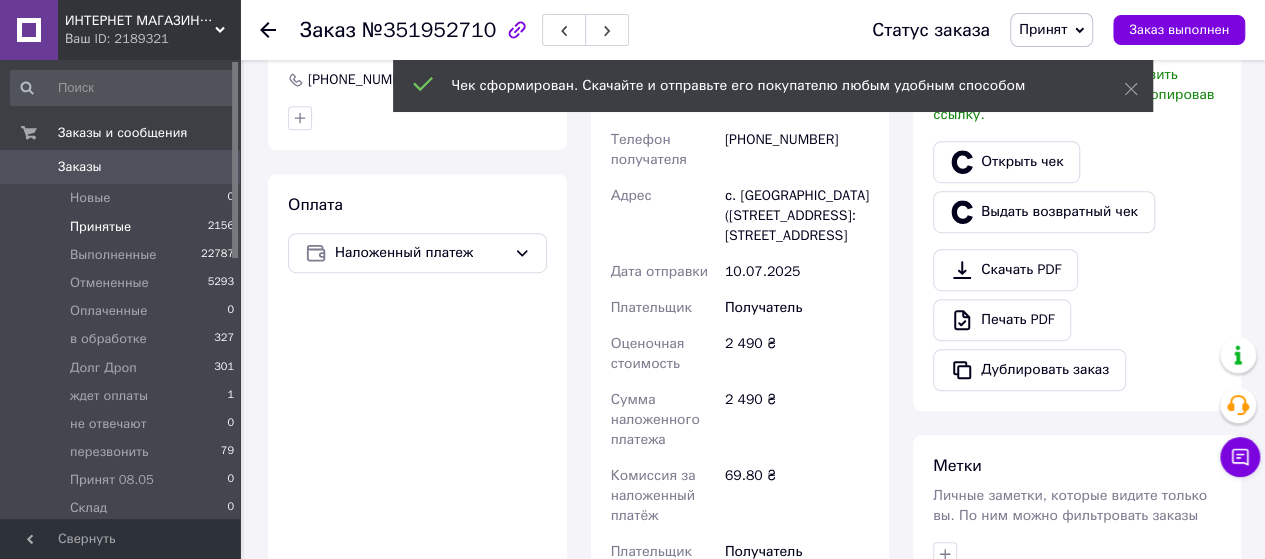 click on "Принятые" at bounding box center [100, 227] 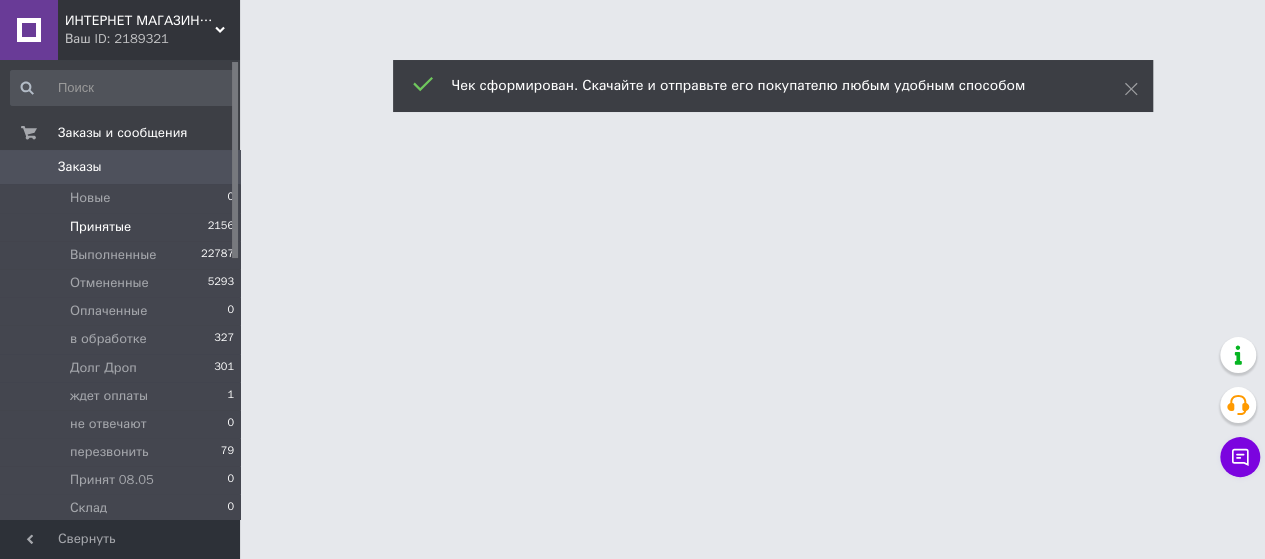 scroll, scrollTop: 0, scrollLeft: 0, axis: both 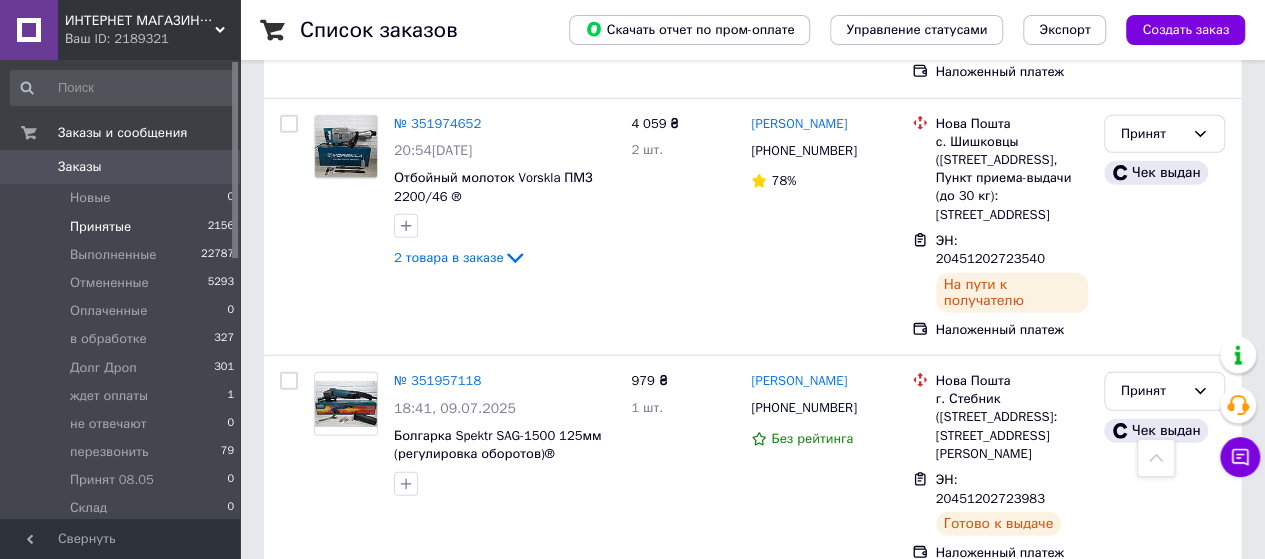 click on "№ 351931140" at bounding box center [437, 808] 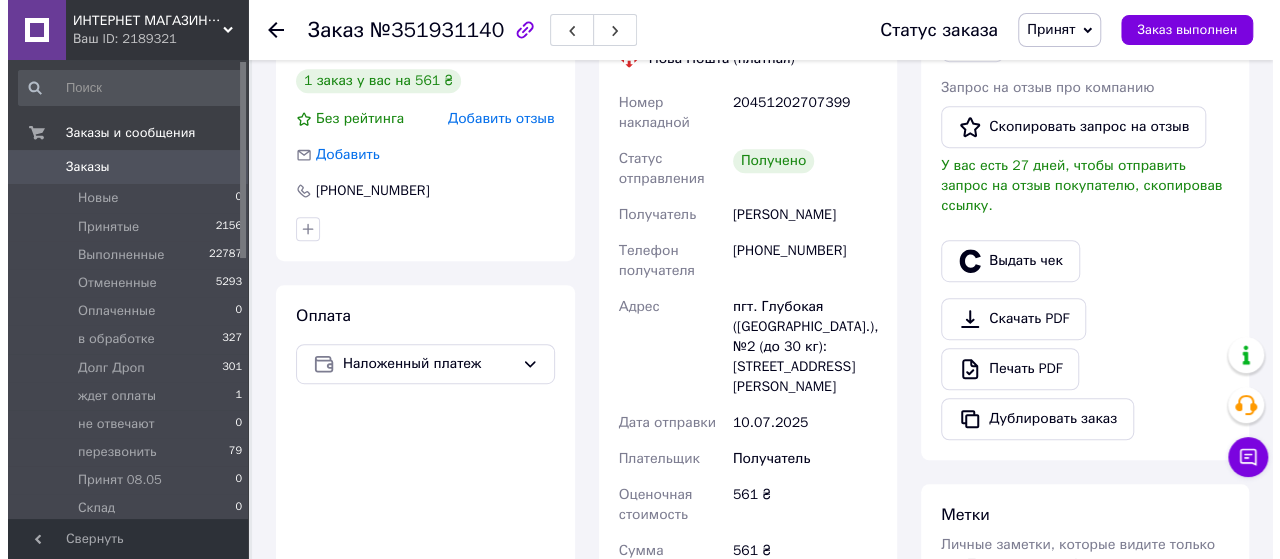scroll, scrollTop: 436, scrollLeft: 0, axis: vertical 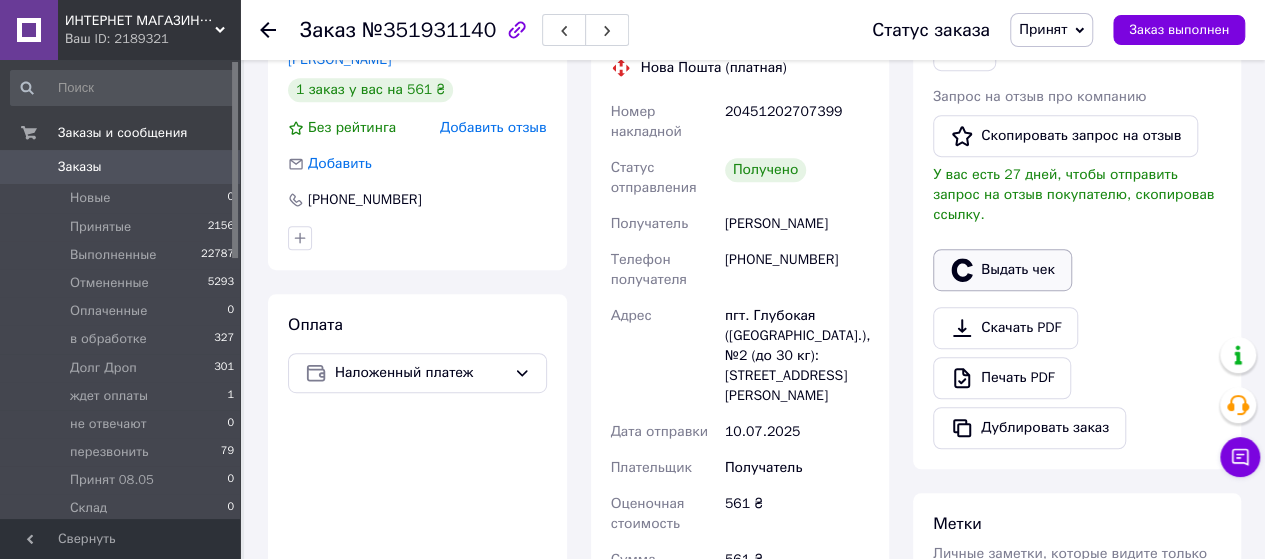 click on "Выдать чек" at bounding box center [1002, 270] 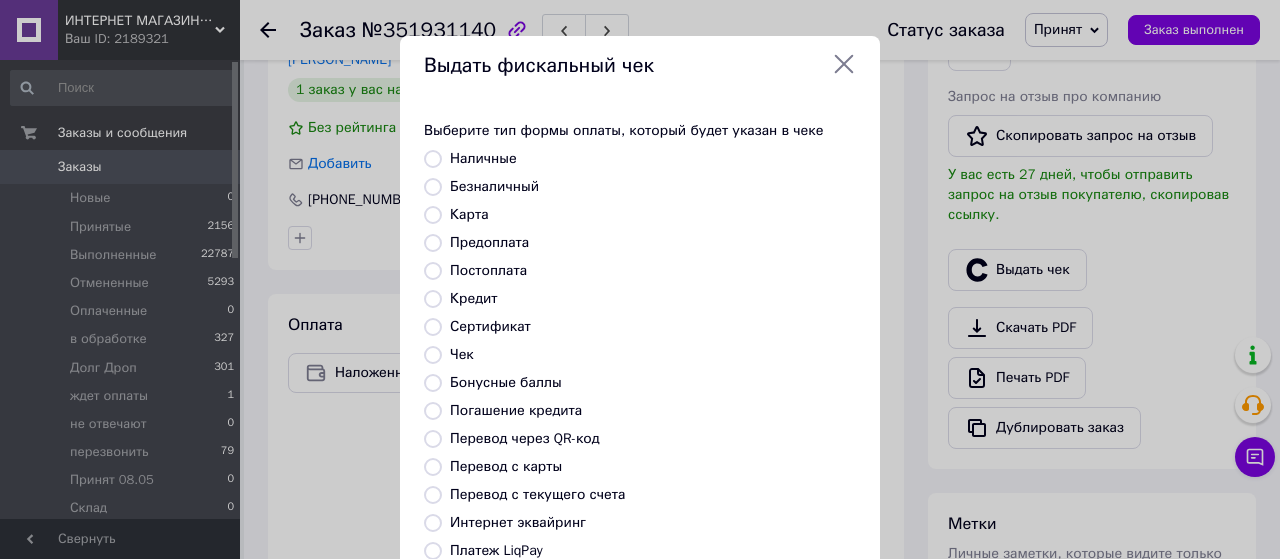 click on "Безналичный" at bounding box center [433, 187] 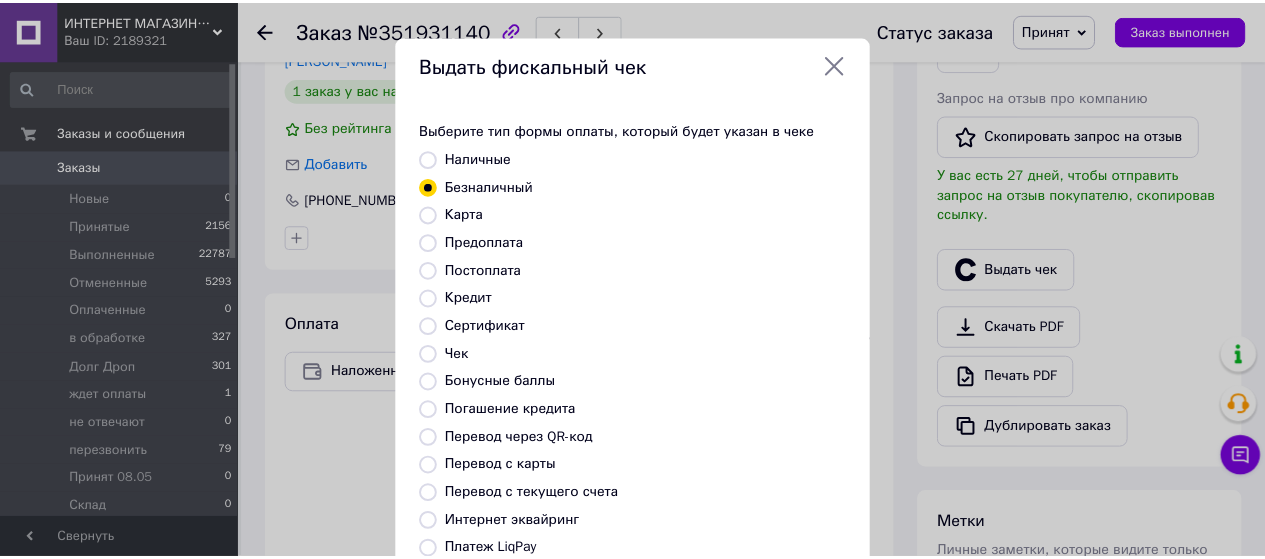 scroll, scrollTop: 298, scrollLeft: 0, axis: vertical 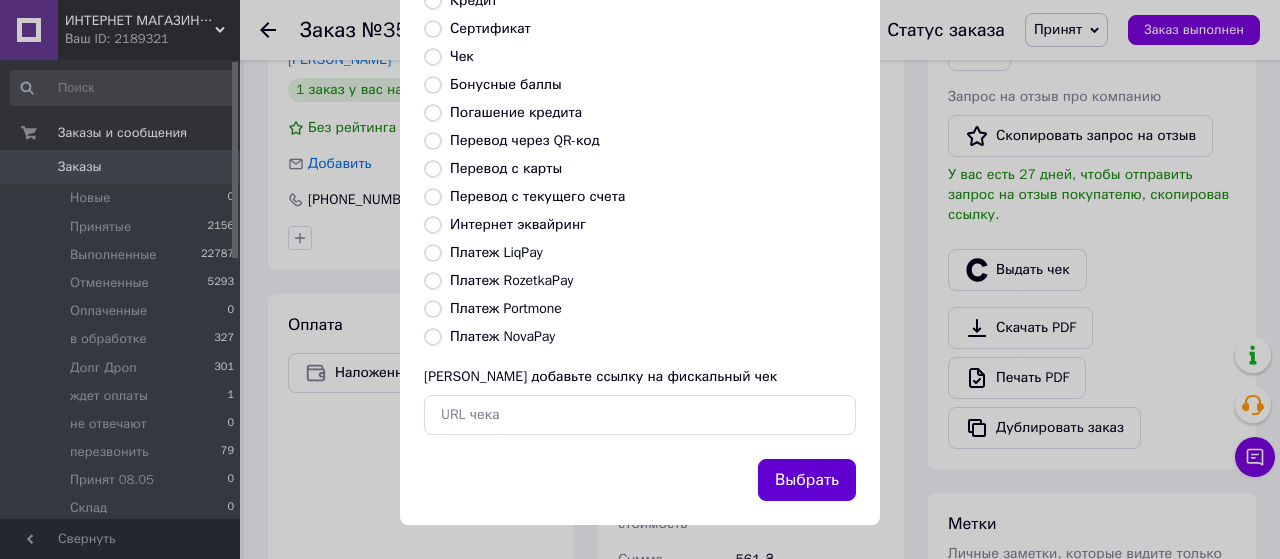 click on "Выбрать" at bounding box center (807, 480) 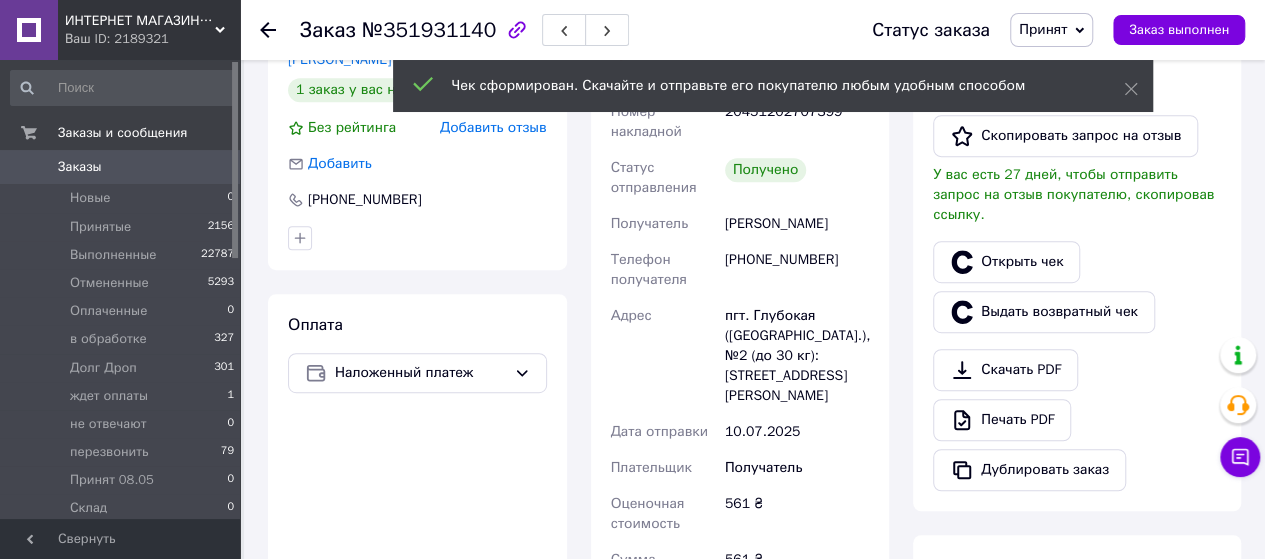 click 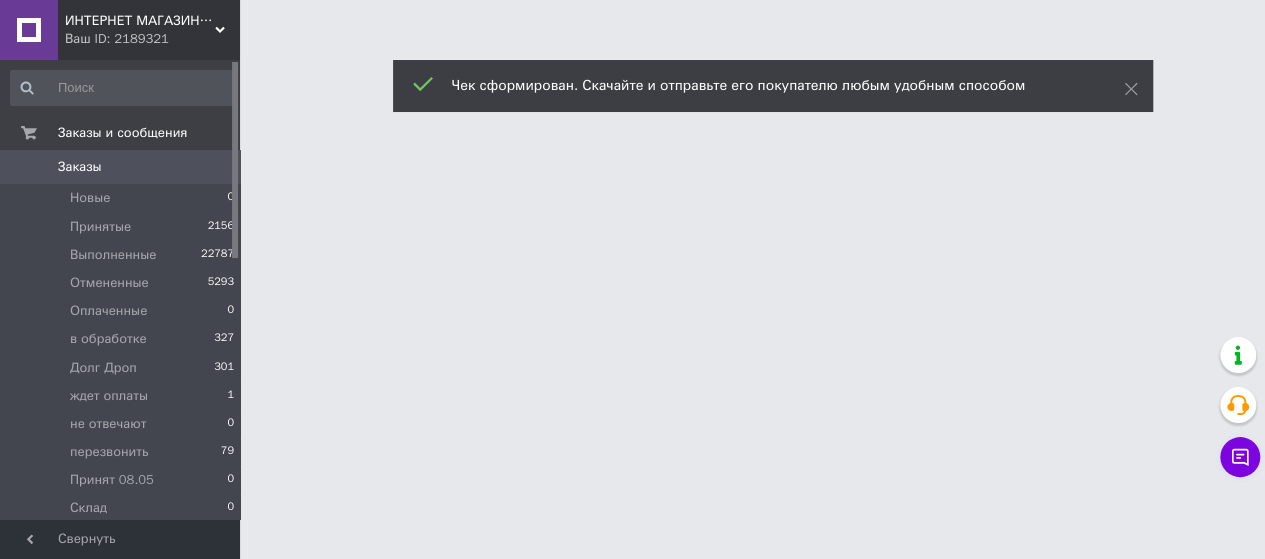 scroll, scrollTop: 0, scrollLeft: 0, axis: both 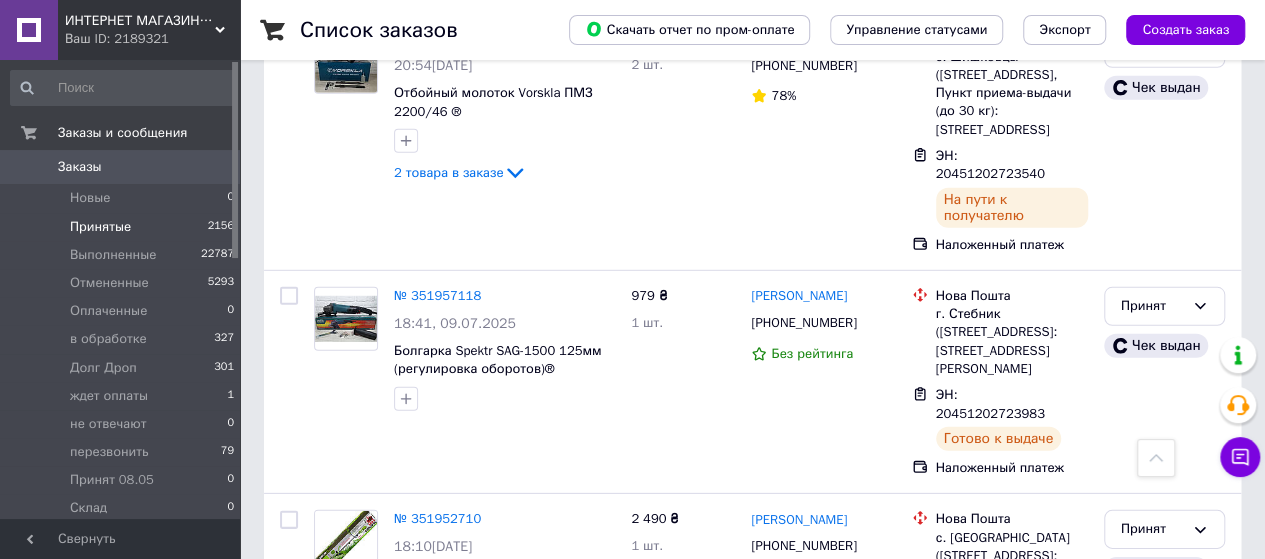 click on "№ 351924519" at bounding box center [437, 965] 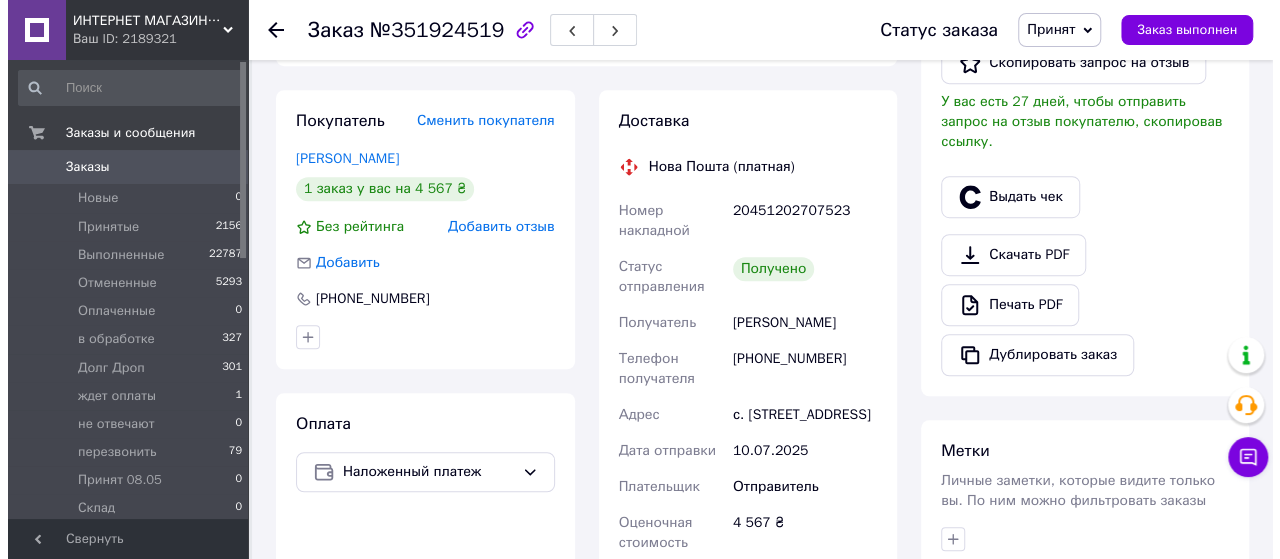 scroll, scrollTop: 409, scrollLeft: 0, axis: vertical 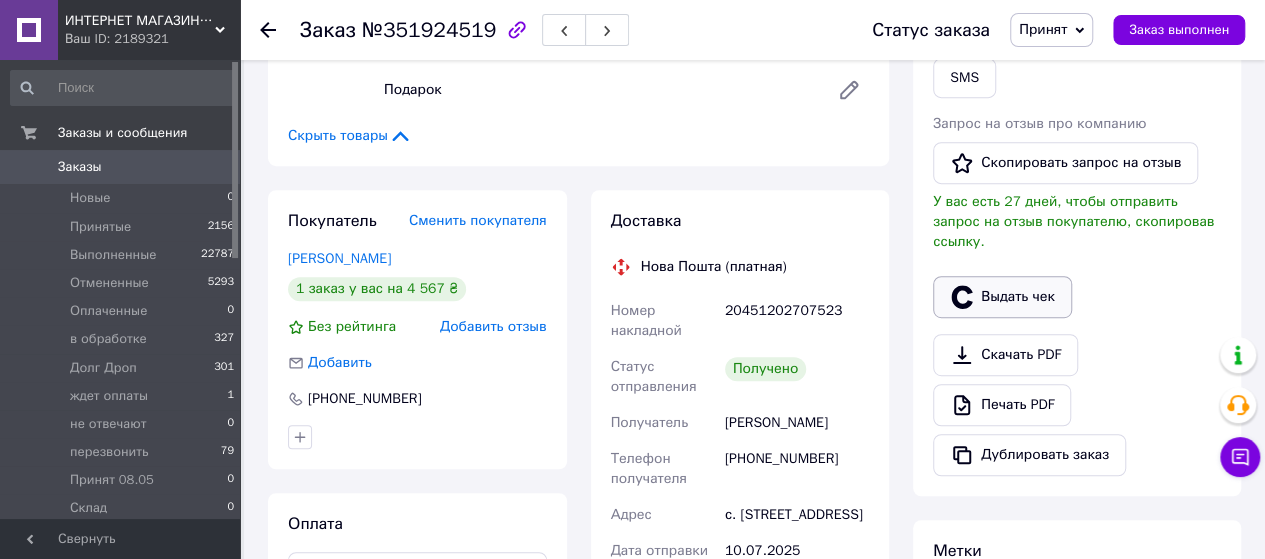 click on "Выдать чек" at bounding box center [1002, 297] 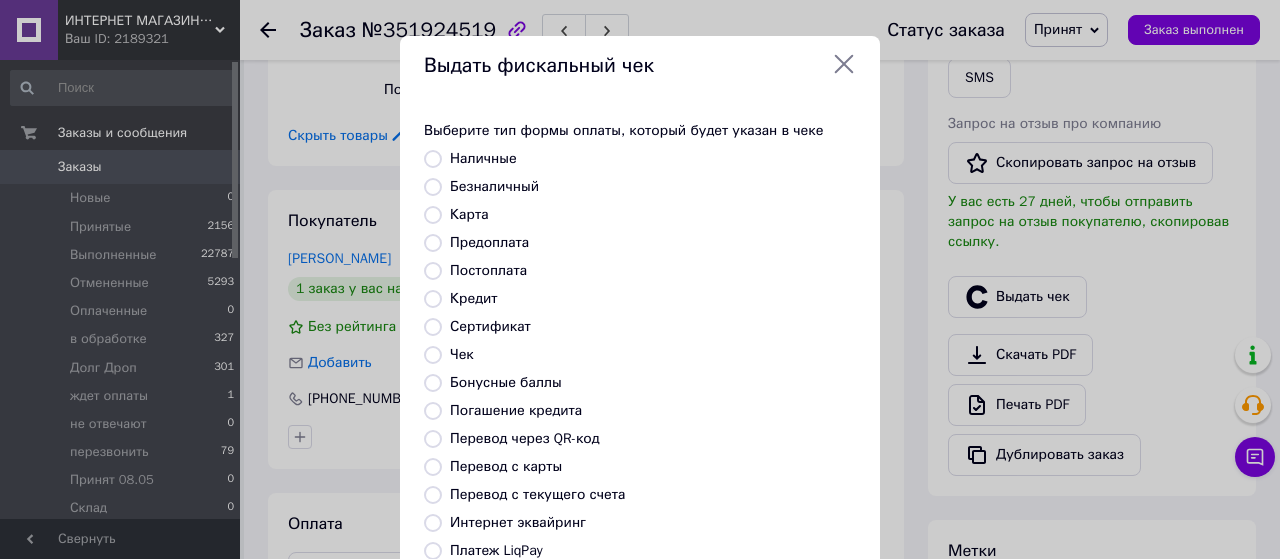 click on "Безналичный" at bounding box center [433, 187] 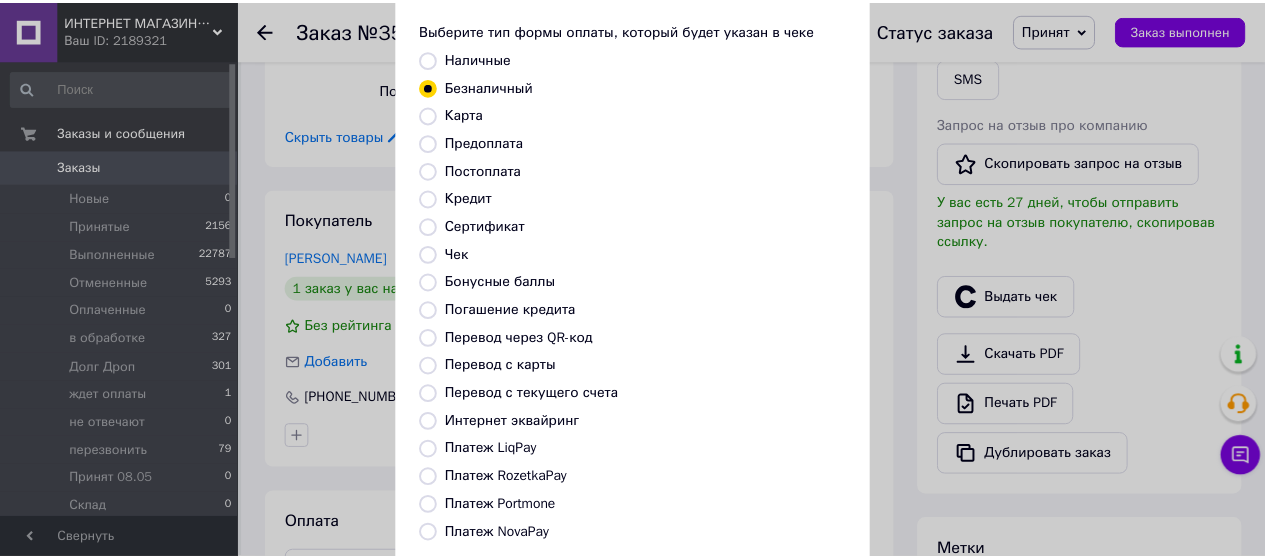 scroll, scrollTop: 298, scrollLeft: 0, axis: vertical 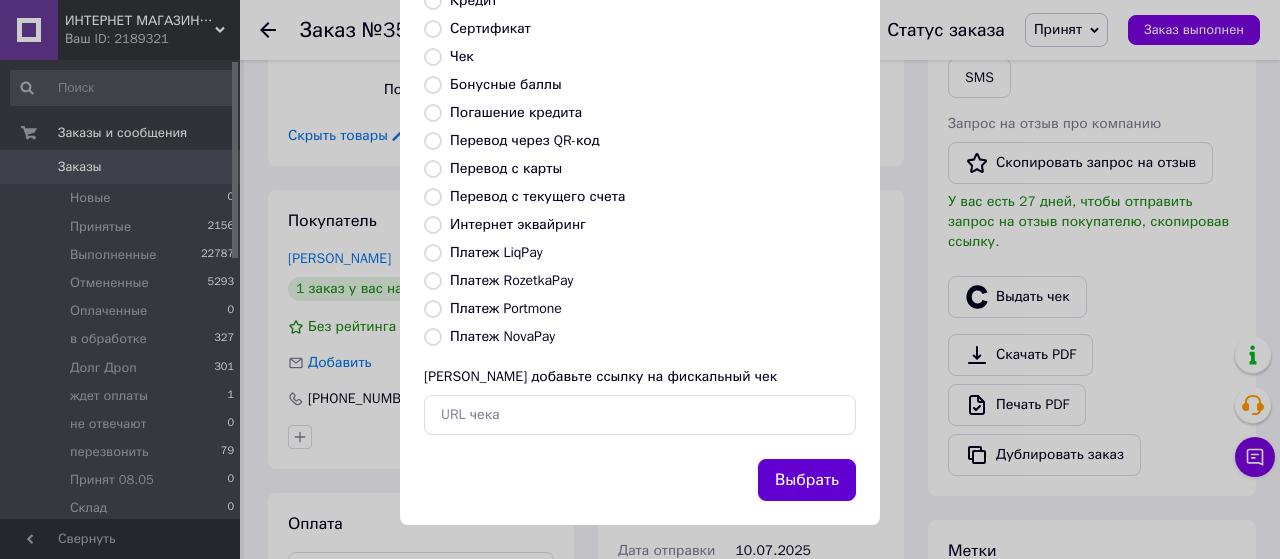click on "Выбрать" at bounding box center [807, 480] 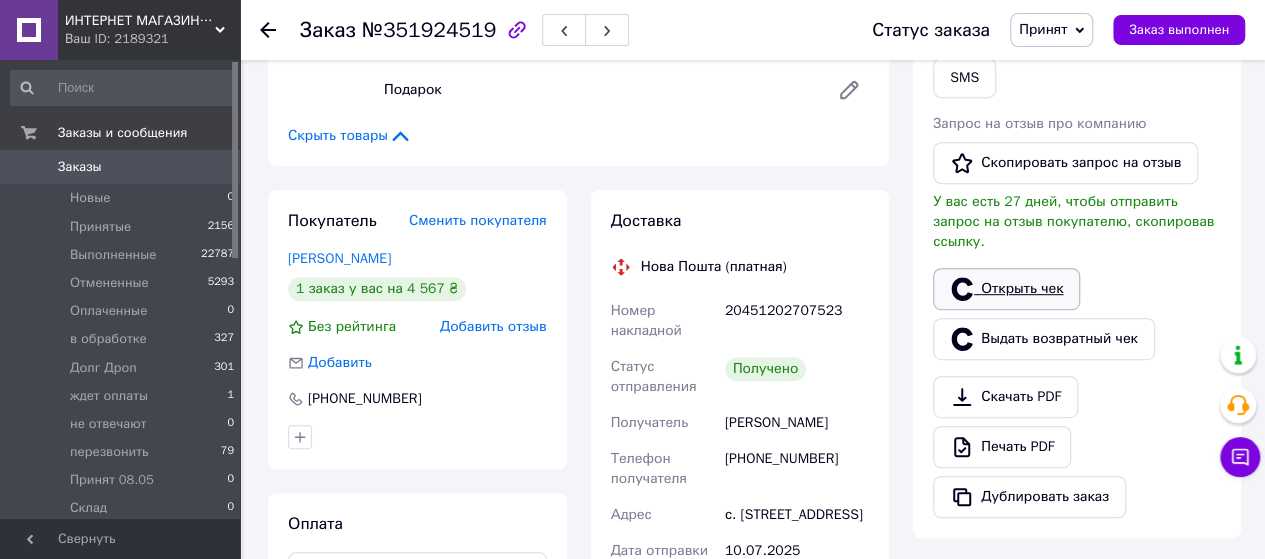 click on "Открыть чек" at bounding box center (1006, 289) 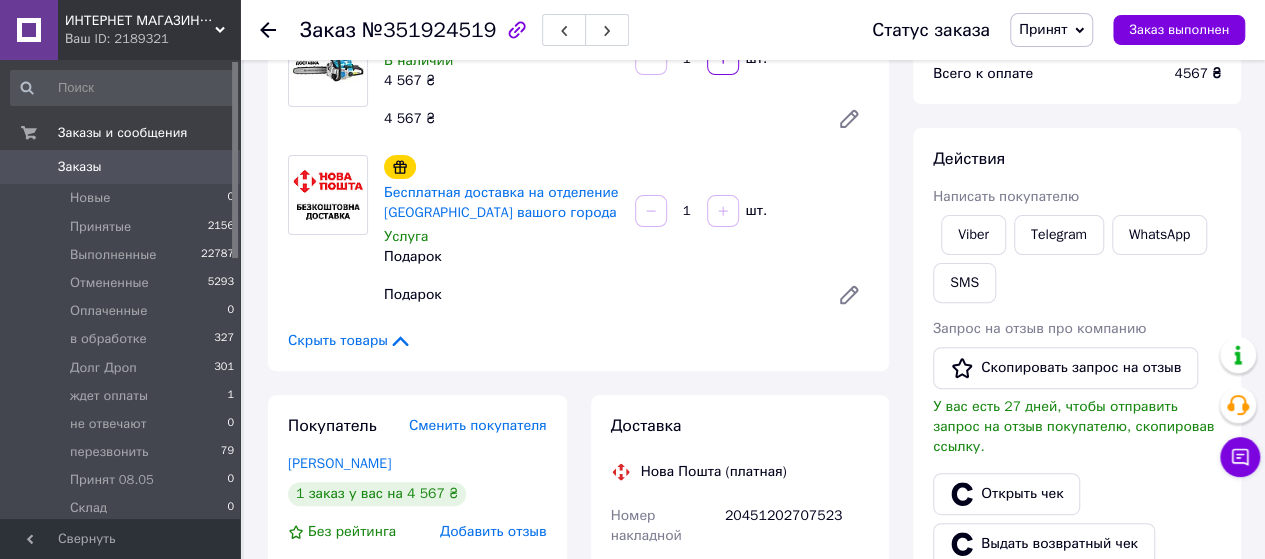 scroll, scrollTop: 200, scrollLeft: 0, axis: vertical 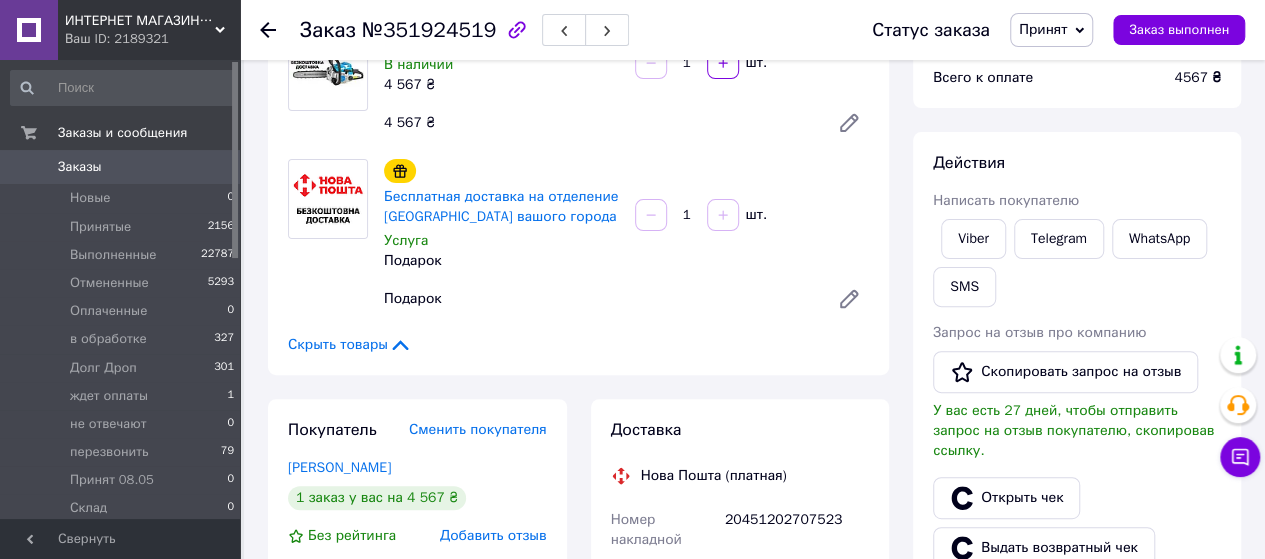 click 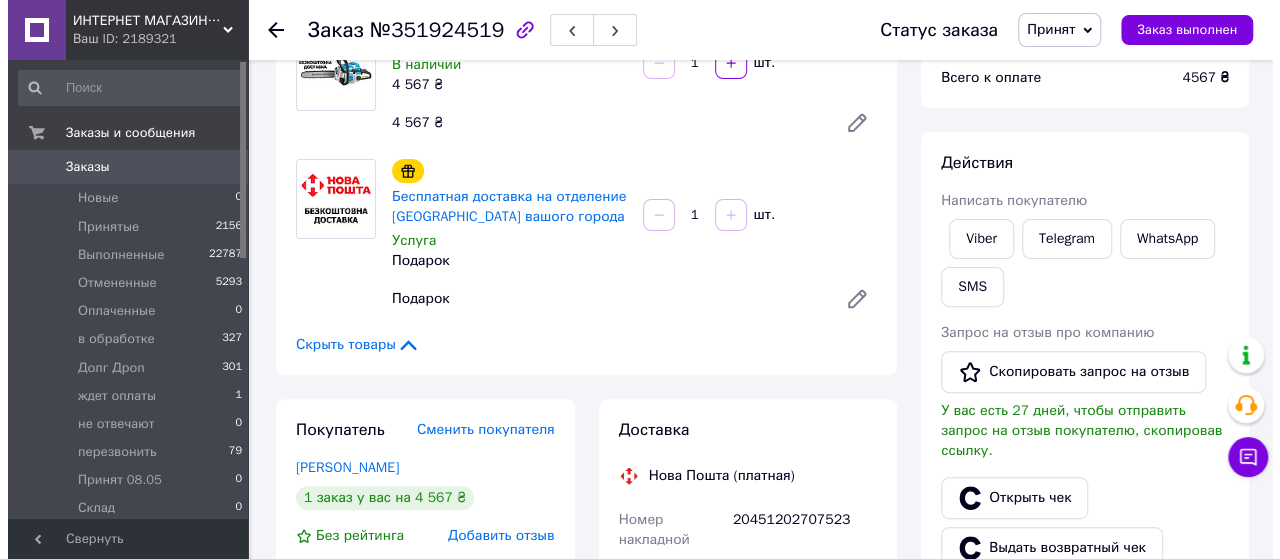 scroll, scrollTop: 0, scrollLeft: 0, axis: both 